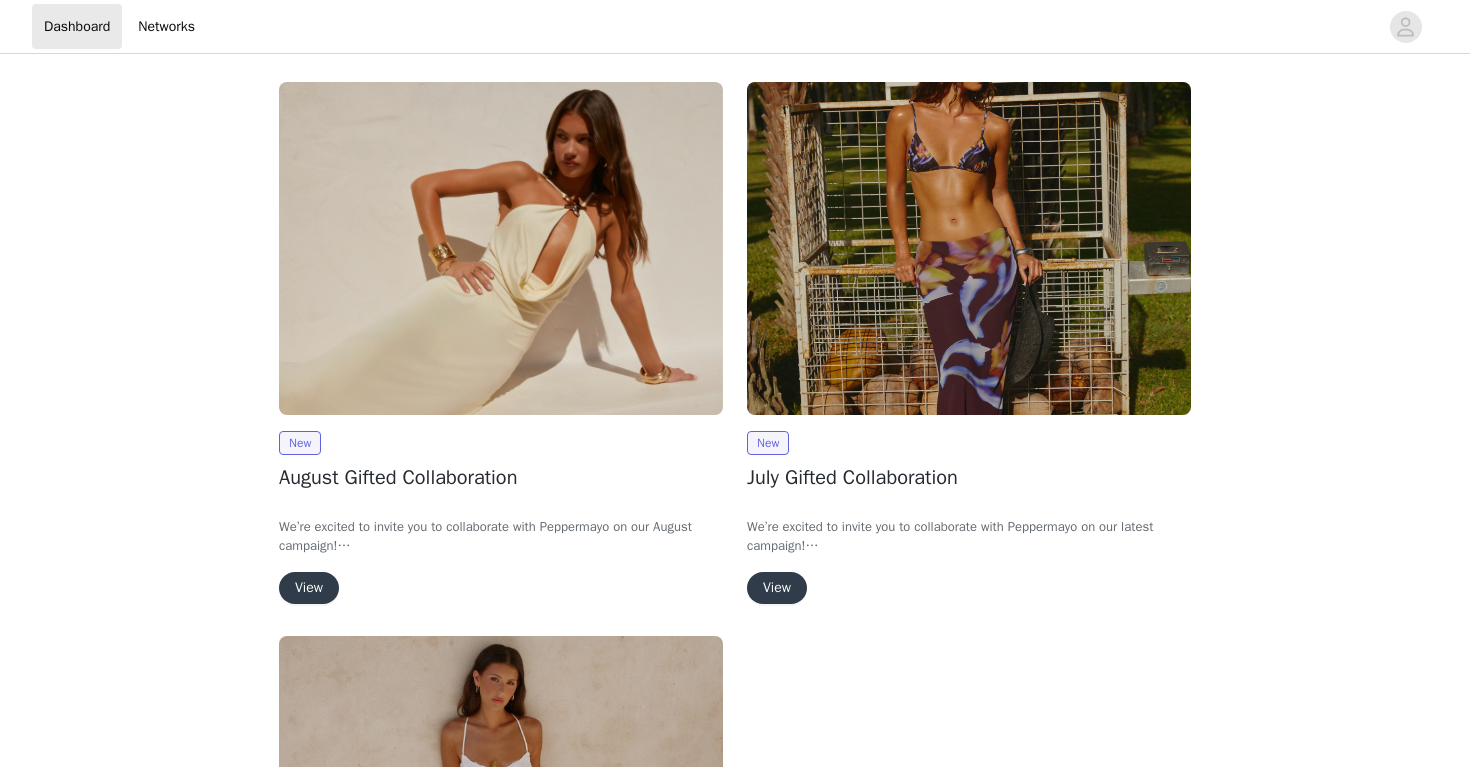 scroll, scrollTop: 0, scrollLeft: 0, axis: both 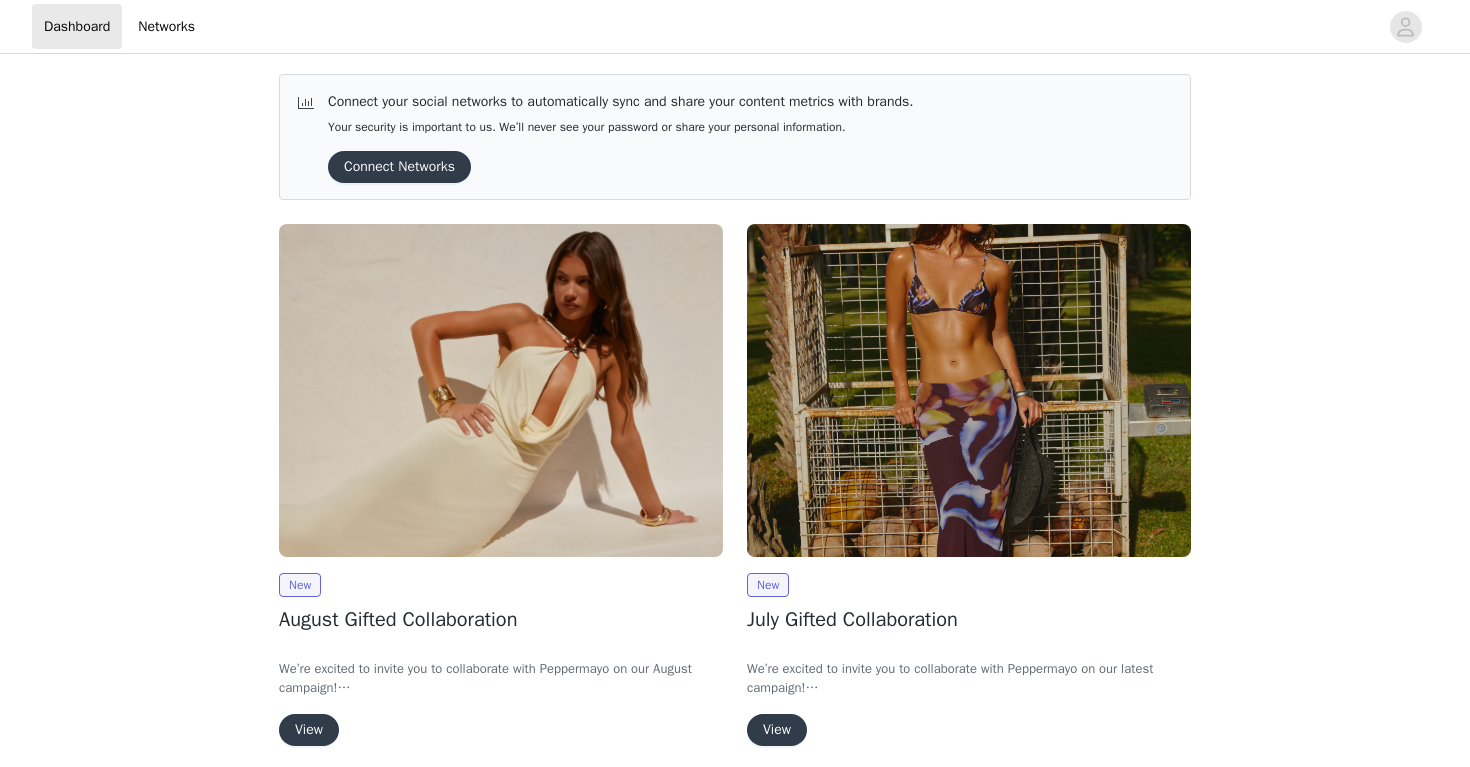 click on "View" at bounding box center (309, 730) 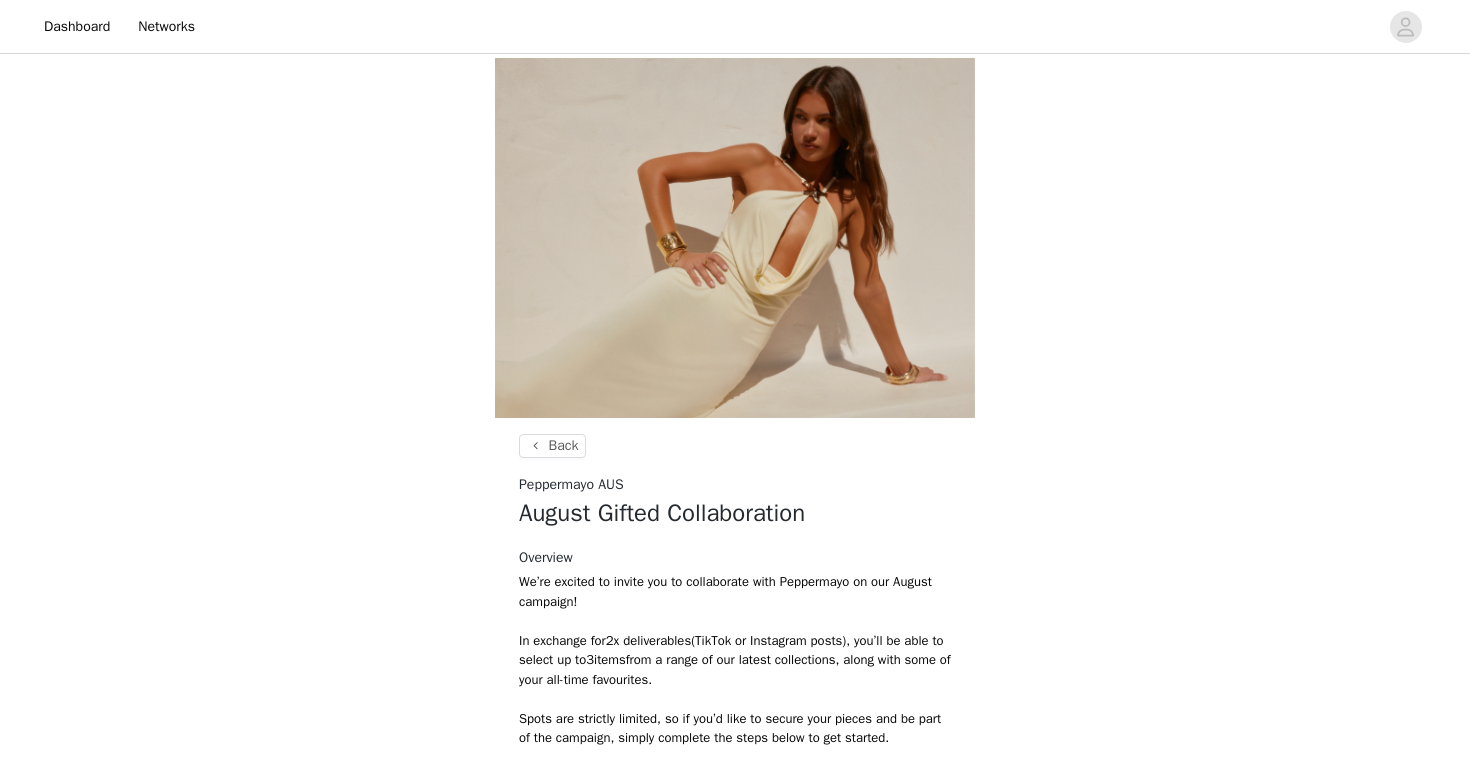 click on "Back     Peppermayo AU
August Gifted Collaboration
Overview
We’re excited to invite you to collaborate with Peppermayo on our August campaign!
In exchange for  2x deliverables  (TikTok or Instagram posts), you’ll be able to select up to  3  items  from a range of our latest collections, along with some of your all-time favourites.
Spots are strictly limited, so if you’d like to secure your pieces and be part of the campaign, simply complete the steps below to get started.
We can’t wait to collaborate with you!
Select your styles!   Please note that the sizes are in AU Sizes   Deliverables       TikTok   (1/1)     IG Reel   (1/1)     IG Post   (1/1)       About the Brand   Peppermayo AU" at bounding box center [735, 559] 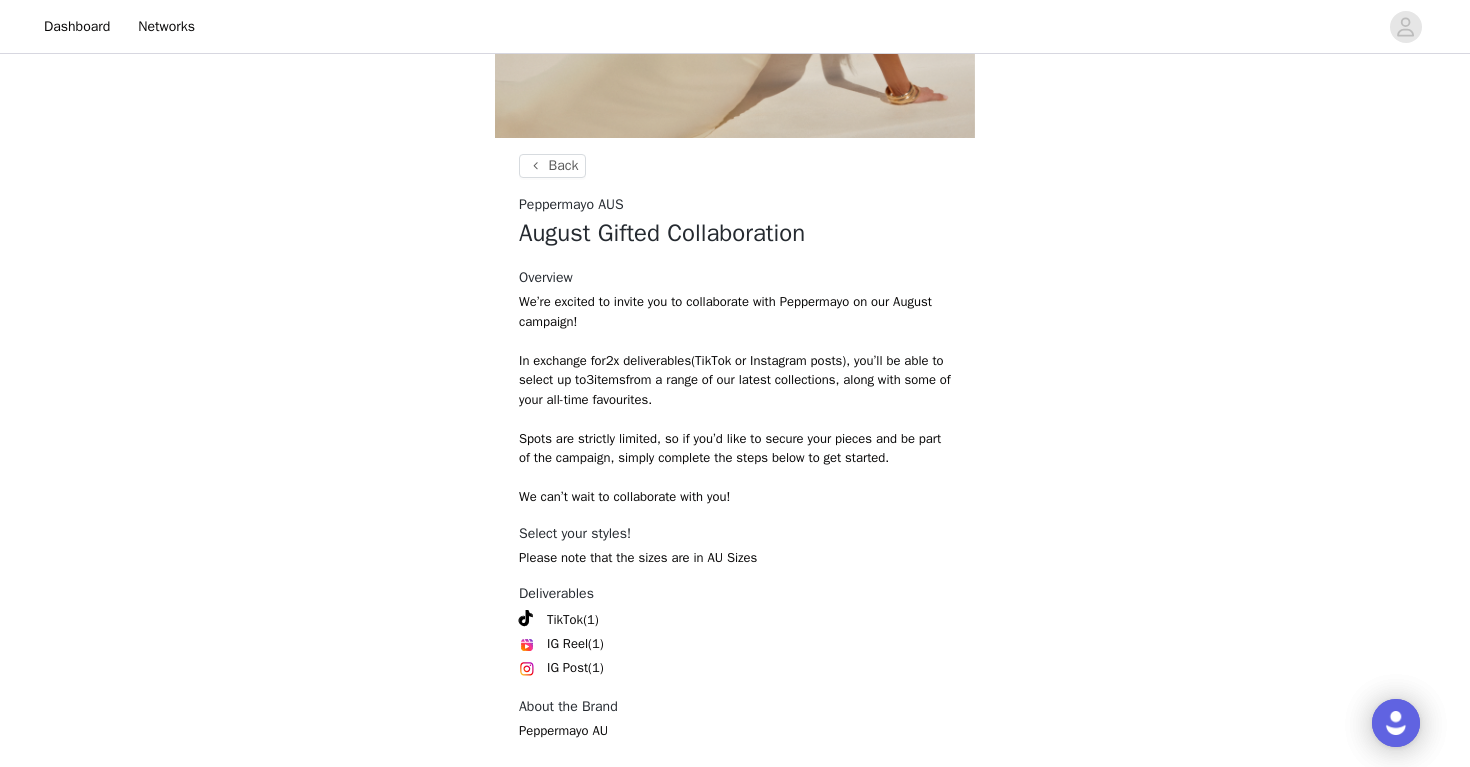 scroll, scrollTop: 383, scrollLeft: 0, axis: vertical 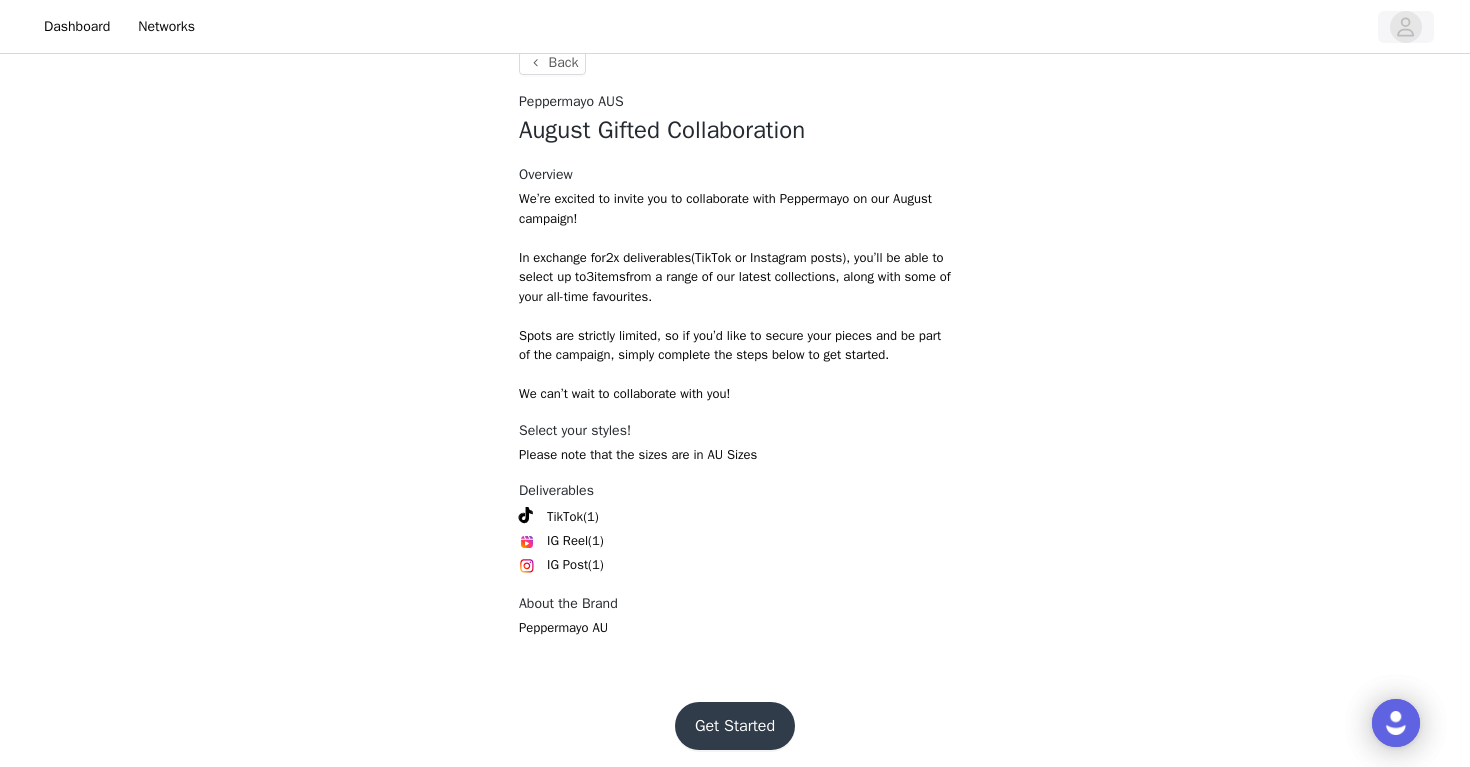 click at bounding box center (1406, 27) 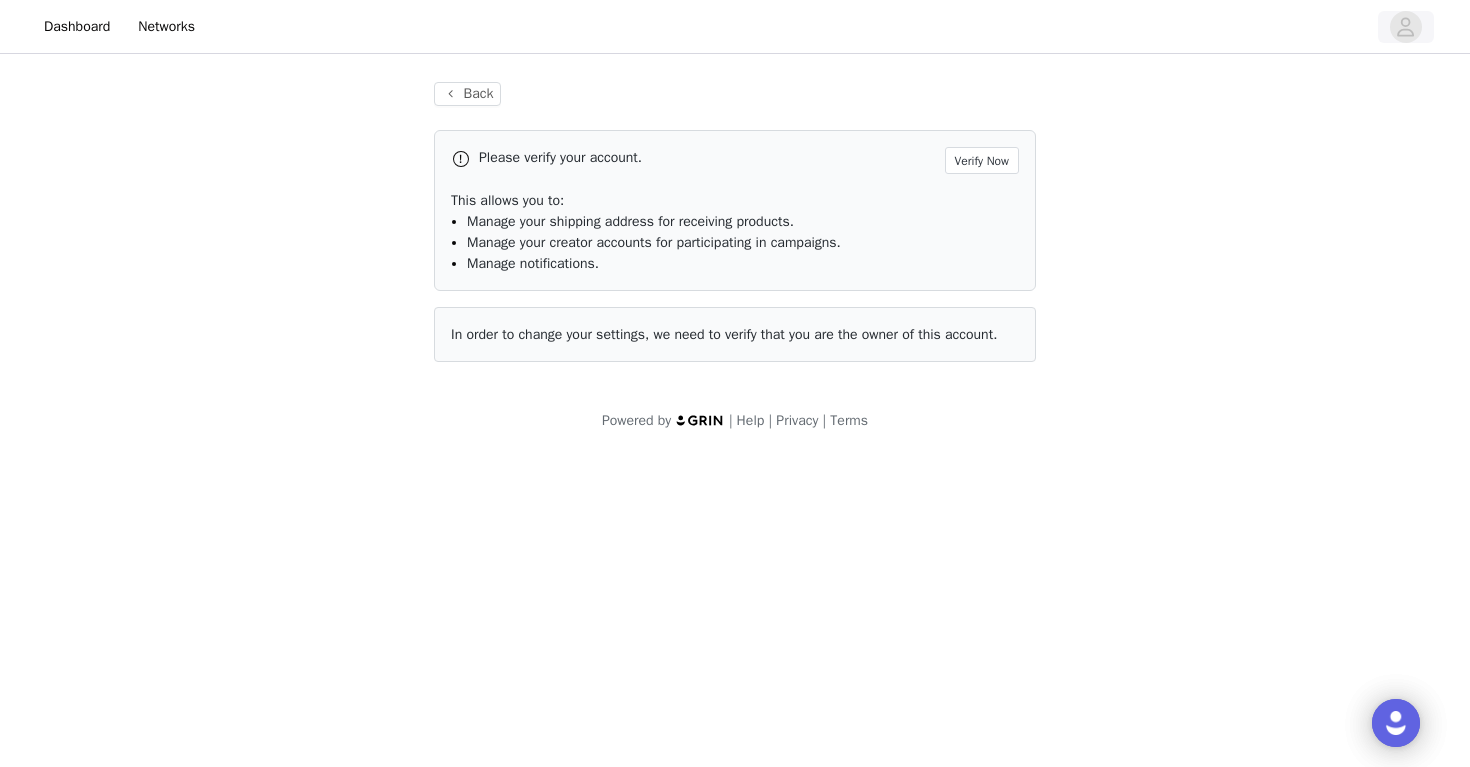 scroll, scrollTop: 0, scrollLeft: 0, axis: both 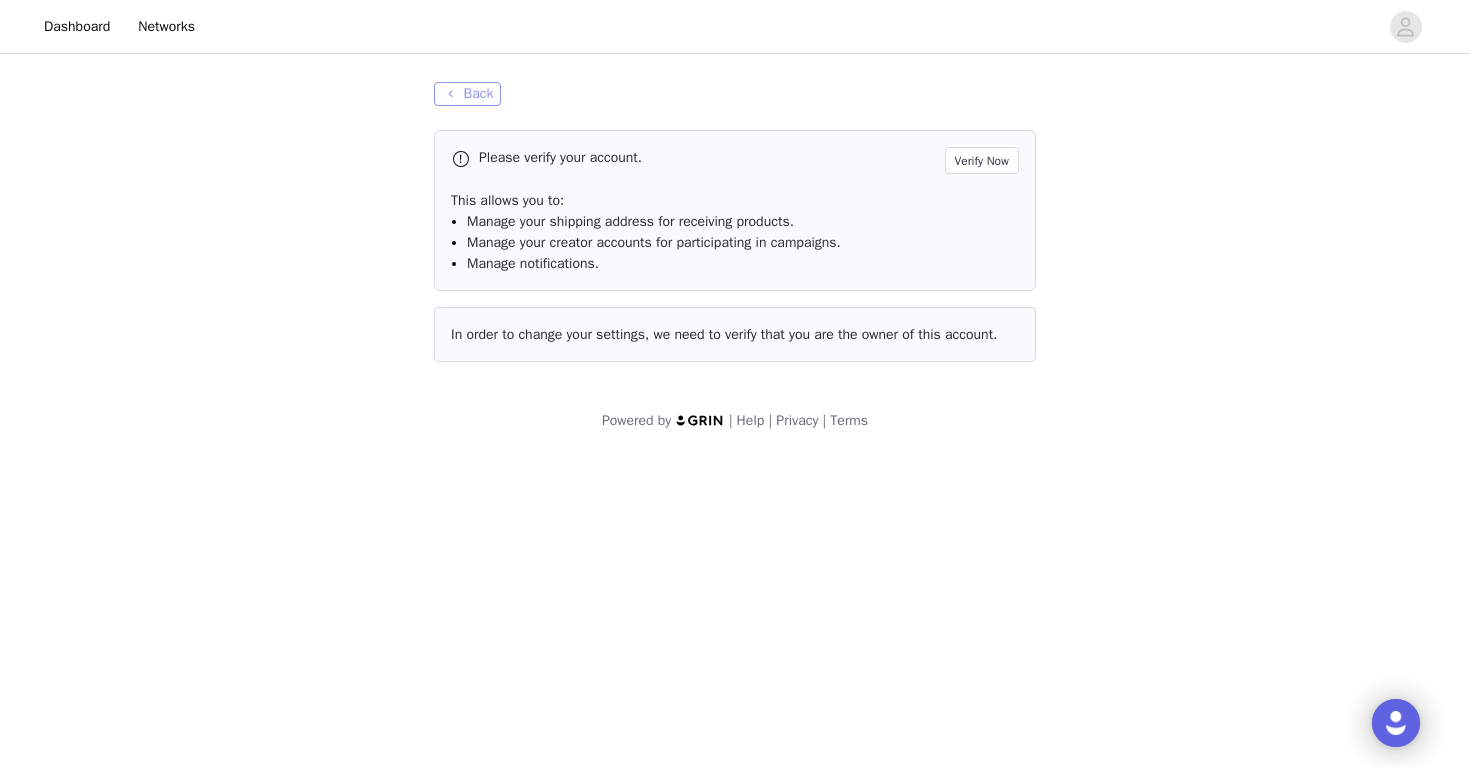 click on "Back" at bounding box center (467, 94) 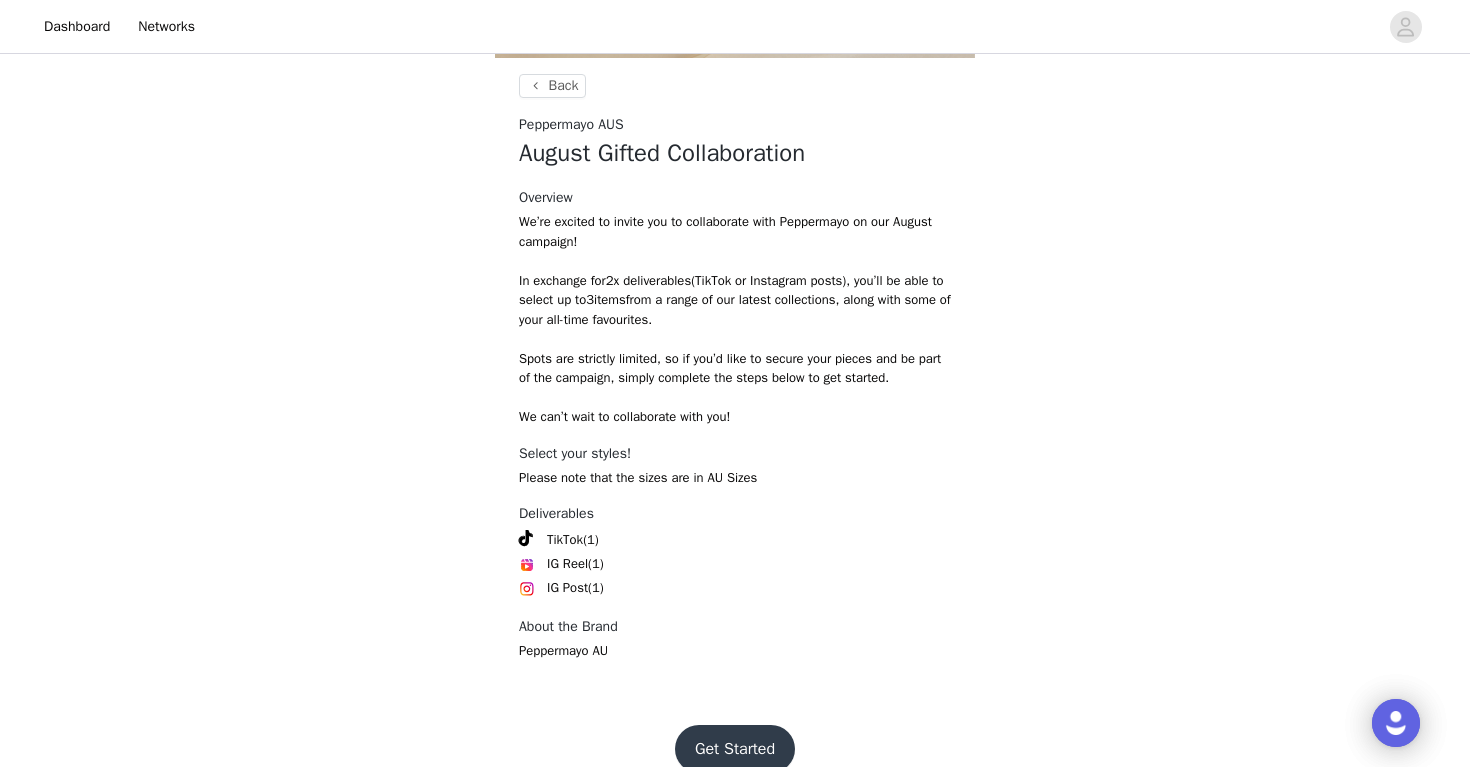 scroll, scrollTop: 383, scrollLeft: 0, axis: vertical 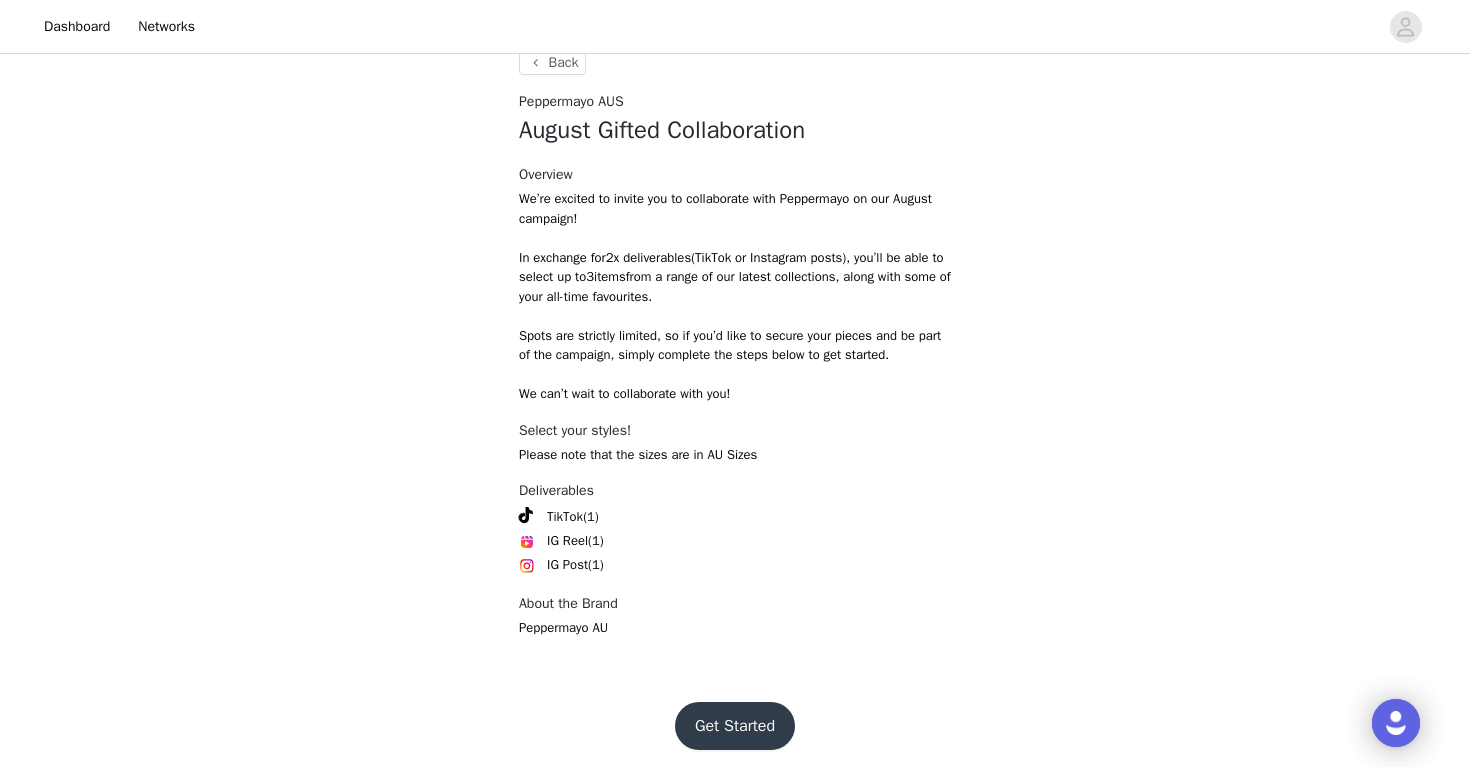 click on "Get Started" at bounding box center [735, 726] 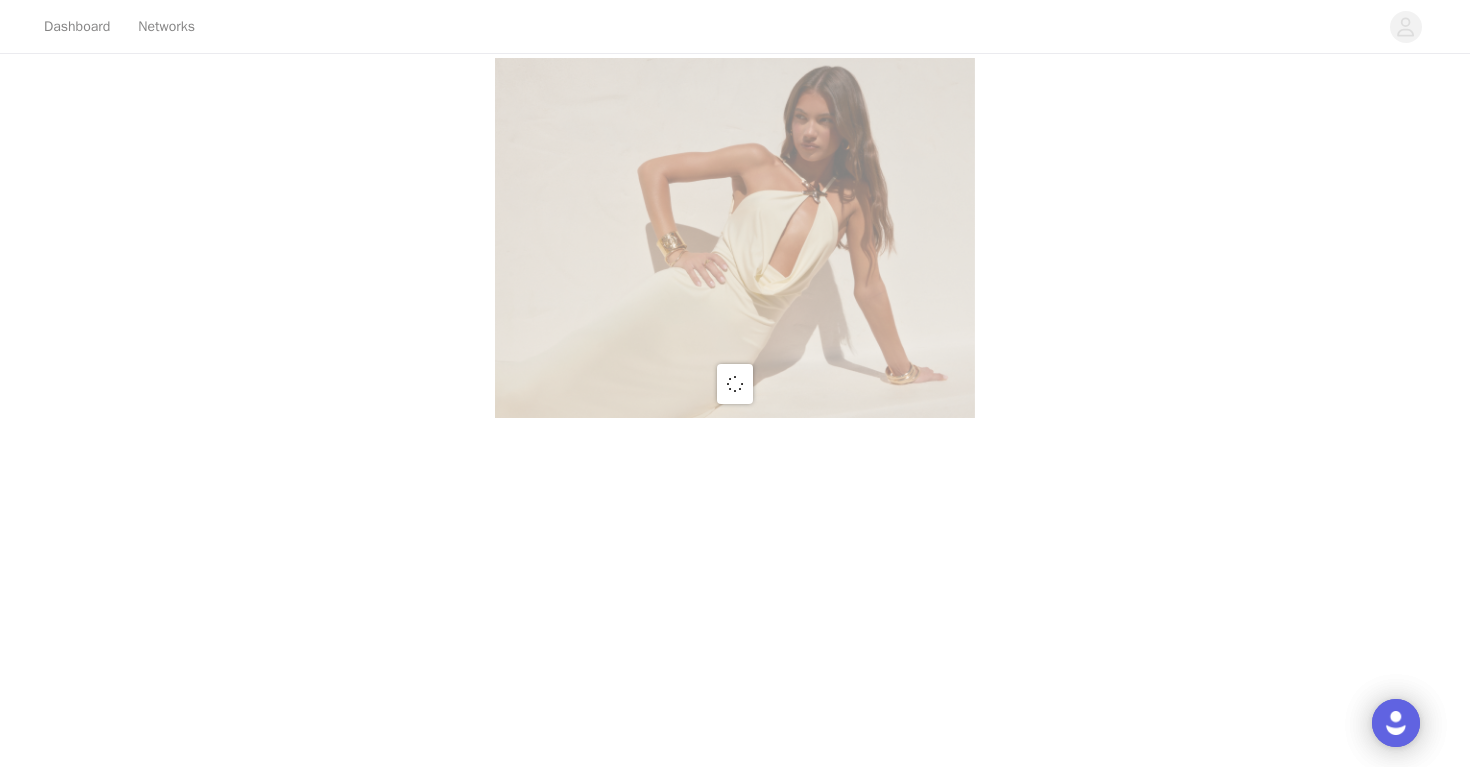 scroll, scrollTop: 0, scrollLeft: 0, axis: both 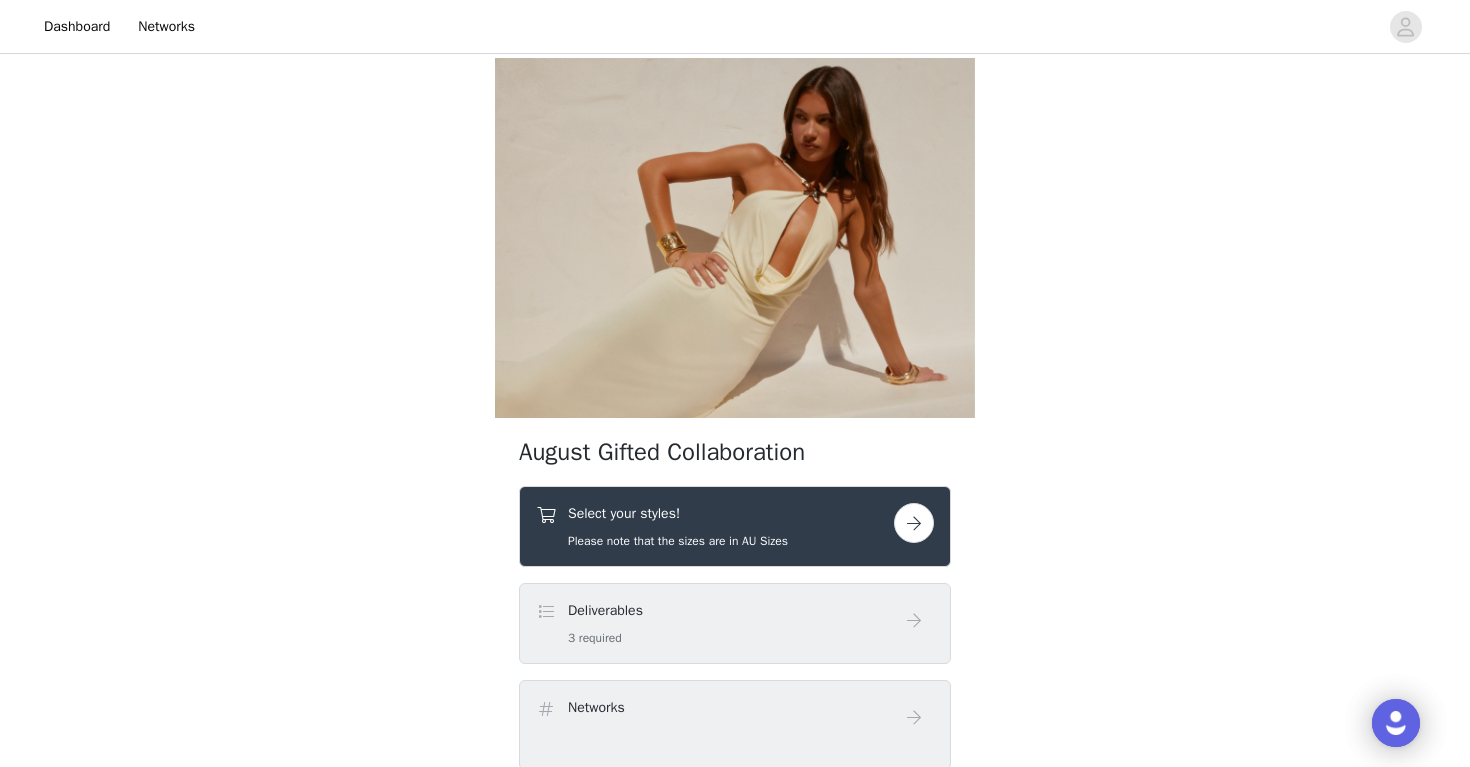 click at bounding box center [914, 523] 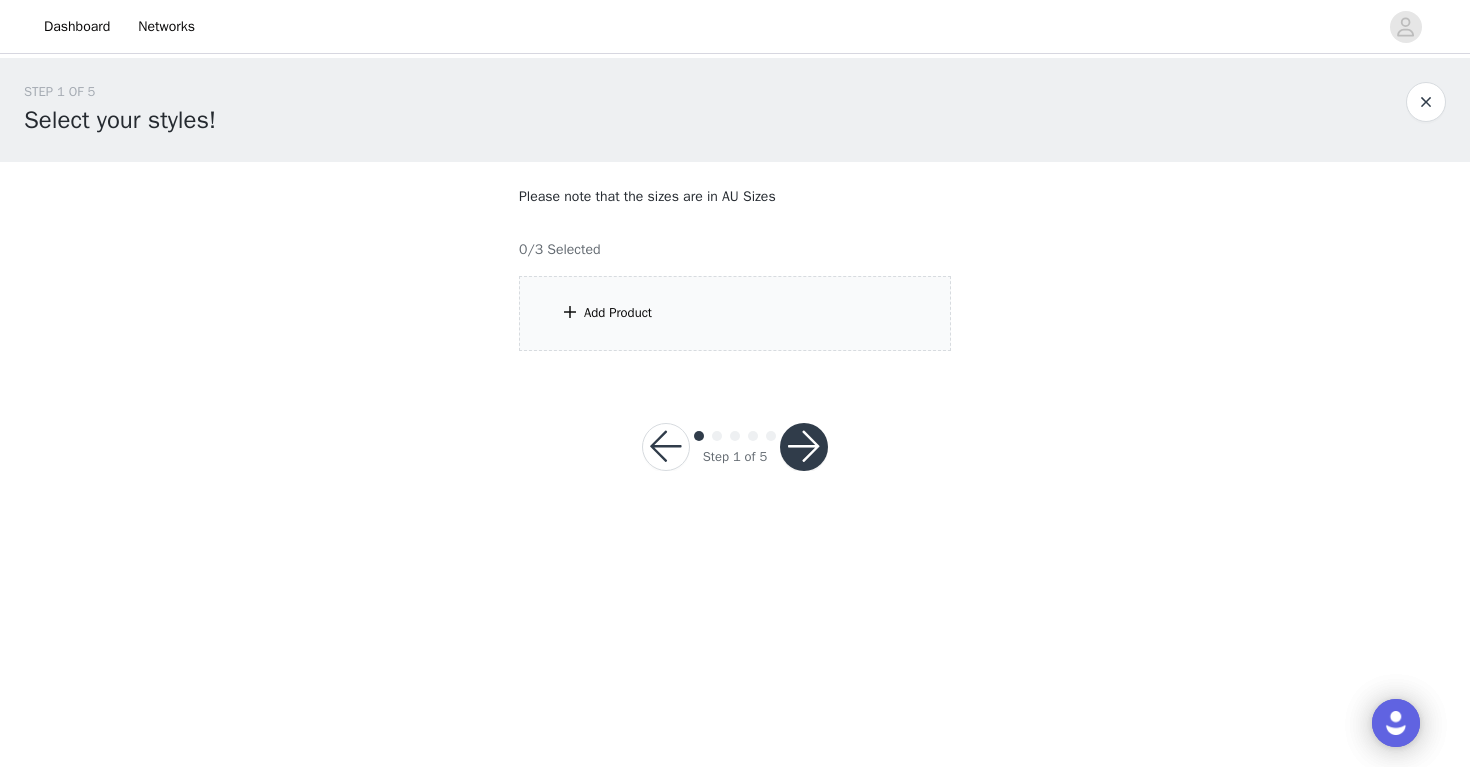click on "Add Product" at bounding box center (618, 313) 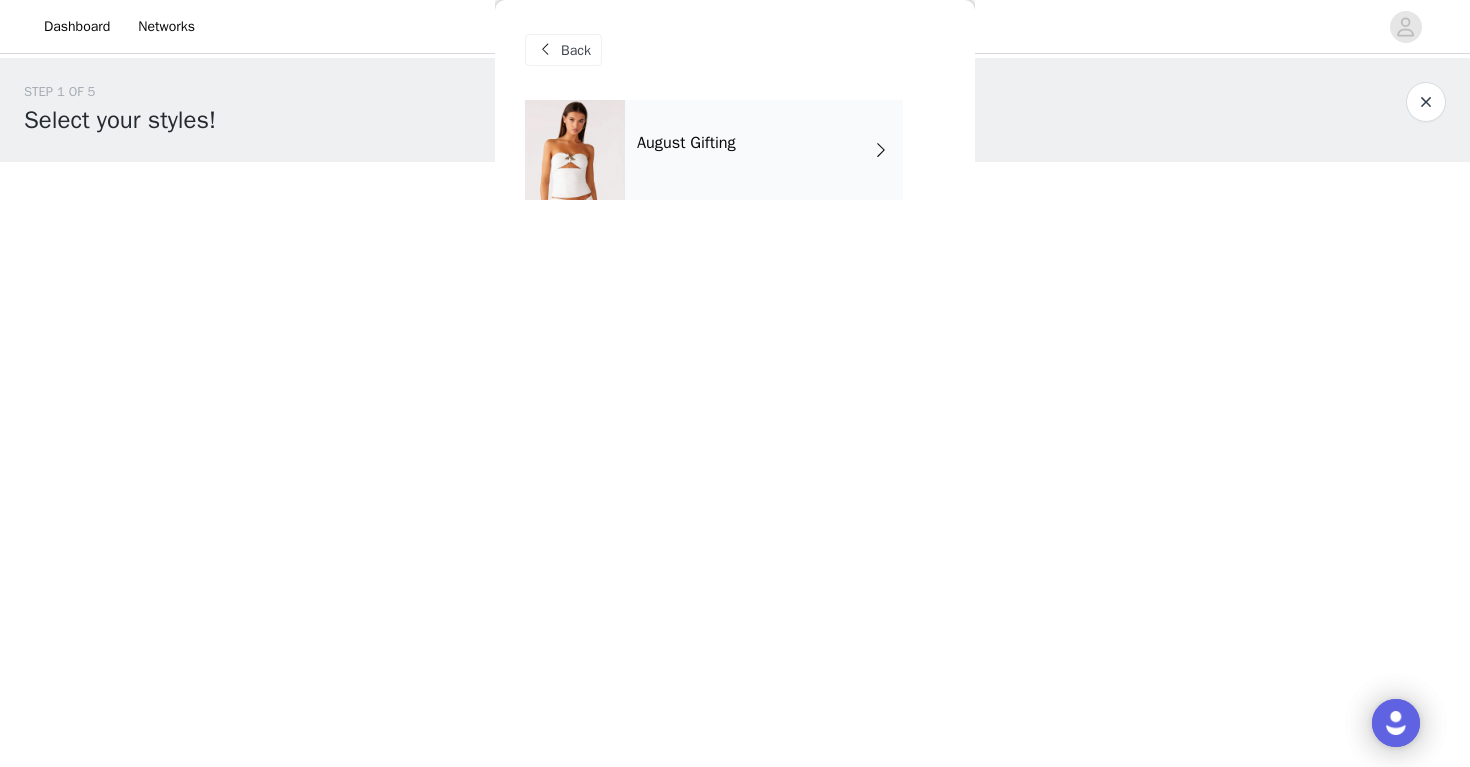 click on "August Gifting" at bounding box center [686, 143] 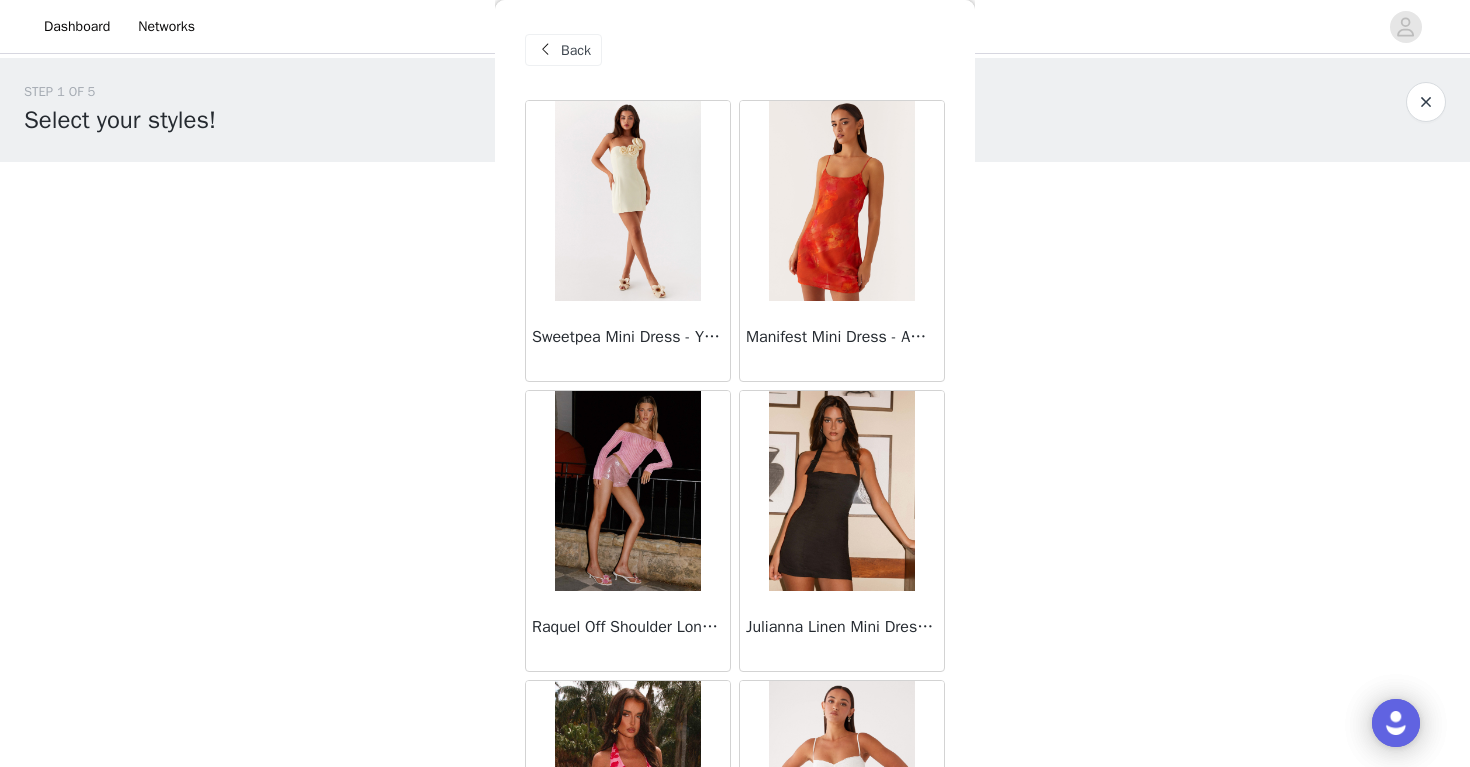 scroll, scrollTop: 56, scrollLeft: 0, axis: vertical 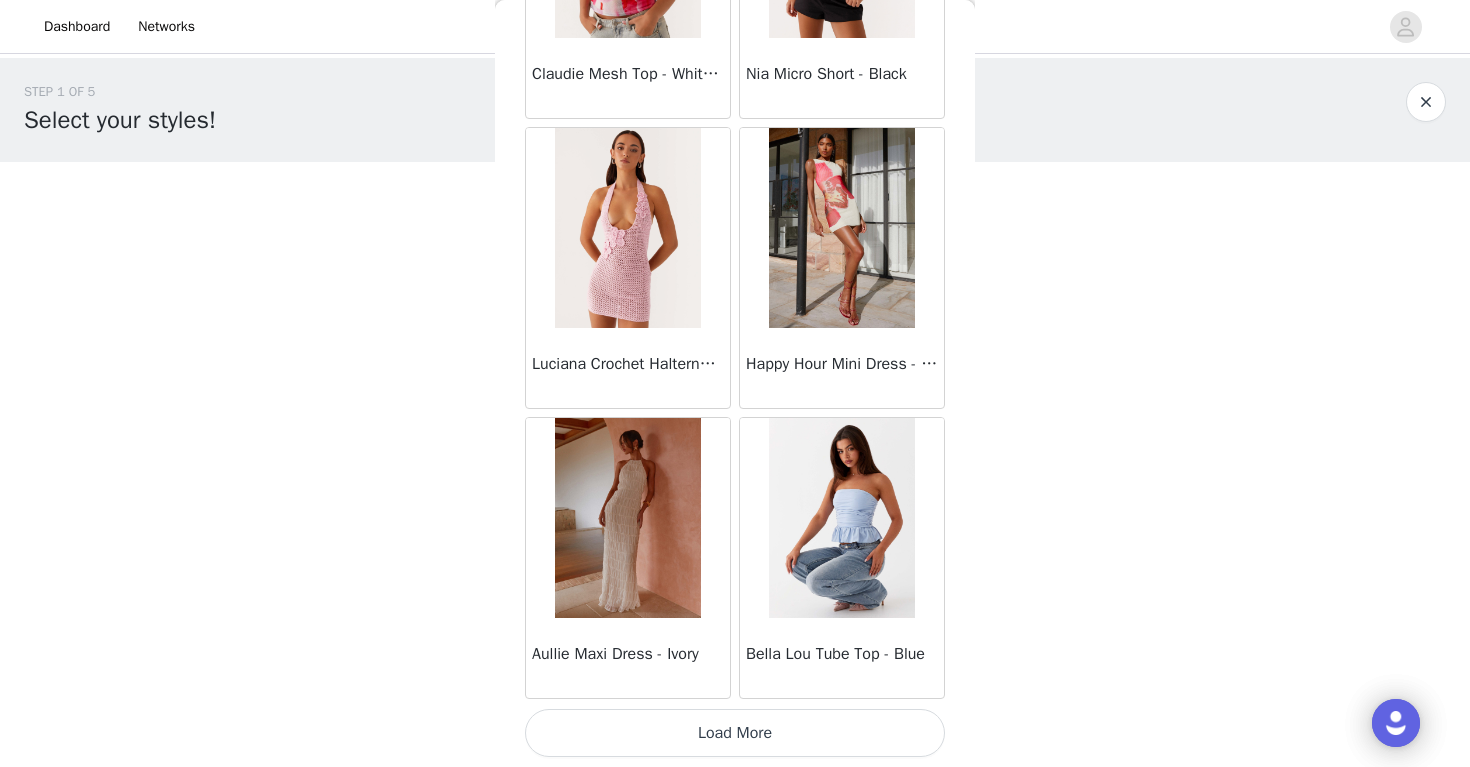 click on "Load More" at bounding box center [735, 733] 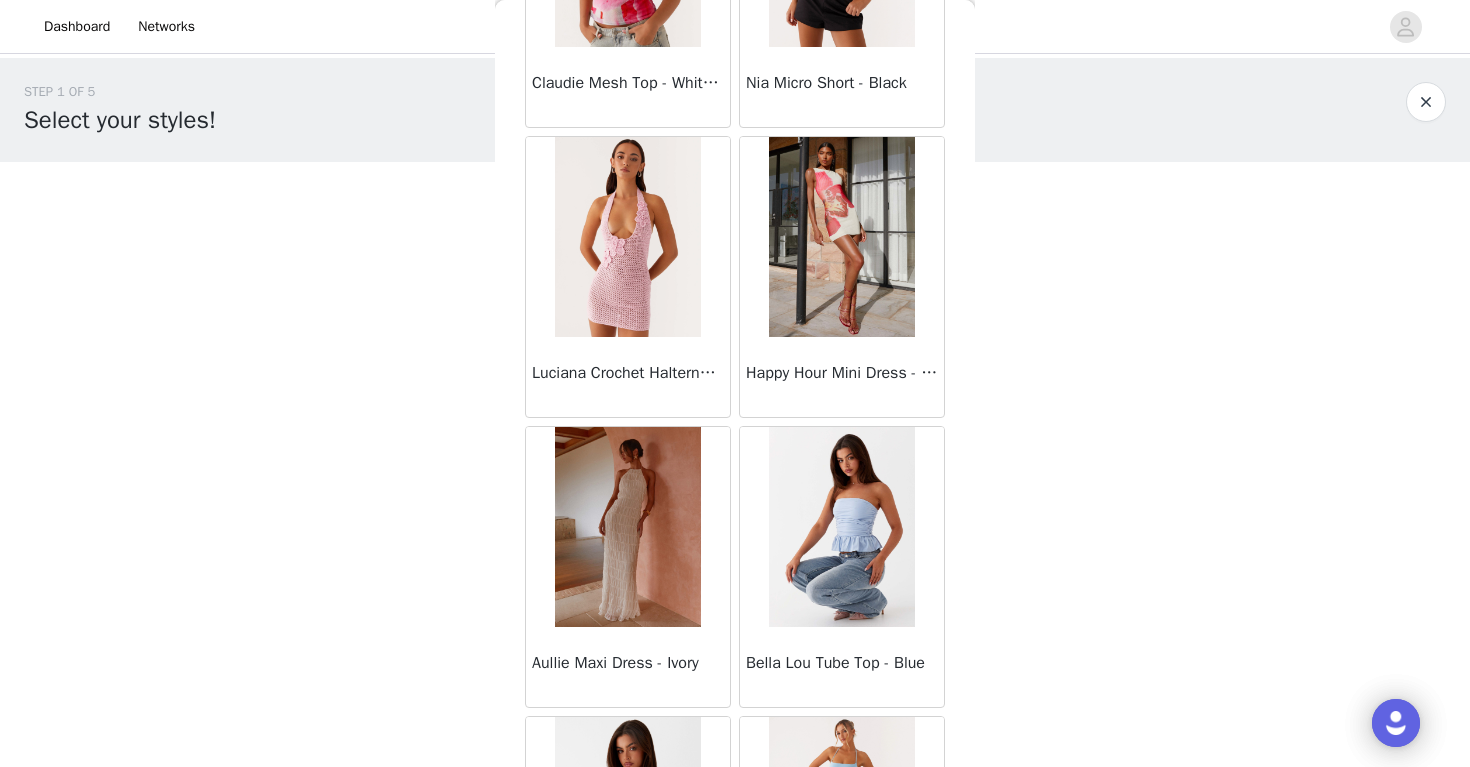 click on "Back       Sweetpea Mini Dress - Yellow       Manifest Mini Dress - Amber       Raquel Off Shoulder Long Sleeve Top - Pink       Julianna Linen Mini Dress - Black       Radiate Halterneck Top - Pink       Arden Mesh Mini Dress - White       Cheryl Bustier Halter Top - Cherry Red       Under The Pagoda Maxi Dress - Deep Red Floral       Sweetest Pie T-Shirt - Black Gingham       That Girl Maxi Dress - Pink       Peppermayo Exclusive Heavy Hearted Mini - Black       Songbird Maxi Dress - Blue Black Floral       Viviana Mini Dress - Lavender       Eden Strapless Maxi Dress - Navy       Claudie Mesh Top - White Pink Lilly       Nia Micro Short - Black       Luciana Crochet Halterneck Mini Dress - Pink       Happy Hour Mini Dress - Yellow       Aullie Maxi Dress - Ivory       Bella Lou Tube Top - Blue       Odette Satin Mini Dress - Blue       Talk About Us Maxi Dress - Blue       Odette Satin Mini Dress - Lilac       Bellamy Top - Red Gingham       Field Of Dreams Maxi Dress - Blue Black Floral" at bounding box center [735, 383] 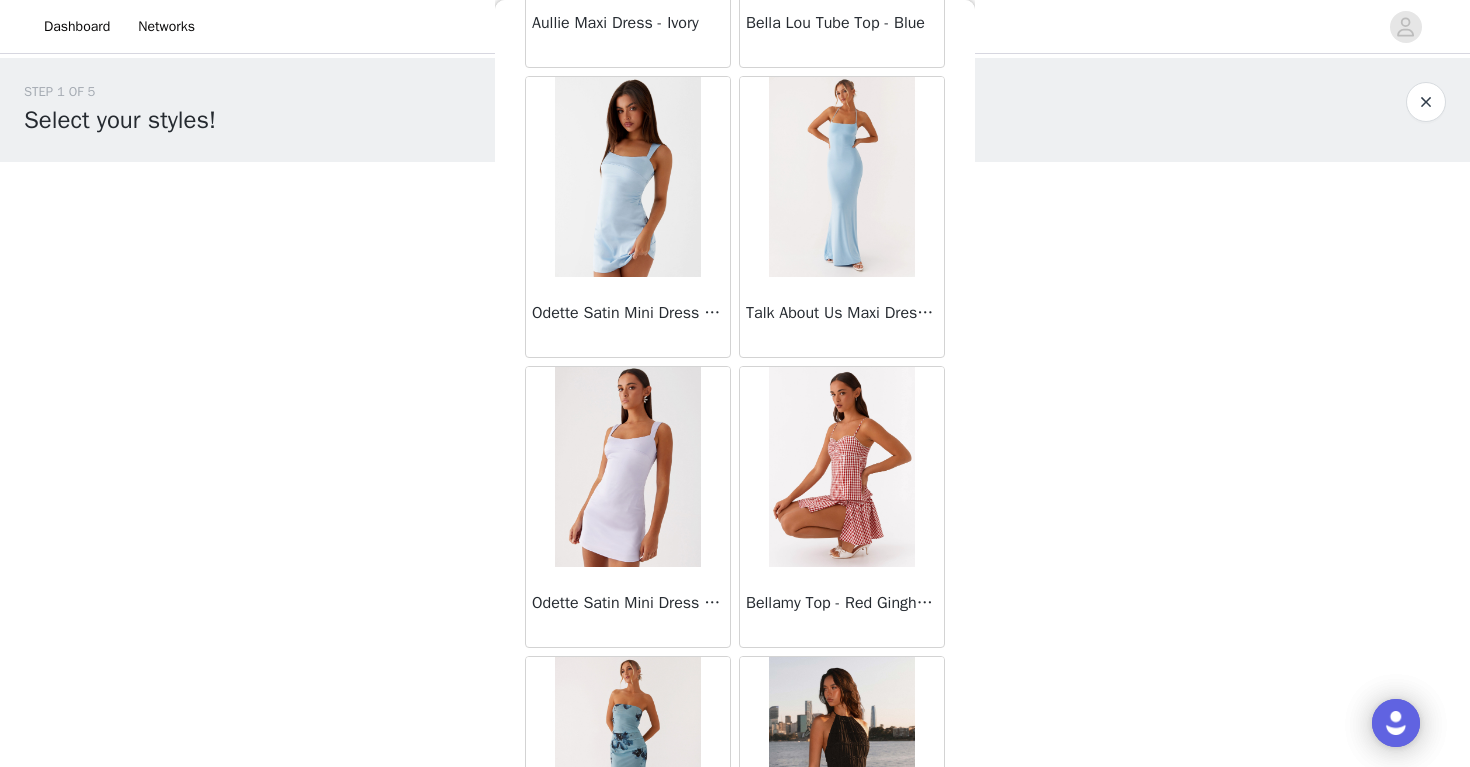 scroll, scrollTop: 3004, scrollLeft: 0, axis: vertical 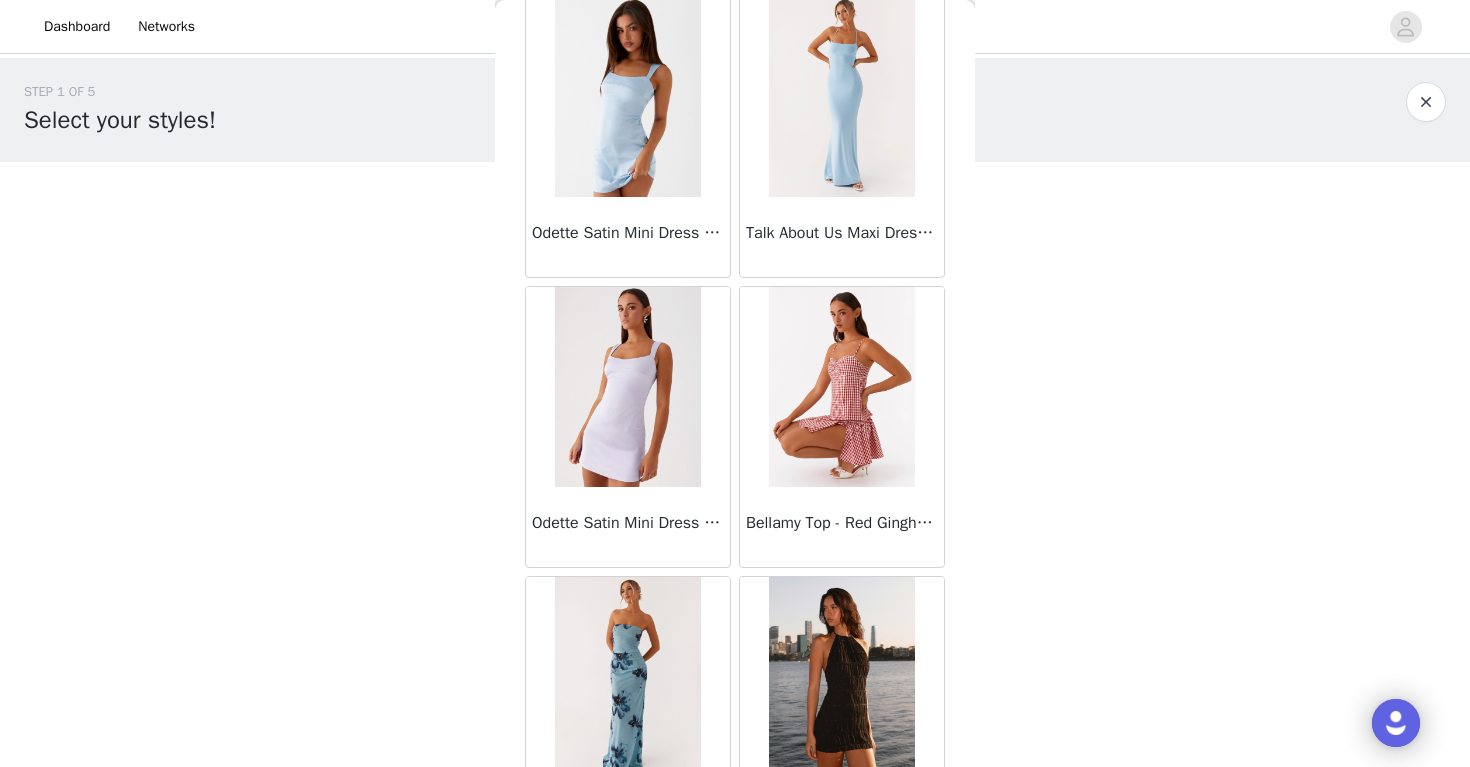 click on "Dashboard Networks
STEP 1 OF 5
Select your styles!
Please note that the sizes are in AU Sizes       0/3 Selected           Add Product       Back       Sweetpea Mini Dress - Yellow       Manifest Mini Dress - Amber       Raquel Off Shoulder Long Sleeve Top - Pink       Julianna Linen Mini Dress - Black       Radiate Halterneck Top - Pink       Arden Mesh Mini Dress - White       Cheryl Bustier Halter Top - Cherry Red       Under The Pagoda Maxi Dress - Deep Red Floral       Sweetest Pie T-Shirt - Black Gingham       That Girl Maxi Dress - Pink       Peppermayo Exclusive Heavy Hearted Mini - Black       Songbird Maxi Dress - Blue Black Floral       Viviana Mini Dress - Lavender       Eden Strapless Maxi Dress - Navy       Claudie Mesh Top - White Pink Lilly       Nia Micro Short - Black       Luciana Crochet Halterneck Mini Dress - Pink       Happy Hour Mini Dress - Yellow       Aullie Maxi Dress - Ivory" at bounding box center [735, 383] 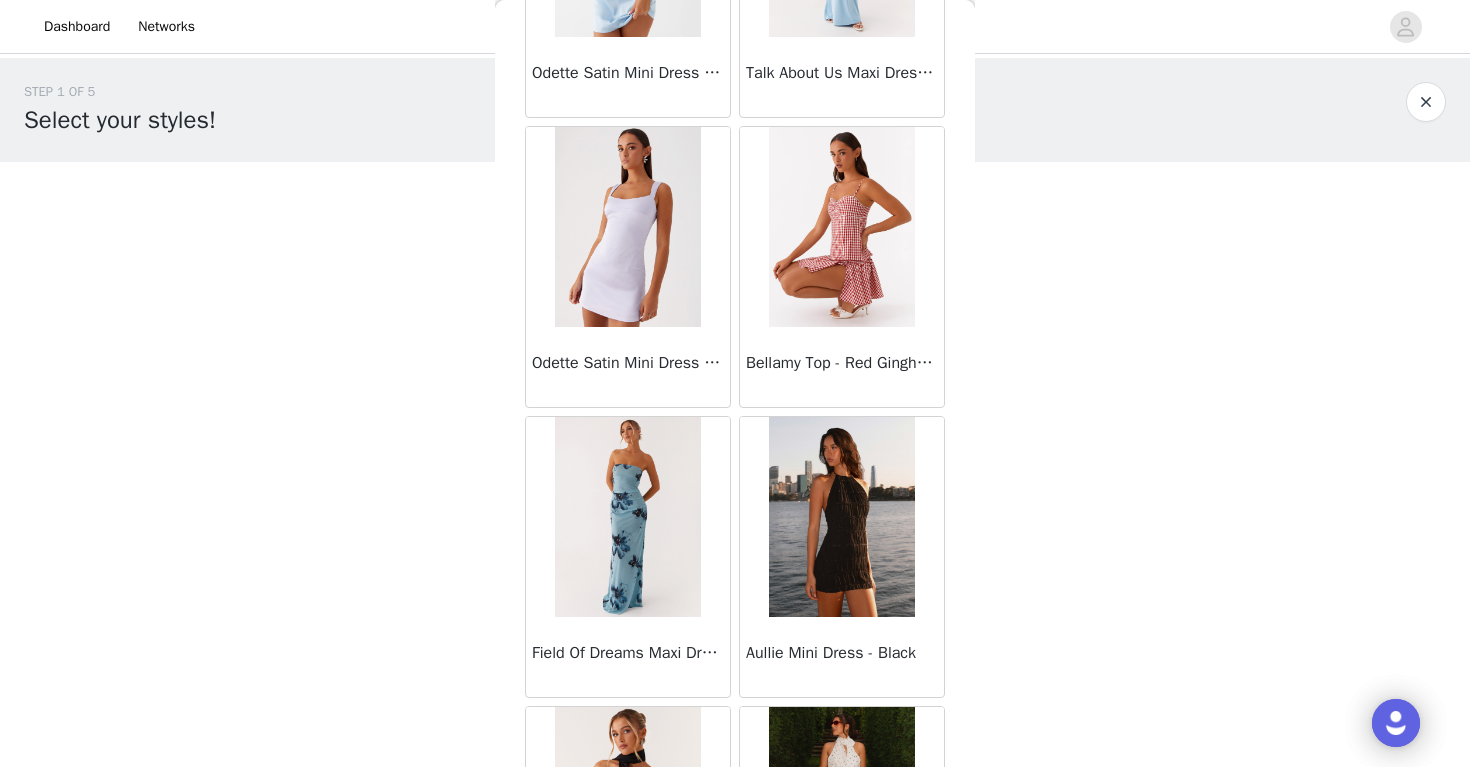 scroll, scrollTop: 3204, scrollLeft: 0, axis: vertical 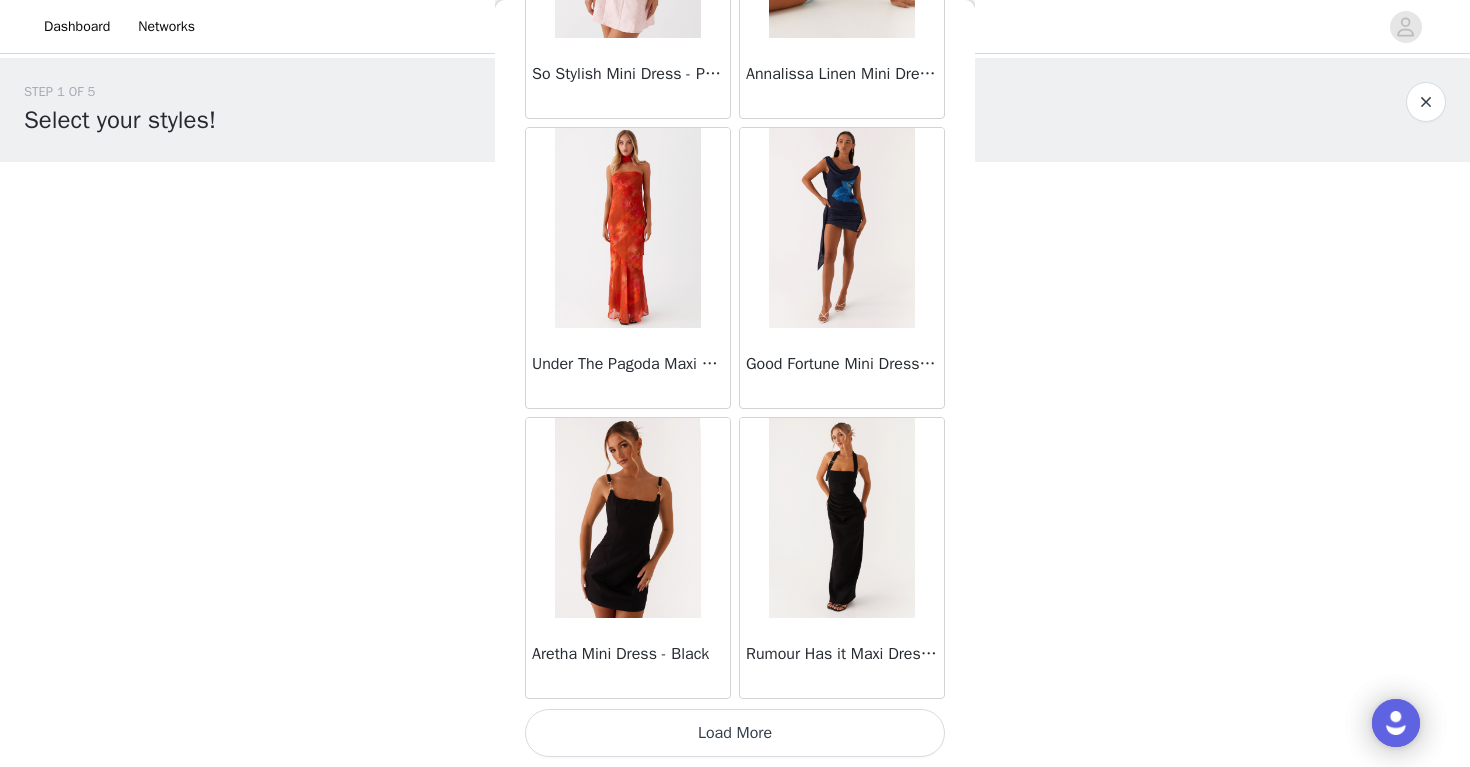 click on "Load More" at bounding box center (735, 733) 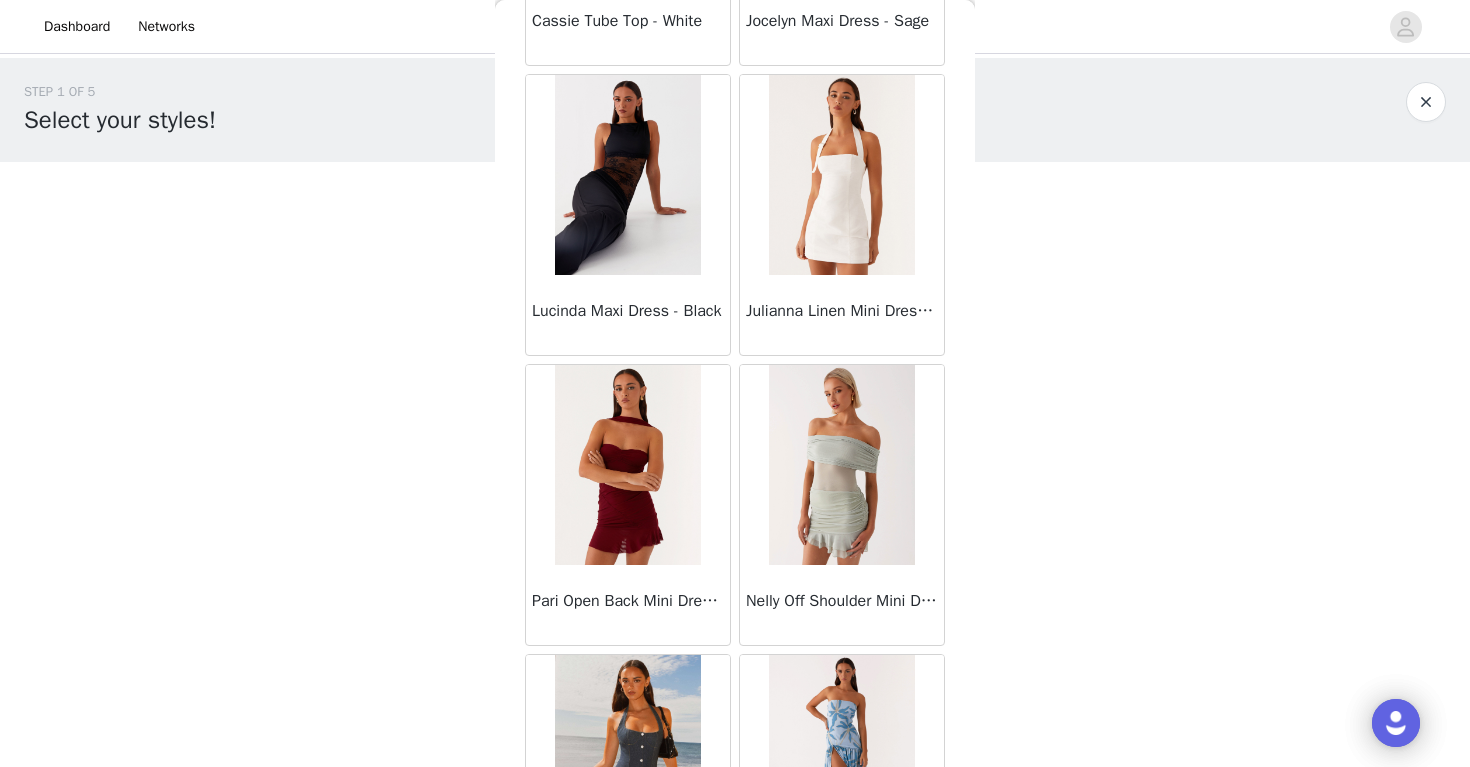 scroll, scrollTop: 6719, scrollLeft: 0, axis: vertical 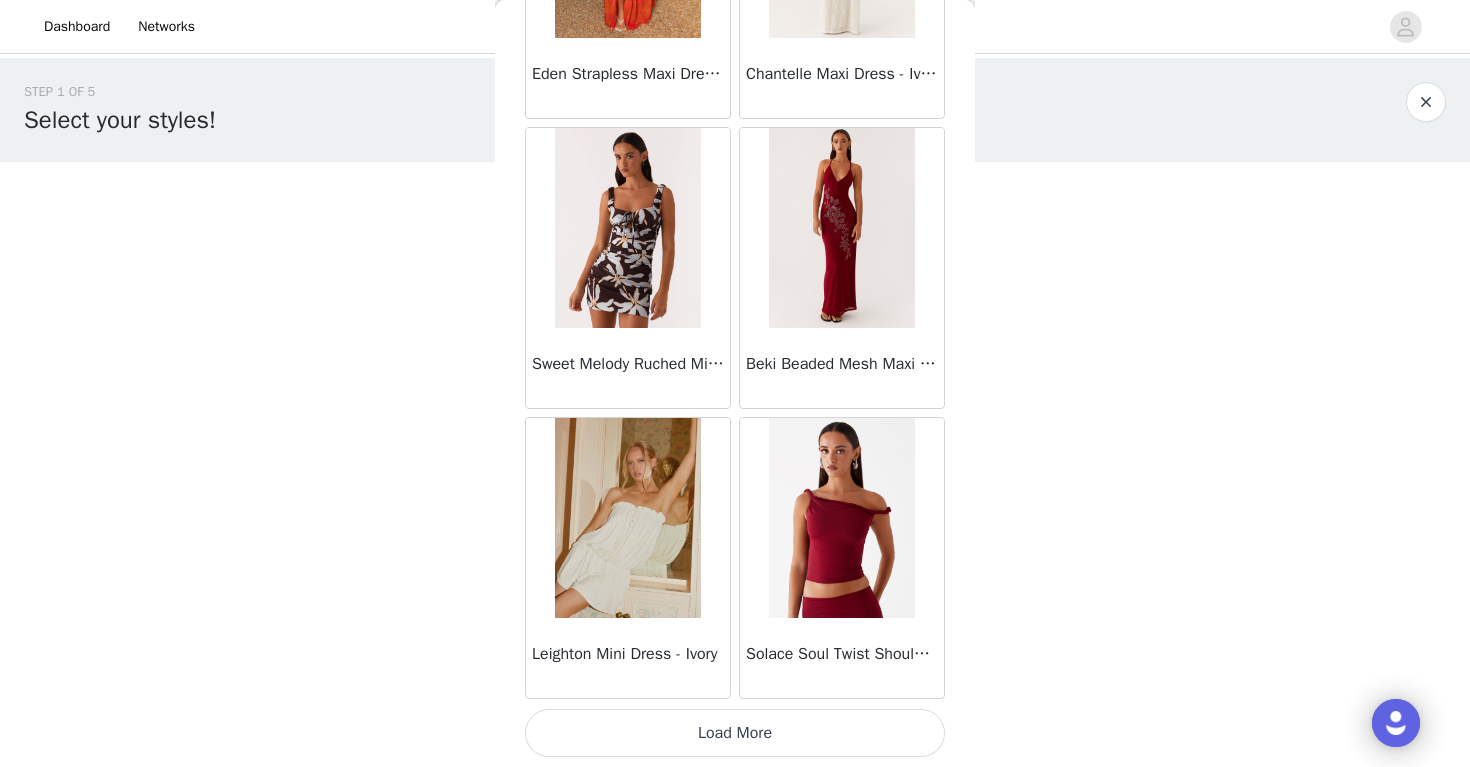 click on "Load More" at bounding box center [735, 733] 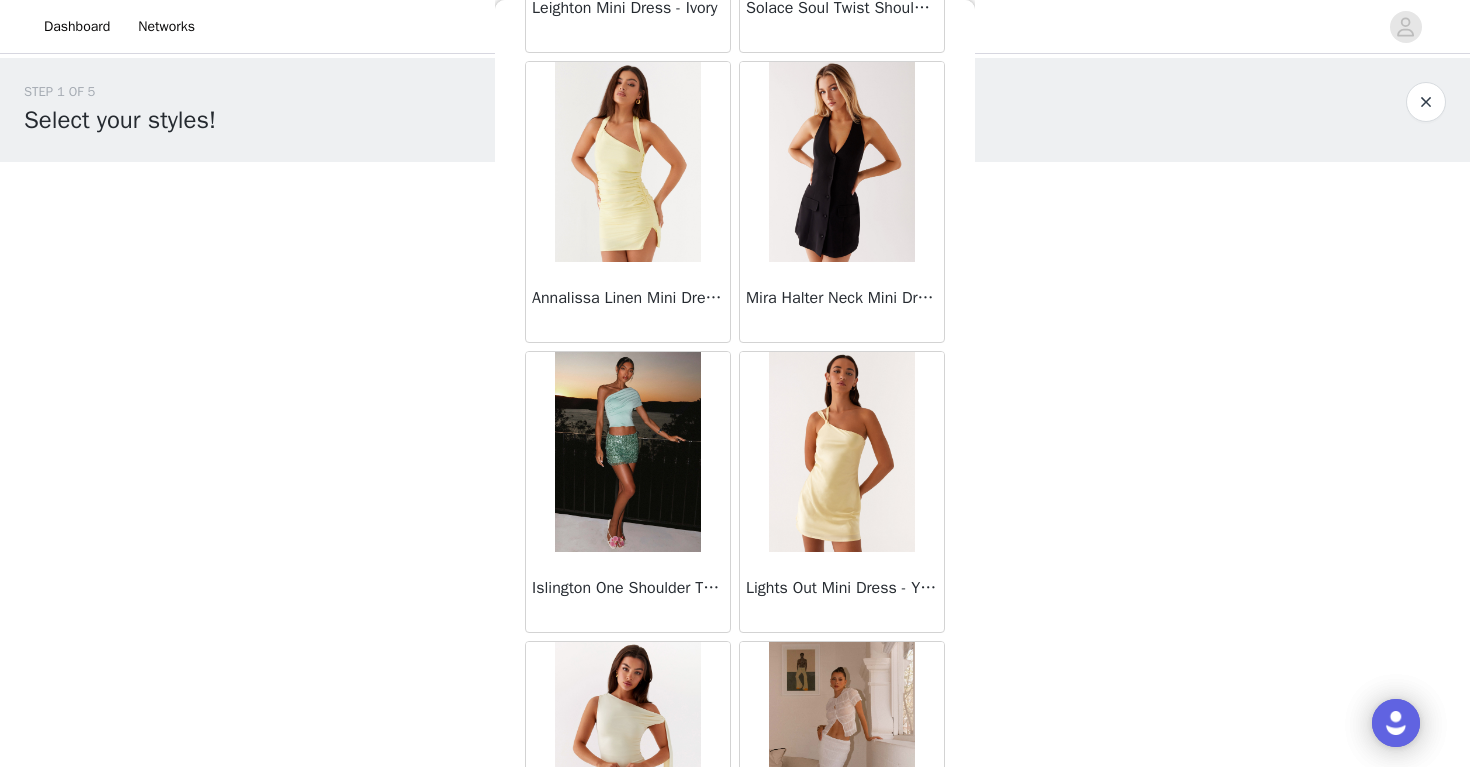 scroll, scrollTop: 8831, scrollLeft: 0, axis: vertical 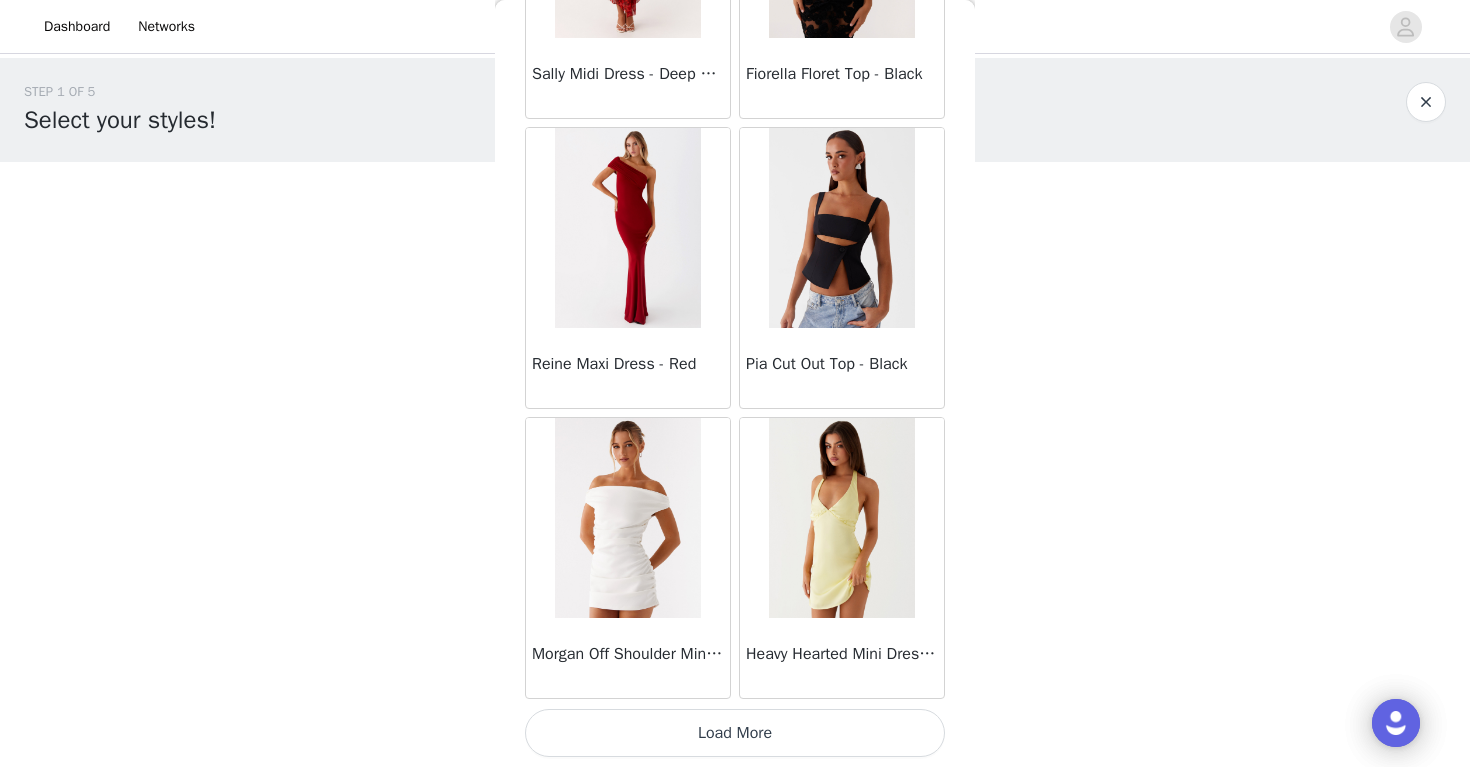 click on "Load More" at bounding box center (735, 733) 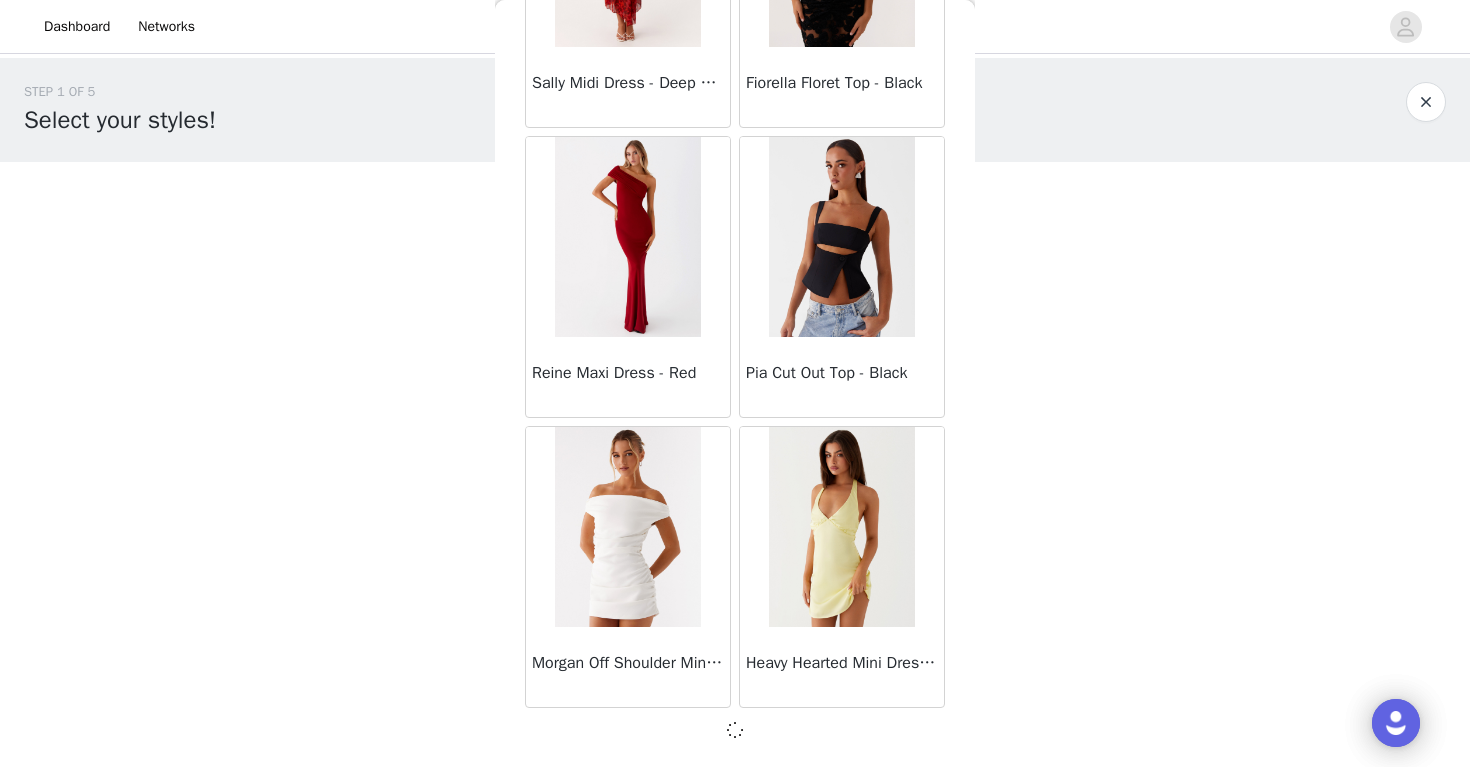 scroll, scrollTop: 10984, scrollLeft: 0, axis: vertical 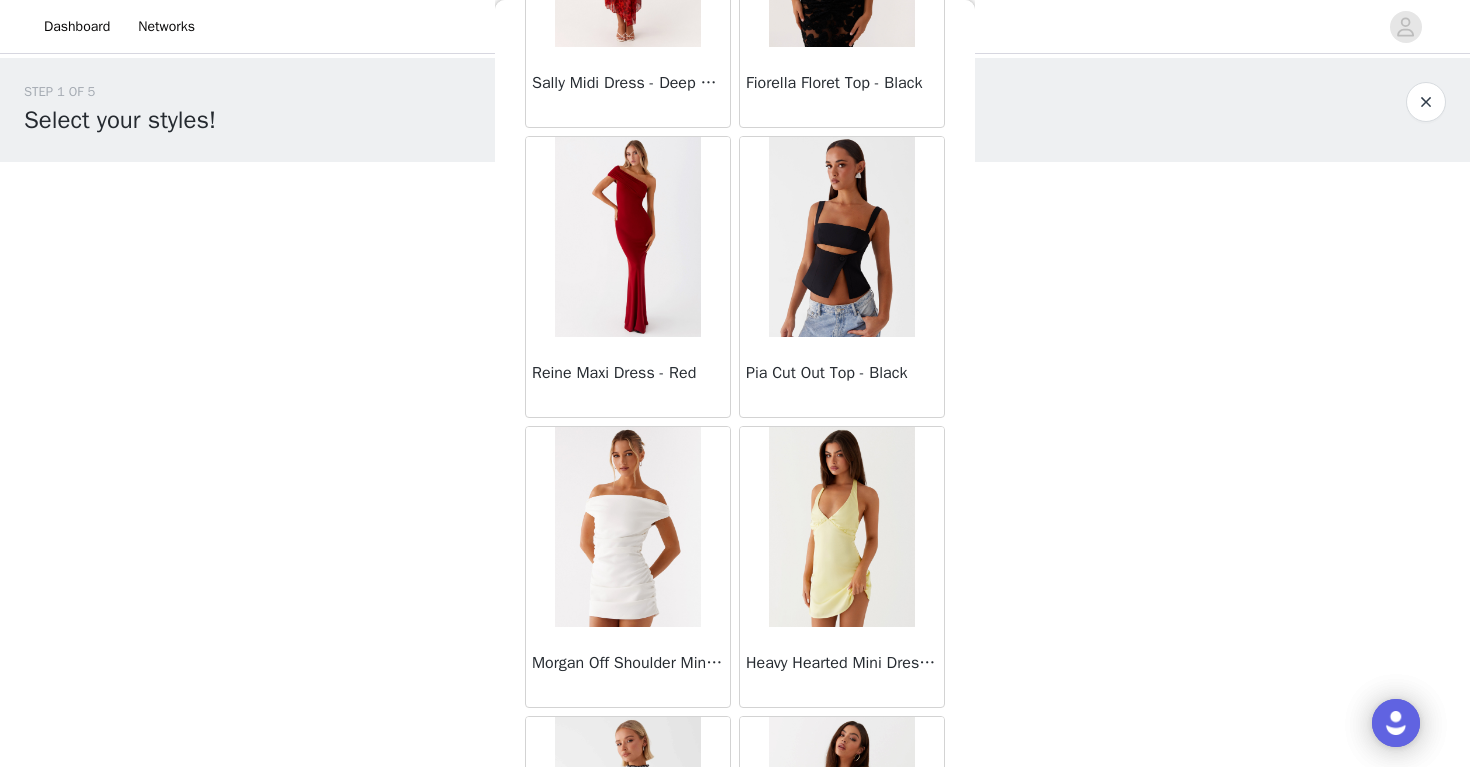 click on "Back       Sweetpea Mini Dress - Yellow       Manifest Mini Dress - Amber       Raquel Off Shoulder Long Sleeve Top - Pink       Julianna Linen Mini Dress - Black       Radiate Halterneck Top - Pink       Arden Mesh Mini Dress - White       Cheryl Bustier Halter Top - Cherry Red       Under The Pagoda Maxi Dress - Deep Red Floral       Sweetest Pie T-Shirt - Black Gingham       That Girl Maxi Dress - Pink       Peppermayo Exclusive Heavy Hearted Mini - Black       Songbird Maxi Dress - Blue Black Floral       Viviana Mini Dress - Lavender       Eden Strapless Maxi Dress - Navy       Claudie Mesh Top - White Pink Lilly       Nia Micro Short - Black       Luciana Crochet Halterneck Mini Dress - Pink       Happy Hour Mini Dress - Yellow       Aullie Maxi Dress - Ivory       Bella Lou Tube Top - Blue       Odette Satin Mini Dress - Blue       Talk About Us Maxi Dress - Blue       Odette Satin Mini Dress - Lilac       Bellamy Top - Red Gingham       Field Of Dreams Maxi Dress - Blue Black Floral" at bounding box center [735, 383] 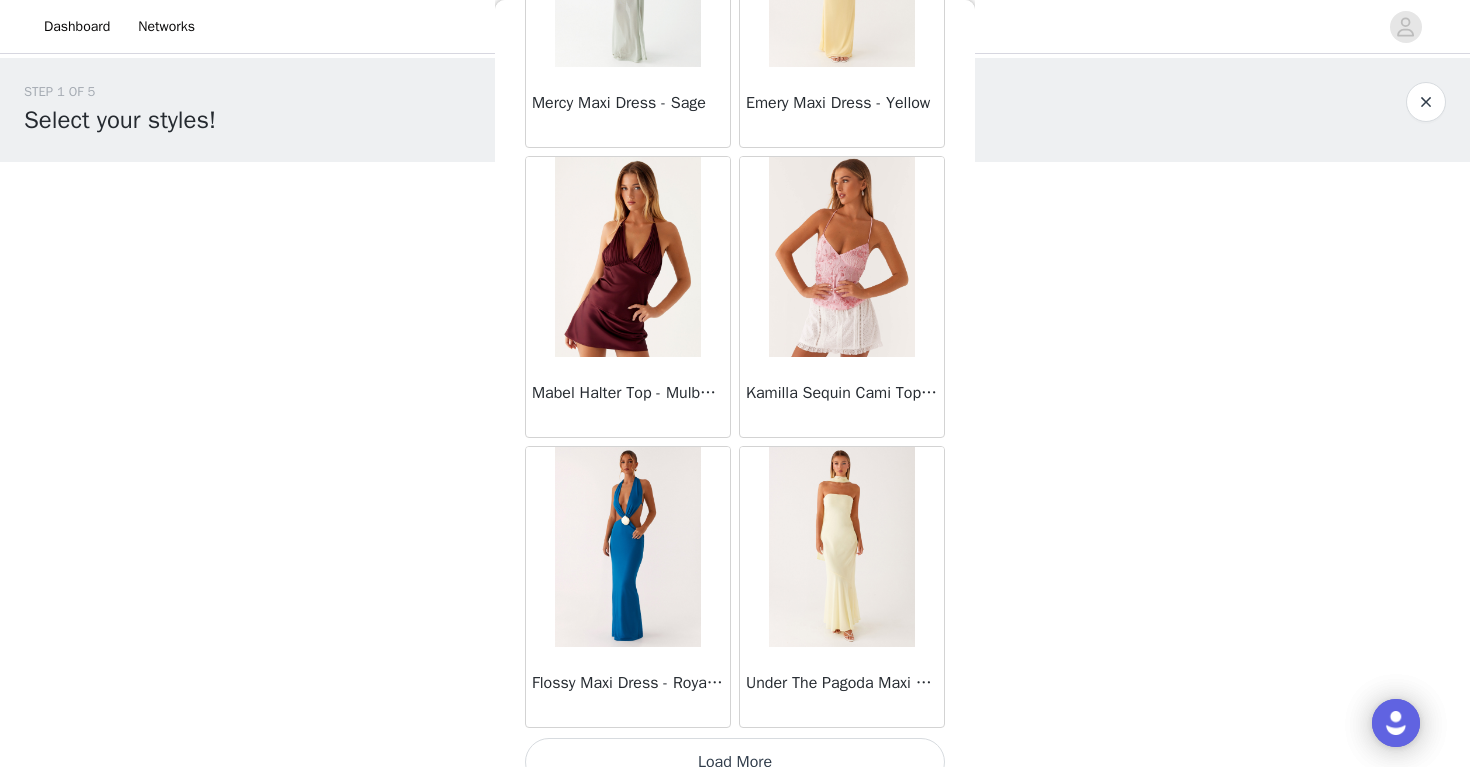 scroll, scrollTop: 13893, scrollLeft: 0, axis: vertical 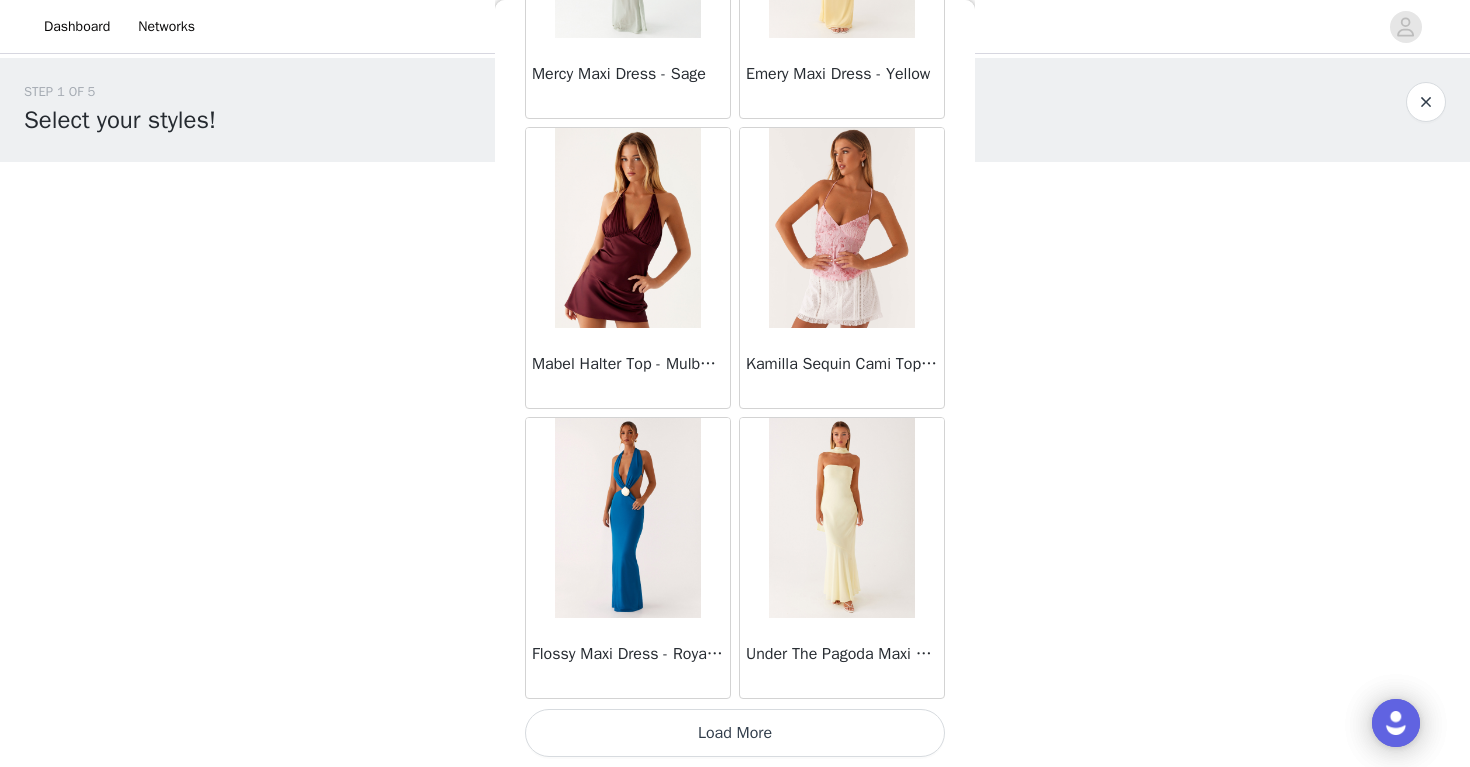 click on "Load More" at bounding box center (735, 733) 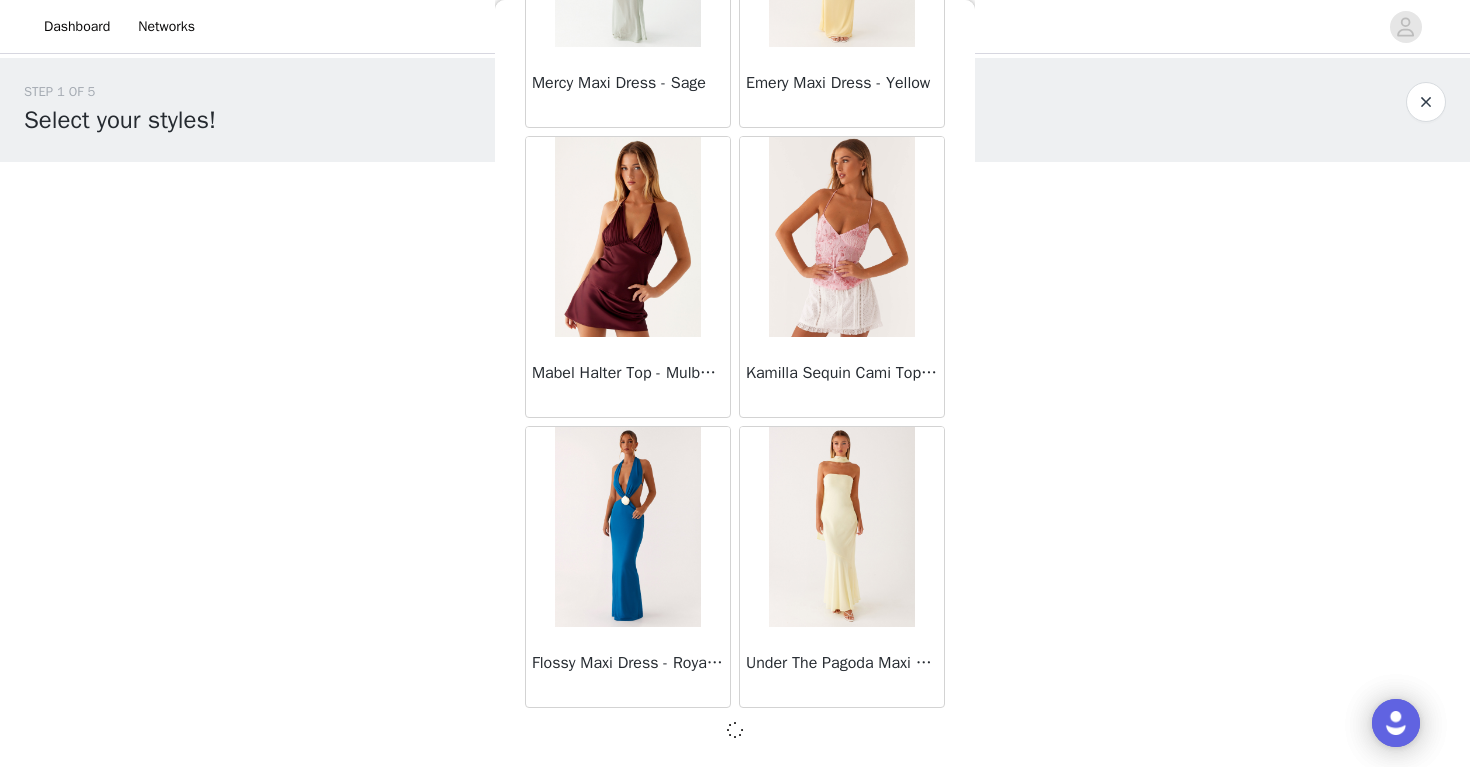 scroll, scrollTop: 13884, scrollLeft: 0, axis: vertical 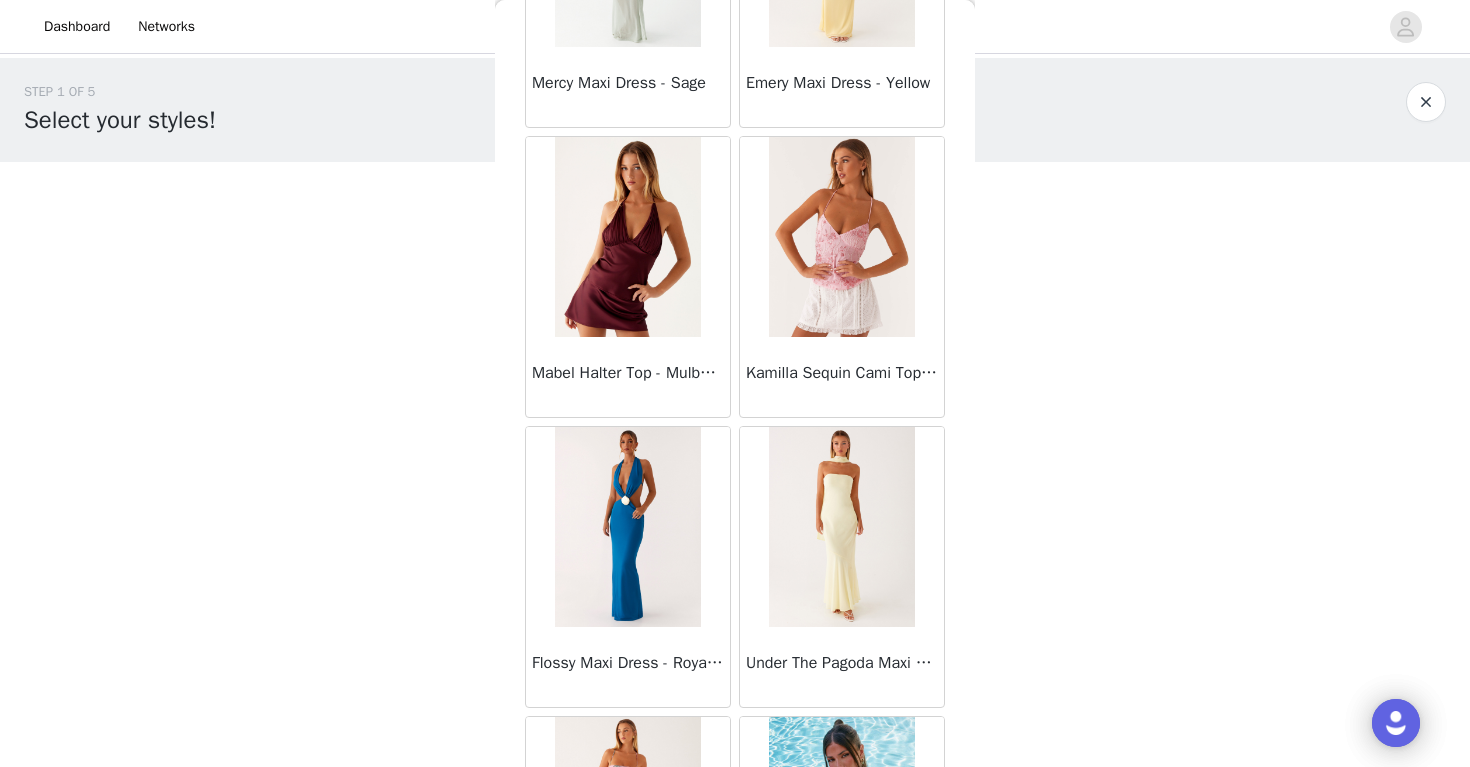 click on "Back       Sweetpea Mini Dress - Yellow       Manifest Mini Dress - Amber       Raquel Off Shoulder Long Sleeve Top - Pink       Julianna Linen Mini Dress - Black       Radiate Halterneck Top - Pink       Arden Mesh Mini Dress - White       Cheryl Bustier Halter Top - Cherry Red       Under The Pagoda Maxi Dress - Deep Red Floral       Sweetest Pie T-Shirt - Black Gingham       That Girl Maxi Dress - Pink       Peppermayo Exclusive Heavy Hearted Mini - Black       Songbird Maxi Dress - Blue Black Floral       Viviana Mini Dress - Lavender       Eden Strapless Maxi Dress - Navy       Claudie Mesh Top - White Pink Lilly       Nia Micro Short - Black       Luciana Crochet Halterneck Mini Dress - Pink       Happy Hour Mini Dress - Yellow       Aullie Maxi Dress - Ivory       Bella Lou Tube Top - Blue       Odette Satin Mini Dress - Blue       Talk About Us Maxi Dress - Blue       Odette Satin Mini Dress - Lilac       Bellamy Top - Red Gingham       Field Of Dreams Maxi Dress - Blue Black Floral" at bounding box center [735, 383] 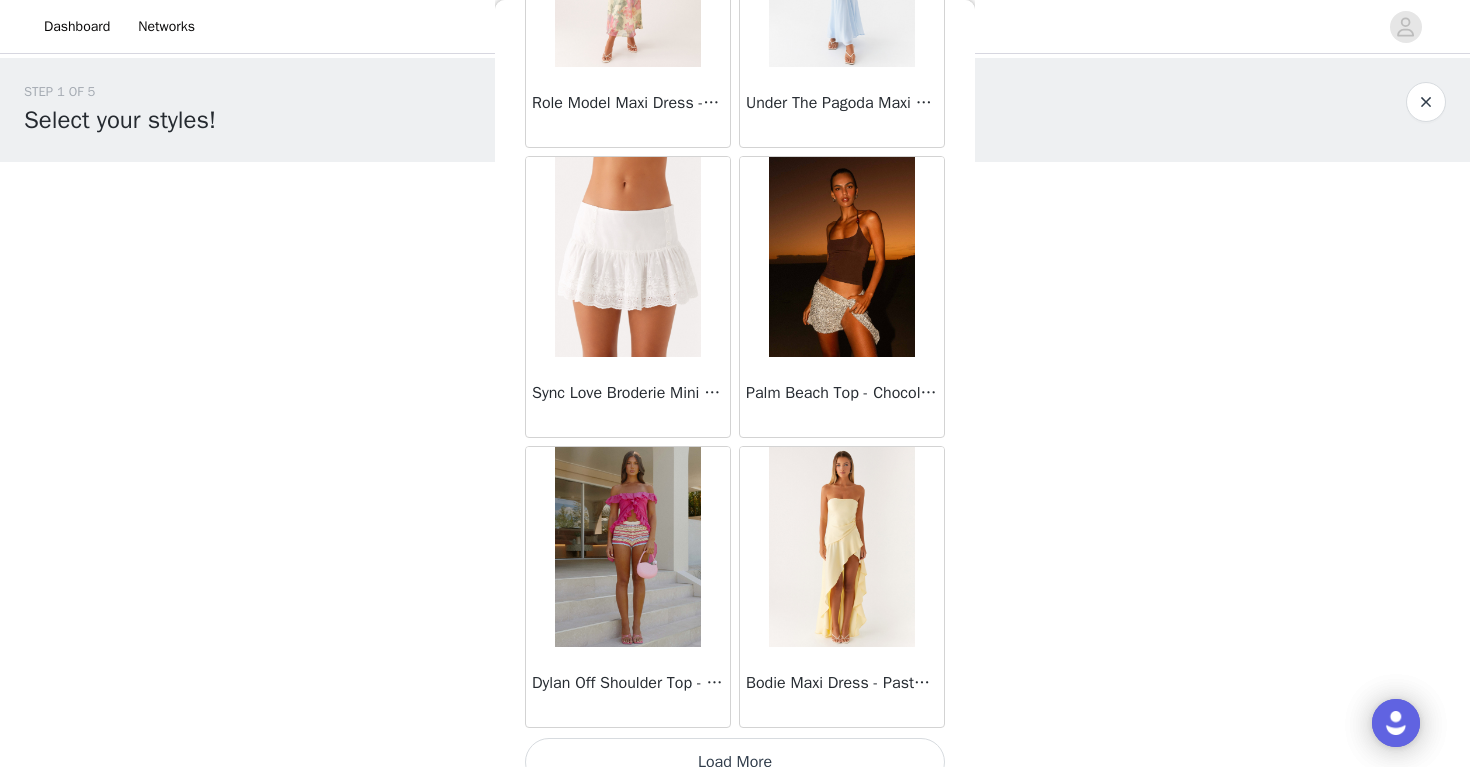scroll, scrollTop: 16793, scrollLeft: 0, axis: vertical 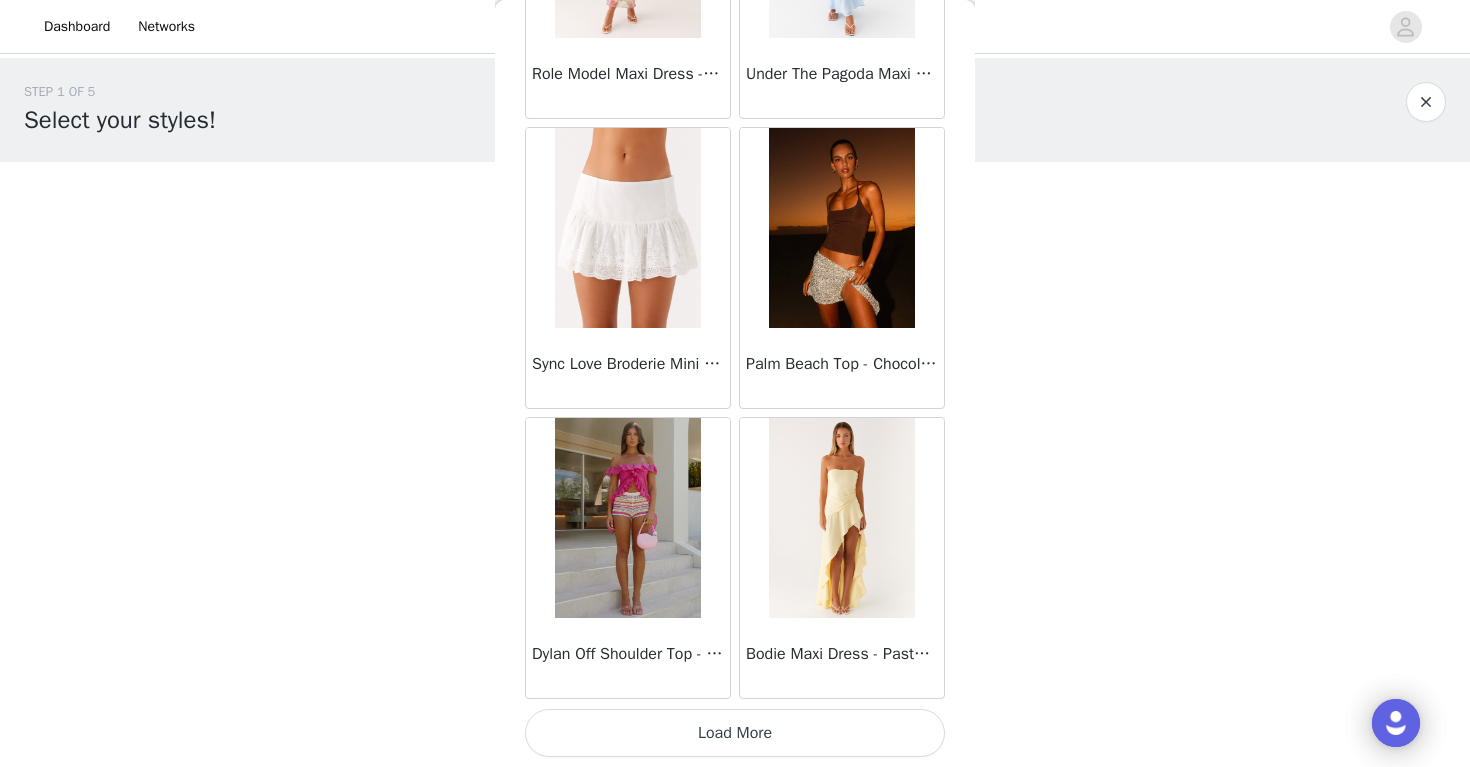 click on "Load More" at bounding box center (735, 733) 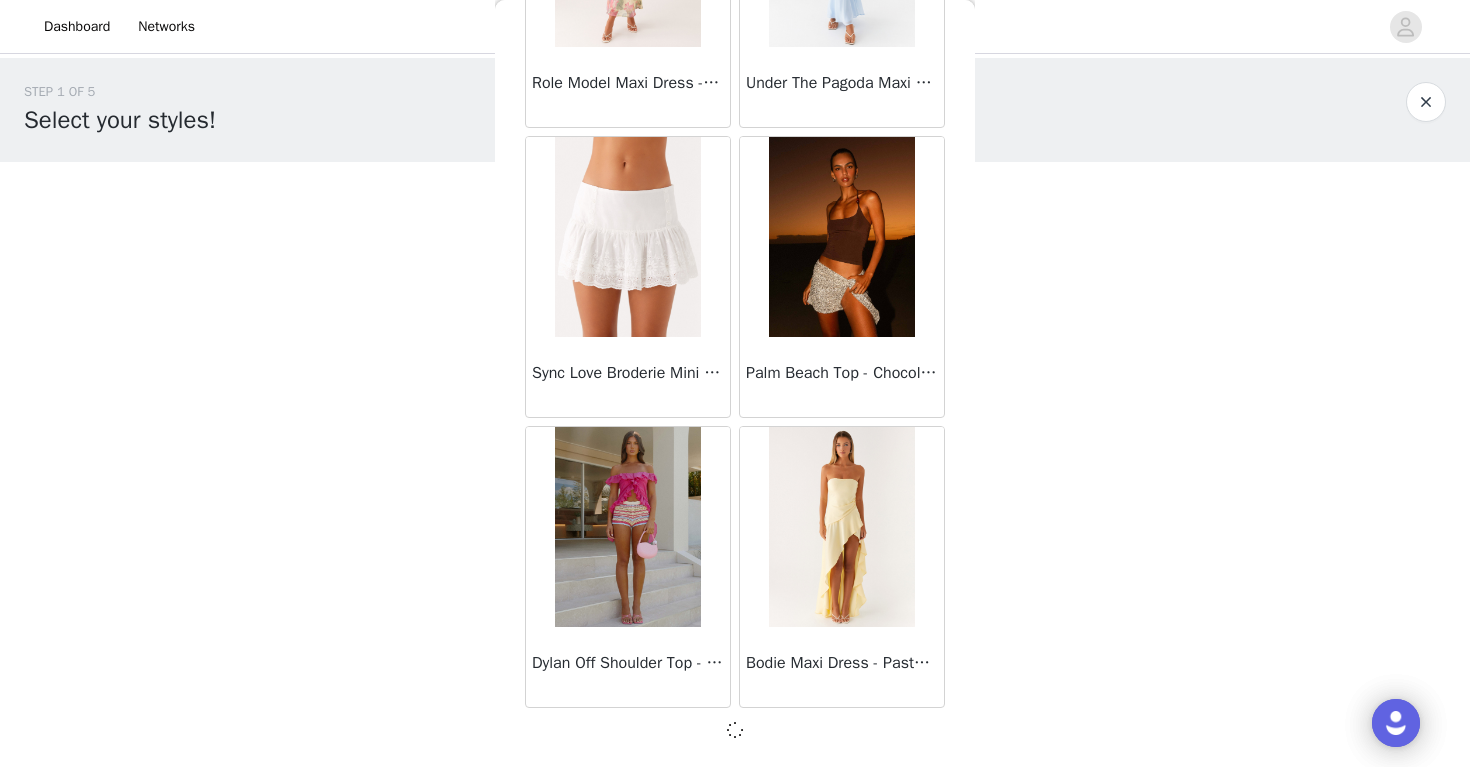 click on "Dashboard Networks
STEP 1 OF 5
Select your styles!
Please note that the sizes are in AU Sizes       0/3 Selected           Add Product       Back       Sweetpea Mini Dress - Yellow       Manifest Mini Dress - Amber       Raquel Off Shoulder Long Sleeve Top - Pink       Julianna Linen Mini Dress - Black       Radiate Halterneck Top - Pink       Arden Mesh Mini Dress - White       Cheryl Bustier Halter Top - Cherry Red       Under The Pagoda Maxi Dress - Deep Red Floral       Sweetest Pie T-Shirt - Black Gingham       That Girl Maxi Dress - Pink       Peppermayo Exclusive Heavy Hearted Mini - Black       Songbird Maxi Dress - Blue Black Floral       Viviana Mini Dress - Lavender       Eden Strapless Maxi Dress - Navy       Claudie Mesh Top - White Pink Lilly       Nia Micro Short - Black       Luciana Crochet Halterneck Mini Dress - Pink       Happy Hour Mini Dress - Yellow       Aullie Maxi Dress - Ivory" at bounding box center [735, 383] 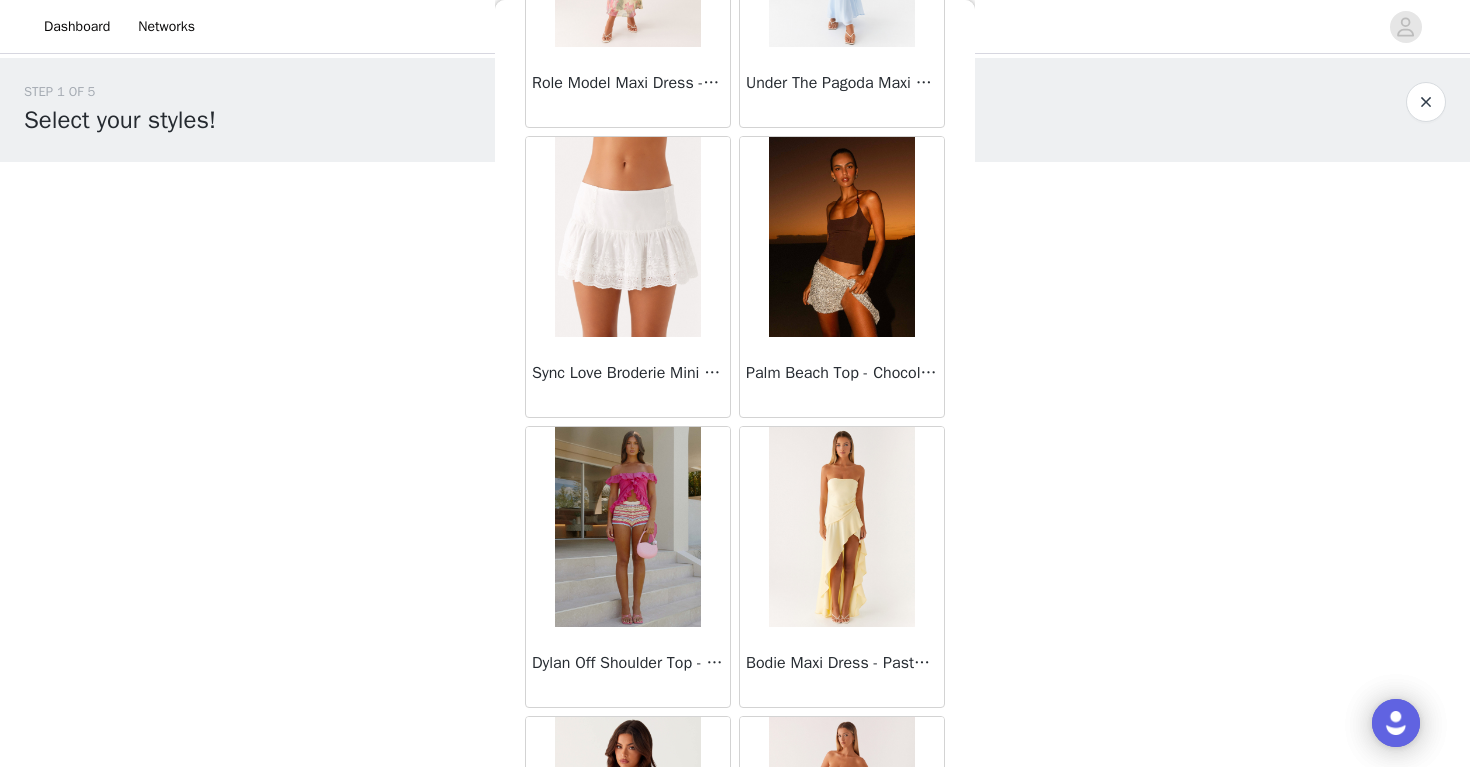 click on "Back       Sweetpea Mini Dress - Yellow       Manifest Mini Dress - Amber       Raquel Off Shoulder Long Sleeve Top - Pink       Julianna Linen Mini Dress - Black       Radiate Halterneck Top - Pink       Arden Mesh Mini Dress - White       Cheryl Bustier Halter Top - Cherry Red       Under The Pagoda Maxi Dress - Deep Red Floral       Sweetest Pie T-Shirt - Black Gingham       That Girl Maxi Dress - Pink       Peppermayo Exclusive Heavy Hearted Mini - Black       Songbird Maxi Dress - Blue Black Floral       Viviana Mini Dress - Lavender       Eden Strapless Maxi Dress - Navy       Claudie Mesh Top - White Pink Lilly       Nia Micro Short - Black       Luciana Crochet Halterneck Mini Dress - Pink       Happy Hour Mini Dress - Yellow       Aullie Maxi Dress - Ivory       Bella Lou Tube Top - Blue       Odette Satin Mini Dress - Blue       Talk About Us Maxi Dress - Blue       Odette Satin Mini Dress - Lilac       Bellamy Top - Red Gingham       Field Of Dreams Maxi Dress - Blue Black Floral" at bounding box center (735, 383) 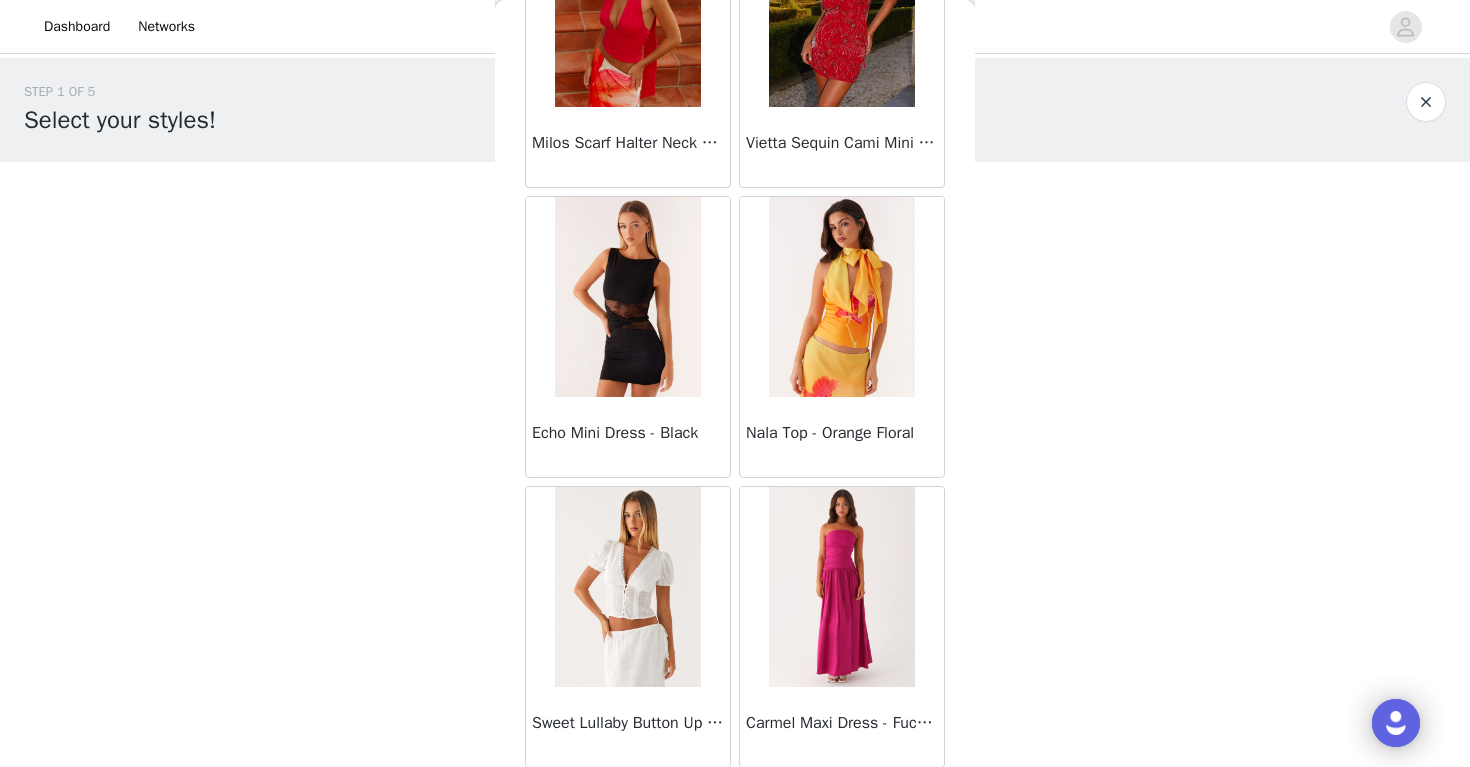 scroll, scrollTop: 19693, scrollLeft: 0, axis: vertical 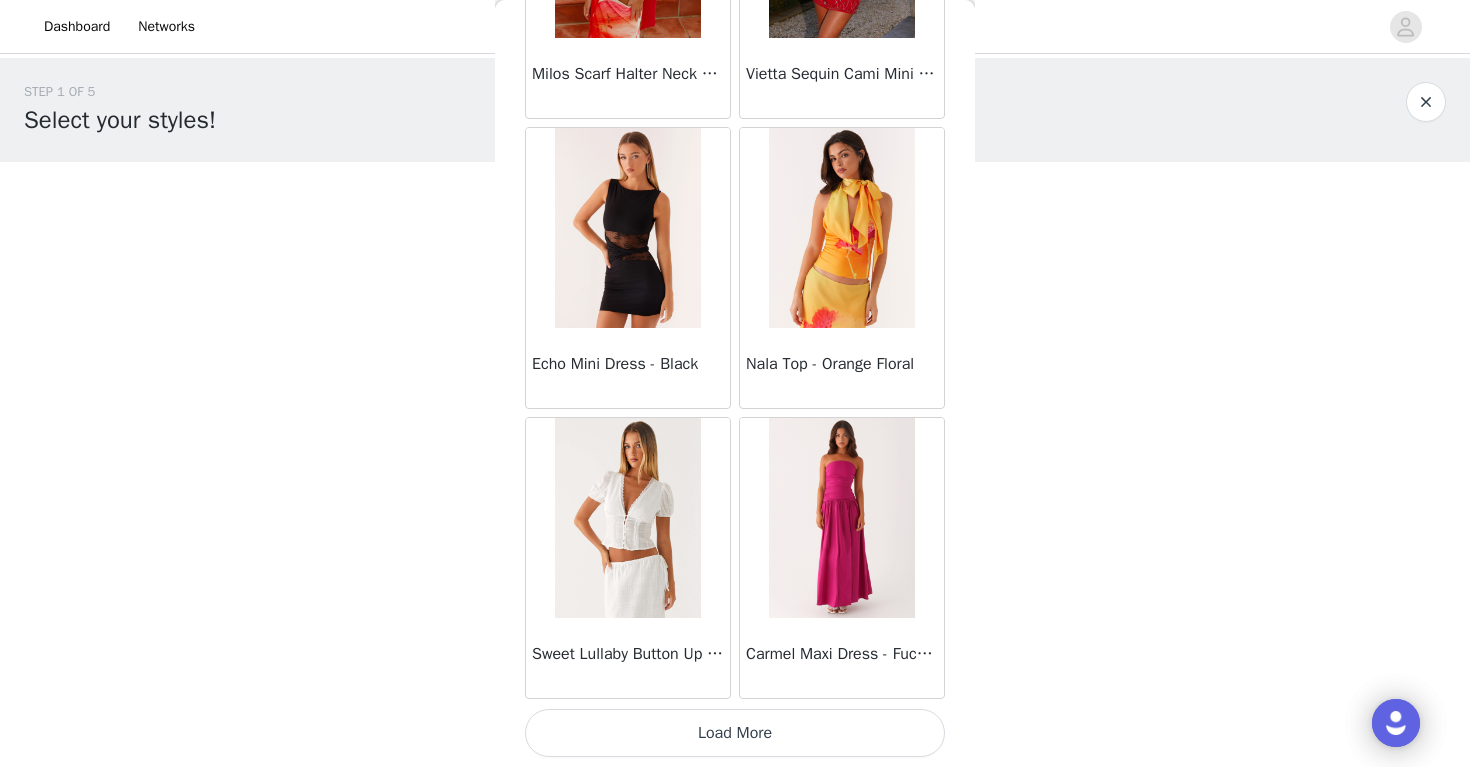 click on "Load More" at bounding box center [735, 733] 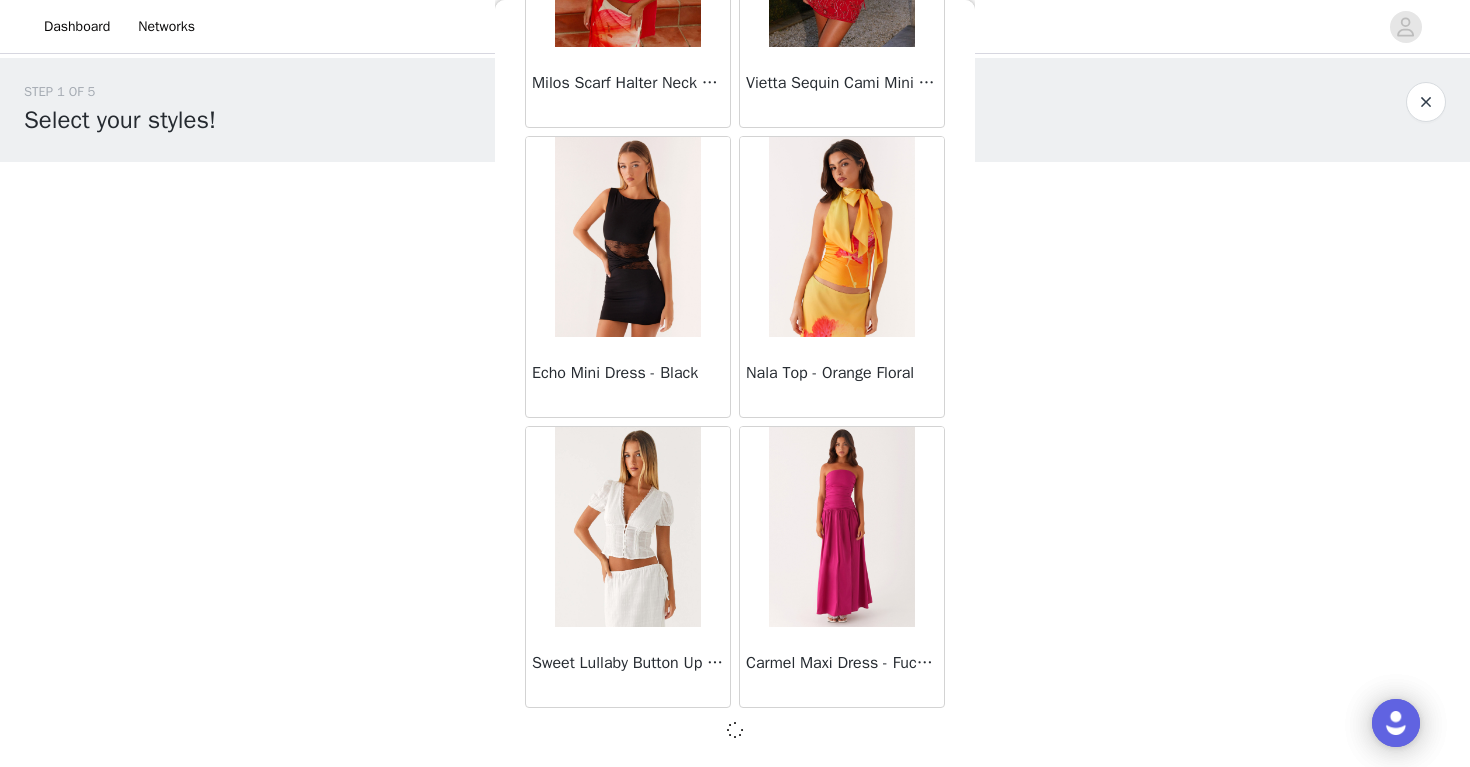 click on "Back       Sweetpea Mini Dress - Yellow       Manifest Mini Dress - Amber       Raquel Off Shoulder Long Sleeve Top - Pink       Julianna Linen Mini Dress - Black       Radiate Halterneck Top - Pink       Arden Mesh Mini Dress - White       Cheryl Bustier Halter Top - Cherry Red       Under The Pagoda Maxi Dress - Deep Red Floral       Sweetest Pie T-Shirt - Black Gingham       That Girl Maxi Dress - Pink       Peppermayo Exclusive Heavy Hearted Mini - Black       Songbird Maxi Dress - Blue Black Floral       Viviana Mini Dress - Lavender       Eden Strapless Maxi Dress - Navy       Claudie Mesh Top - White Pink Lilly       Nia Micro Short - Black       Luciana Crochet Halterneck Mini Dress - Pink       Happy Hour Mini Dress - Yellow       Aullie Maxi Dress - Ivory       Bella Lou Tube Top - Blue       Odette Satin Mini Dress - Blue       Talk About Us Maxi Dress - Blue       Odette Satin Mini Dress - Lilac       Bellamy Top - Red Gingham       Field Of Dreams Maxi Dress - Blue Black Floral" at bounding box center (735, 383) 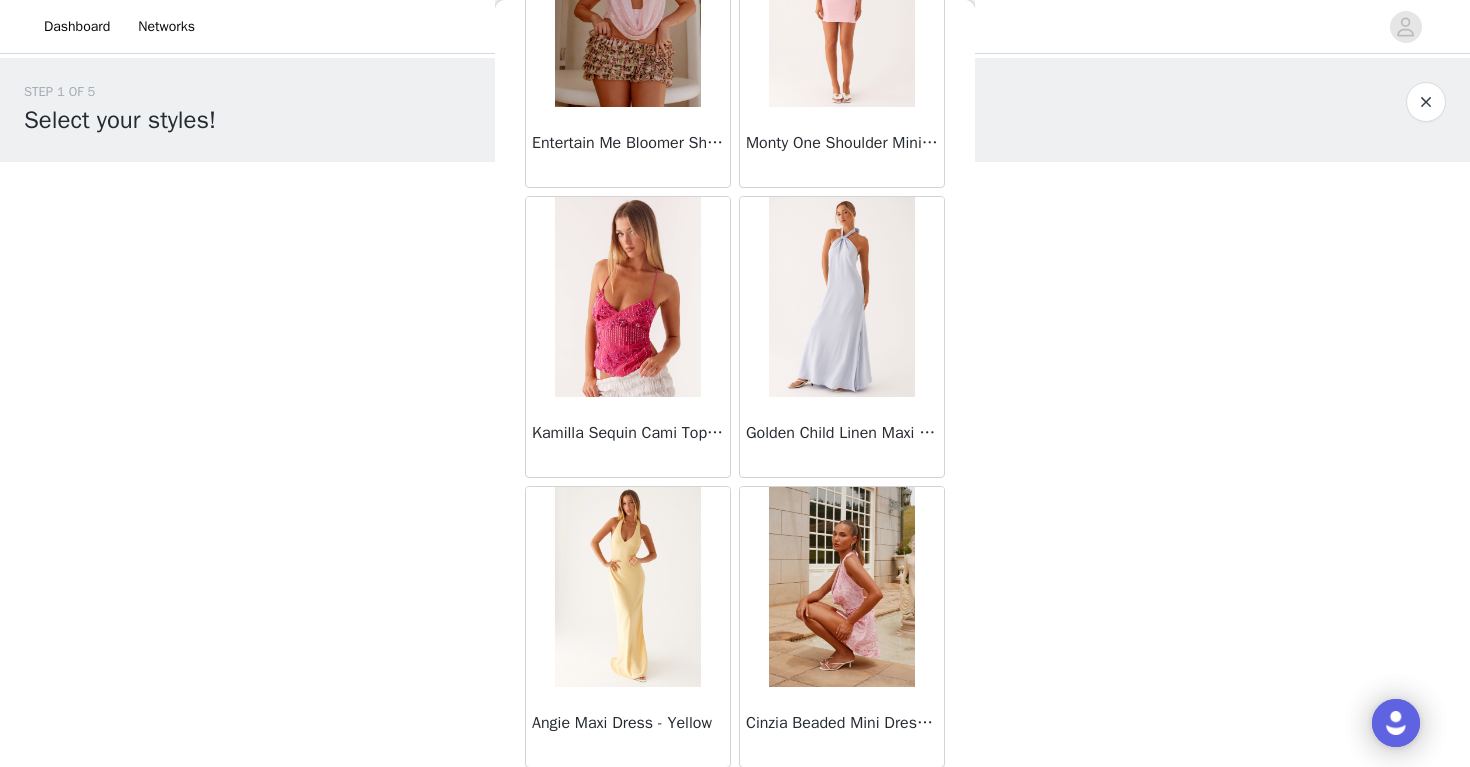 scroll, scrollTop: 22593, scrollLeft: 0, axis: vertical 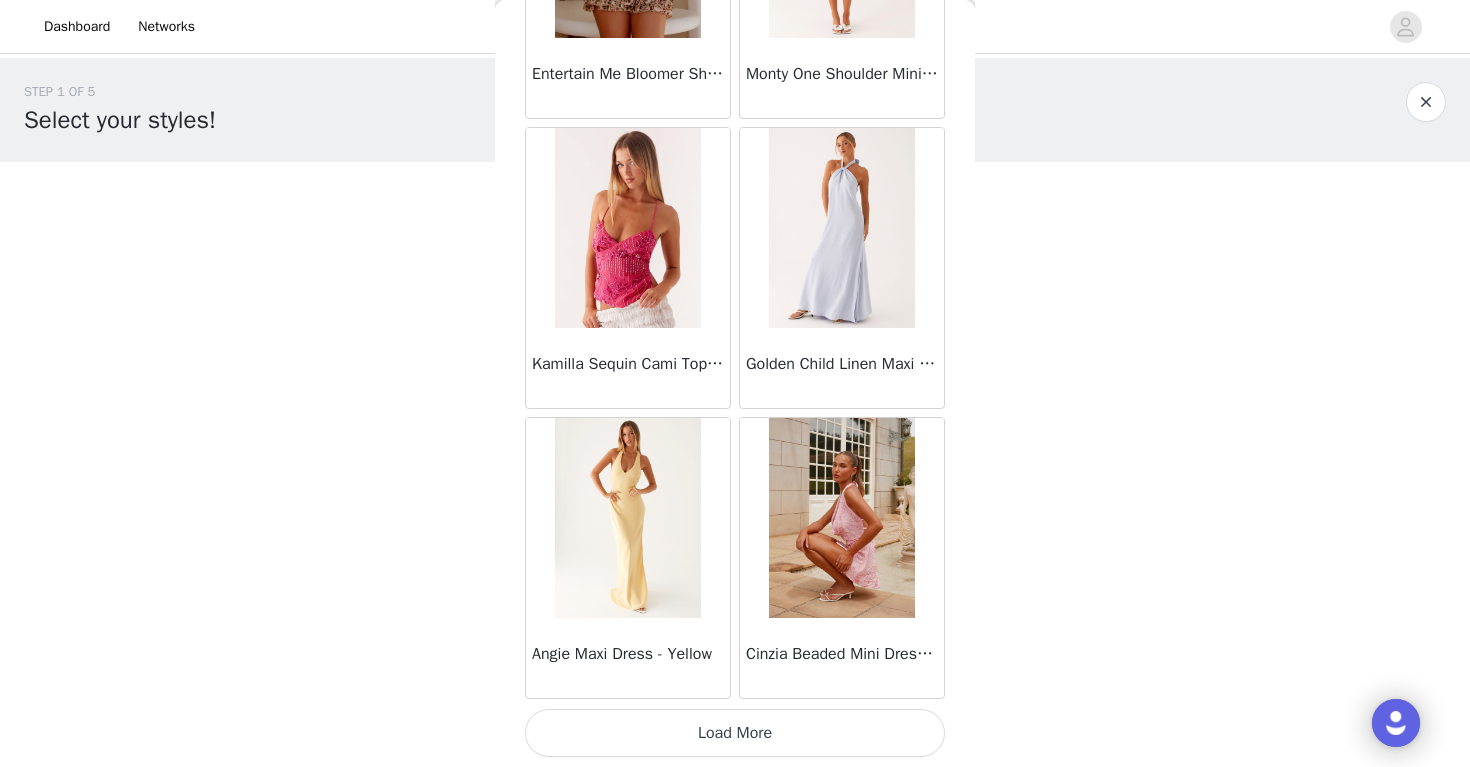 click on "Load More" at bounding box center [735, 733] 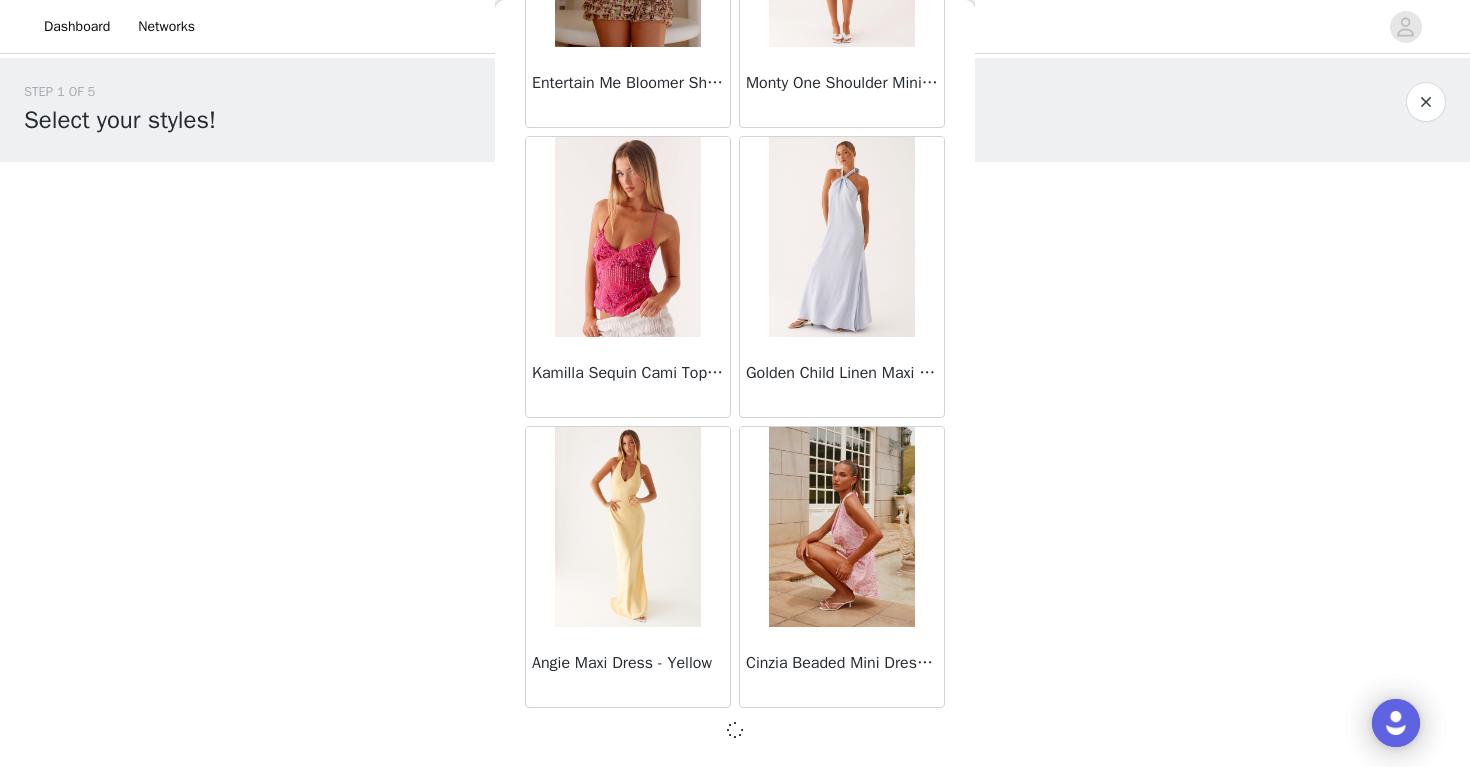 scroll, scrollTop: 22584, scrollLeft: 0, axis: vertical 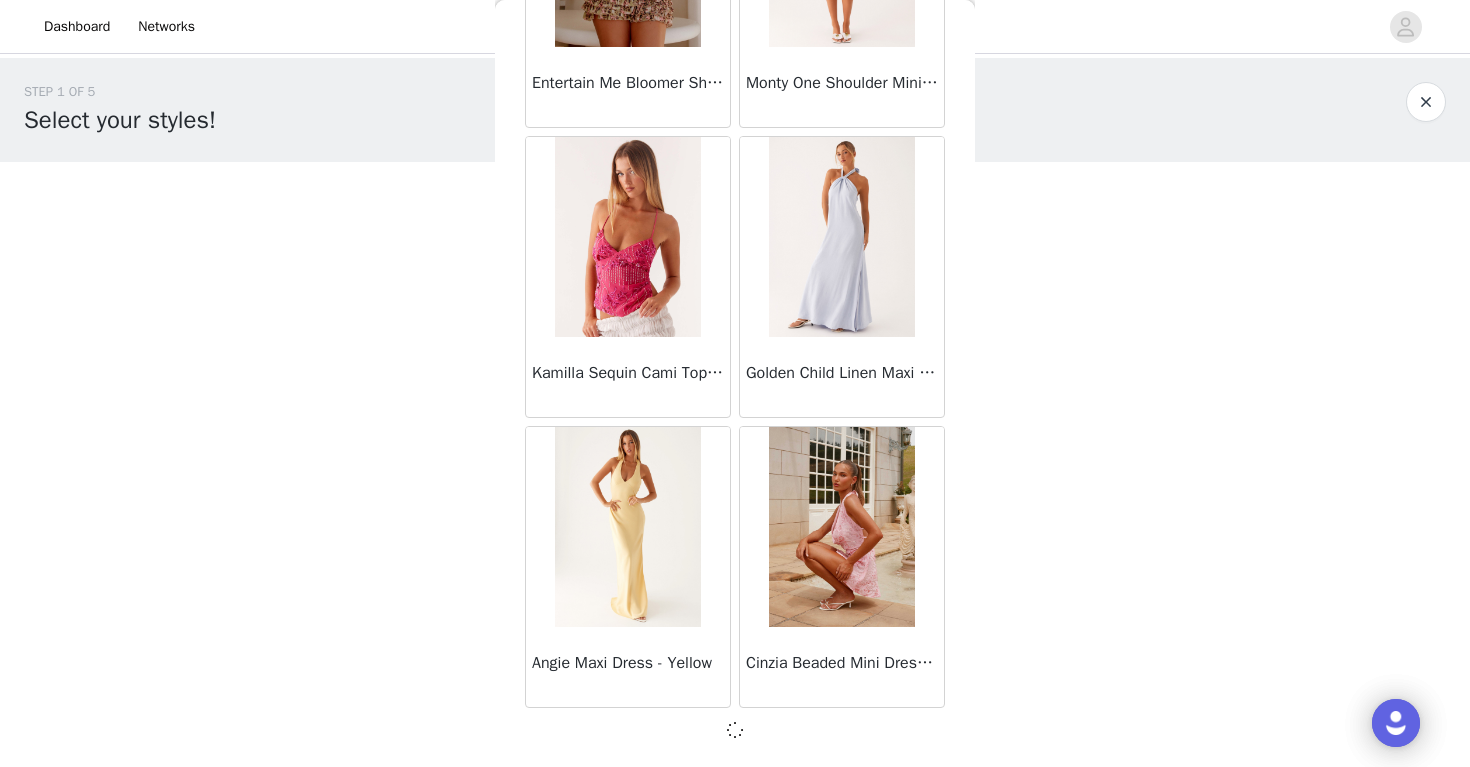 click on "Back       Sweetpea Mini Dress - Yellow       Manifest Mini Dress - Amber       Raquel Off Shoulder Long Sleeve Top - Pink       Julianna Linen Mini Dress - Black       Radiate Halterneck Top - Pink       Arden Mesh Mini Dress - White       Cheryl Bustier Halter Top - Cherry Red       Under The Pagoda Maxi Dress - Deep Red Floral       Sweetest Pie T-Shirt - Black Gingham       That Girl Maxi Dress - Pink       Peppermayo Exclusive Heavy Hearted Mini - Black       Songbird Maxi Dress - Blue Black Floral       Viviana Mini Dress - Lavender       Eden Strapless Maxi Dress - Navy       Claudie Mesh Top - White Pink Lilly       Nia Micro Short - Black       Luciana Crochet Halterneck Mini Dress - Pink       Happy Hour Mini Dress - Yellow       Aullie Maxi Dress - Ivory       Bella Lou Tube Top - Blue       Odette Satin Mini Dress - Blue       Talk About Us Maxi Dress - Blue       Odette Satin Mini Dress - Lilac       Bellamy Top - Red Gingham       Field Of Dreams Maxi Dress - Blue Black Floral" at bounding box center [735, 383] 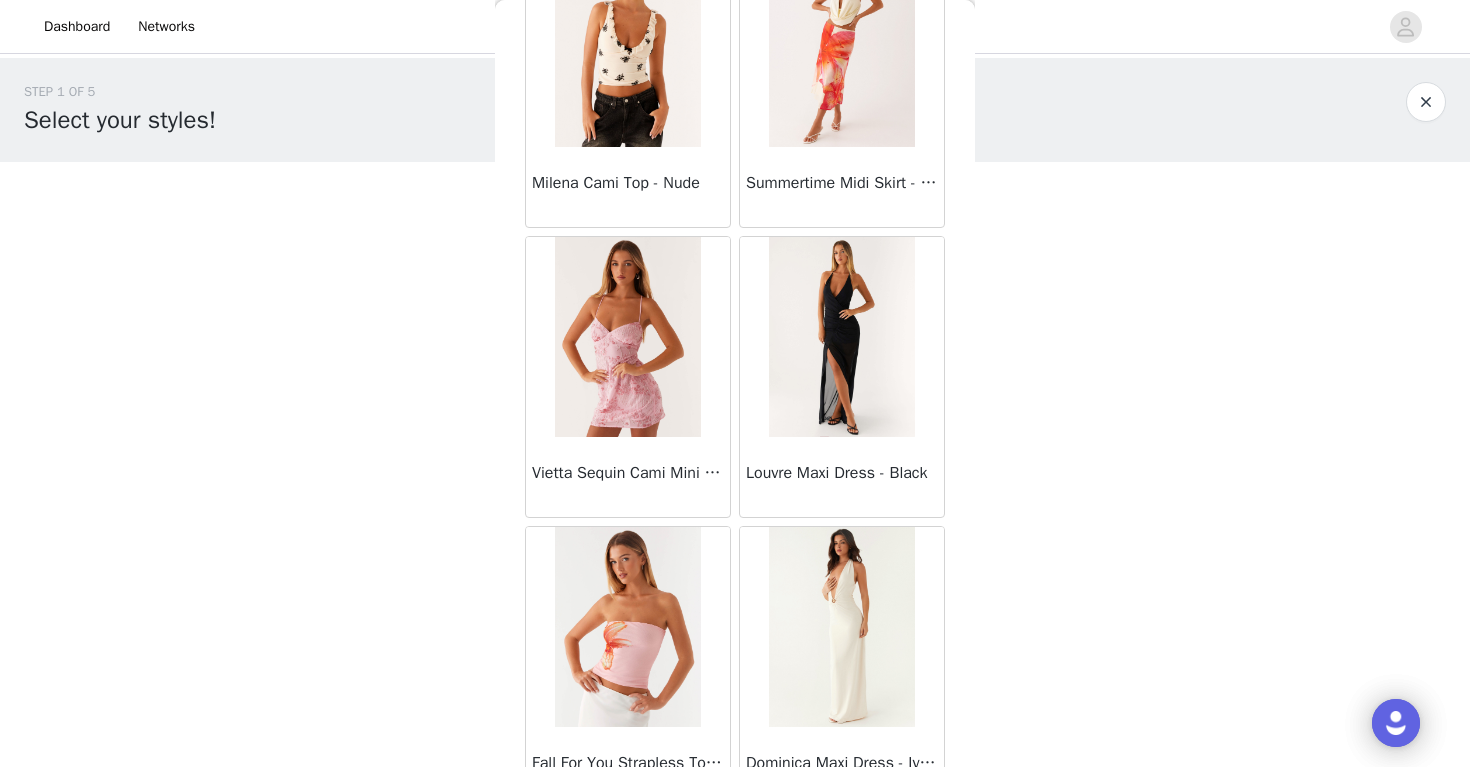 scroll, scrollTop: 24264, scrollLeft: 0, axis: vertical 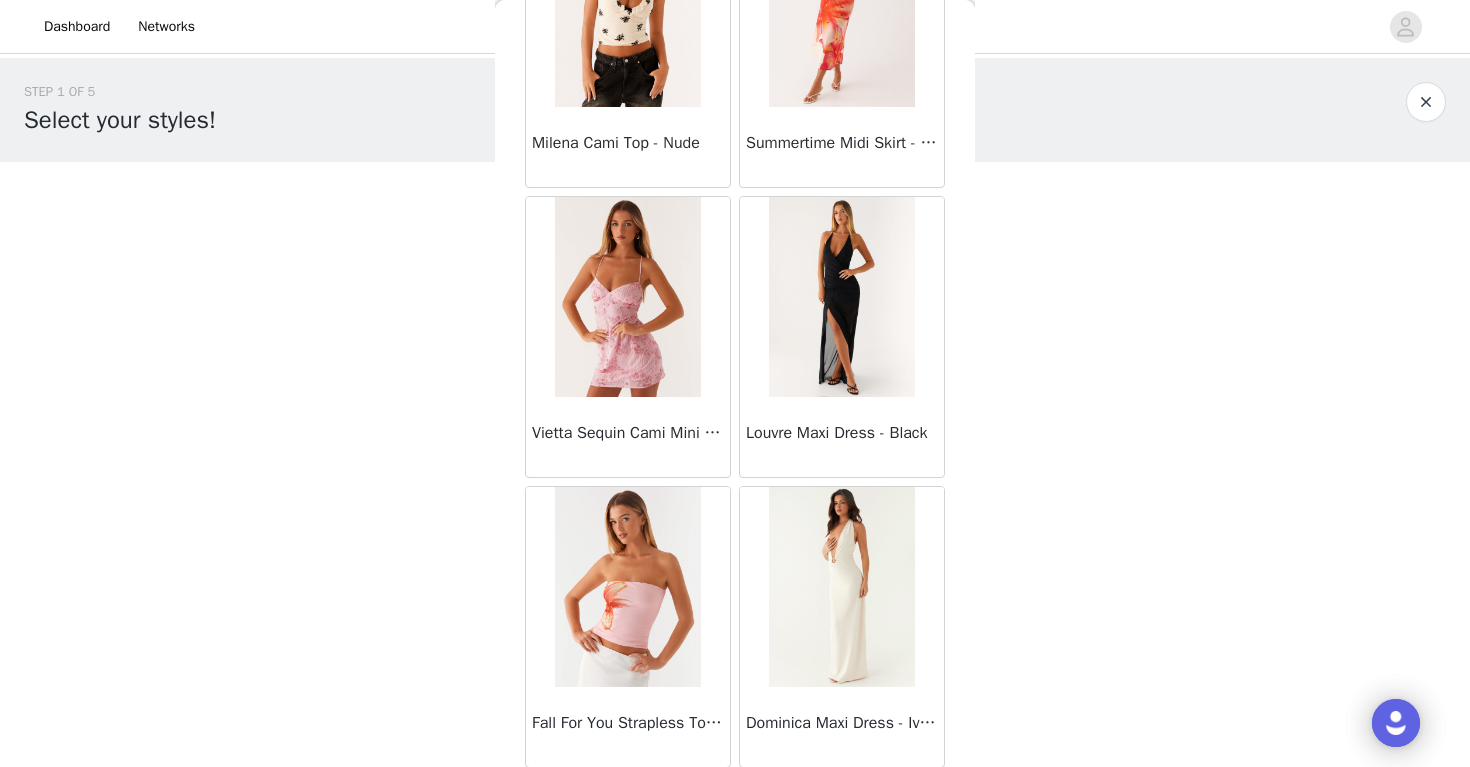 click on "STEP 1 OF 5
Select your styles!
Please note that the sizes are in AU Sizes       0/3 Selected           Add Product       Back       Sweetpea Mini Dress - Yellow       Manifest Mini Dress - Amber       Raquel Off Shoulder Long Sleeve Top - Pink       Julianna Linen Mini Dress - Black       Radiate Halterneck Top - Pink       Arden Mesh Mini Dress - White       Cheryl Bustier Halter Top - Cherry Red       Under The Pagoda Maxi Dress - Deep Red Floral       Sweetest Pie T-Shirt - Black Gingham       That Girl Maxi Dress - Pink       Peppermayo Exclusive Heavy Hearted Mini - Black       Songbird Maxi Dress - Blue Black Floral       Viviana Mini Dress - Lavender       Eden Strapless Maxi Dress - Navy       Claudie Mesh Top - White Pink Lilly       Nia Micro Short - Black       Luciana Crochet Halterneck Mini Dress - Pink       Happy Hour Mini Dress - Yellow       Aullie Maxi Dress - Ivory" at bounding box center [735, 216] 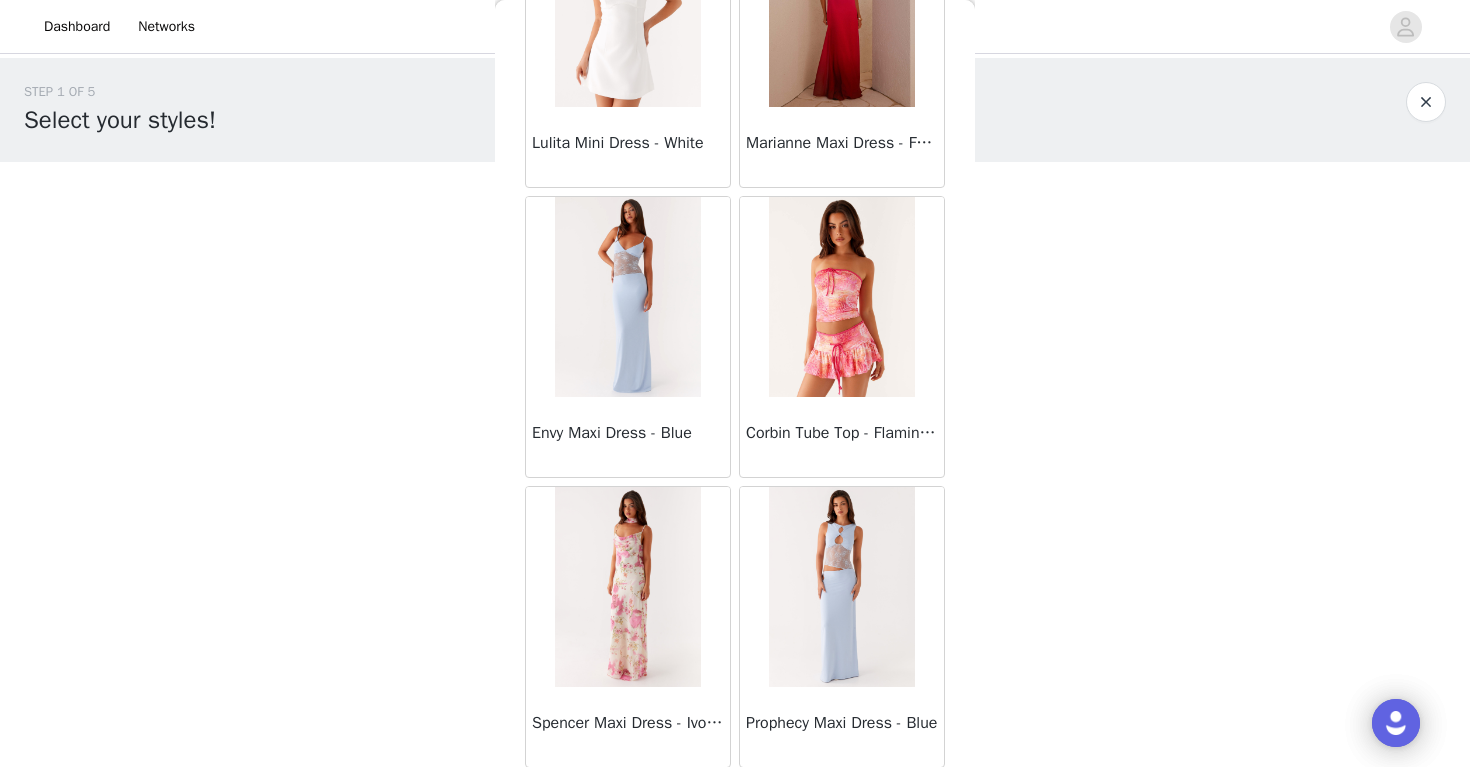 scroll, scrollTop: 25493, scrollLeft: 0, axis: vertical 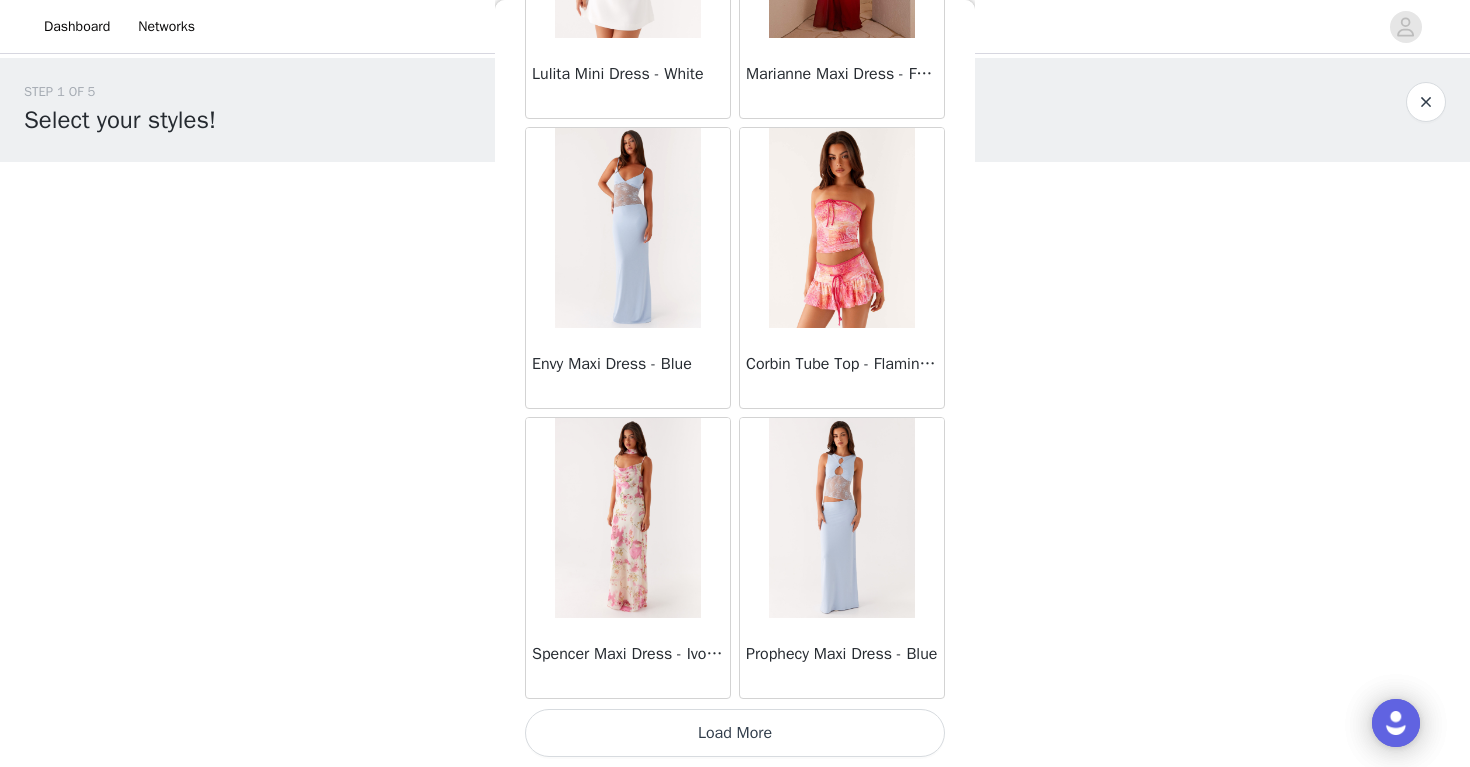 click on "Load More" at bounding box center [735, 733] 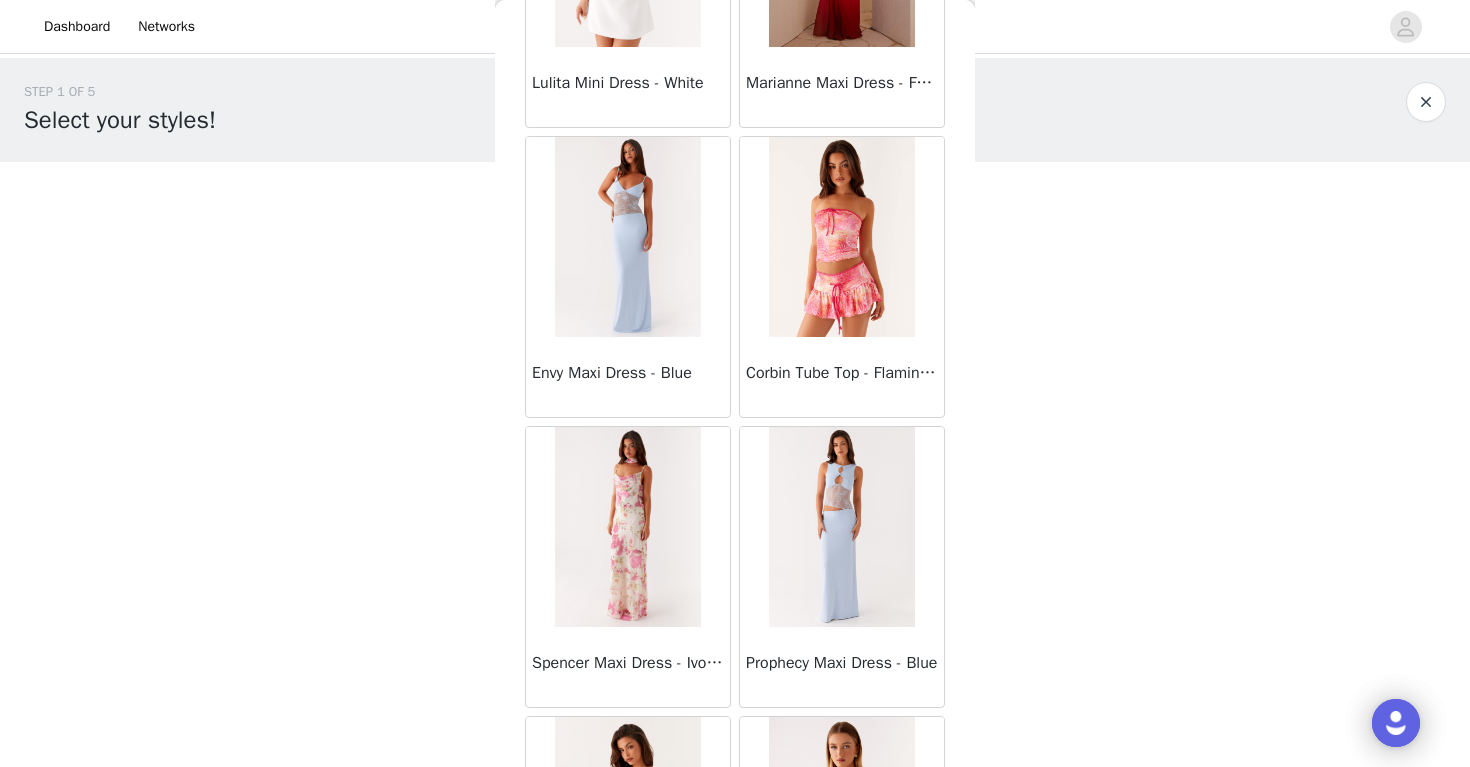 click on "Back       Sweetpea Mini Dress - Yellow       Manifest Mini Dress - Amber       Raquel Off Shoulder Long Sleeve Top - Pink       Julianna Linen Mini Dress - Black       Radiate Halterneck Top - Pink       Arden Mesh Mini Dress - White       Cheryl Bustier Halter Top - Cherry Red       Under The Pagoda Maxi Dress - Deep Red Floral       Sweetest Pie T-Shirt - Black Gingham       That Girl Maxi Dress - Pink       Peppermayo Exclusive Heavy Hearted Mini - Black       Songbird Maxi Dress - Blue Black Floral       Viviana Mini Dress - Lavender       Eden Strapless Maxi Dress - Navy       Claudie Mesh Top - White Pink Lilly       Nia Micro Short - Black       Luciana Crochet Halterneck Mini Dress - Pink       Happy Hour Mini Dress - Yellow       Aullie Maxi Dress - Ivory       Bella Lou Tube Top - Blue       Odette Satin Mini Dress - Blue       Talk About Us Maxi Dress - Blue       Odette Satin Mini Dress - Lilac       Bellamy Top - Red Gingham       Field Of Dreams Maxi Dress - Blue Black Floral" at bounding box center (735, 383) 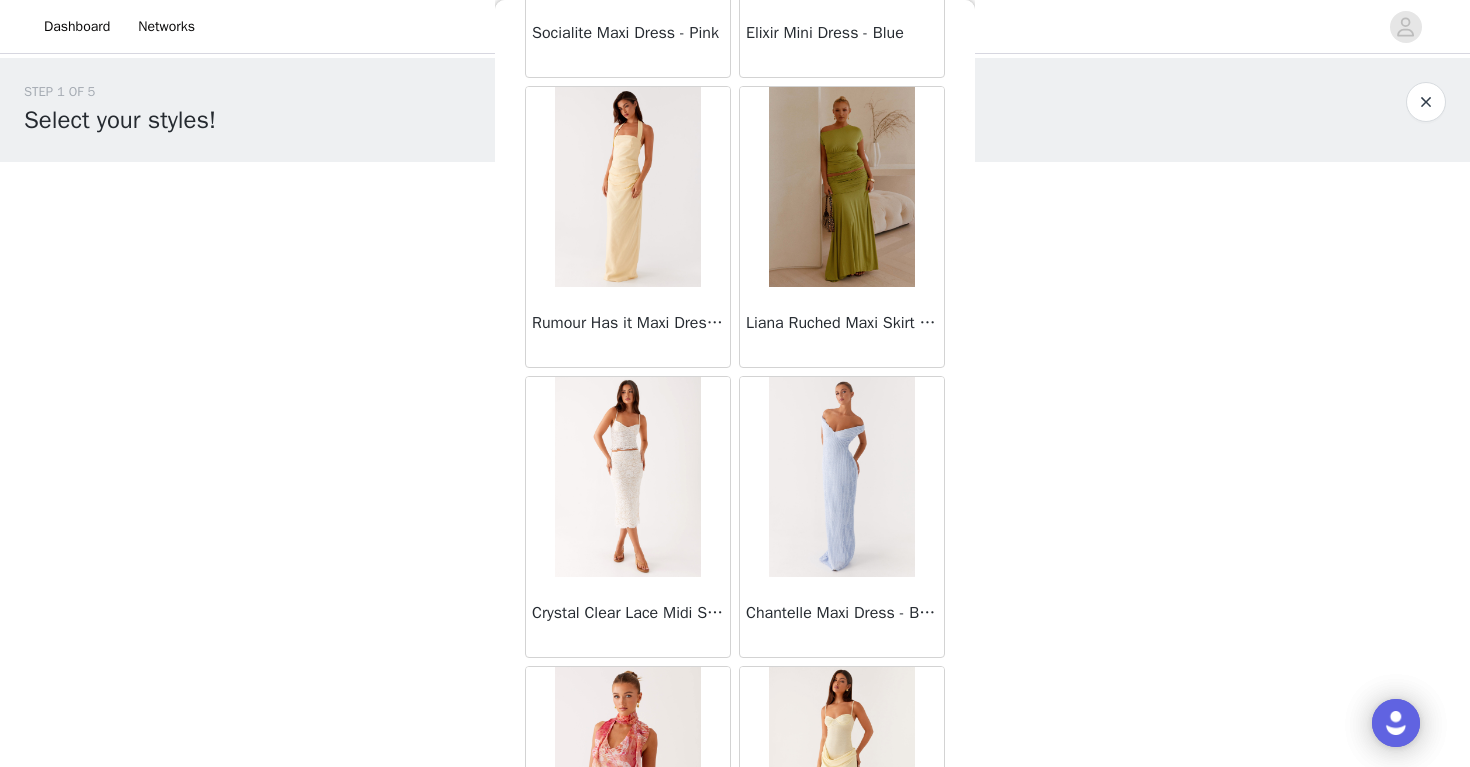 scroll, scrollTop: 26524, scrollLeft: 0, axis: vertical 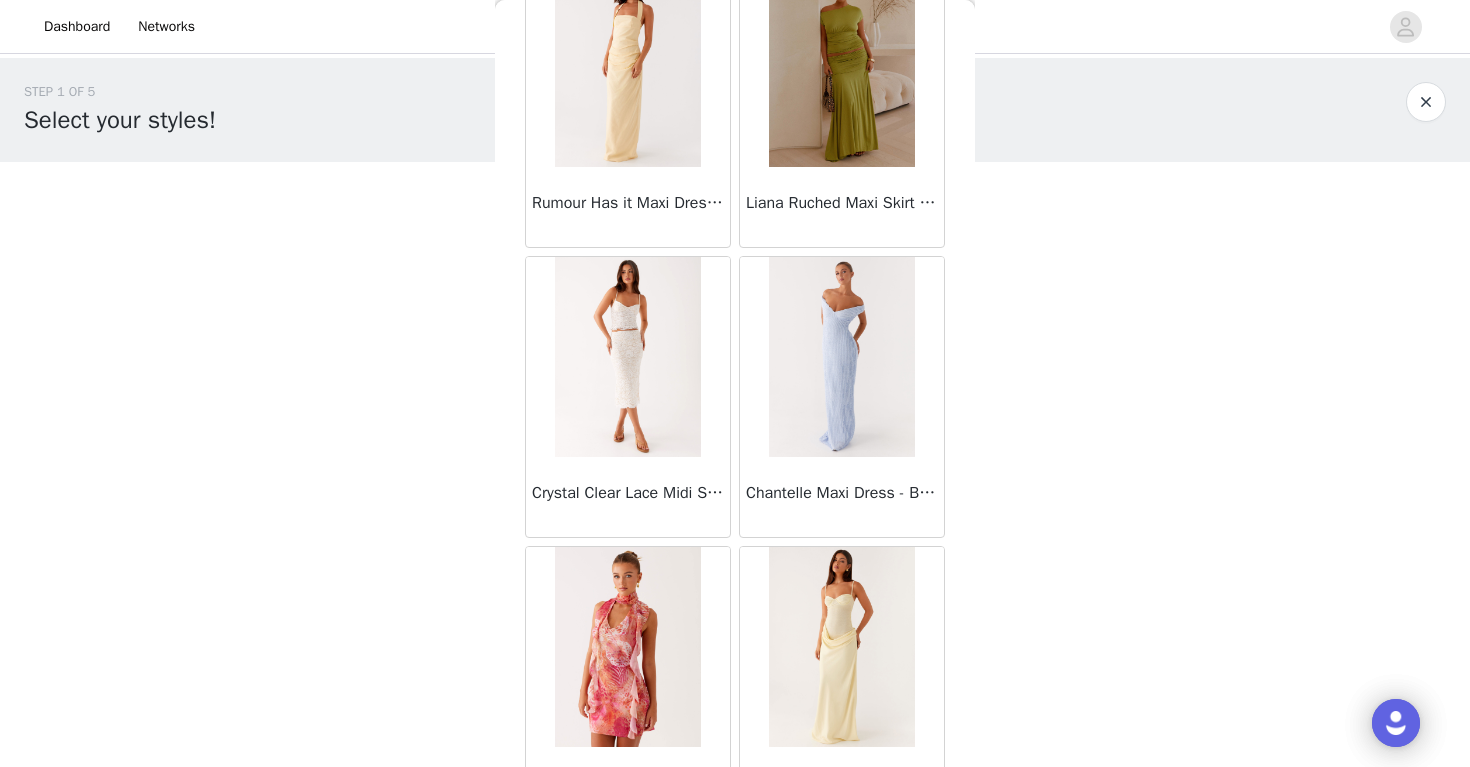 click on "STEP 1 OF 5
Select your styles!
Please note that the sizes are in AU Sizes       0/3 Selected           Add Product       Back       Sweetpea Mini Dress - Yellow       Manifest Mini Dress - Amber       Raquel Off Shoulder Long Sleeve Top - Pink       Julianna Linen Mini Dress - Black       Radiate Halterneck Top - Pink       Arden Mesh Mini Dress - White       Cheryl Bustier Halter Top - Cherry Red       Under The Pagoda Maxi Dress - Deep Red Floral       Sweetest Pie T-Shirt - Black Gingham       That Girl Maxi Dress - Pink       Peppermayo Exclusive Heavy Hearted Mini - Black       Songbird Maxi Dress - Blue Black Floral       Viviana Mini Dress - Lavender       Eden Strapless Maxi Dress - Navy       Claudie Mesh Top - White Pink Lilly       Nia Micro Short - Black       Luciana Crochet Halterneck Mini Dress - Pink       Happy Hour Mini Dress - Yellow       Aullie Maxi Dress - Ivory" at bounding box center (735, 288) 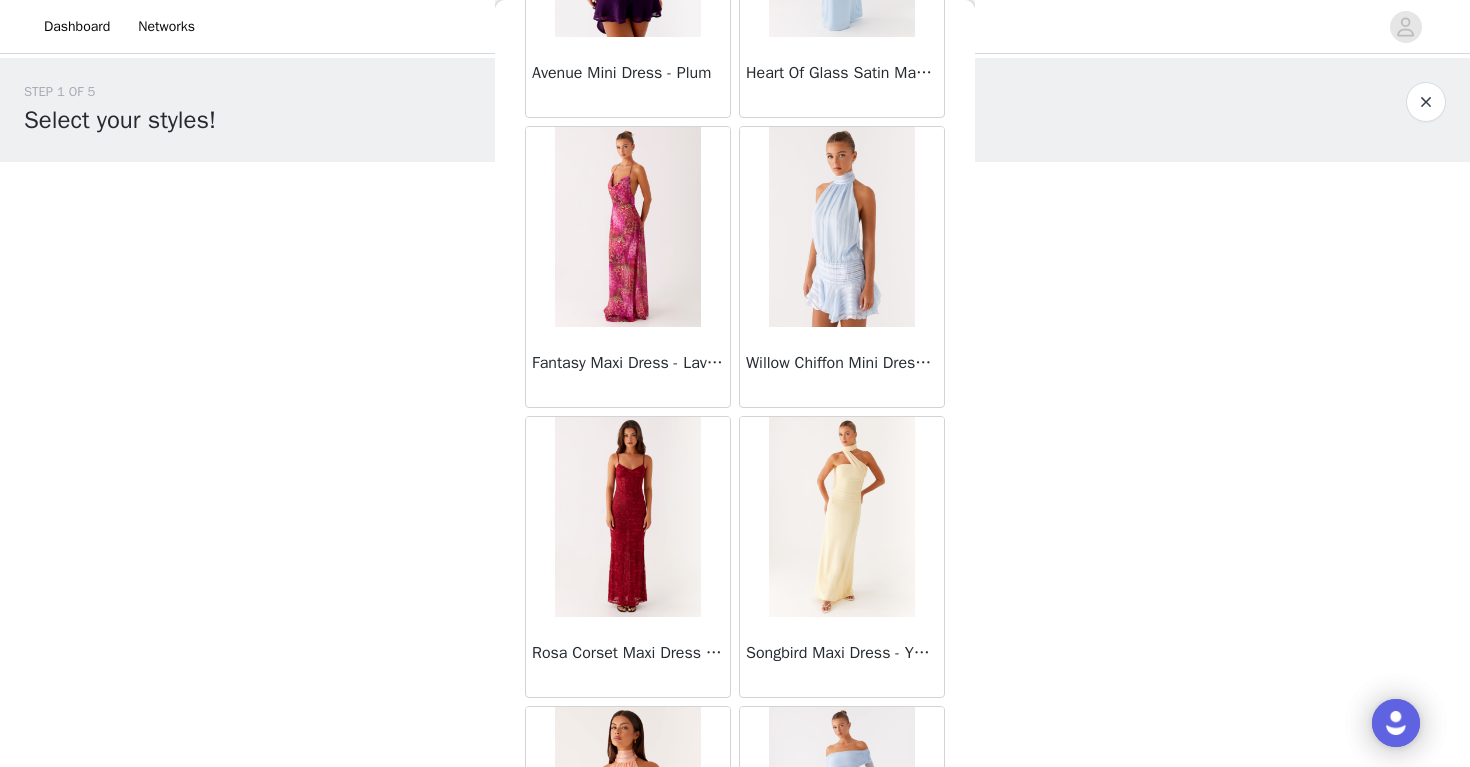 scroll, scrollTop: 27604, scrollLeft: 0, axis: vertical 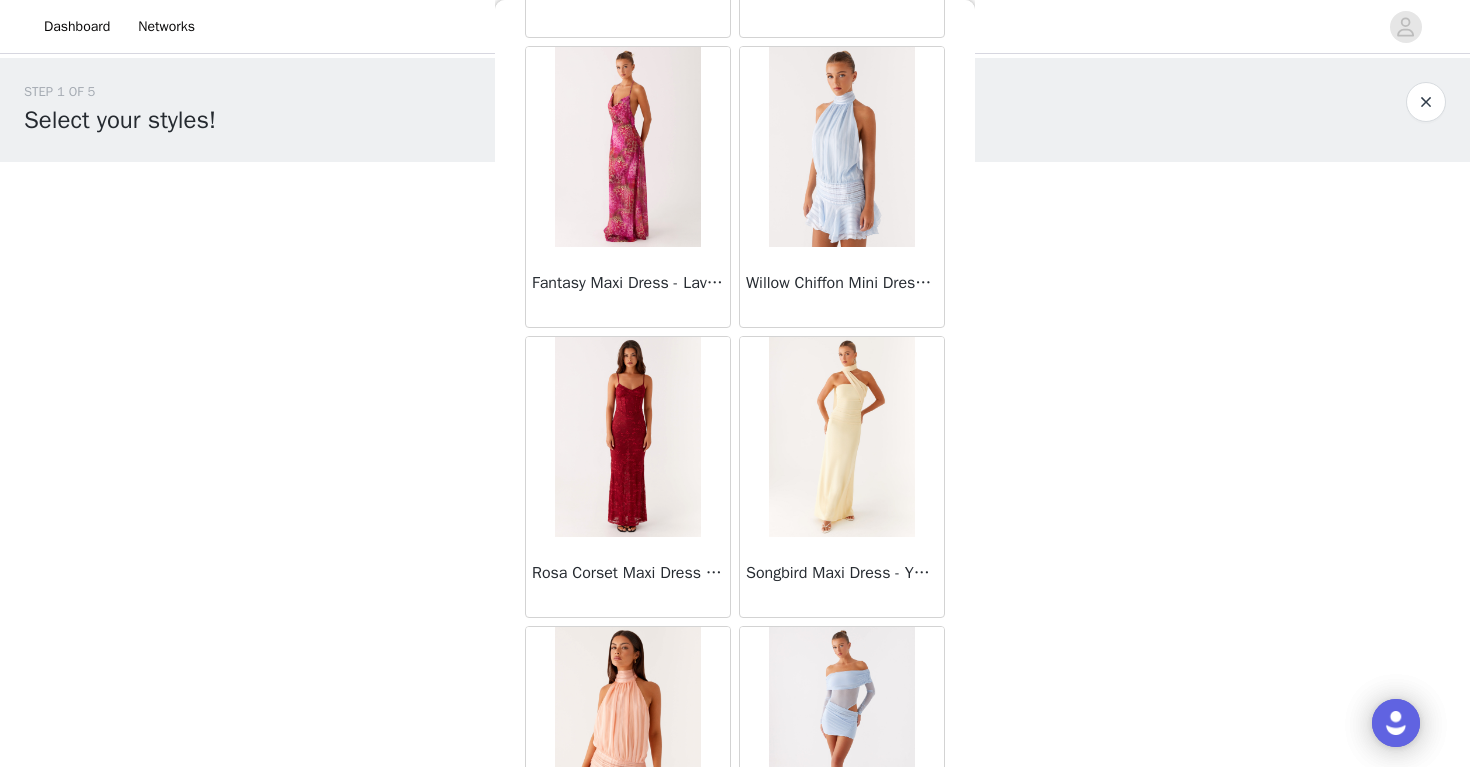 click on "STEP 1 OF 5
Select your styles!
Please note that the sizes are in AU Sizes       0/3 Selected           Add Product       Back       Sweetpea Mini Dress - Yellow       Manifest Mini Dress - Amber       Raquel Off Shoulder Long Sleeve Top - Pink       Julianna Linen Mini Dress - Black       Radiate Halterneck Top - Pink       Arden Mesh Mini Dress - White       Cheryl Bustier Halter Top - Cherry Red       Under The Pagoda Maxi Dress - Deep Red Floral       Sweetest Pie T-Shirt - Black Gingham       That Girl Maxi Dress - Pink       Peppermayo Exclusive Heavy Hearted Mini - Black       Songbird Maxi Dress - Blue Black Floral       Viviana Mini Dress - Lavender       Eden Strapless Maxi Dress - Navy       Claudie Mesh Top - White Pink Lilly       Nia Micro Short - Black       Luciana Crochet Halterneck Mini Dress - Pink       Happy Hour Mini Dress - Yellow       Aullie Maxi Dress - Ivory" at bounding box center (735, 216) 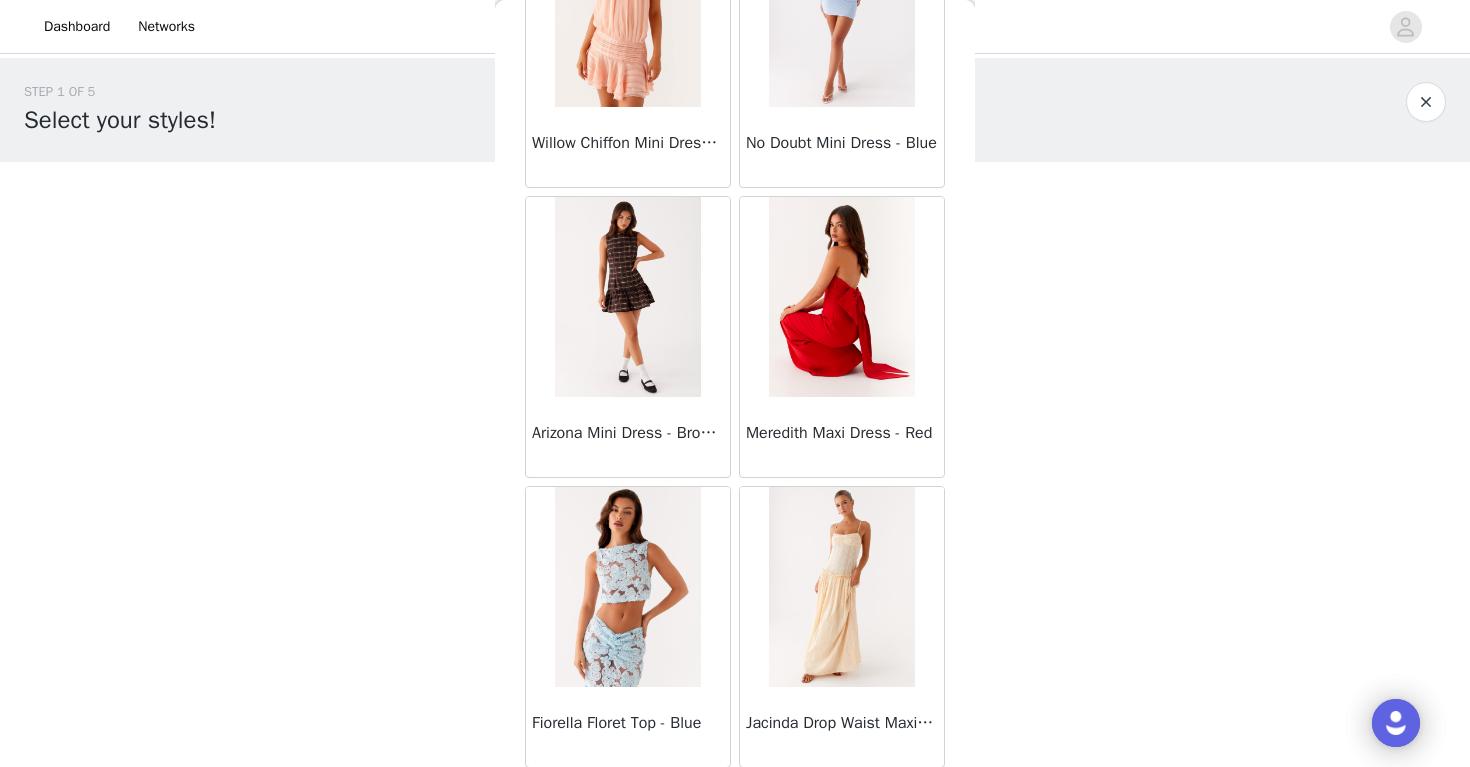 scroll, scrollTop: 28364, scrollLeft: 0, axis: vertical 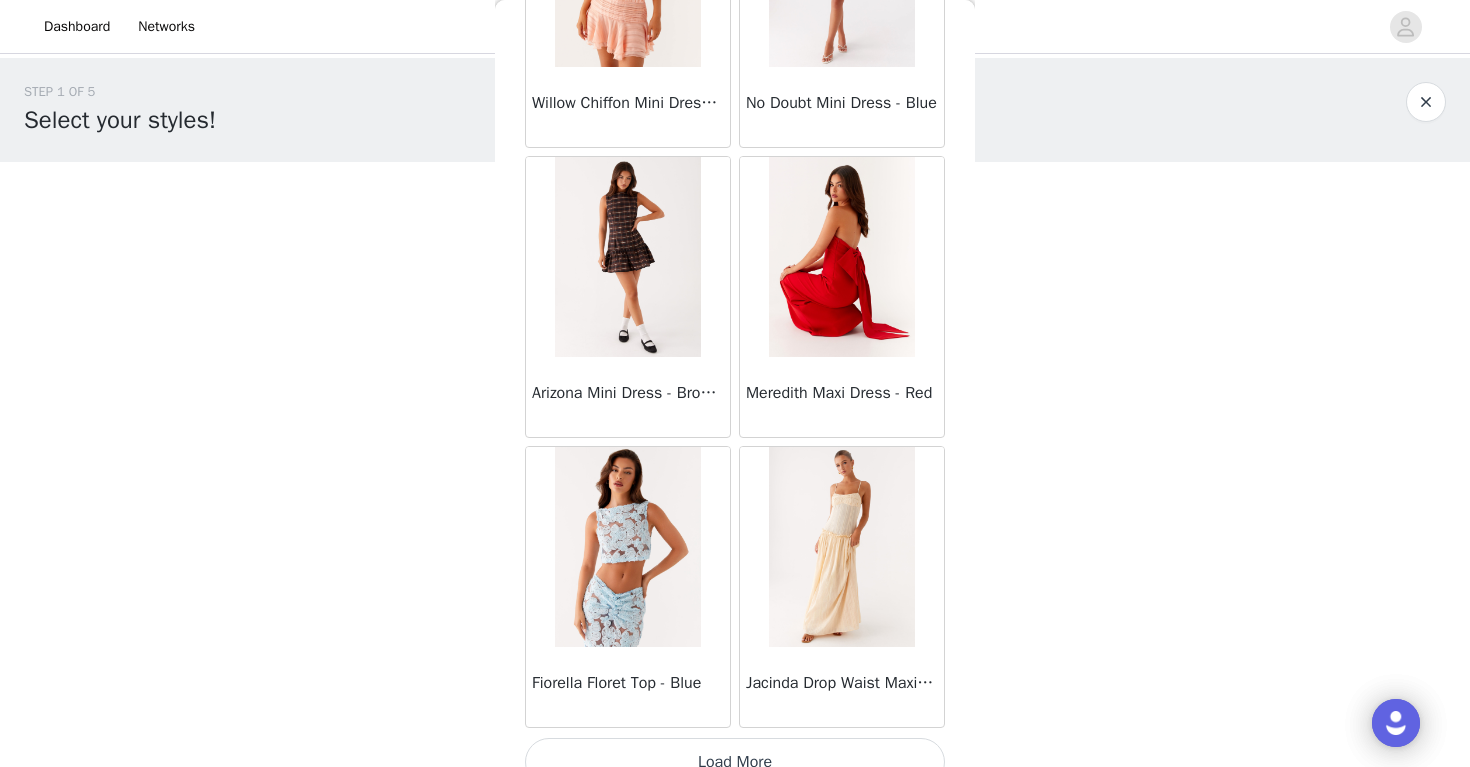 click on "STEP 1 OF 5
Select your styles!
Please note that the sizes are in AU Sizes       0/3 Selected           Add Product       Back       Sweetpea Mini Dress - Yellow       Manifest Mini Dress - Amber       Raquel Off Shoulder Long Sleeve Top - Pink       Julianna Linen Mini Dress - Black       Radiate Halterneck Top - Pink       Arden Mesh Mini Dress - White       Cheryl Bustier Halter Top - Cherry Red       Under The Pagoda Maxi Dress - Deep Red Floral       Sweetest Pie T-Shirt - Black Gingham       That Girl Maxi Dress - Pink       Peppermayo Exclusive Heavy Hearted Mini - Black       Songbird Maxi Dress - Blue Black Floral       Viviana Mini Dress - Lavender       Eden Strapless Maxi Dress - Navy       Claudie Mesh Top - White Pink Lilly       Nia Micro Short - Black       Luciana Crochet Halterneck Mini Dress - Pink       Happy Hour Mini Dress - Yellow       Aullie Maxi Dress - Ivory" at bounding box center (735, 288) 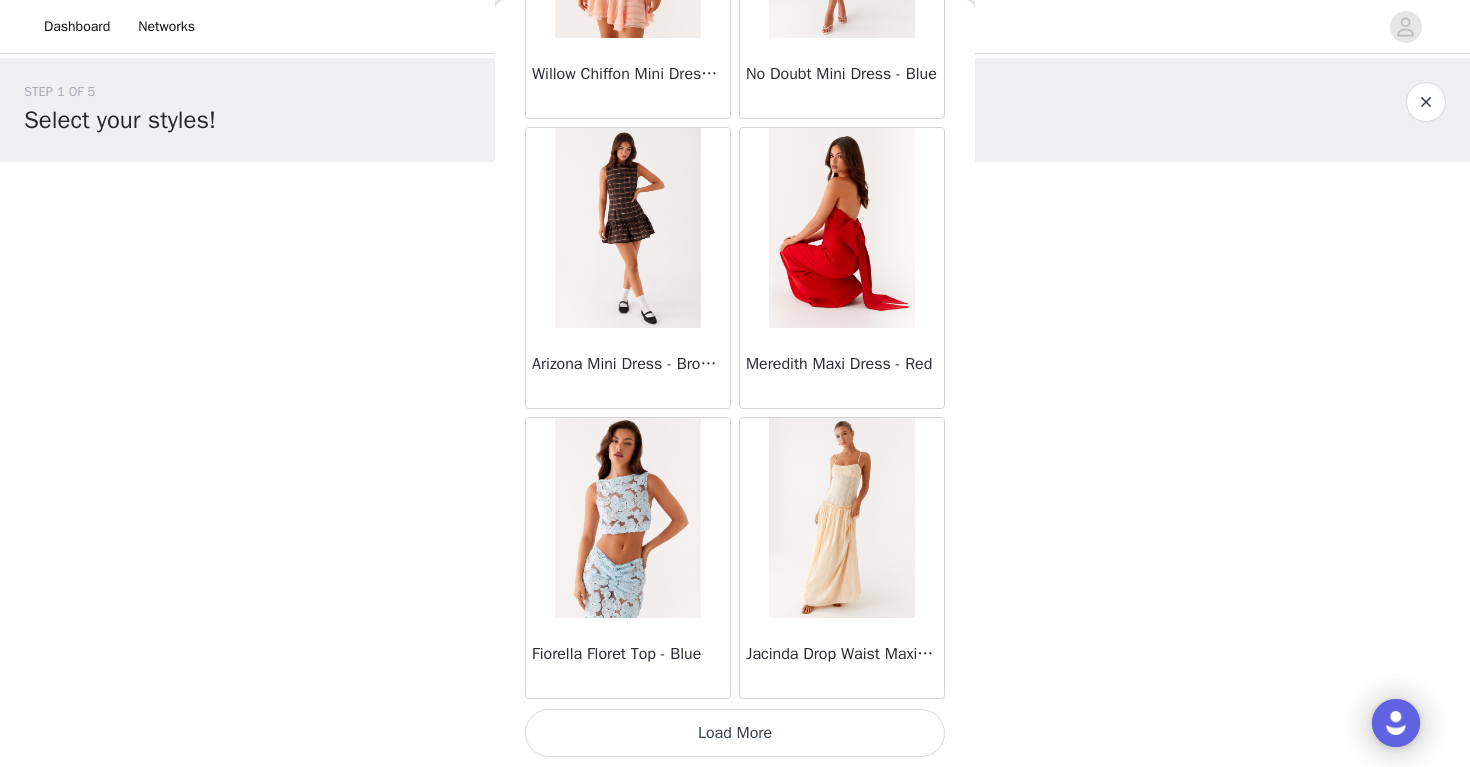 click on "Back       Sweetpea Mini Dress - Yellow       Manifest Mini Dress - Amber       Raquel Off Shoulder Long Sleeve Top - Pink       Julianna Linen Mini Dress - Black       Radiate Halterneck Top - Pink       Arden Mesh Mini Dress - White       Cheryl Bustier Halter Top - Cherry Red       Under The Pagoda Maxi Dress - Deep Red Floral       Sweetest Pie T-Shirt - Black Gingham       That Girl Maxi Dress - Pink       Peppermayo Exclusive Heavy Hearted Mini - Black       Songbird Maxi Dress - Blue Black Floral       Viviana Mini Dress - Lavender       Eden Strapless Maxi Dress - Navy       Claudie Mesh Top - White Pink Lilly       Nia Micro Short - Black       Luciana Crochet Halterneck Mini Dress - Pink       Happy Hour Mini Dress - Yellow       Aullie Maxi Dress - Ivory       Bella Lou Tube Top - Blue       Odette Satin Mini Dress - Blue       Talk About Us Maxi Dress - Blue       Odette Satin Mini Dress - Lilac       Bellamy Top - Red Gingham       Field Of Dreams Maxi Dress - Blue Black Floral" at bounding box center [735, 383] 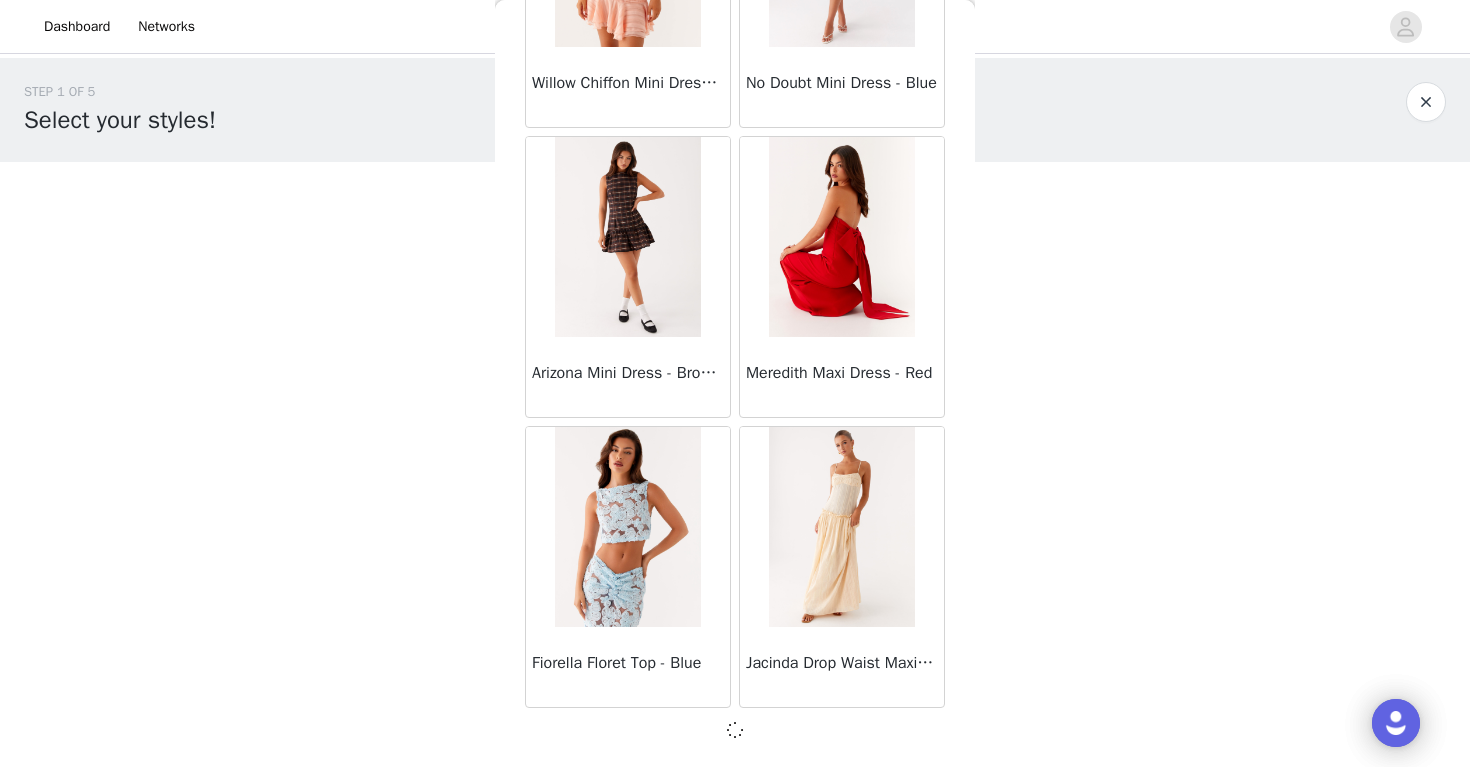 scroll, scrollTop: 28384, scrollLeft: 0, axis: vertical 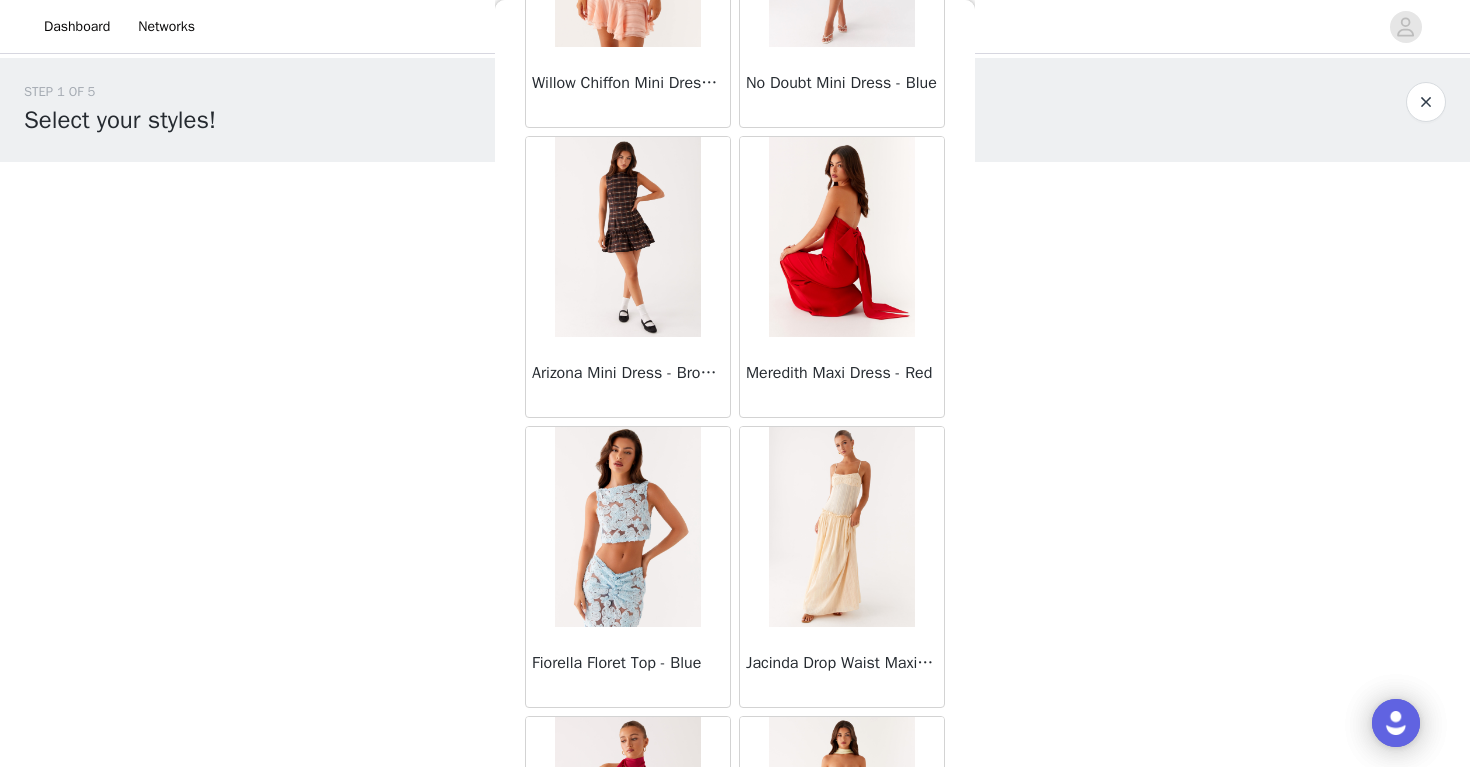 click on "Back       Sweetpea Mini Dress - Yellow       Manifest Mini Dress - Amber       Raquel Off Shoulder Long Sleeve Top - Pink       Julianna Linen Mini Dress - Black       Radiate Halterneck Top - Pink       Arden Mesh Mini Dress - White       Cheryl Bustier Halter Top - Cherry Red       Under The Pagoda Maxi Dress - Deep Red Floral       Sweetest Pie T-Shirt - Black Gingham       That Girl Maxi Dress - Pink       Peppermayo Exclusive Heavy Hearted Mini - Black       Songbird Maxi Dress - Blue Black Floral       Viviana Mini Dress - Lavender       Eden Strapless Maxi Dress - Navy       Claudie Mesh Top - White Pink Lilly       Nia Micro Short - Black       Luciana Crochet Halterneck Mini Dress - Pink       Happy Hour Mini Dress - Yellow       Aullie Maxi Dress - Ivory       Bella Lou Tube Top - Blue       Odette Satin Mini Dress - Blue       Talk About Us Maxi Dress - Blue       Odette Satin Mini Dress - Lilac       Bellamy Top - Red Gingham       Field Of Dreams Maxi Dress - Blue Black Floral" at bounding box center [735, 383] 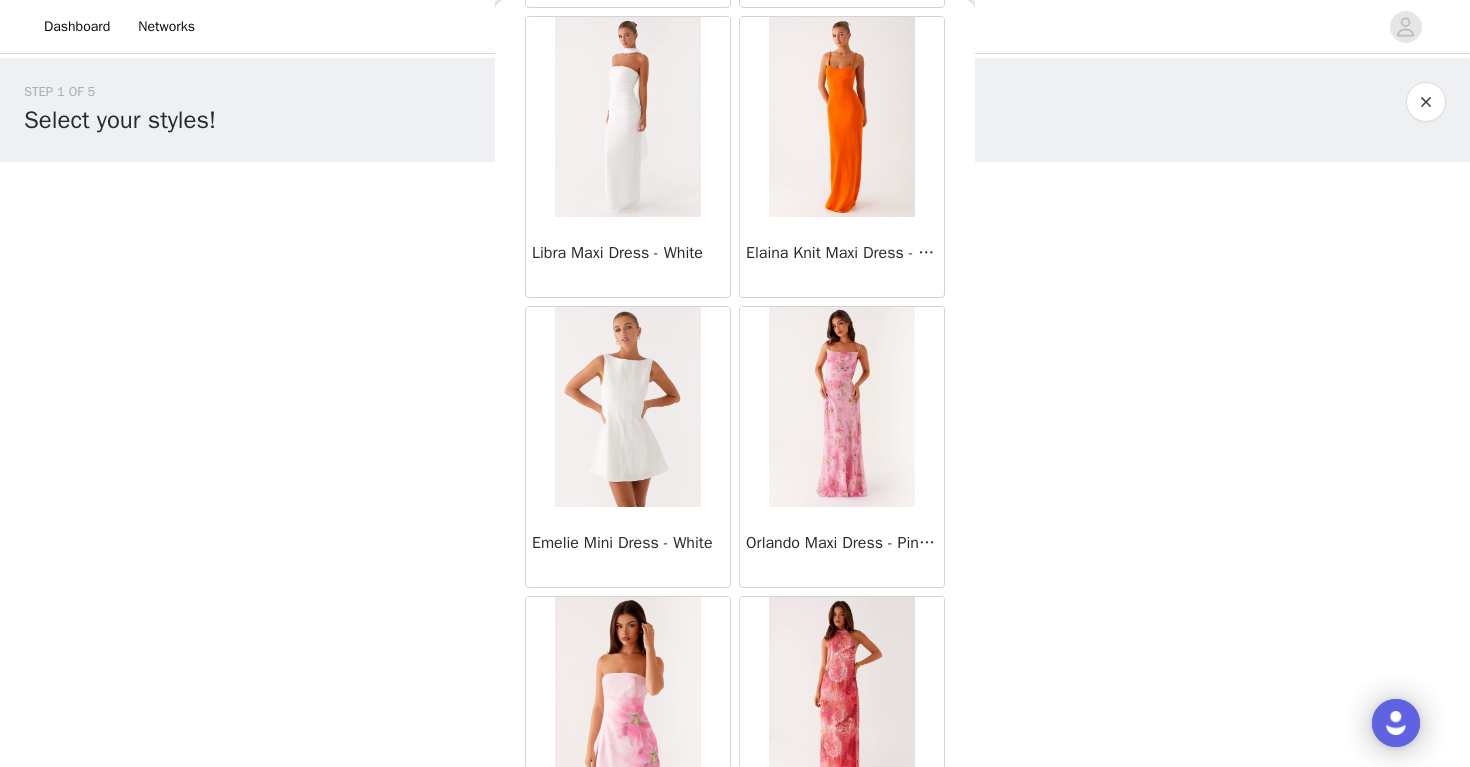 scroll, scrollTop: 29704, scrollLeft: 0, axis: vertical 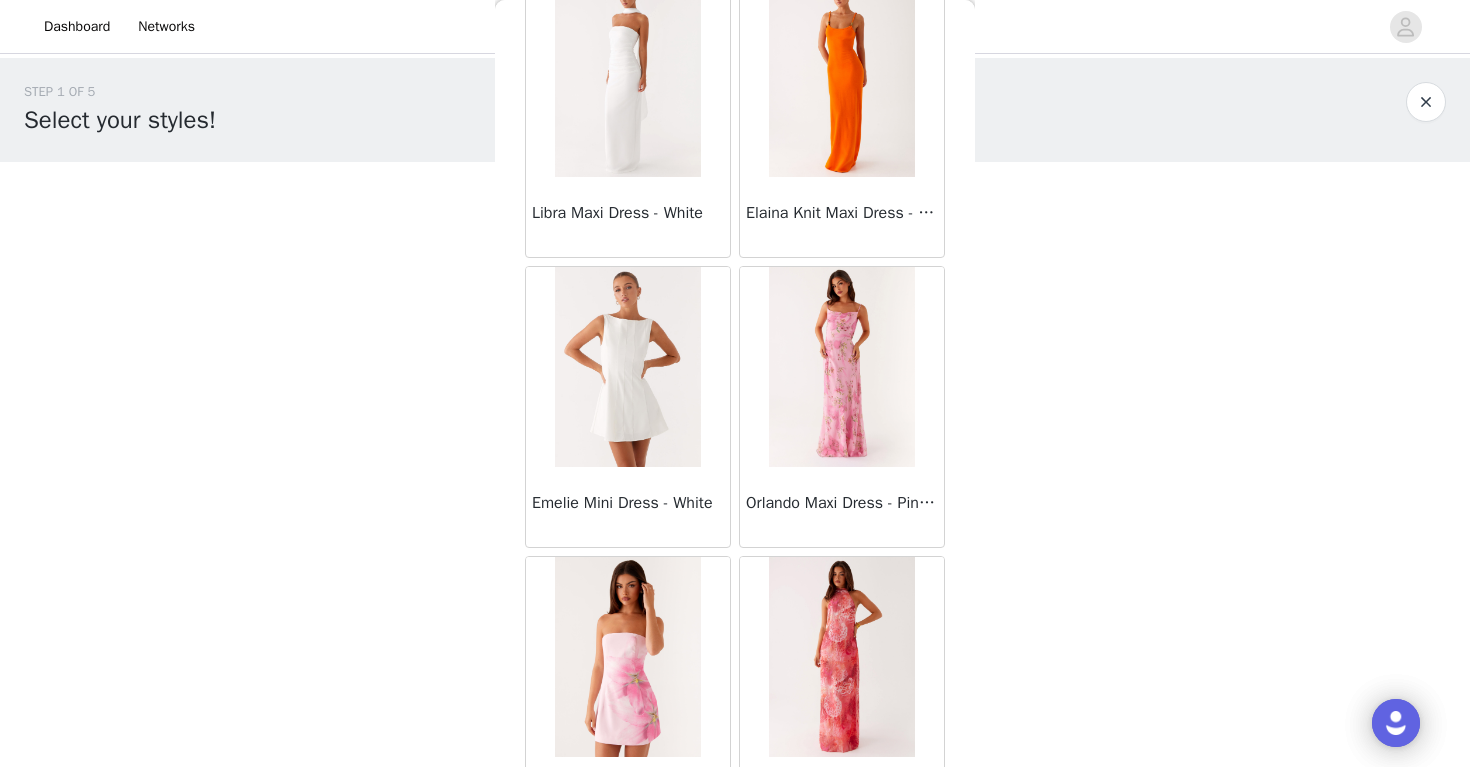 click on "Back       Sweetpea Mini Dress - Yellow       Manifest Mini Dress - Amber       Raquel Off Shoulder Long Sleeve Top - Pink       Julianna Linen Mini Dress - Black       Radiate Halterneck Top - Pink       Arden Mesh Mini Dress - White       Cheryl Bustier Halter Top - Cherry Red       Under The Pagoda Maxi Dress - Deep Red Floral       Sweetest Pie T-Shirt - Black Gingham       That Girl Maxi Dress - Pink       Peppermayo Exclusive Heavy Hearted Mini - Black       Songbird Maxi Dress - Blue Black Floral       Viviana Mini Dress - Lavender       Eden Strapless Maxi Dress - Navy       Claudie Mesh Top - White Pink Lilly       Nia Micro Short - Black       Luciana Crochet Halterneck Mini Dress - Pink       Happy Hour Mini Dress - Yellow       Aullie Maxi Dress - Ivory       Bella Lou Tube Top - Blue       Odette Satin Mini Dress - Blue       Talk About Us Maxi Dress - Blue       Odette Satin Mini Dress - Lilac       Bellamy Top - Red Gingham       Field Of Dreams Maxi Dress - Blue Black Floral" at bounding box center (735, 383) 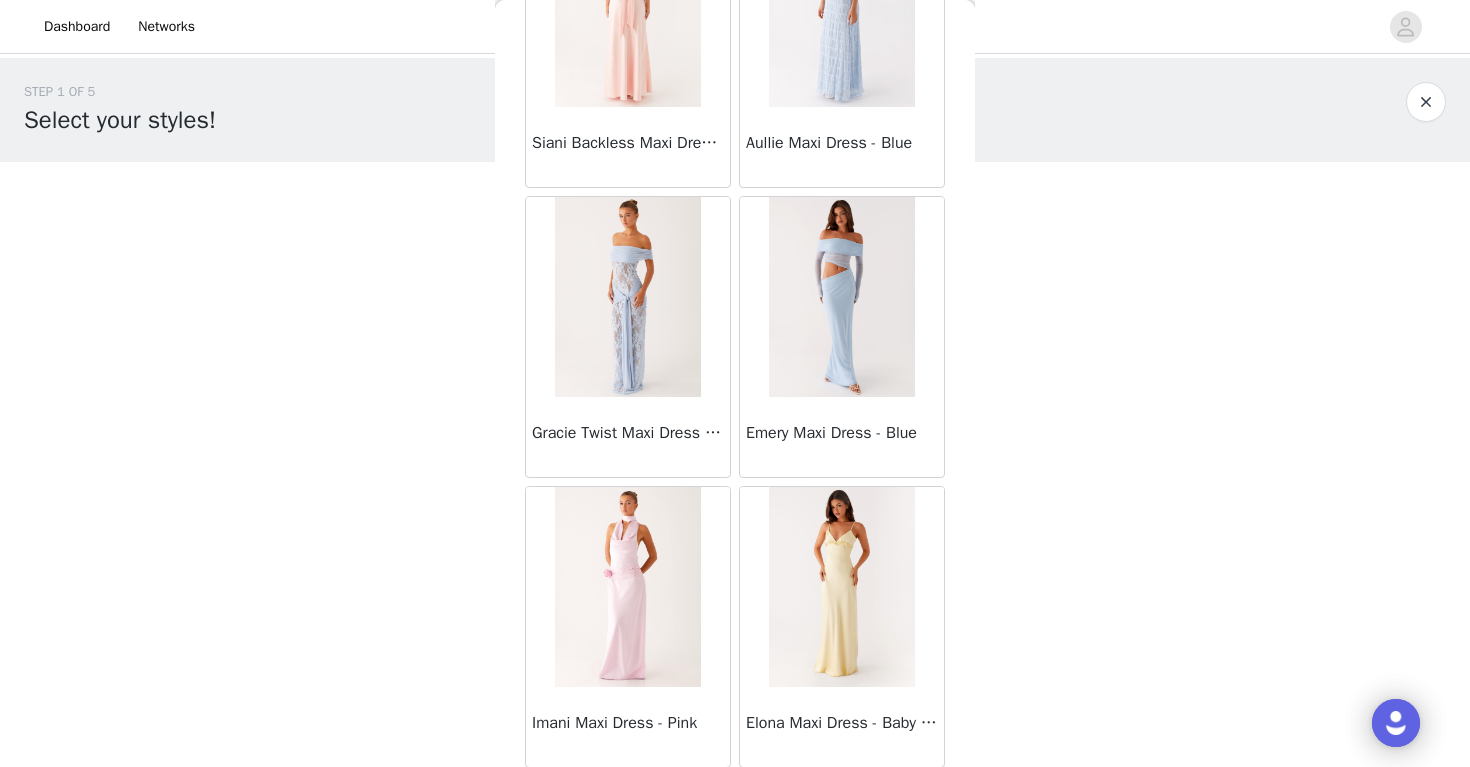 scroll, scrollTop: 31293, scrollLeft: 0, axis: vertical 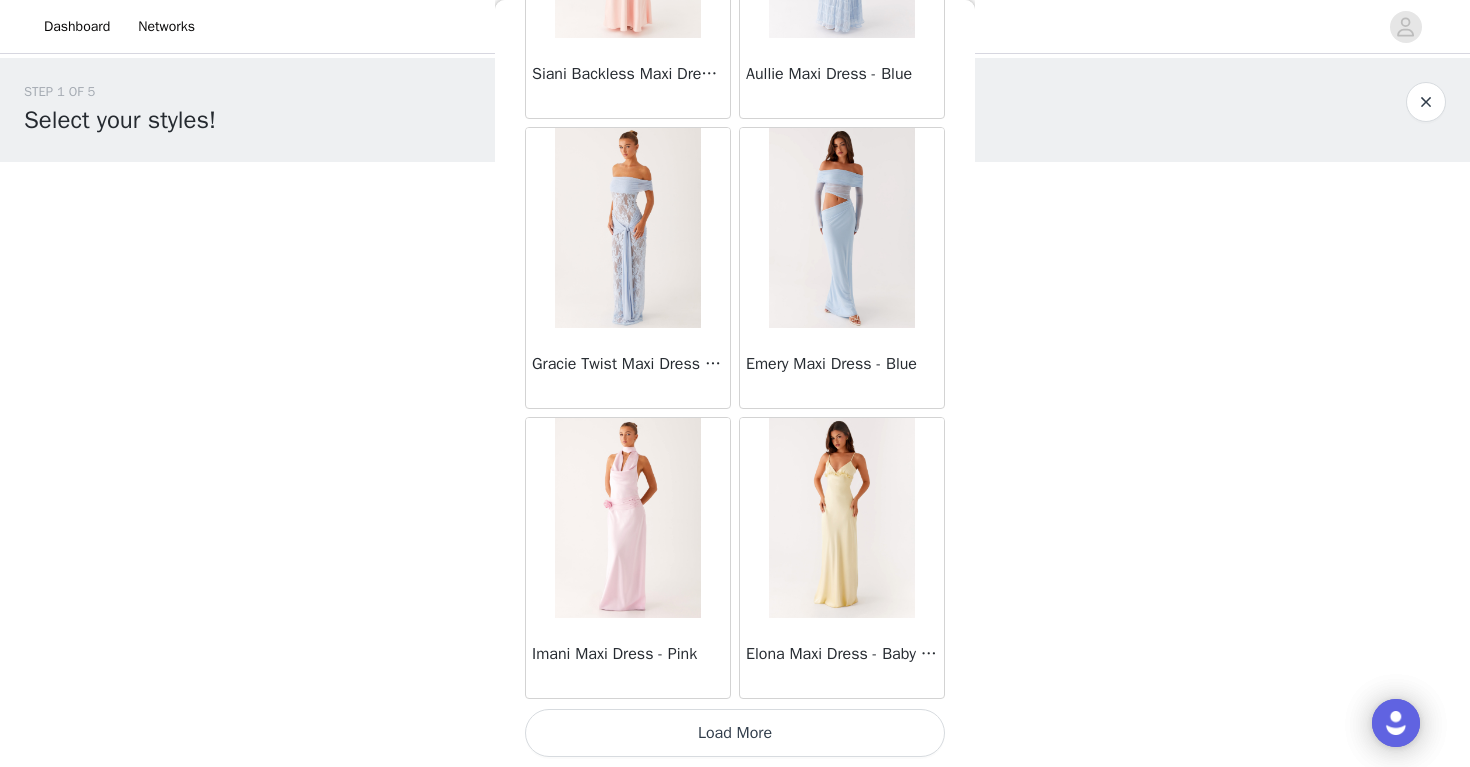 click on "Load More" at bounding box center (735, 733) 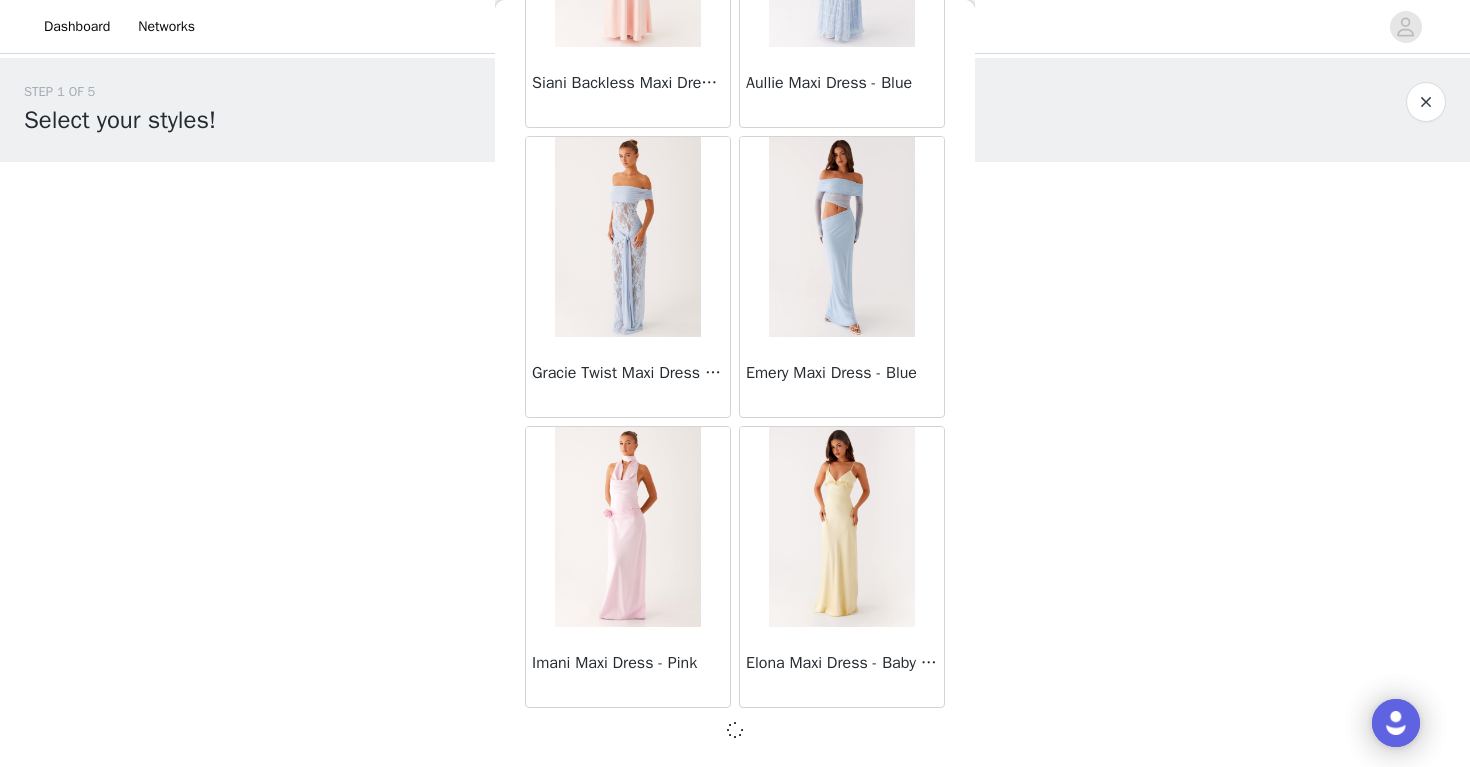 scroll, scrollTop: 31284, scrollLeft: 0, axis: vertical 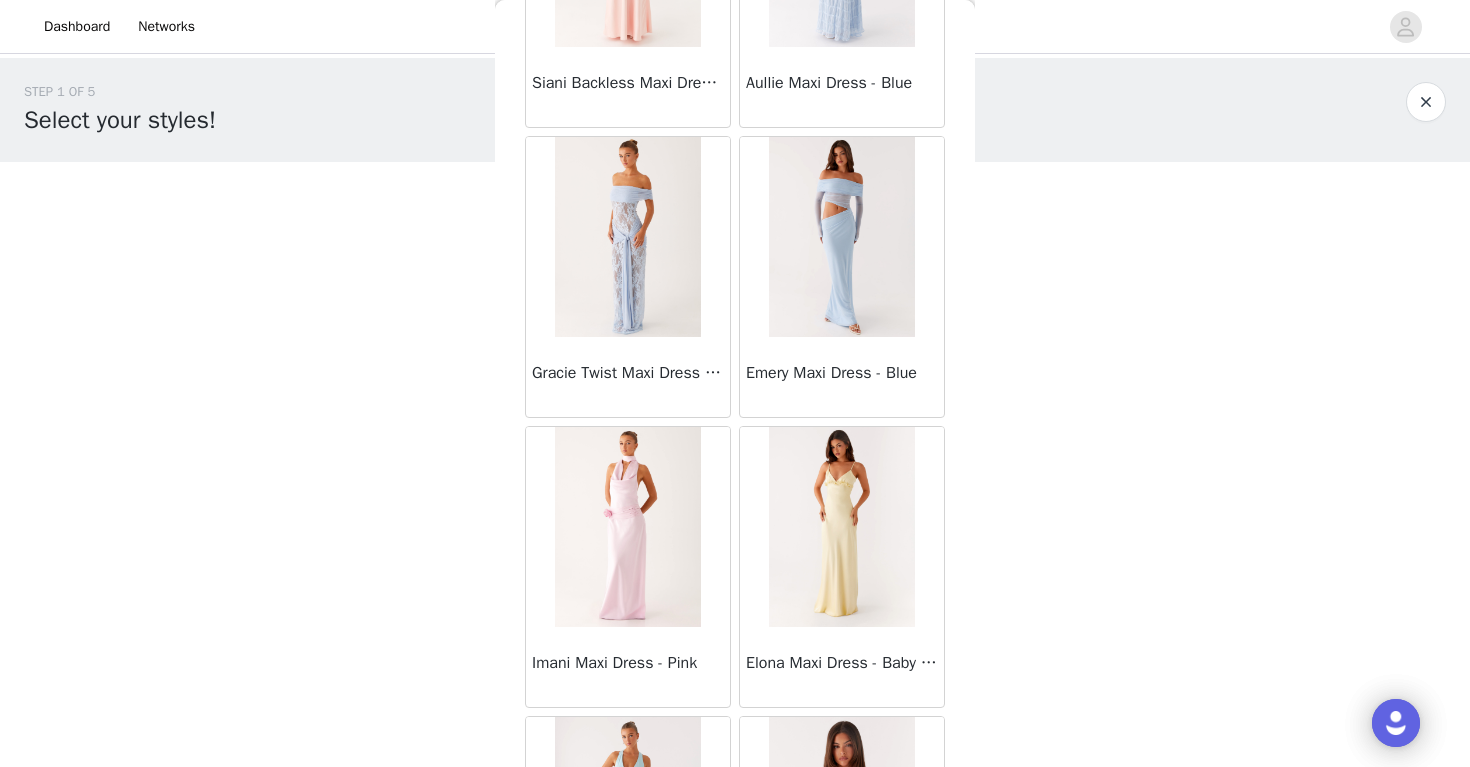 click on "Back       Sweetpea Mini Dress - Yellow       Manifest Mini Dress - Amber       Raquel Off Shoulder Long Sleeve Top - Pink       Julianna Linen Mini Dress - Black       Radiate Halterneck Top - Pink       Arden Mesh Mini Dress - White       Cheryl Bustier Halter Top - Cherry Red       Under The Pagoda Maxi Dress - Deep Red Floral       Sweetest Pie T-Shirt - Black Gingham       That Girl Maxi Dress - Pink       Peppermayo Exclusive Heavy Hearted Mini - Black       Songbird Maxi Dress - Blue Black Floral       Viviana Mini Dress - Lavender       Eden Strapless Maxi Dress - Navy       Claudie Mesh Top - White Pink Lilly       Nia Micro Short - Black       Luciana Crochet Halterneck Mini Dress - Pink       Happy Hour Mini Dress - Yellow       Aullie Maxi Dress - Ivory       Bella Lou Tube Top - Blue       Odette Satin Mini Dress - Blue       Talk About Us Maxi Dress - Blue       Odette Satin Mini Dress - Lilac       Bellamy Top - Red Gingham       Field Of Dreams Maxi Dress - Blue Black Floral" at bounding box center [735, 383] 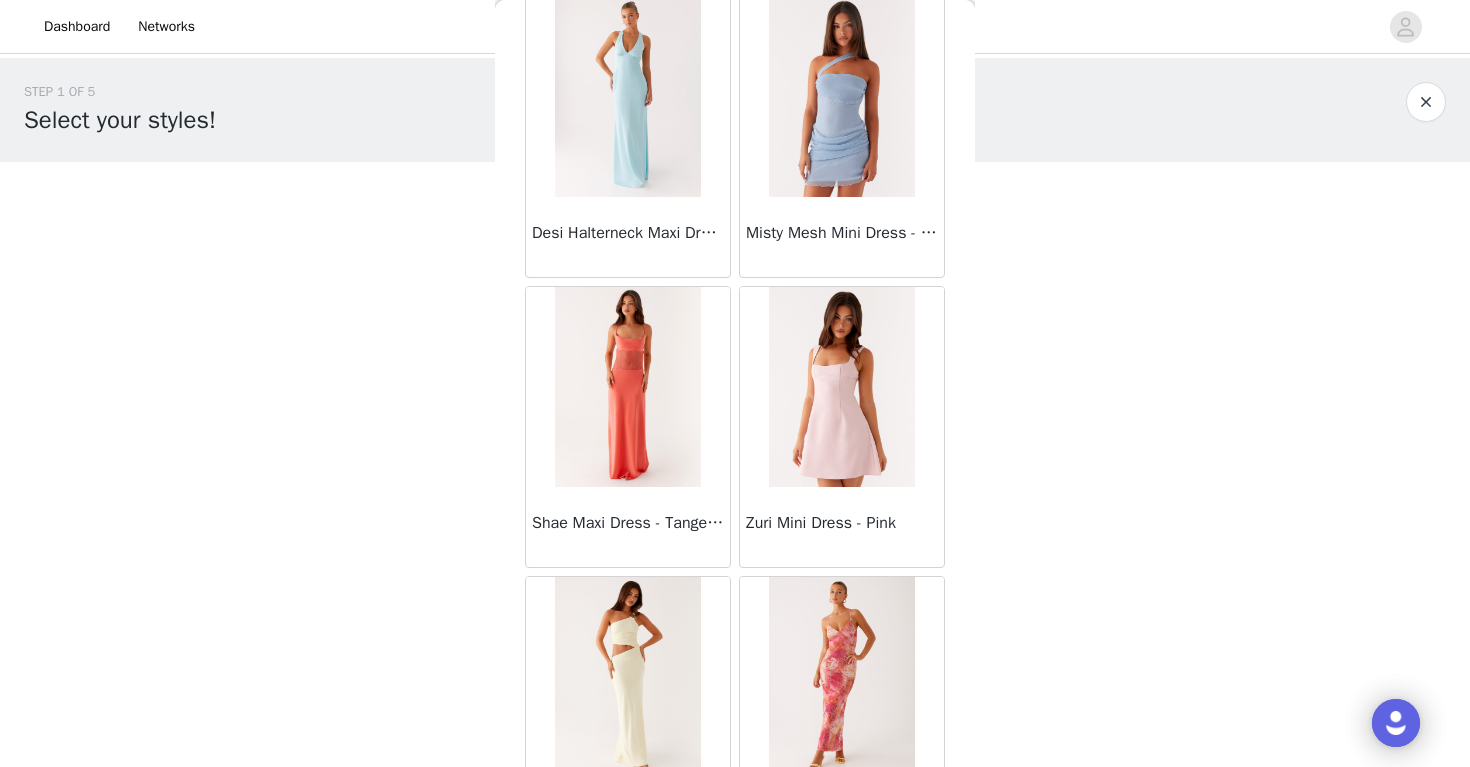 scroll, scrollTop: 32044, scrollLeft: 0, axis: vertical 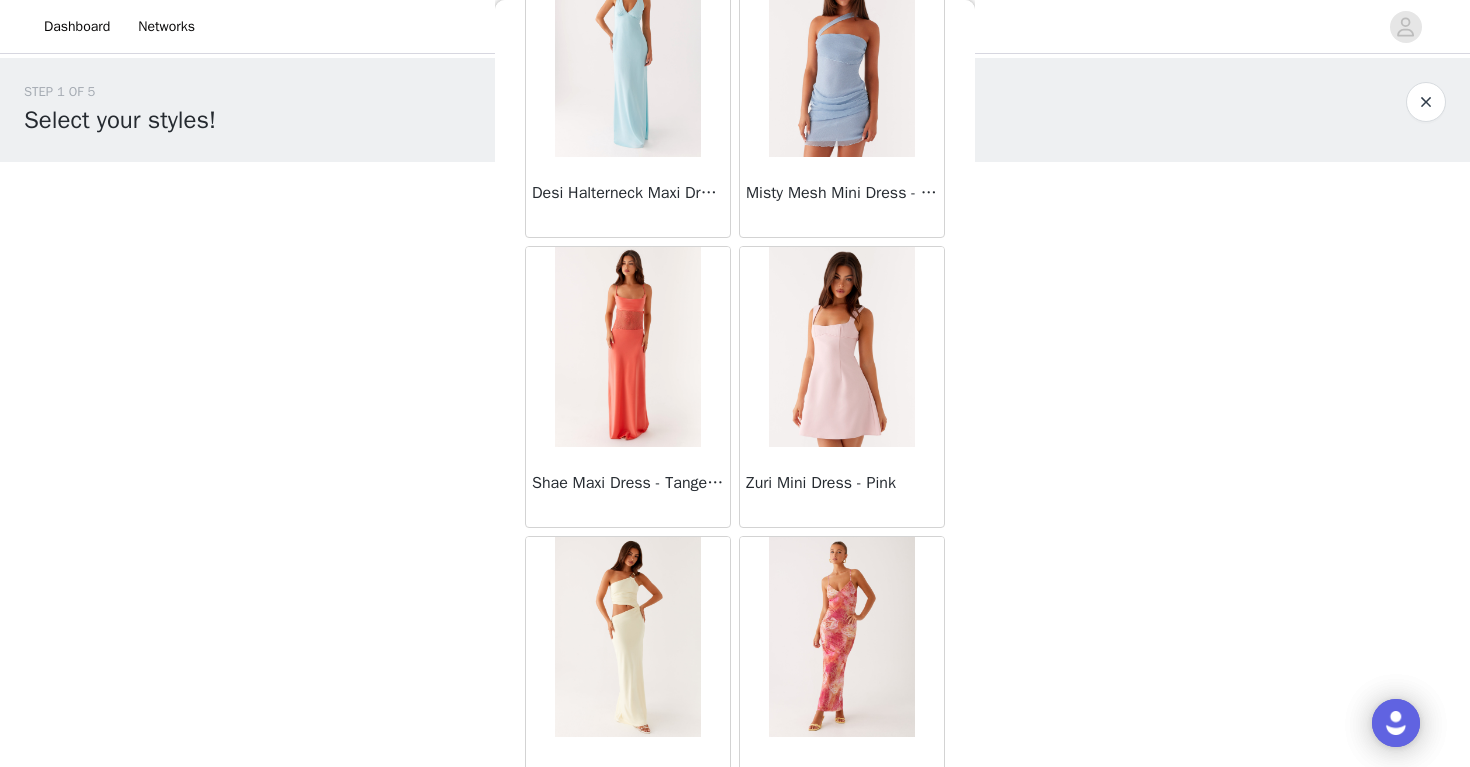 click on "Back       Sweetpea Mini Dress - Yellow       Manifest Mini Dress - Amber       Raquel Off Shoulder Long Sleeve Top - Pink       Julianna Linen Mini Dress - Black       Radiate Halterneck Top - Pink       Arden Mesh Mini Dress - White       Cheryl Bustier Halter Top - Cherry Red       Under The Pagoda Maxi Dress - Deep Red Floral       Sweetest Pie T-Shirt - Black Gingham       That Girl Maxi Dress - Pink       Peppermayo Exclusive Heavy Hearted Mini - Black       Songbird Maxi Dress - Blue Black Floral       Viviana Mini Dress - Lavender       Eden Strapless Maxi Dress - Navy       Claudie Mesh Top - White Pink Lilly       Nia Micro Short - Black       Luciana Crochet Halterneck Mini Dress - Pink       Happy Hour Mini Dress - Yellow       Aullie Maxi Dress - Ivory       Bella Lou Tube Top - Blue       Odette Satin Mini Dress - Blue       Talk About Us Maxi Dress - Blue       Odette Satin Mini Dress - Lilac       Bellamy Top - Red Gingham       Field Of Dreams Maxi Dress - Blue Black Floral" at bounding box center [735, 383] 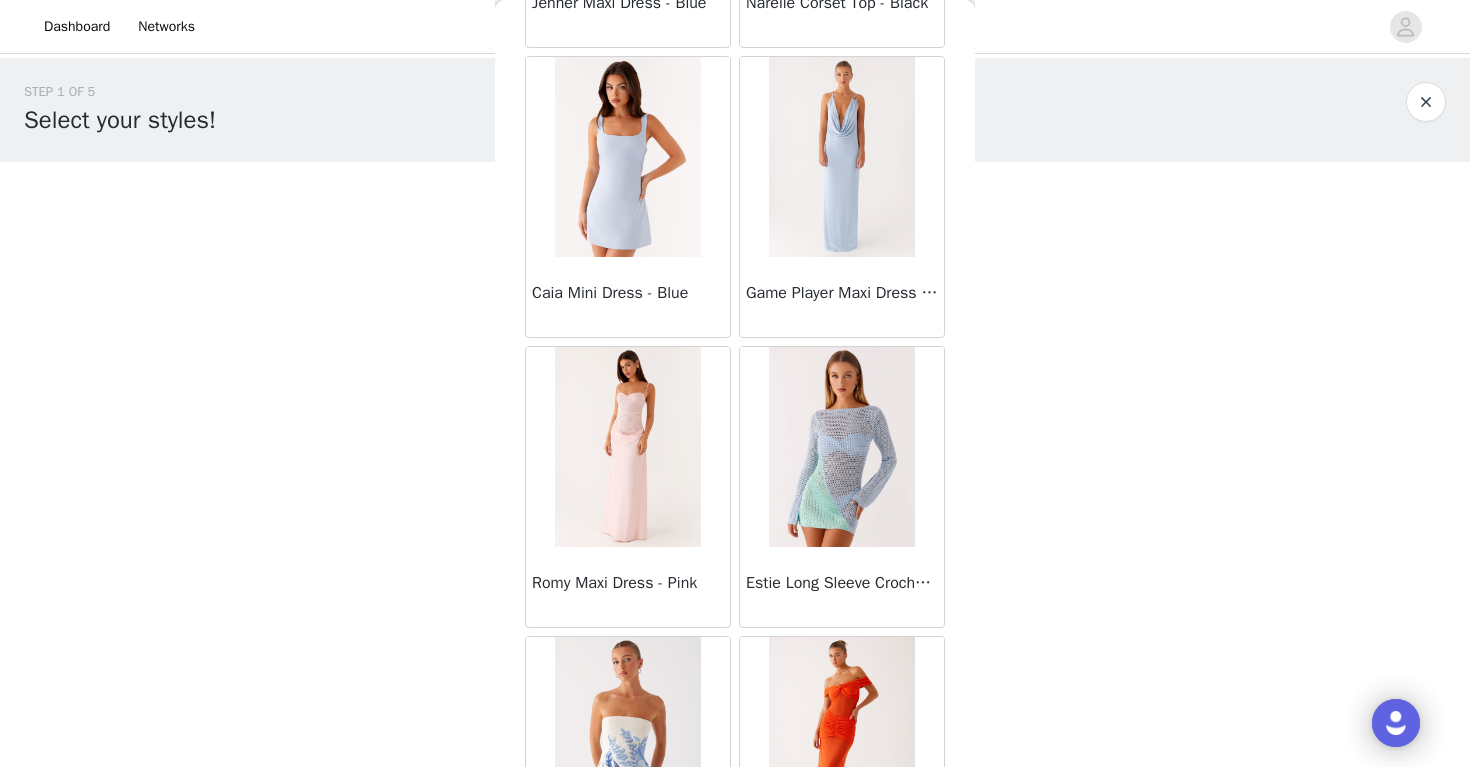 scroll, scrollTop: 33724, scrollLeft: 0, axis: vertical 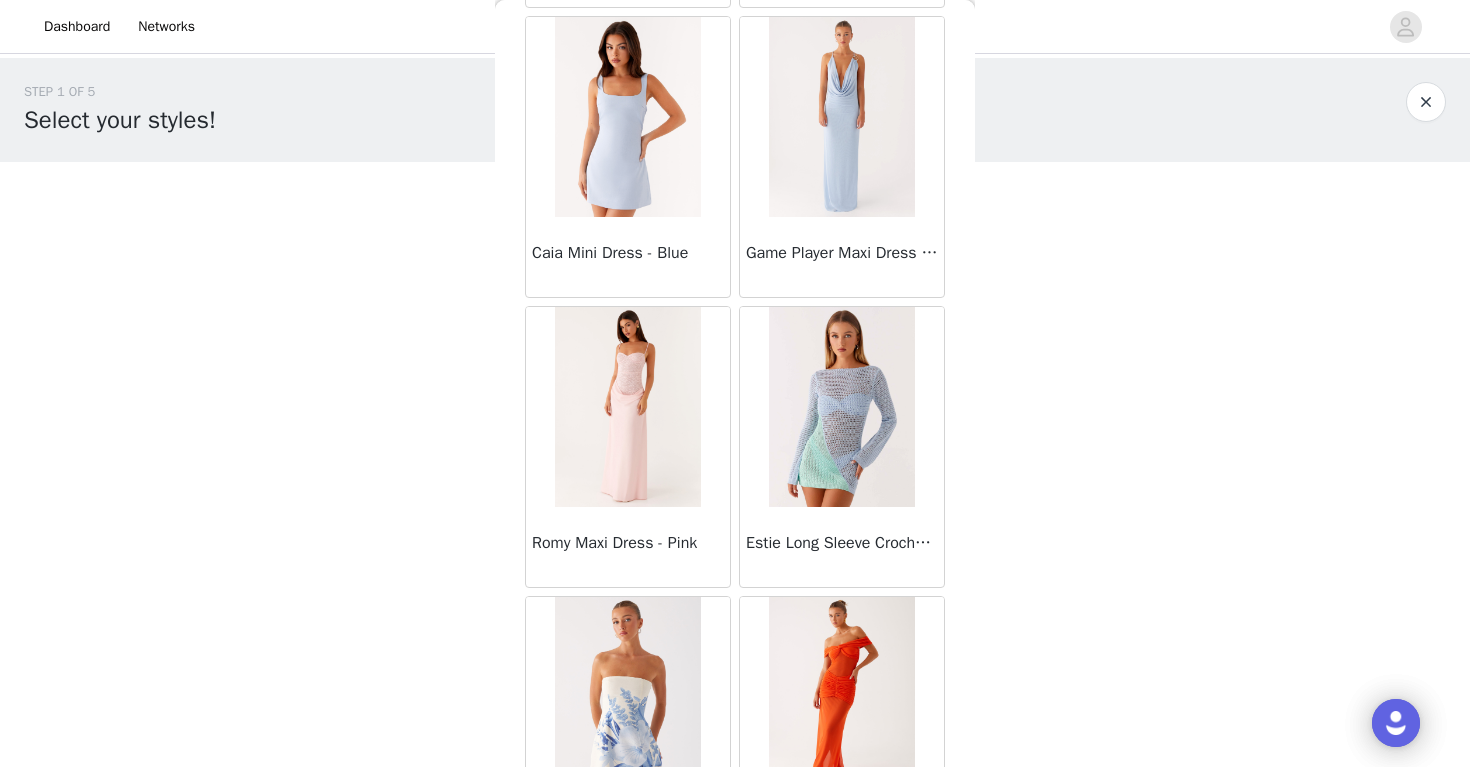 click on "Dashboard Networks
STEP 1 OF 5
Select your styles!
Please note that the sizes are in AU Sizes       0/3 Selected           Add Product       Back       Sweetpea Mini Dress - Yellow       Manifest Mini Dress - Amber       Raquel Off Shoulder Long Sleeve Top - Pink       Julianna Linen Mini Dress - Black       Radiate Halterneck Top - Pink       Arden Mesh Mini Dress - White       Cheryl Bustier Halter Top - Cherry Red       Under The Pagoda Maxi Dress - Deep Red Floral       Sweetest Pie T-Shirt - Black Gingham       That Girl Maxi Dress - Pink       Peppermayo Exclusive Heavy Hearted Mini - Black       Songbird Maxi Dress - Blue Black Floral       Viviana Mini Dress - Lavender       Eden Strapless Maxi Dress - Navy       Claudie Mesh Top - White Pink Lilly       Nia Micro Short - Black       Luciana Crochet Halterneck Mini Dress - Pink       Happy Hour Mini Dress - Yellow       Aullie Maxi Dress - Ivory" at bounding box center [735, 383] 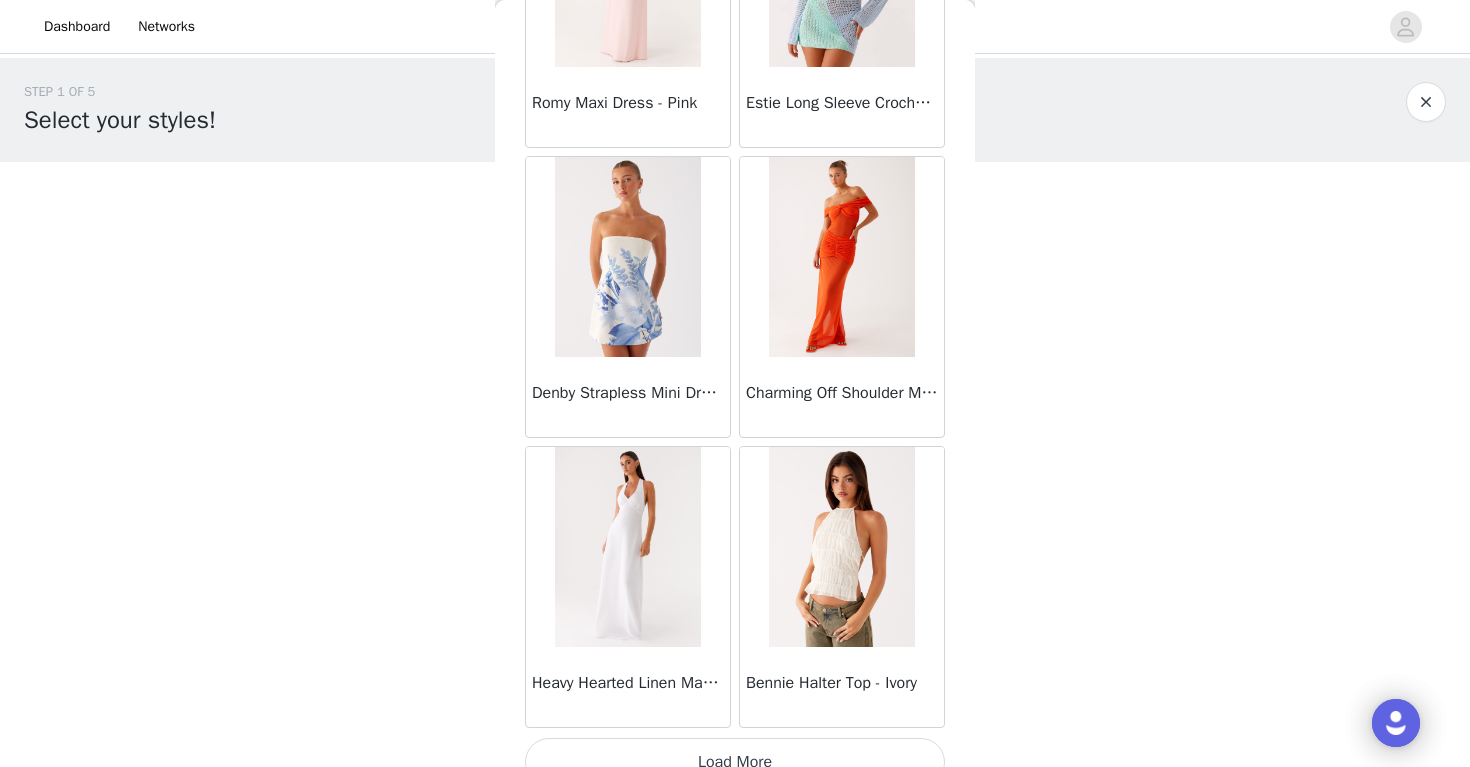 scroll, scrollTop: 34193, scrollLeft: 0, axis: vertical 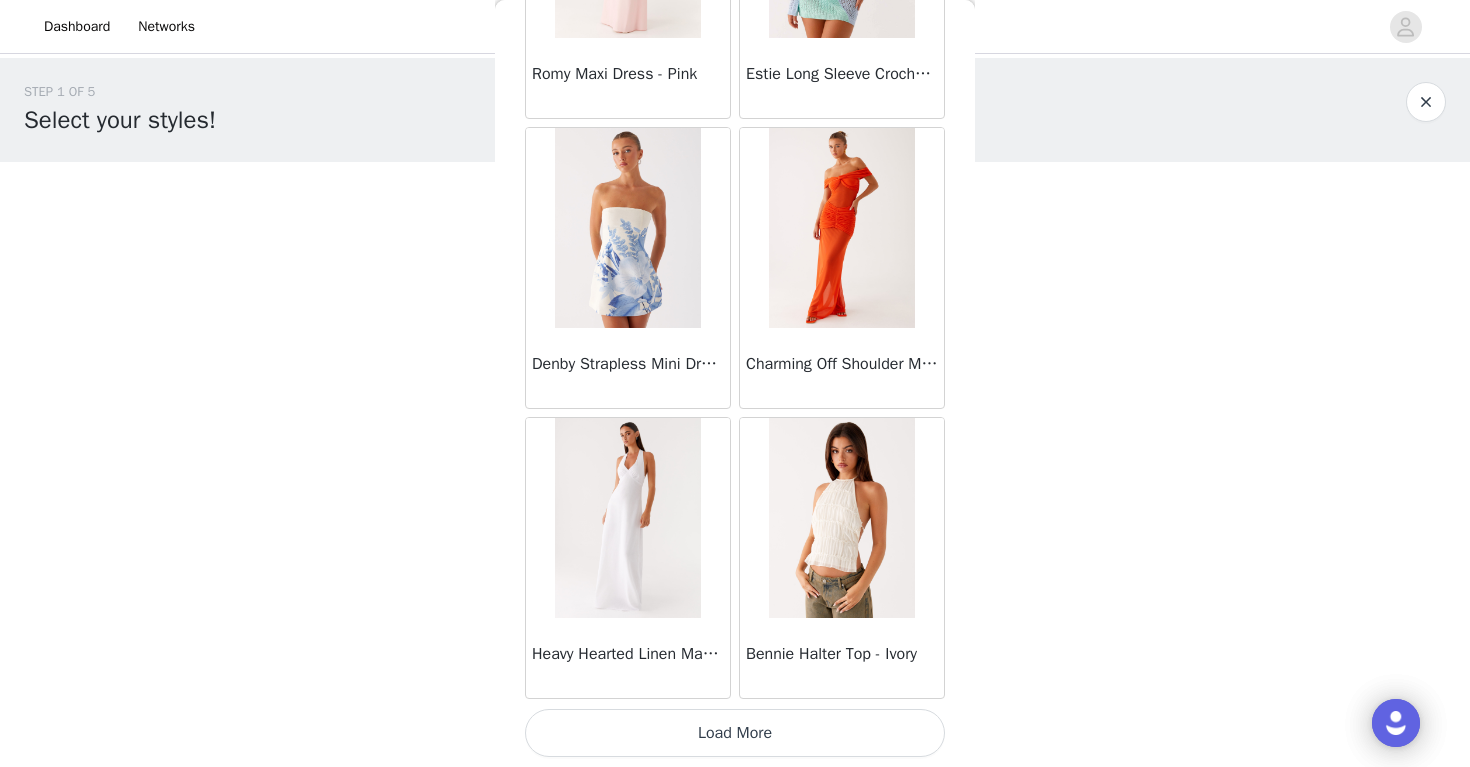 click on "Load More" at bounding box center [735, 733] 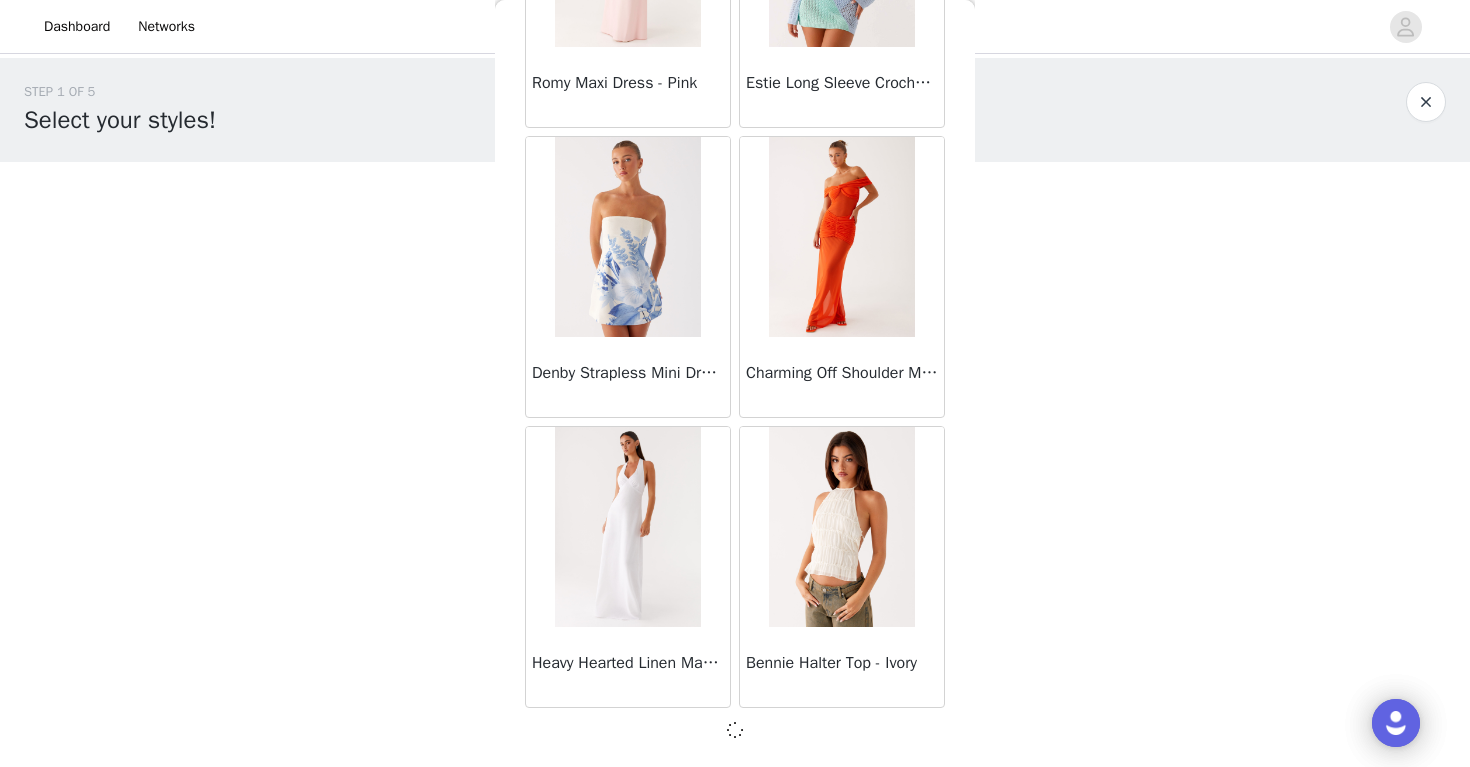 scroll, scrollTop: 34184, scrollLeft: 0, axis: vertical 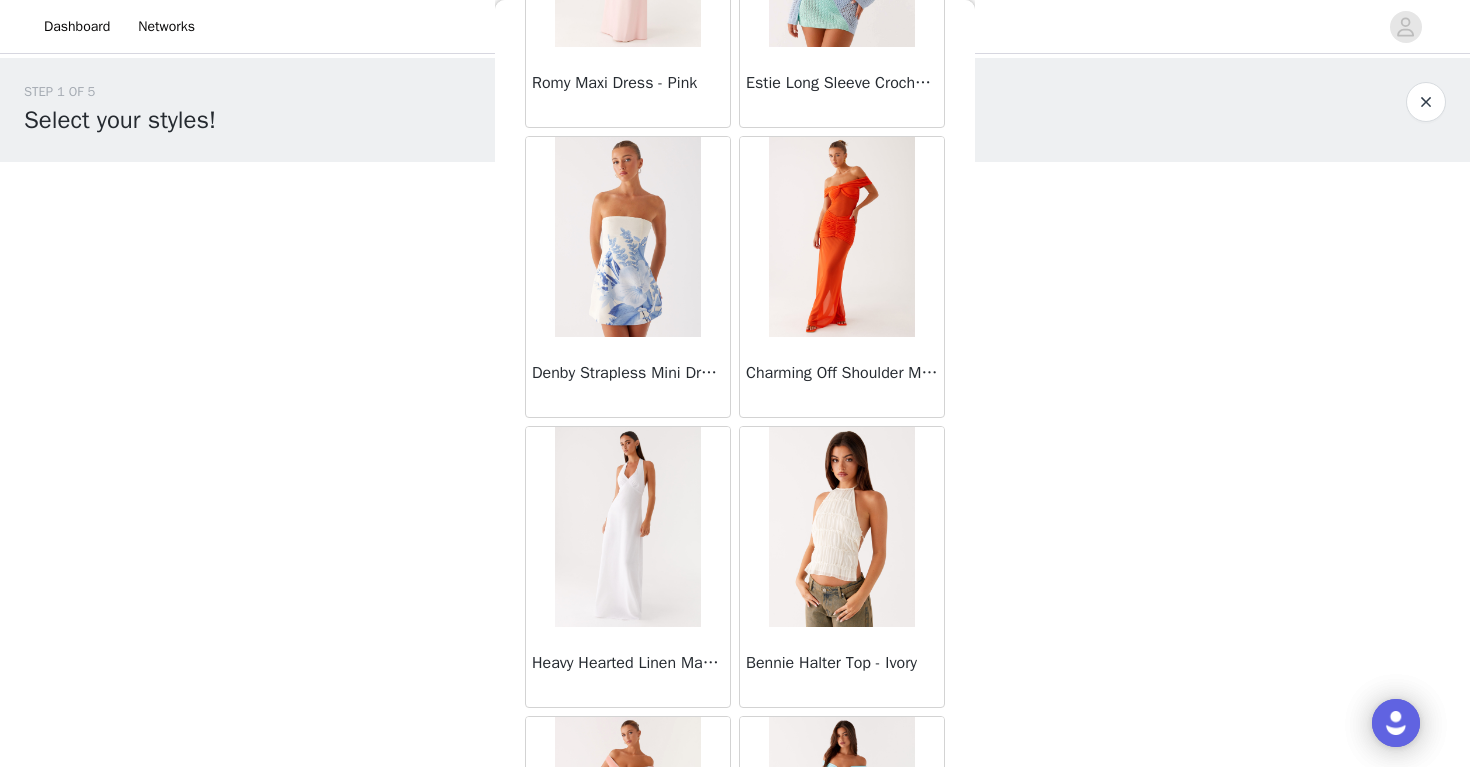 click on "Back       Sweetpea Mini Dress - Yellow       Manifest Mini Dress - Amber       Raquel Off Shoulder Long Sleeve Top - Pink       Julianna Linen Mini Dress - Black       Radiate Halterneck Top - Pink       Arden Mesh Mini Dress - White       Cheryl Bustier Halter Top - Cherry Red       Under The Pagoda Maxi Dress - Deep Red Floral       Sweetest Pie T-Shirt - Black Gingham       That Girl Maxi Dress - Pink       Peppermayo Exclusive Heavy Hearted Mini - Black       Songbird Maxi Dress - Blue Black Floral       Viviana Mini Dress - Lavender       Eden Strapless Maxi Dress - Navy       Claudie Mesh Top - White Pink Lilly       Nia Micro Short - Black       Luciana Crochet Halterneck Mini Dress - Pink       Happy Hour Mini Dress - Yellow       Aullie Maxi Dress - Ivory       Bella Lou Tube Top - Blue       Odette Satin Mini Dress - Blue       Talk About Us Maxi Dress - Blue       Odette Satin Mini Dress - Lilac       Bellamy Top - Red Gingham       Field Of Dreams Maxi Dress - Blue Black Floral" at bounding box center (735, 383) 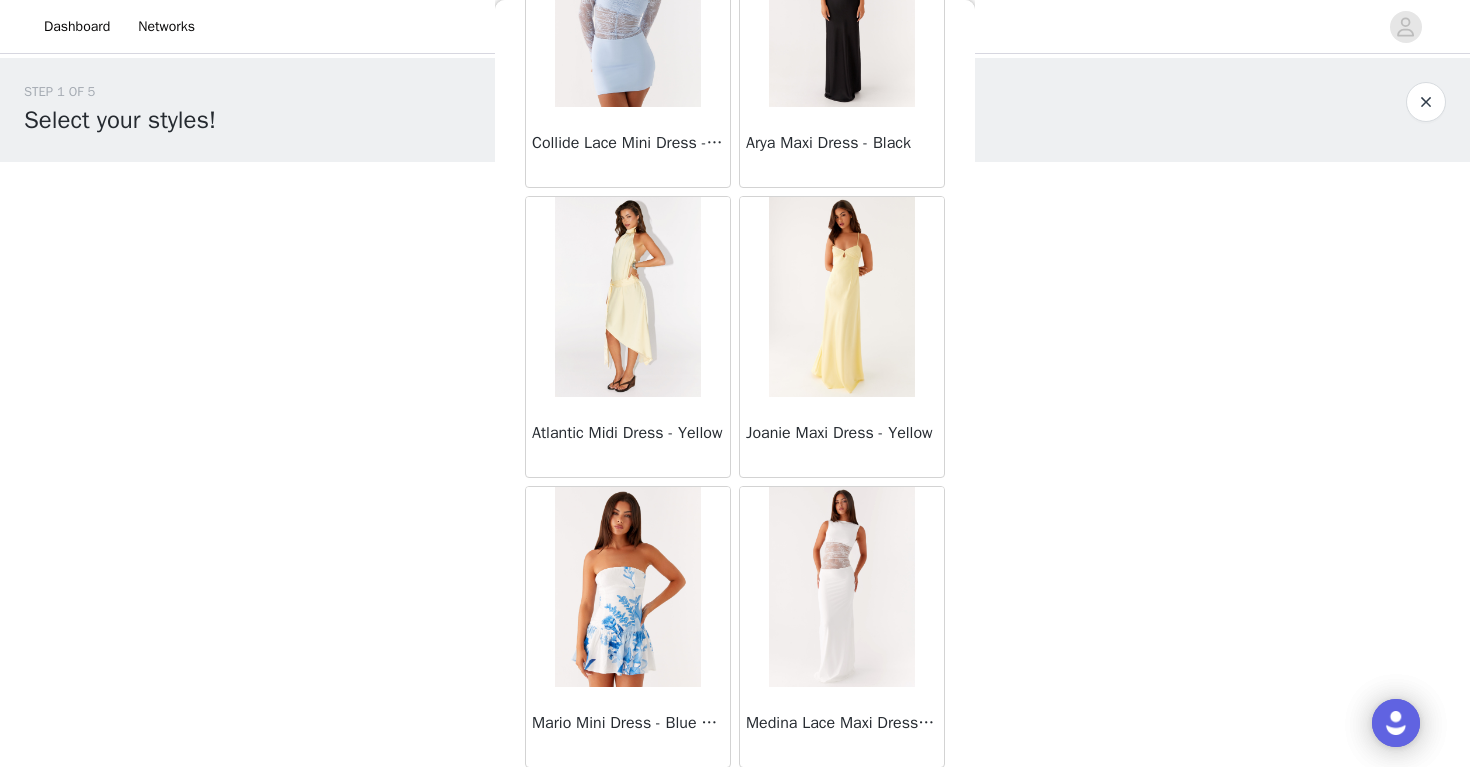 scroll, scrollTop: 37093, scrollLeft: 0, axis: vertical 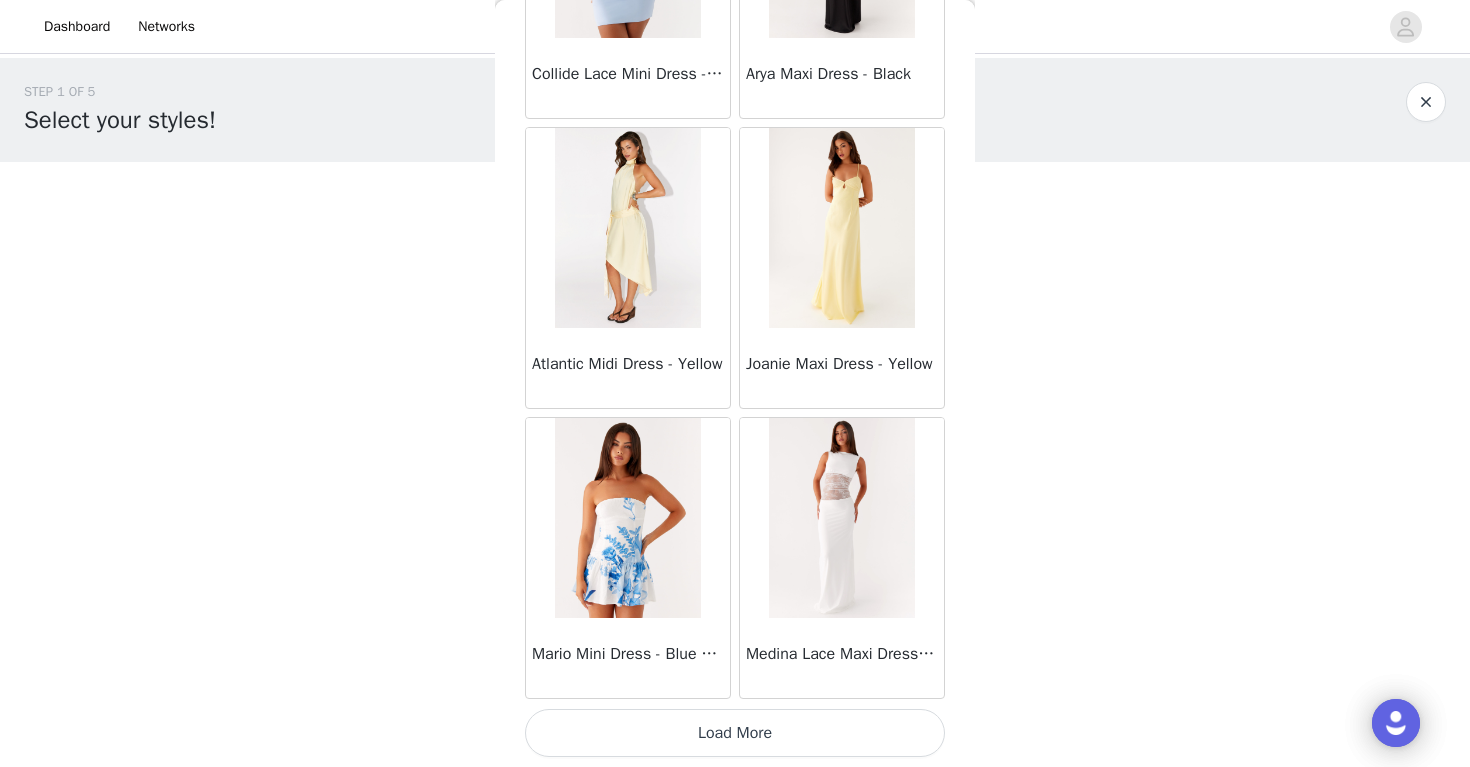click on "Load More" at bounding box center [735, 733] 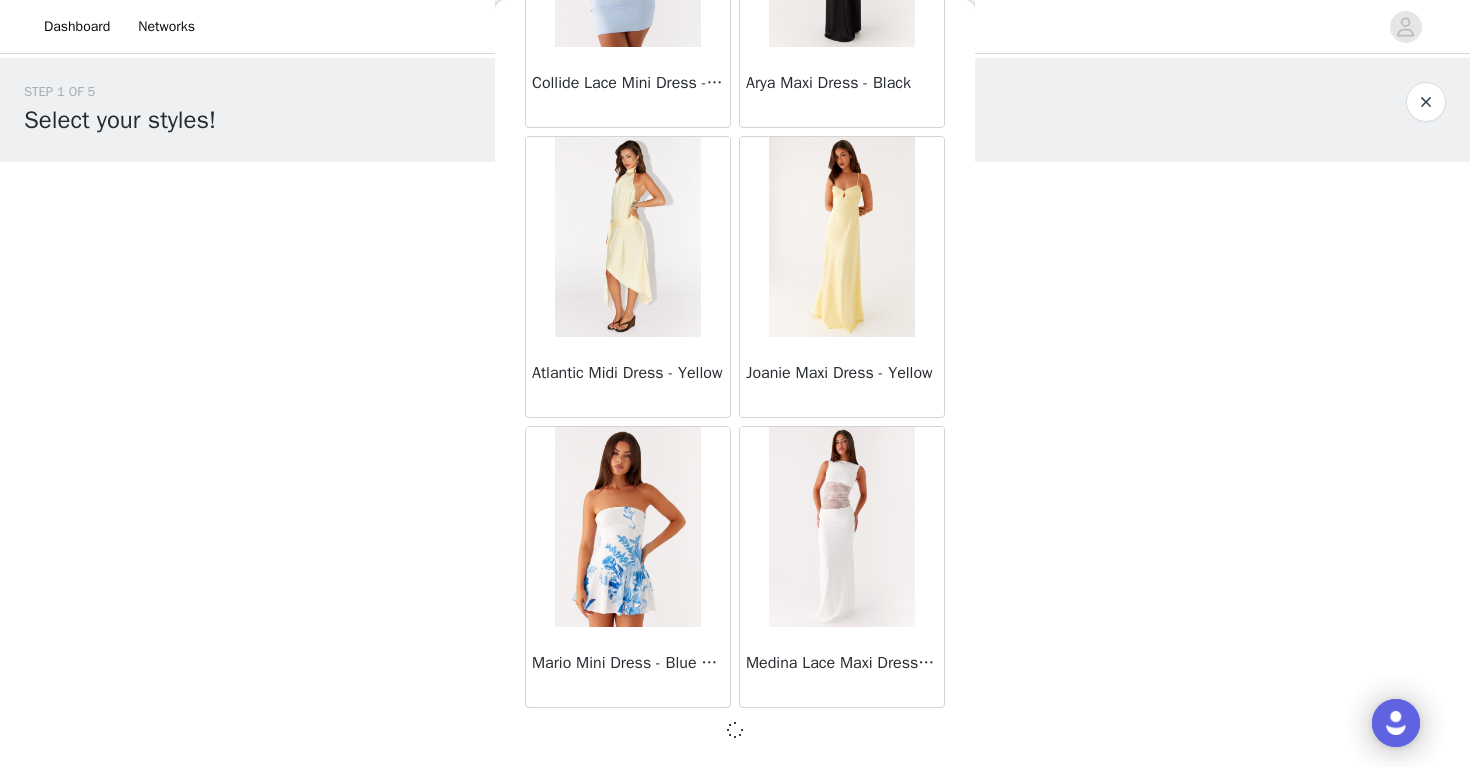 click on "Back       Sweetpea Mini Dress - Yellow       Manifest Mini Dress - Amber       Raquel Off Shoulder Long Sleeve Top - Pink       Julianna Linen Mini Dress - Black       Radiate Halterneck Top - Pink       Arden Mesh Mini Dress - White       Cheryl Bustier Halter Top - Cherry Red       Under The Pagoda Maxi Dress - Deep Red Floral       Sweetest Pie T-Shirt - Black Gingham       That Girl Maxi Dress - Pink       Peppermayo Exclusive Heavy Hearted Mini - Black       Songbird Maxi Dress - Blue Black Floral       Viviana Mini Dress - Lavender       Eden Strapless Maxi Dress - Navy       Claudie Mesh Top - White Pink Lilly       Nia Micro Short - Black       Luciana Crochet Halterneck Mini Dress - Pink       Happy Hour Mini Dress - Yellow       Aullie Maxi Dress - Ivory       Bella Lou Tube Top - Blue       Odette Satin Mini Dress - Blue       Talk About Us Maxi Dress - Blue       Odette Satin Mini Dress - Lilac       Bellamy Top - Red Gingham       Field Of Dreams Maxi Dress - Blue Black Floral" at bounding box center [735, 383] 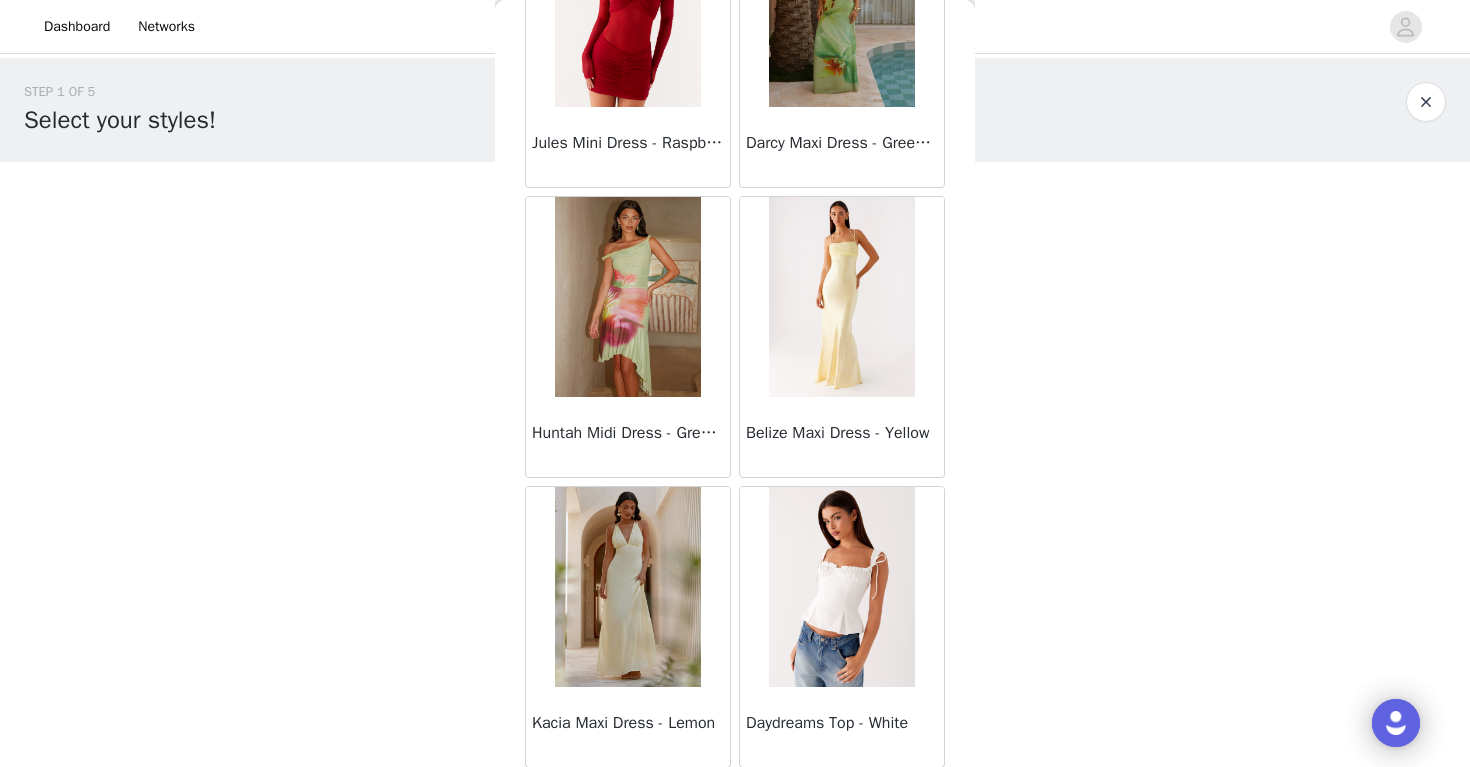 scroll, scrollTop: 39993, scrollLeft: 0, axis: vertical 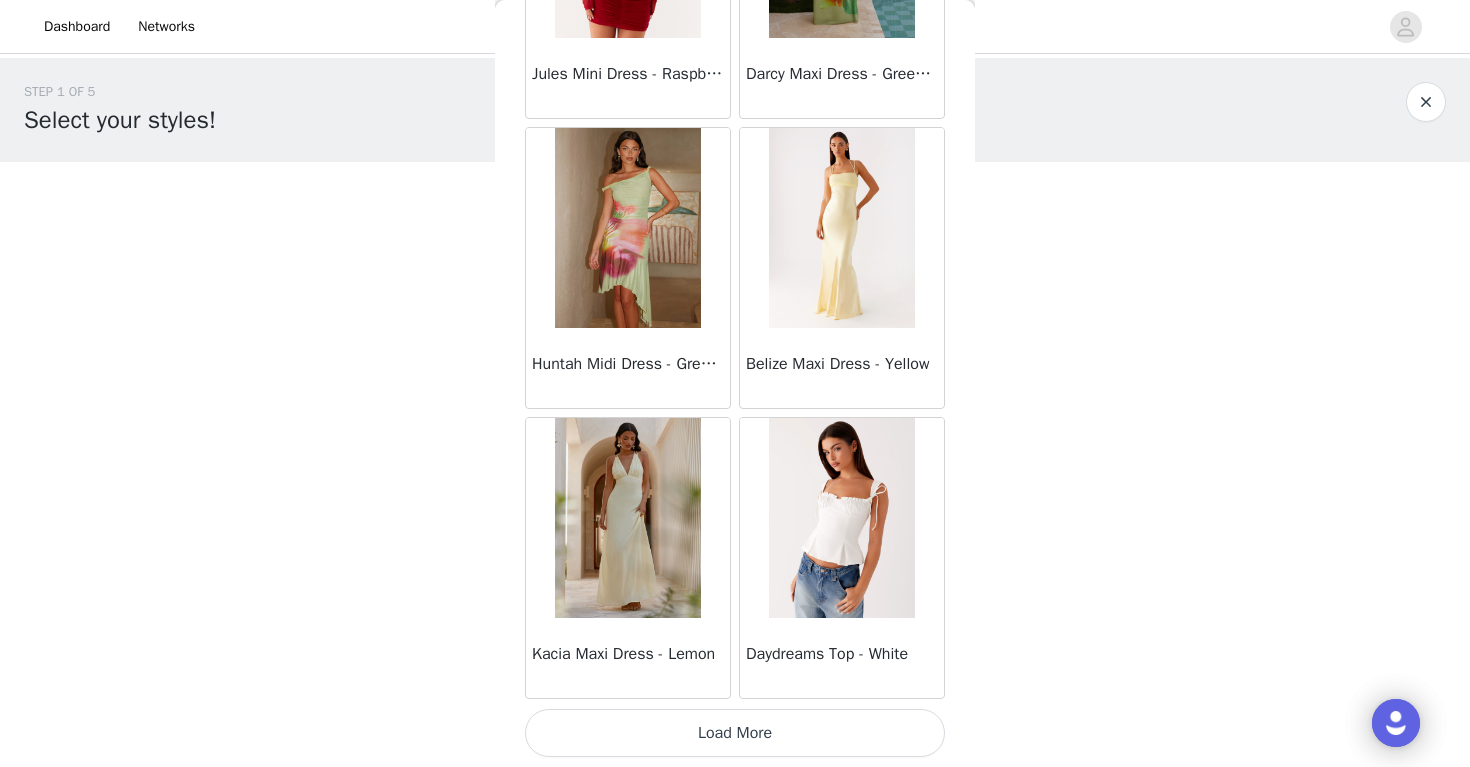 click on "Load More" at bounding box center [735, 733] 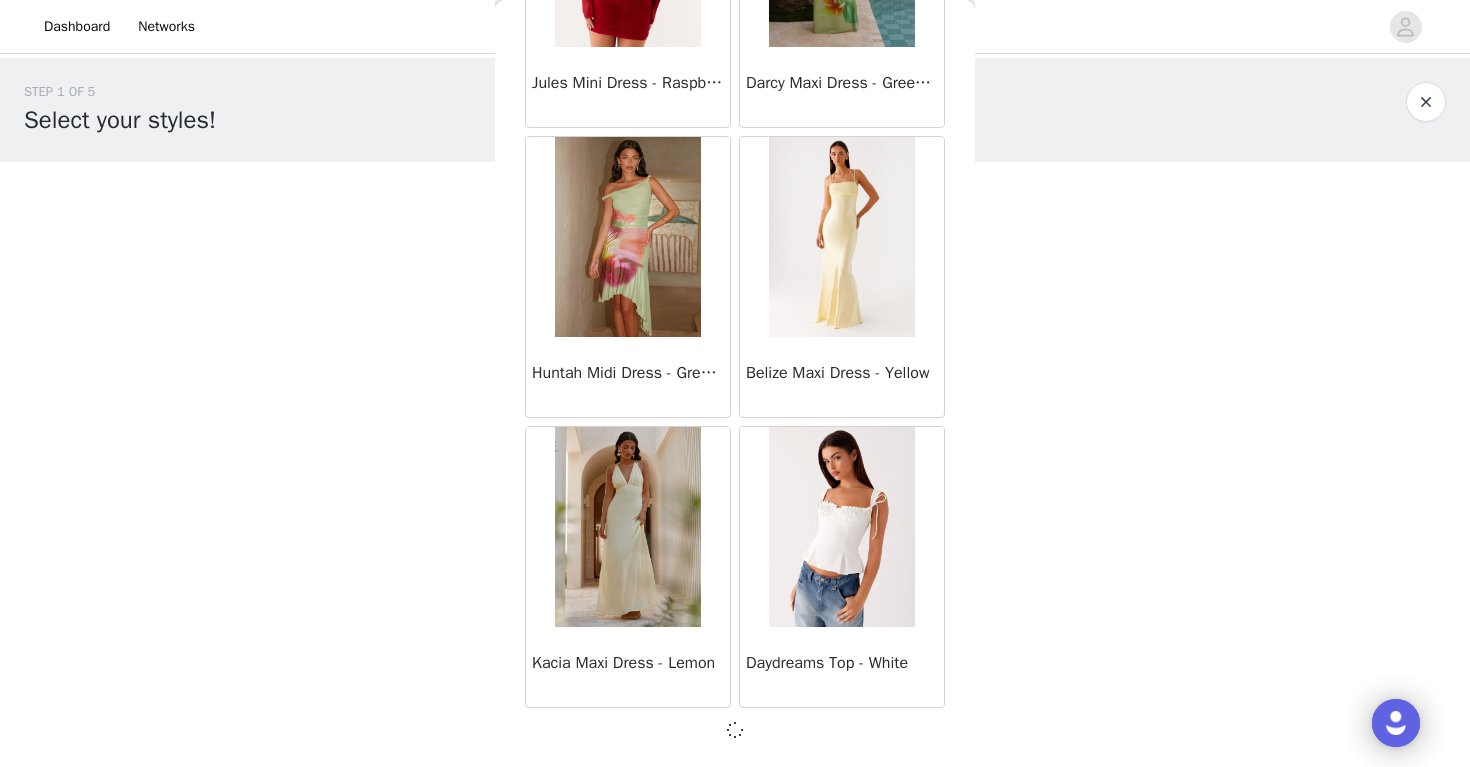 click on "Back       Sweetpea Mini Dress - Yellow       Manifest Mini Dress - Amber       Raquel Off Shoulder Long Sleeve Top - Pink       Julianna Linen Mini Dress - Black       Radiate Halterneck Top - Pink       Arden Mesh Mini Dress - White       Cheryl Bustier Halter Top - Cherry Red       Under The Pagoda Maxi Dress - Deep Red Floral       Sweetest Pie T-Shirt - Black Gingham       That Girl Maxi Dress - Pink       Peppermayo Exclusive Heavy Hearted Mini - Black       Songbird Maxi Dress - Blue Black Floral       Viviana Mini Dress - Lavender       Eden Strapless Maxi Dress - Navy       Claudie Mesh Top - White Pink Lilly       Nia Micro Short - Black       Luciana Crochet Halterneck Mini Dress - Pink       Happy Hour Mini Dress - Yellow       Aullie Maxi Dress - Ivory       Bella Lou Tube Top - Blue       Odette Satin Mini Dress - Blue       Talk About Us Maxi Dress - Blue       Odette Satin Mini Dress - Lilac       Bellamy Top - Red Gingham       Field Of Dreams Maxi Dress - Blue Black Floral" at bounding box center (735, 383) 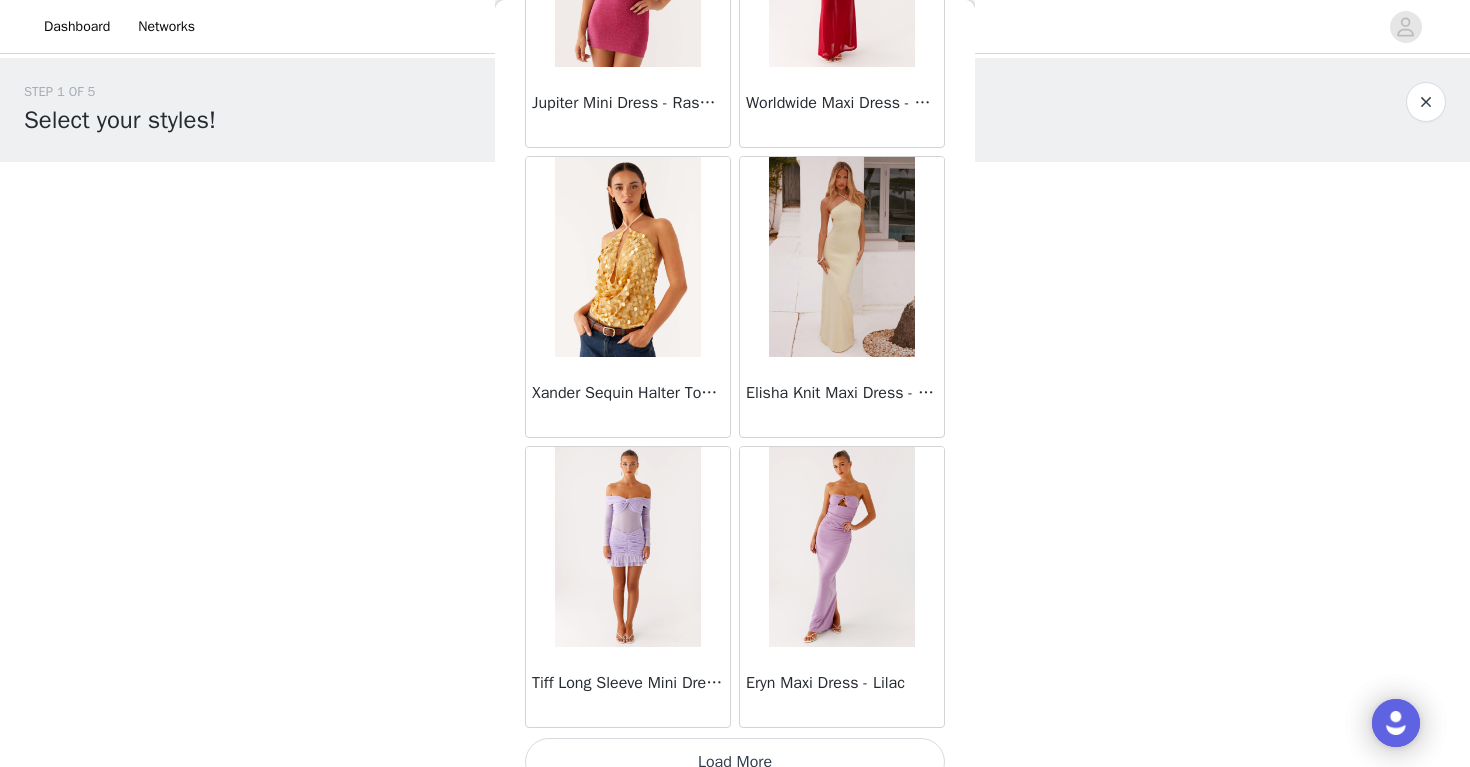 scroll, scrollTop: 42893, scrollLeft: 0, axis: vertical 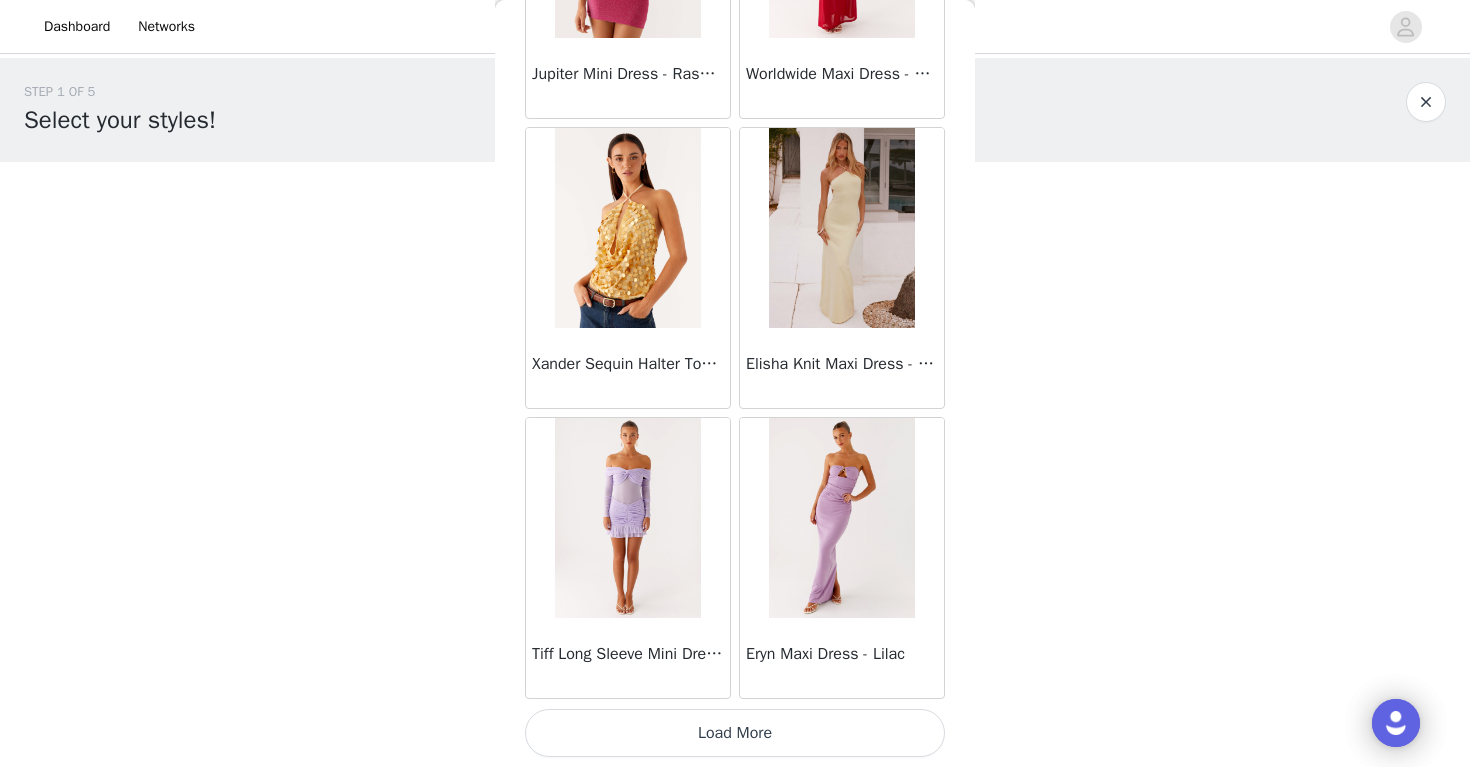click on "Load More" at bounding box center [735, 733] 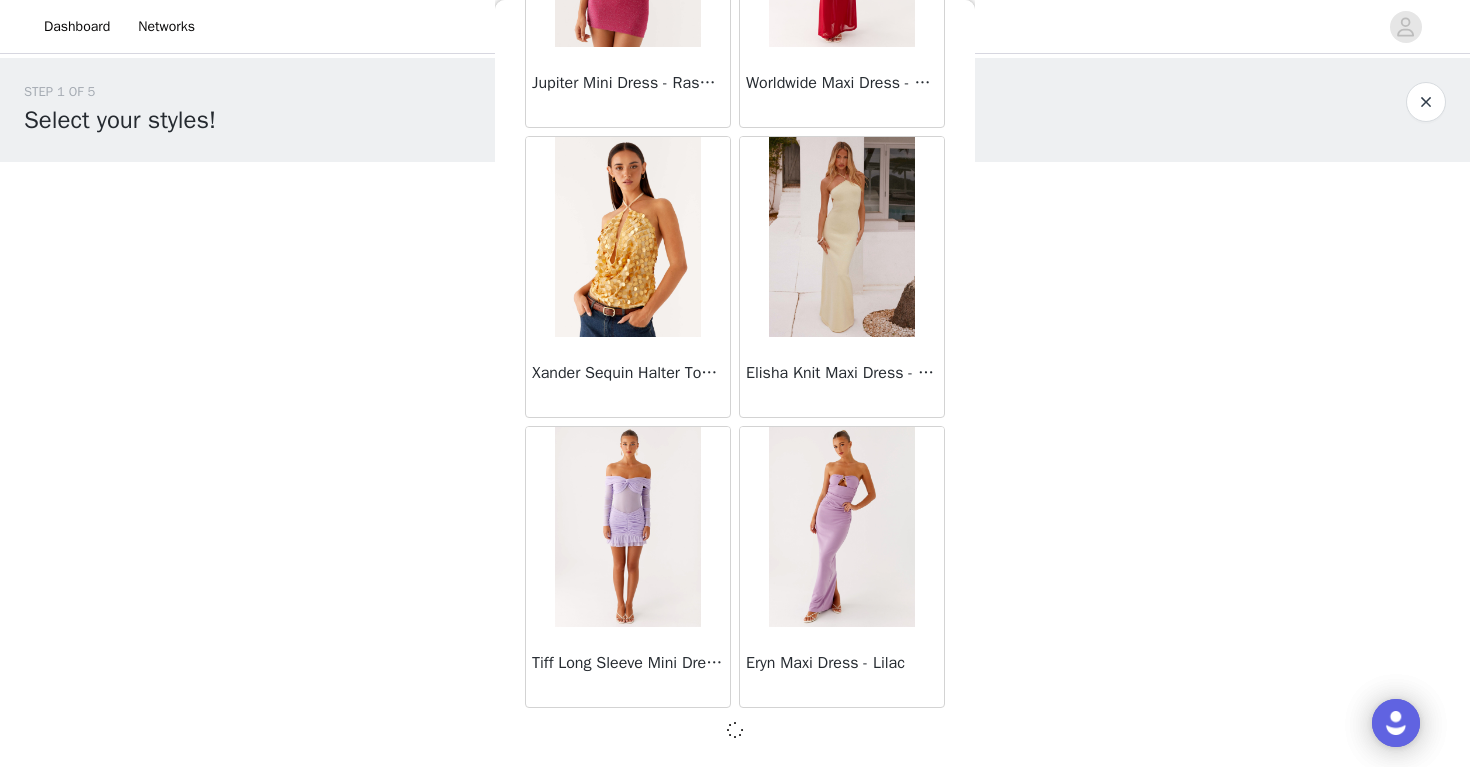 scroll, scrollTop: 42884, scrollLeft: 0, axis: vertical 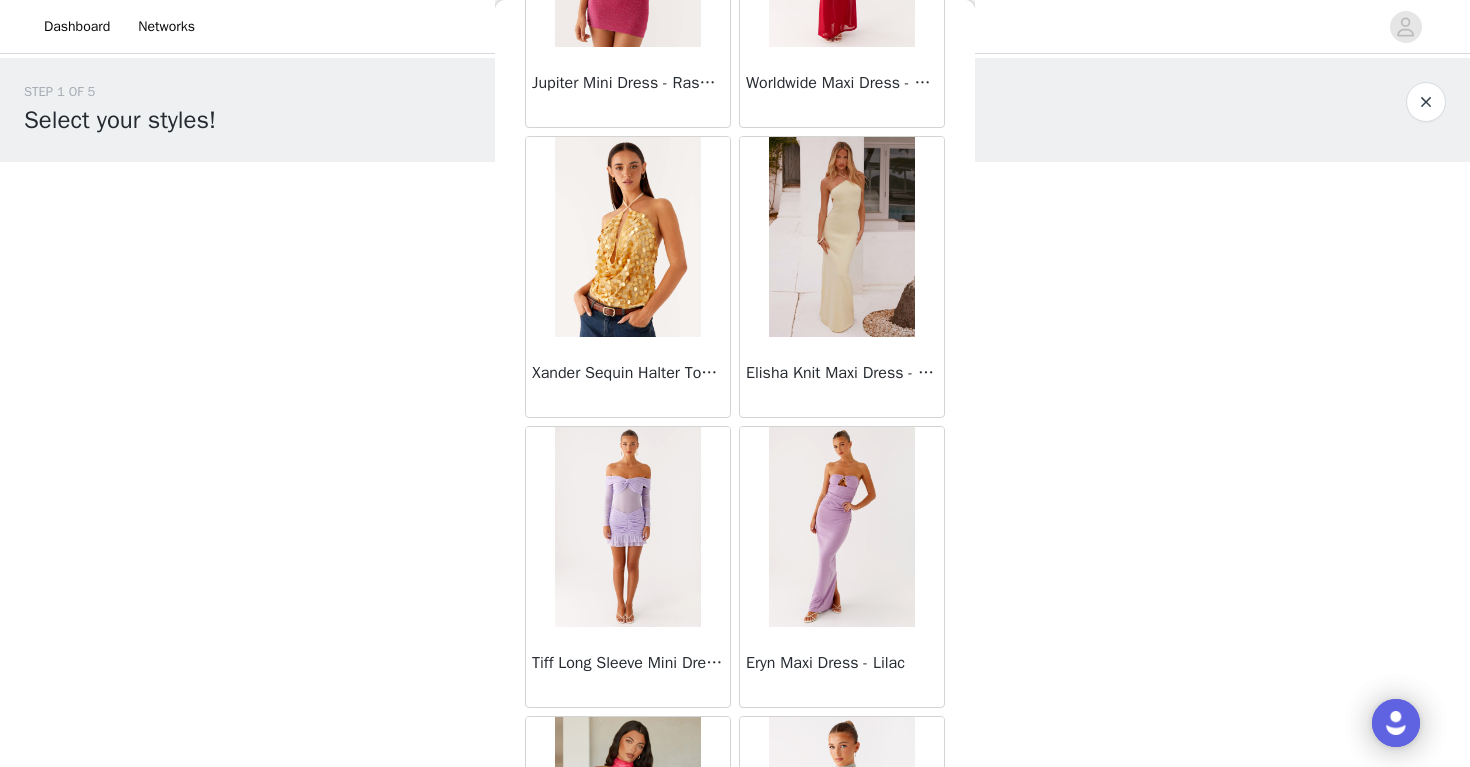 click on "Back       Sweetpea Mini Dress - Yellow       Manifest Mini Dress - Amber       Raquel Off Shoulder Long Sleeve Top - Pink       Julianna Linen Mini Dress - Black       Radiate Halterneck Top - Pink       Arden Mesh Mini Dress - White       Cheryl Bustier Halter Top - Cherry Red       Under The Pagoda Maxi Dress - Deep Red Floral       Sweetest Pie T-Shirt - Black Gingham       That Girl Maxi Dress - Pink       Peppermayo Exclusive Heavy Hearted Mini - Black       Songbird Maxi Dress - Blue Black Floral       Viviana Mini Dress - Lavender       Eden Strapless Maxi Dress - Navy       Claudie Mesh Top - White Pink Lilly       Nia Micro Short - Black       Luciana Crochet Halterneck Mini Dress - Pink       Happy Hour Mini Dress - Yellow       Aullie Maxi Dress - Ivory       Bella Lou Tube Top - Blue       Odette Satin Mini Dress - Blue       Talk About Us Maxi Dress - Blue       Odette Satin Mini Dress - Lilac       Bellamy Top - Red Gingham       Field Of Dreams Maxi Dress - Blue Black Floral" at bounding box center [735, 383] 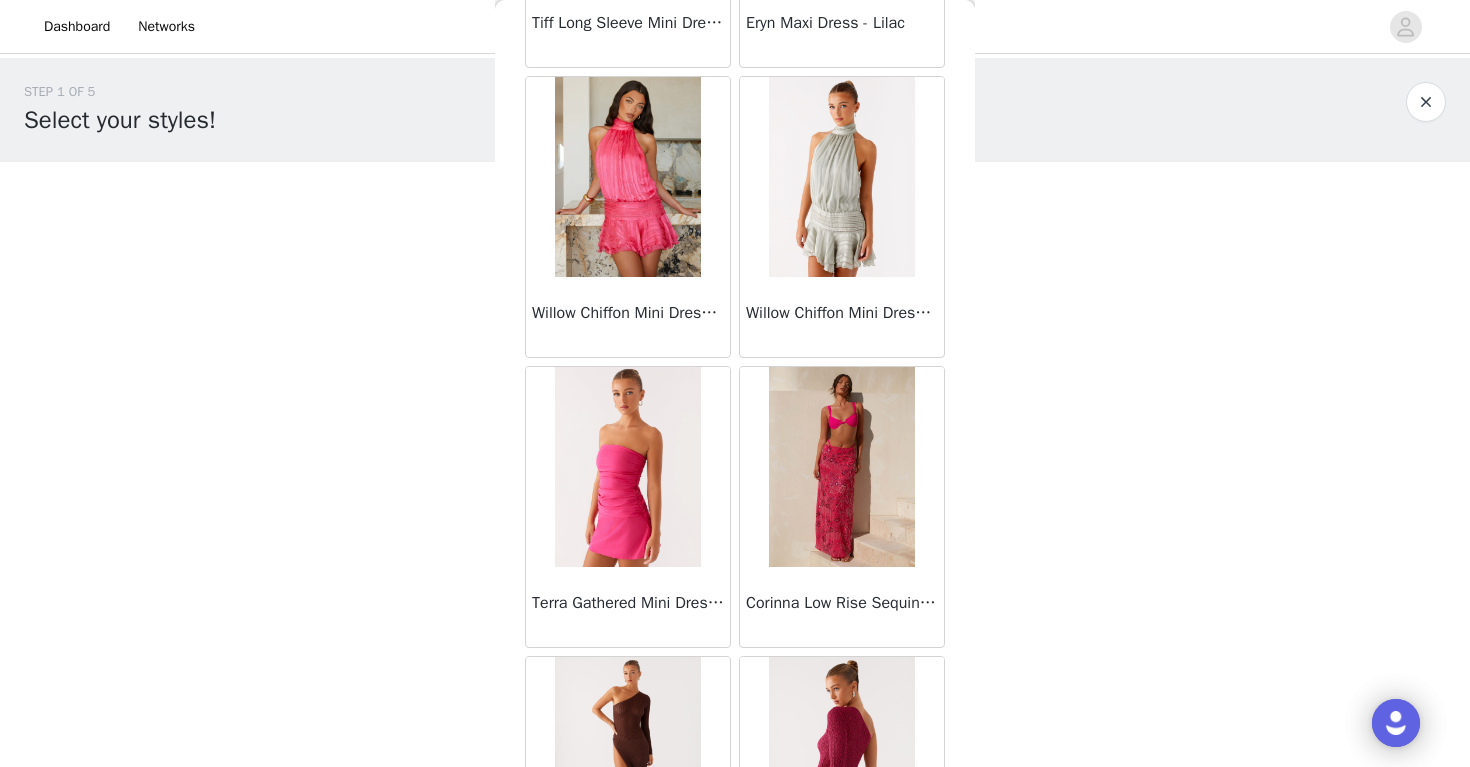 scroll, scrollTop: 43564, scrollLeft: 0, axis: vertical 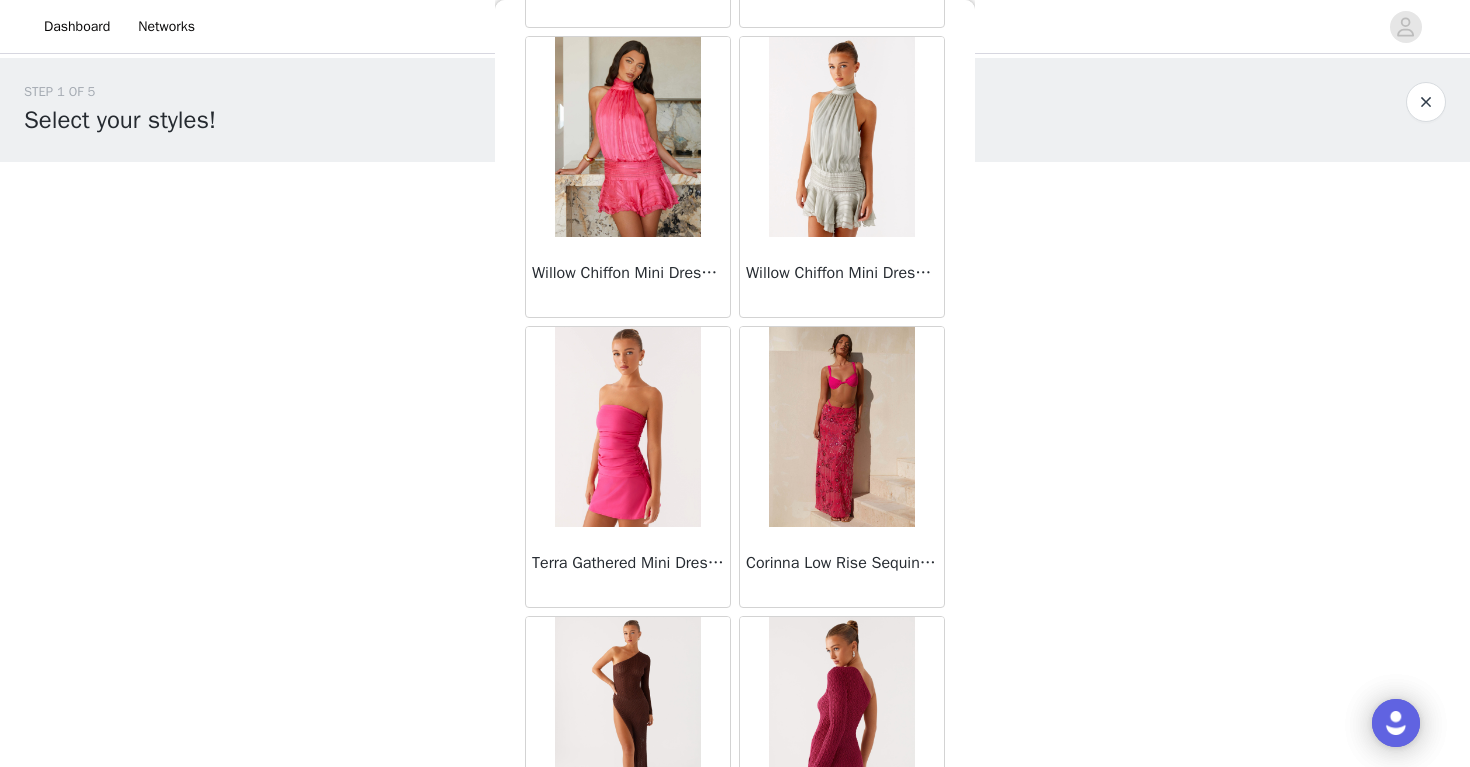 click on "Dashboard Networks" at bounding box center [735, 27] 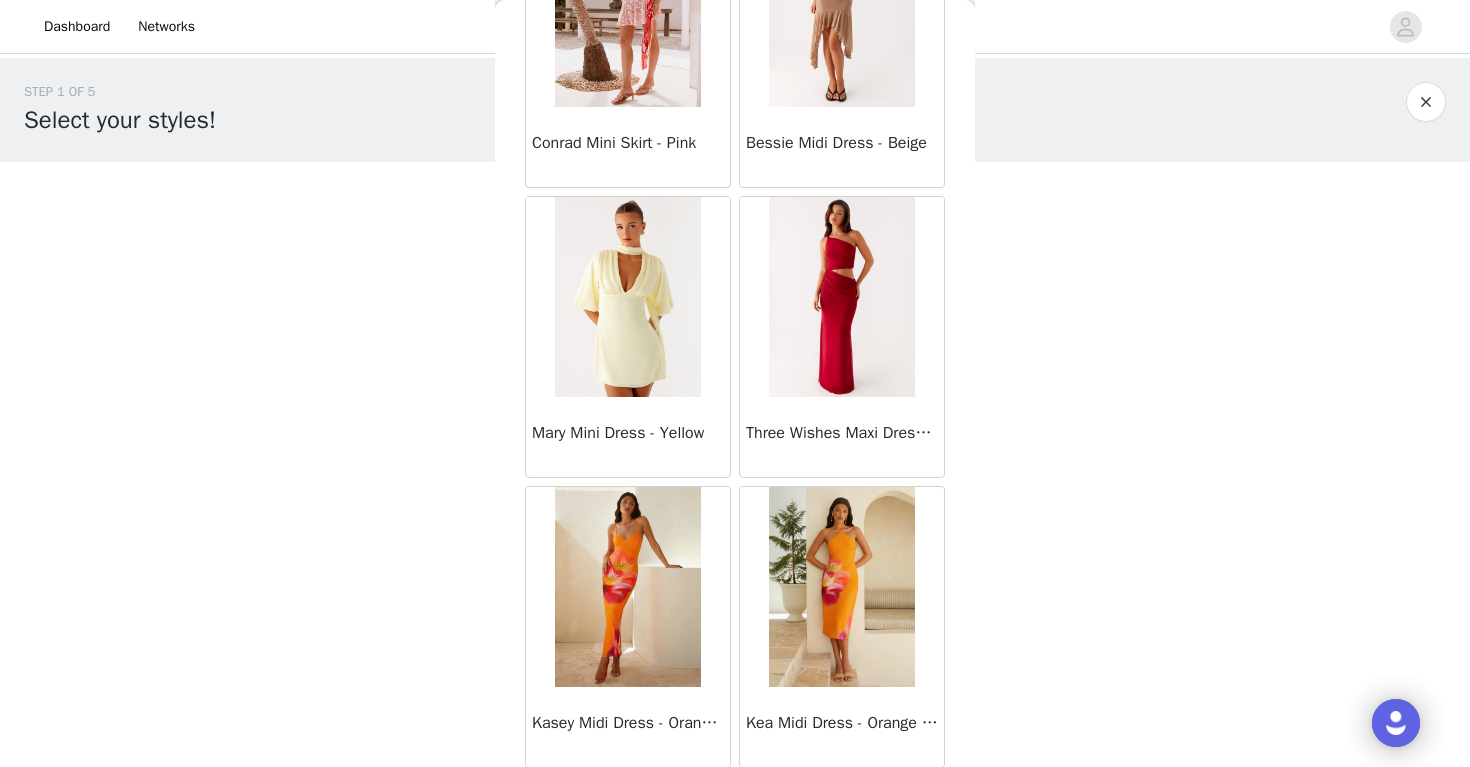 scroll, scrollTop: 45793, scrollLeft: 0, axis: vertical 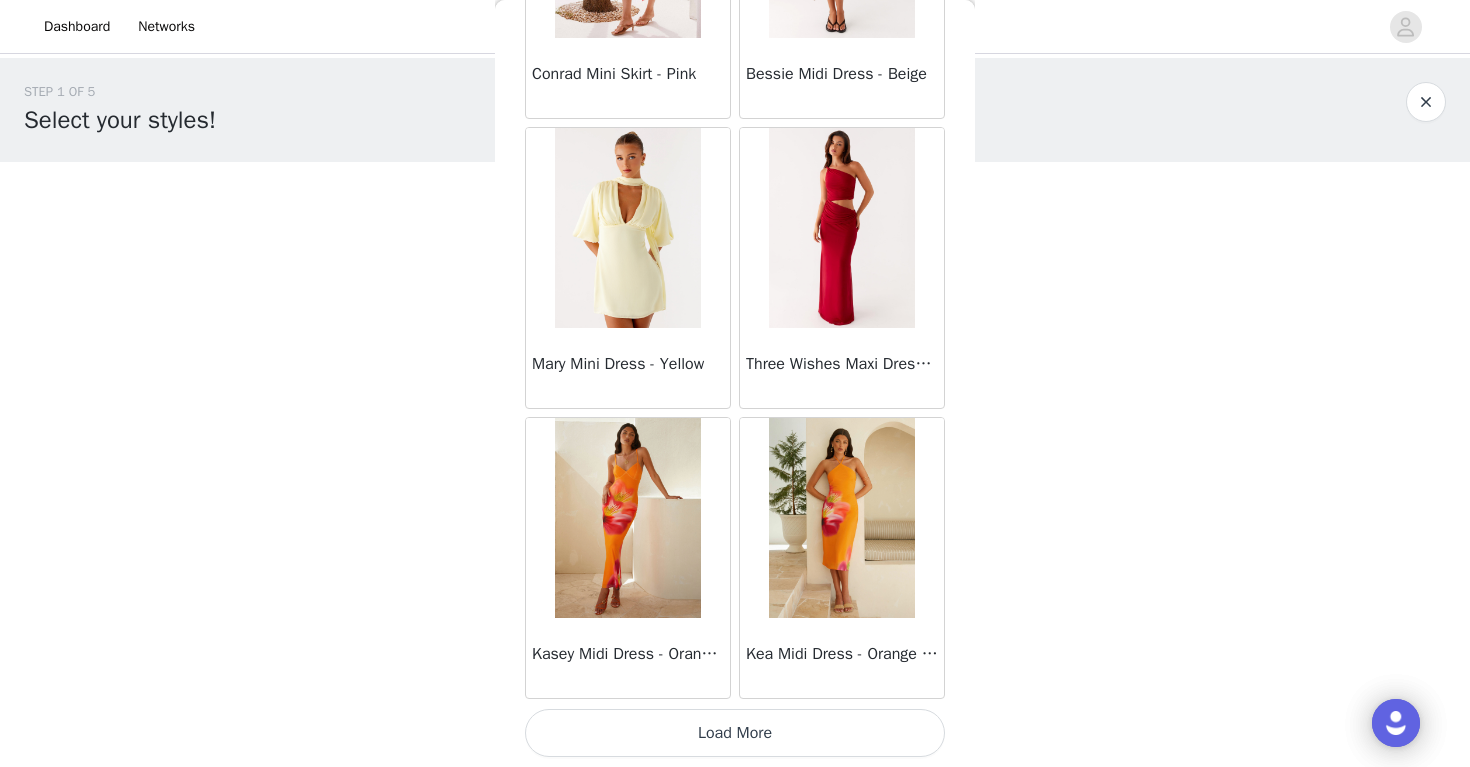click on "Back       Sweetpea Mini Dress - Yellow       Manifest Mini Dress - Amber       Raquel Off Shoulder Long Sleeve Top - Pink       Julianna Linen Mini Dress - Black       Radiate Halterneck Top - Pink       Arden Mesh Mini Dress - White       Cheryl Bustier Halter Top - Cherry Red       Under The Pagoda Maxi Dress - Deep Red Floral       Sweetest Pie T-Shirt - Black Gingham       That Girl Maxi Dress - Pink       Peppermayo Exclusive Heavy Hearted Mini - Black       Songbird Maxi Dress - Blue Black Floral       Viviana Mini Dress - Lavender       Eden Strapless Maxi Dress - Navy       Claudie Mesh Top - White Pink Lilly       Nia Micro Short - Black       Luciana Crochet Halterneck Mini Dress - Pink       Happy Hour Mini Dress - Yellow       Aullie Maxi Dress - Ivory       Bella Lou Tube Top - Blue       Odette Satin Mini Dress - Blue       Talk About Us Maxi Dress - Blue       Odette Satin Mini Dress - Lilac       Bellamy Top - Red Gingham       Field Of Dreams Maxi Dress - Blue Black Floral" at bounding box center [735, 383] 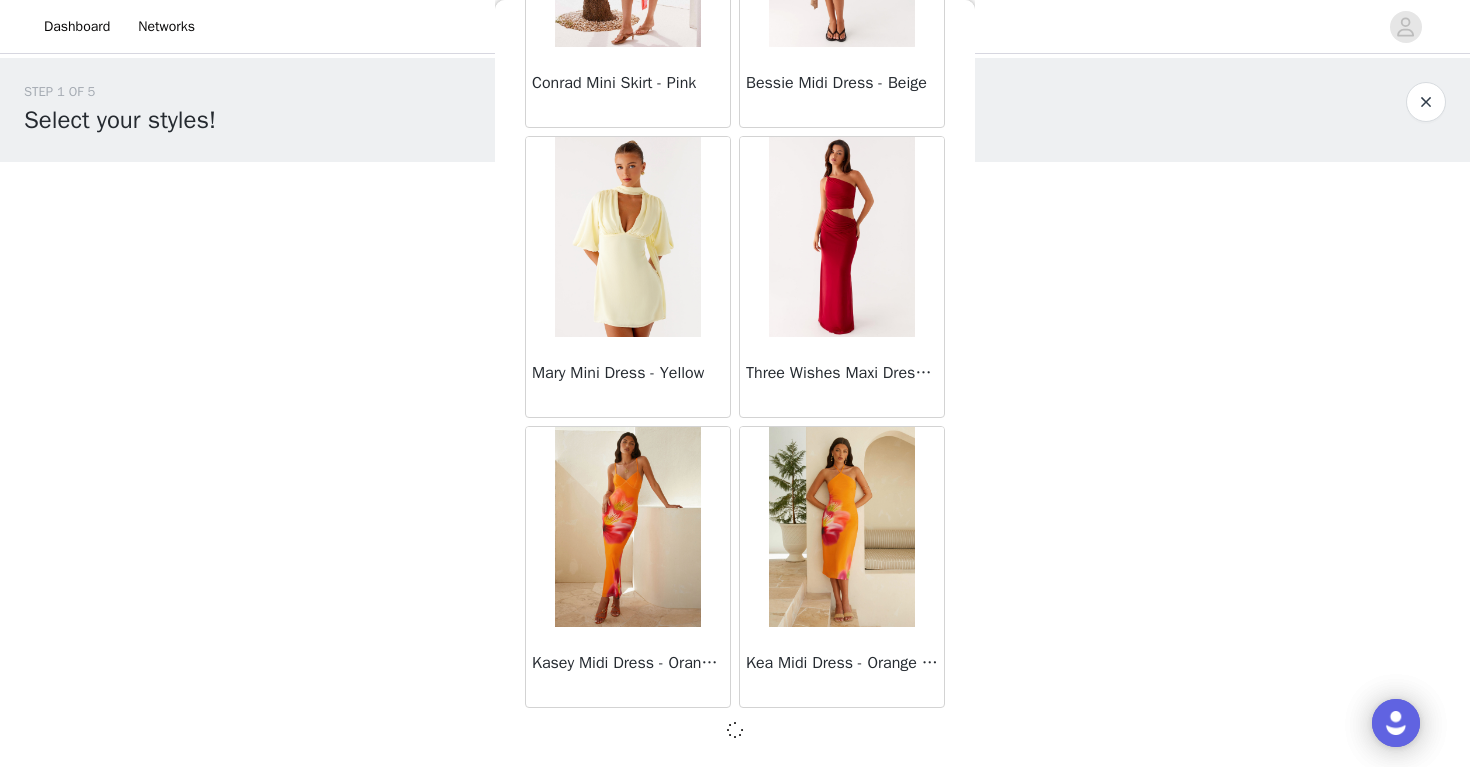 scroll, scrollTop: 45784, scrollLeft: 0, axis: vertical 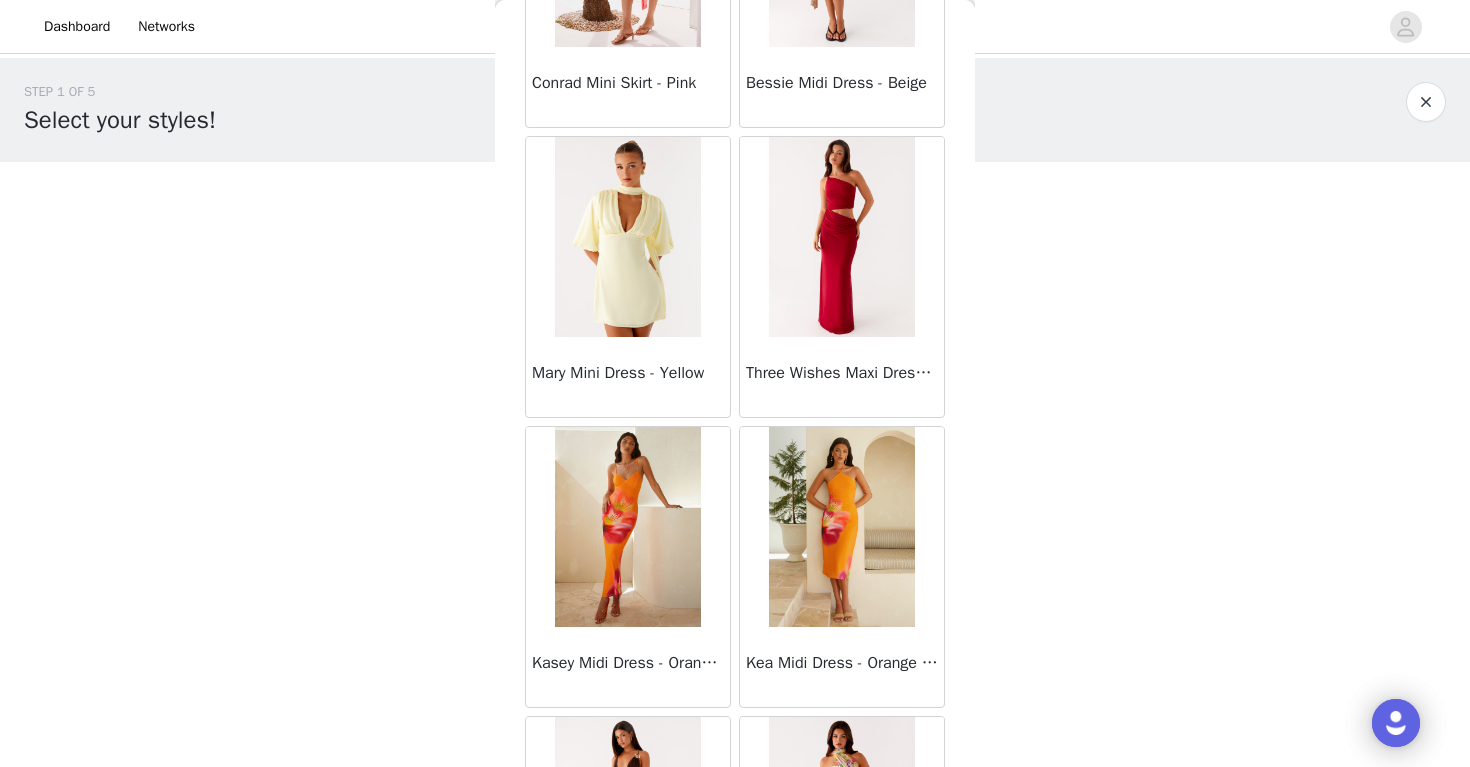 click on "Back       Sweetpea Mini Dress - Yellow       Manifest Mini Dress - Amber       Raquel Off Shoulder Long Sleeve Top - Pink       Julianna Linen Mini Dress - Black       Radiate Halterneck Top - Pink       Arden Mesh Mini Dress - White       Cheryl Bustier Halter Top - Cherry Red       Under The Pagoda Maxi Dress - Deep Red Floral       Sweetest Pie T-Shirt - Black Gingham       That Girl Maxi Dress - Pink       Peppermayo Exclusive Heavy Hearted Mini - Black       Songbird Maxi Dress - Blue Black Floral       Viviana Mini Dress - Lavender       Eden Strapless Maxi Dress - Navy       Claudie Mesh Top - White Pink Lilly       Nia Micro Short - Black       Luciana Crochet Halterneck Mini Dress - Pink       Happy Hour Mini Dress - Yellow       Aullie Maxi Dress - Ivory       Bella Lou Tube Top - Blue       Odette Satin Mini Dress - Blue       Talk About Us Maxi Dress - Blue       Odette Satin Mini Dress - Lilac       Bellamy Top - Red Gingham       Field Of Dreams Maxi Dress - Blue Black Floral" at bounding box center (735, 383) 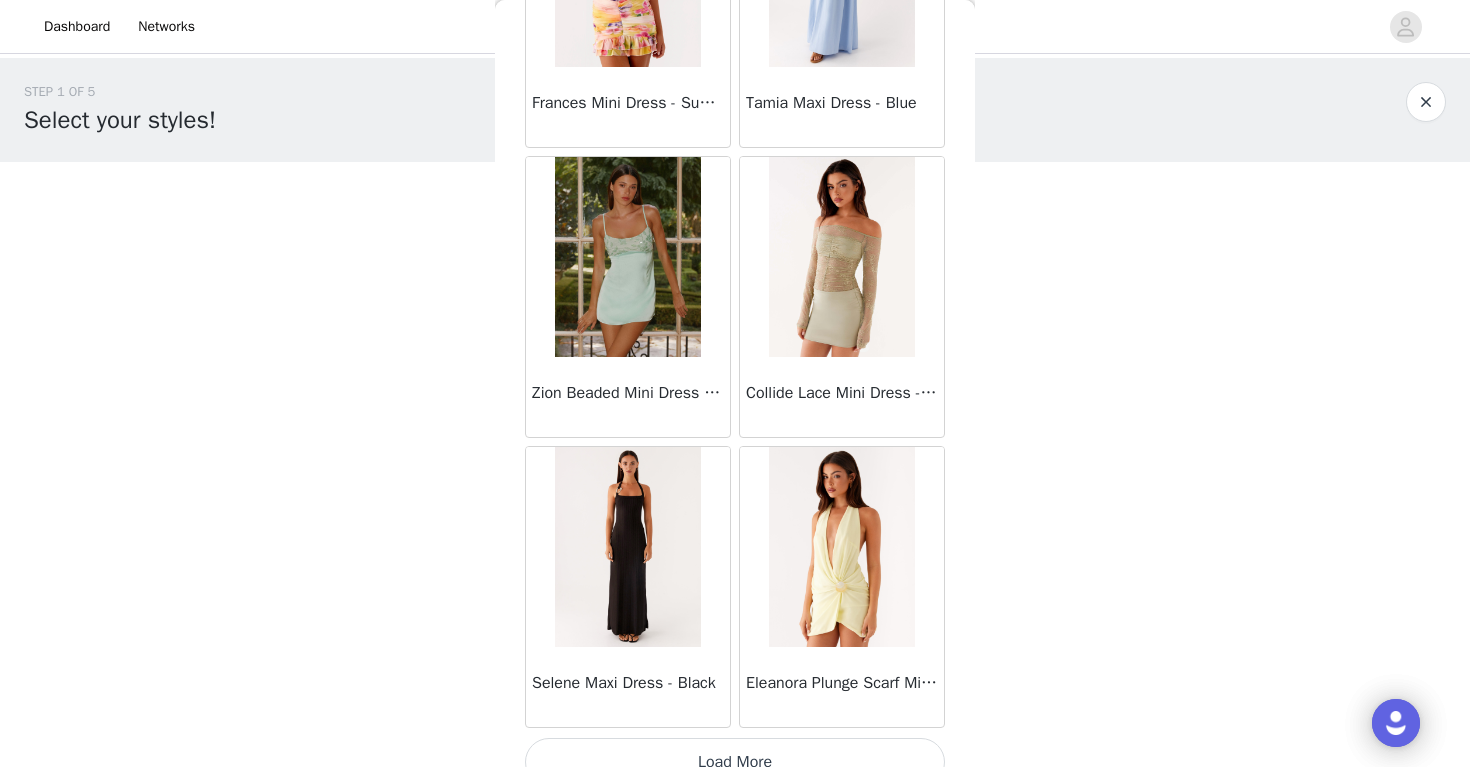 scroll, scrollTop: 48693, scrollLeft: 0, axis: vertical 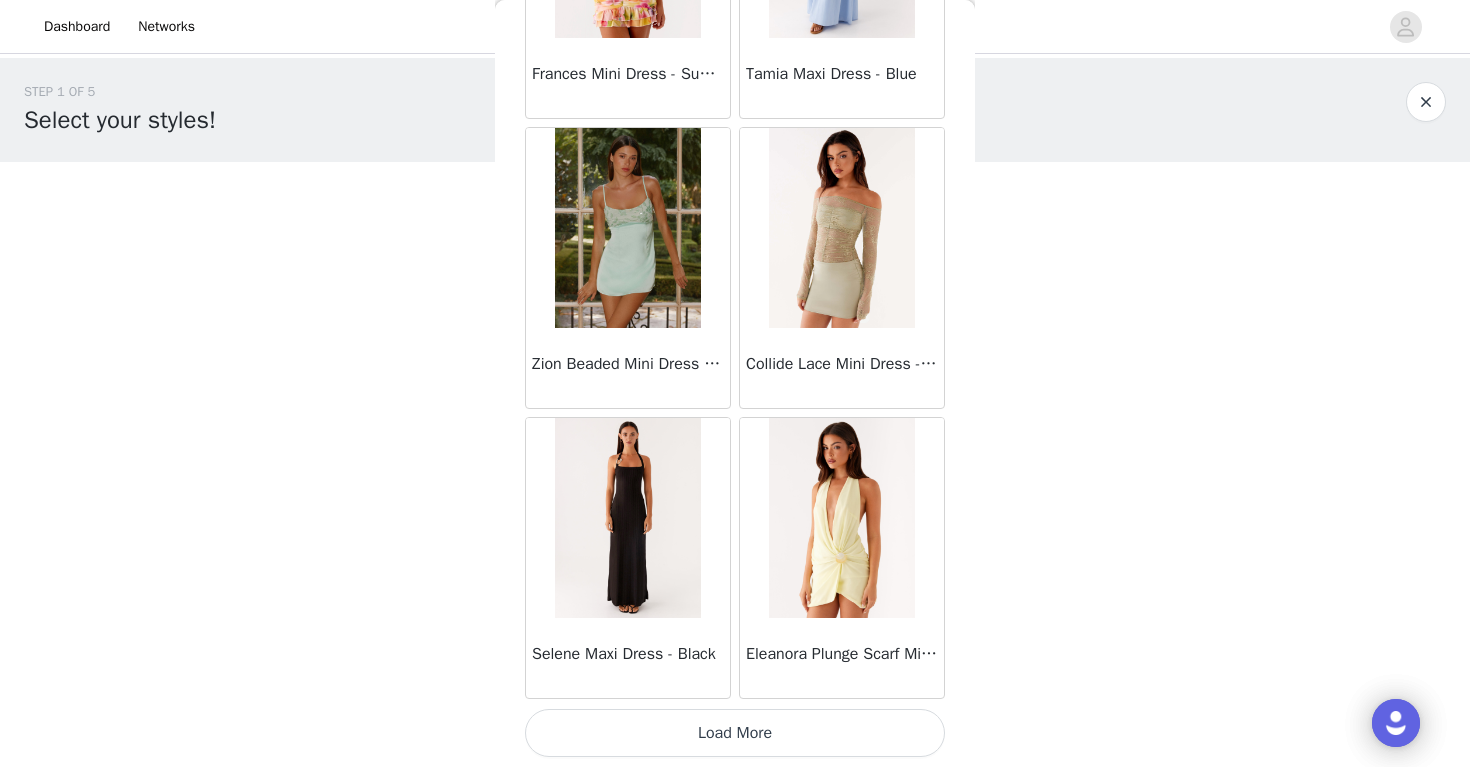 click on "Load More" at bounding box center [735, 733] 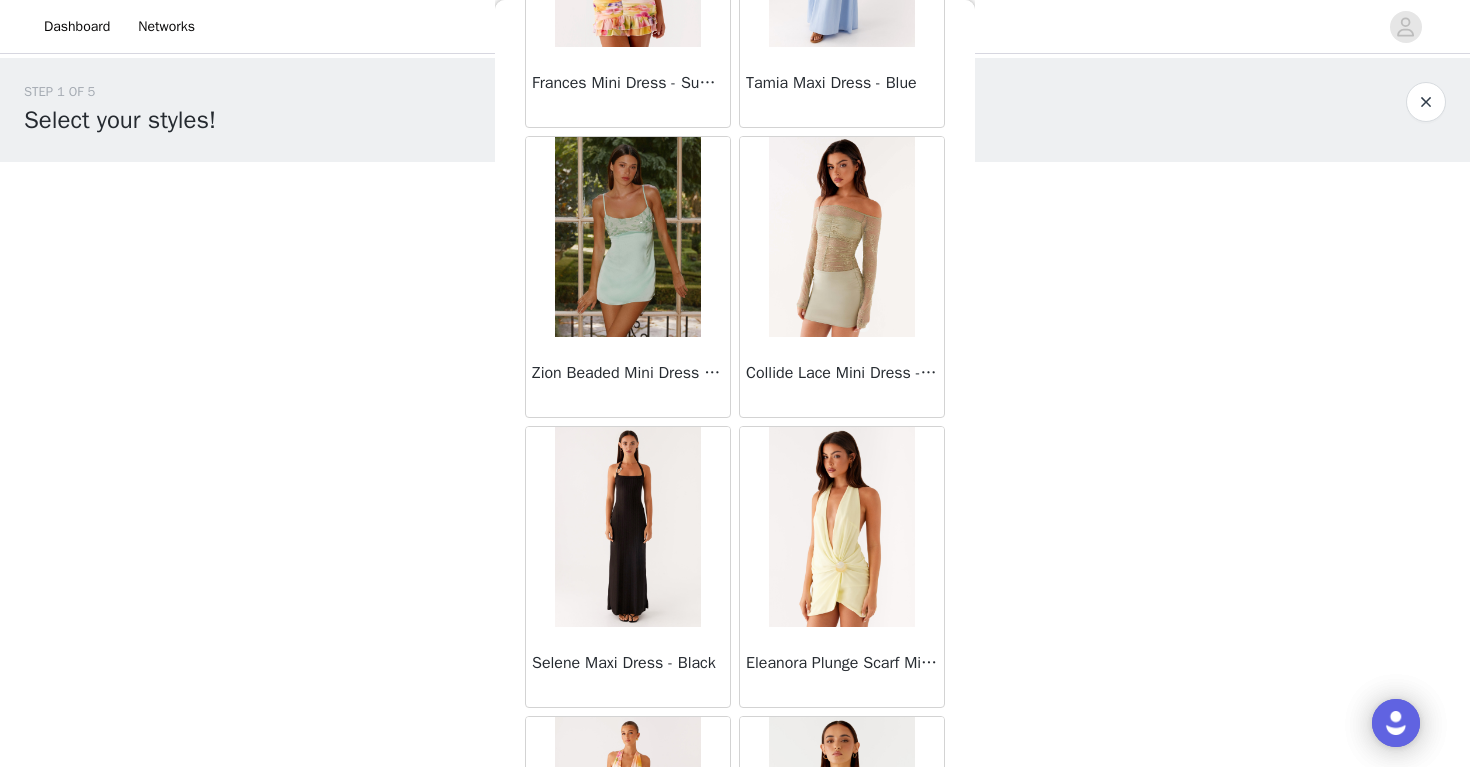 click on "Back       Sweetpea Mini Dress - Yellow       Manifest Mini Dress - Amber       Raquel Off Shoulder Long Sleeve Top - Pink       Julianna Linen Mini Dress - Black       Radiate Halterneck Top - Pink       Arden Mesh Mini Dress - White       Cheryl Bustier Halter Top - Cherry Red       Under The Pagoda Maxi Dress - Deep Red Floral       Sweetest Pie T-Shirt - Black Gingham       That Girl Maxi Dress - Pink       Peppermayo Exclusive Heavy Hearted Mini - Black       Songbird Maxi Dress - Blue Black Floral       Viviana Mini Dress - Lavender       Eden Strapless Maxi Dress - Navy       Claudie Mesh Top - White Pink Lilly       Nia Micro Short - Black       Luciana Crochet Halterneck Mini Dress - Pink       Happy Hour Mini Dress - Yellow       Aullie Maxi Dress - Ivory       Bella Lou Tube Top - Blue       Odette Satin Mini Dress - Blue       Talk About Us Maxi Dress - Blue       Odette Satin Mini Dress - Lilac       Bellamy Top - Red Gingham       Field Of Dreams Maxi Dress - Blue Black Floral" at bounding box center [735, 383] 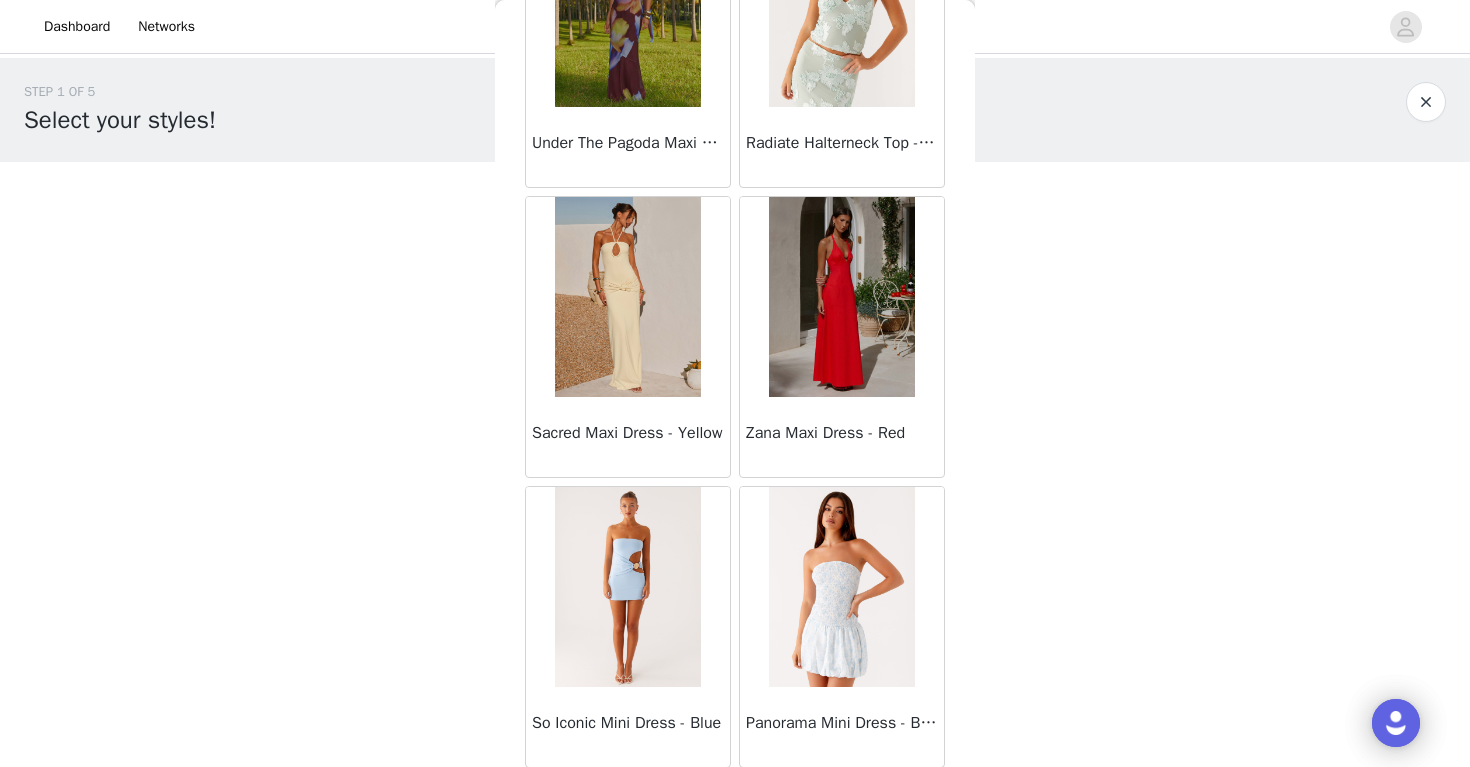 scroll, scrollTop: 51593, scrollLeft: 0, axis: vertical 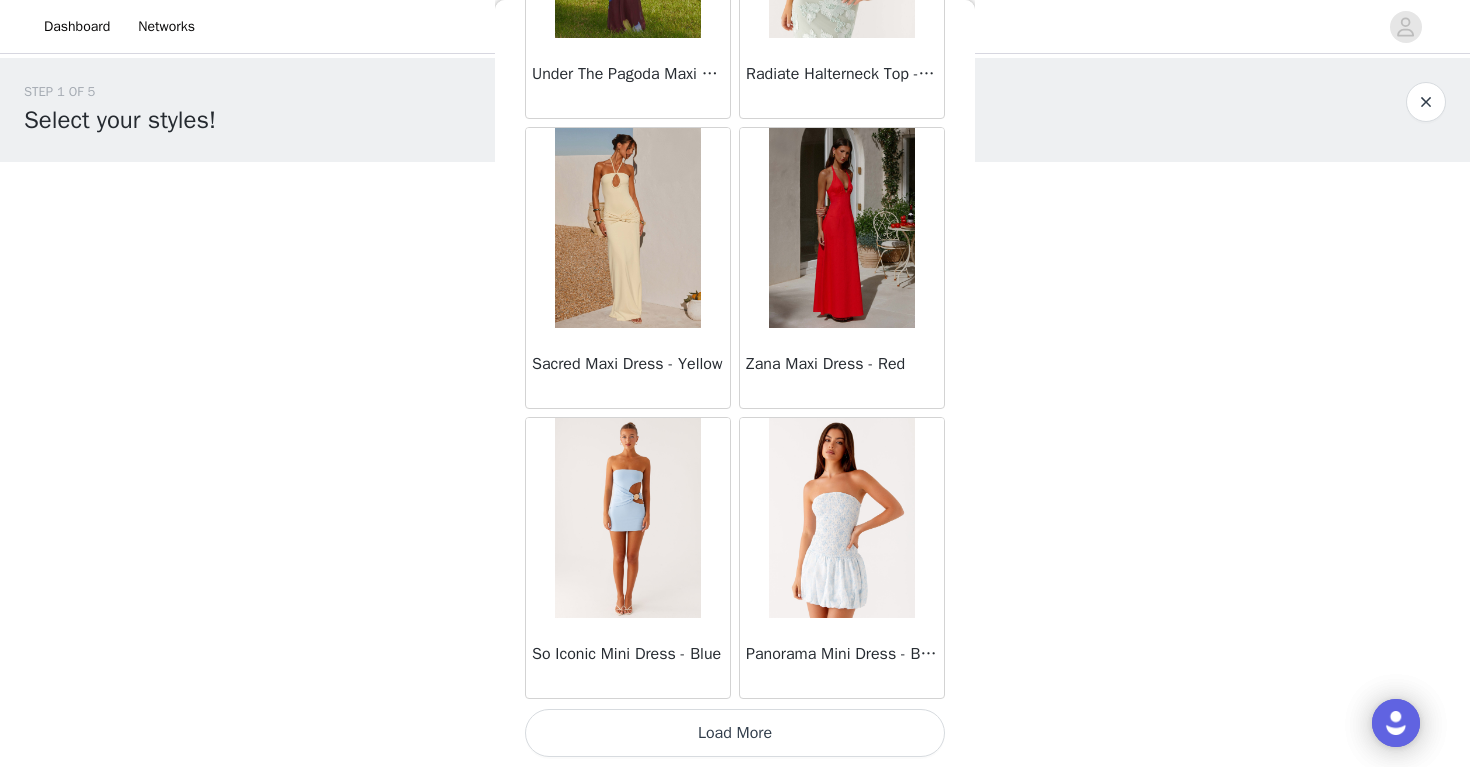 click on "Load More" at bounding box center [735, 733] 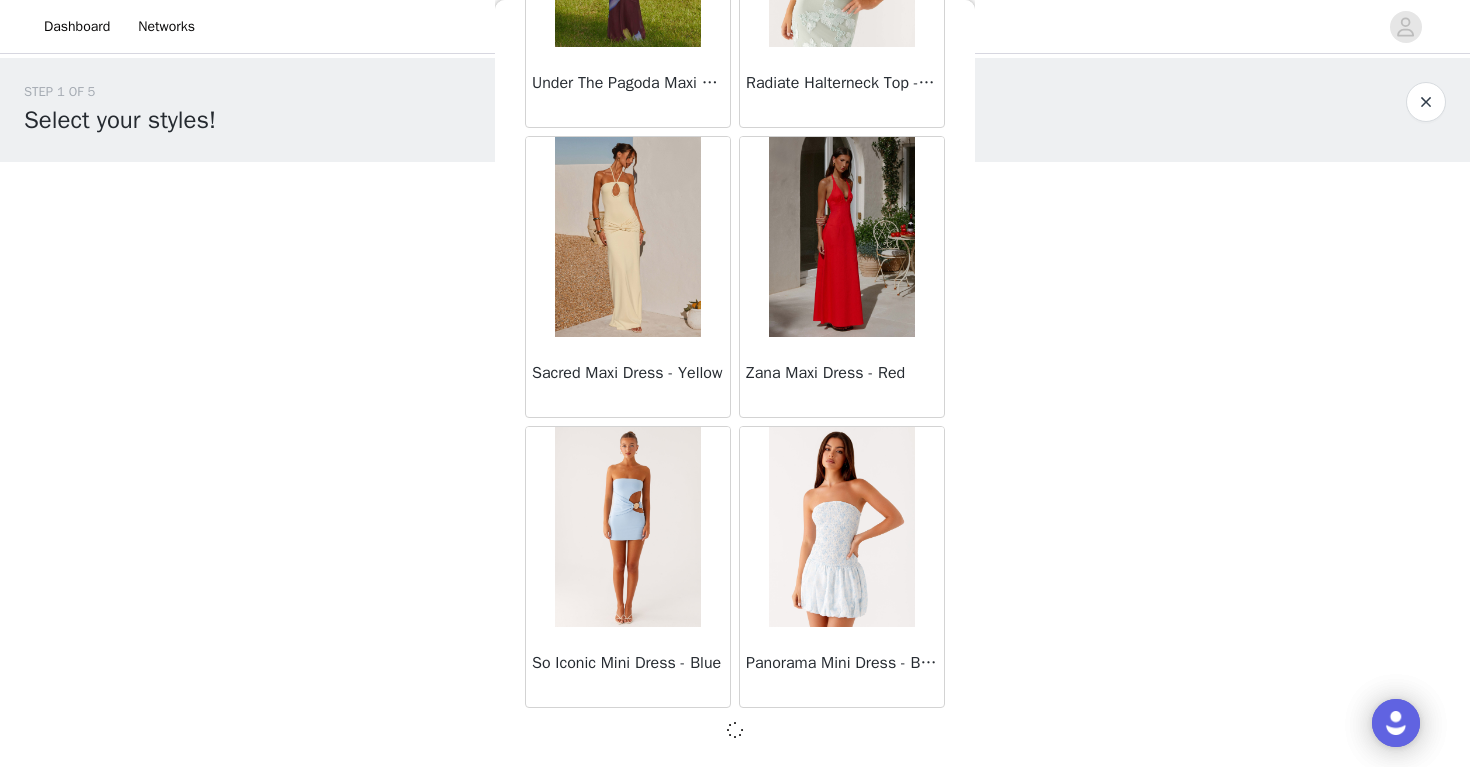 click on "Back       Sweetpea Mini Dress - Yellow       Manifest Mini Dress - Amber       Raquel Off Shoulder Long Sleeve Top - Pink       Julianna Linen Mini Dress - Black       Radiate Halterneck Top - Pink       Arden Mesh Mini Dress - White       Cheryl Bustier Halter Top - Cherry Red       Under The Pagoda Maxi Dress - Deep Red Floral       Sweetest Pie T-Shirt - Black Gingham       That Girl Maxi Dress - Pink       Peppermayo Exclusive Heavy Hearted Mini - Black       Songbird Maxi Dress - Blue Black Floral       Viviana Mini Dress - Lavender       Eden Strapless Maxi Dress - Navy       Claudie Mesh Top - White Pink Lilly       Nia Micro Short - Black       Luciana Crochet Halterneck Mini Dress - Pink       Happy Hour Mini Dress - Yellow       Aullie Maxi Dress - Ivory       Bella Lou Tube Top - Blue       Odette Satin Mini Dress - Blue       Talk About Us Maxi Dress - Blue       Odette Satin Mini Dress - Lilac       Bellamy Top - Red Gingham       Field Of Dreams Maxi Dress - Blue Black Floral" at bounding box center [735, 383] 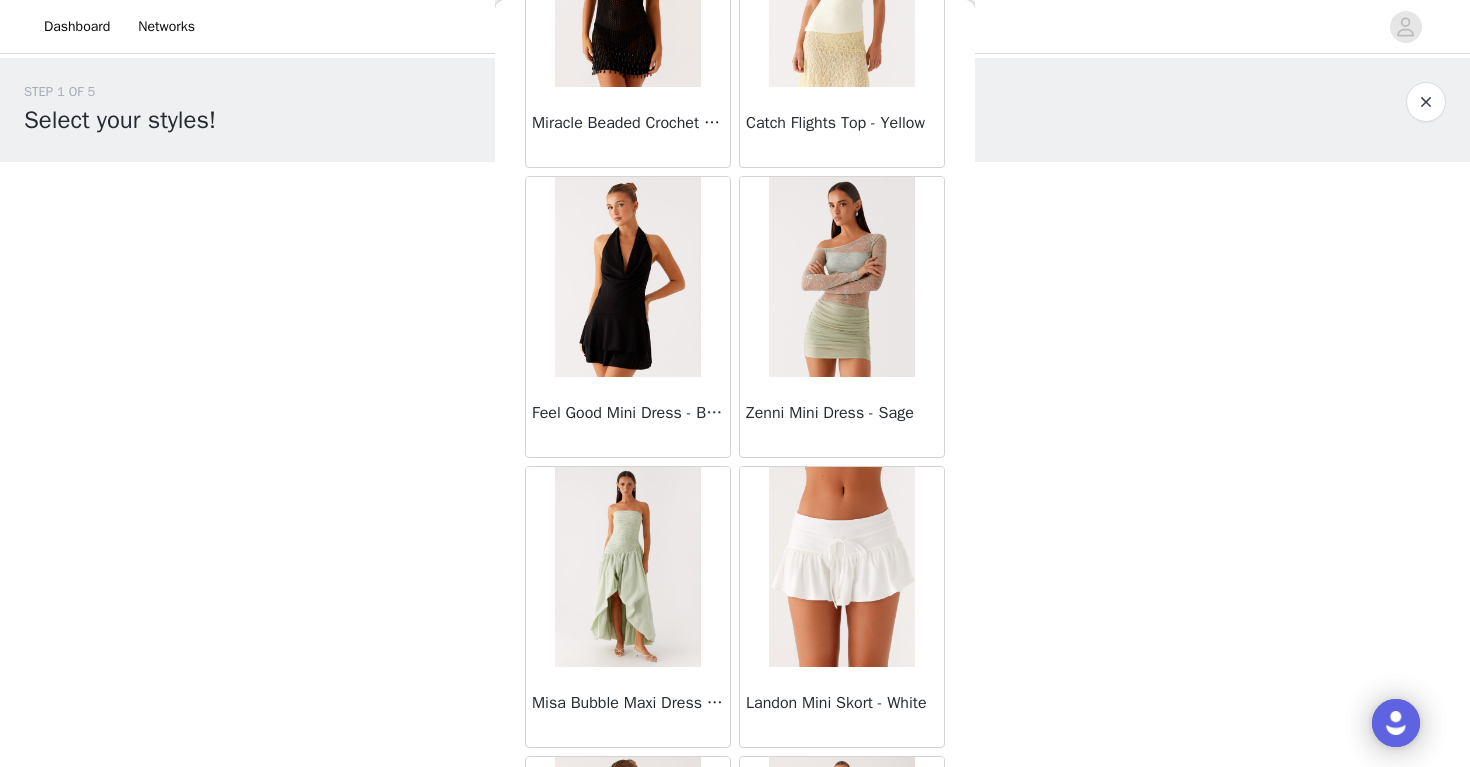 scroll, scrollTop: 53944, scrollLeft: 0, axis: vertical 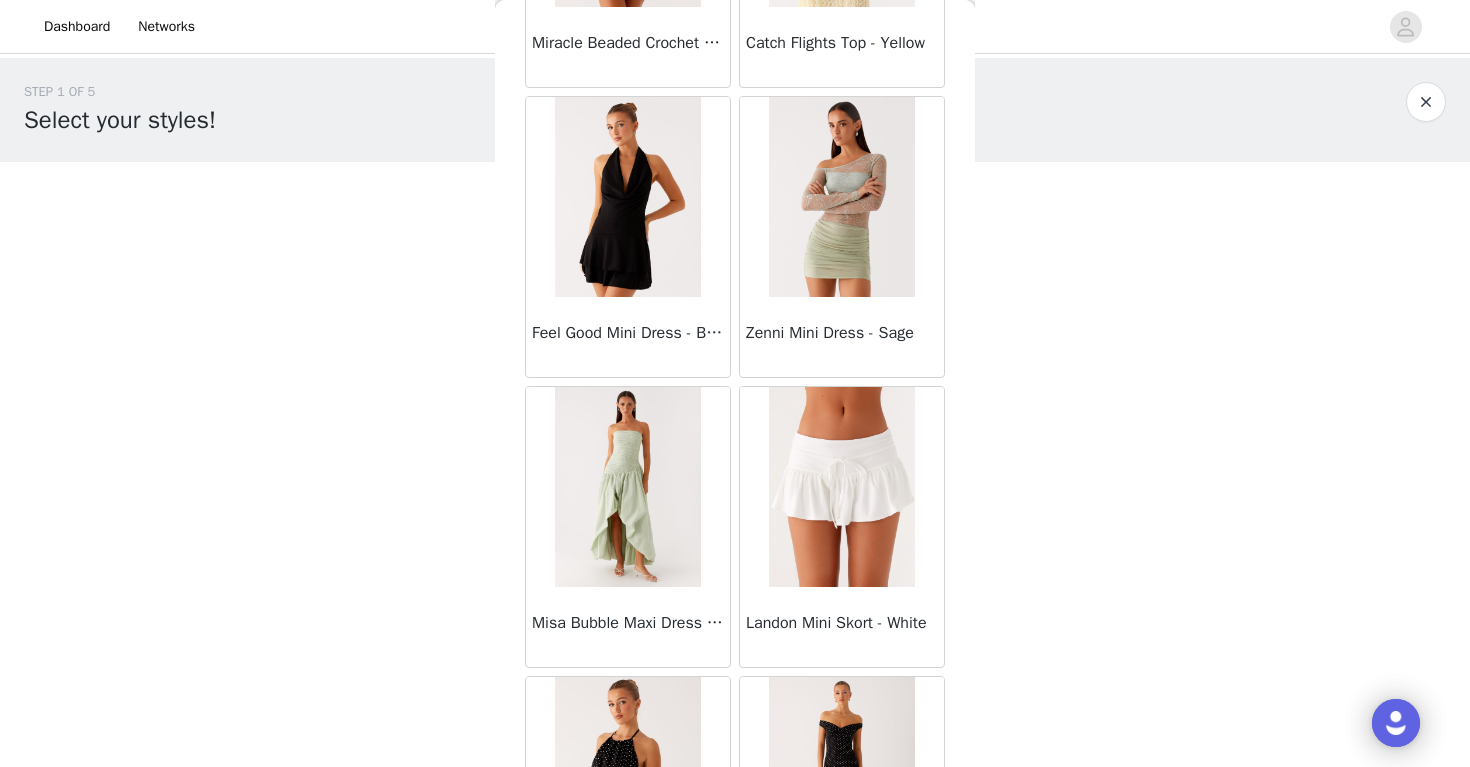 click on "Back       Sweetpea Mini Dress - Yellow       Manifest Mini Dress - Amber       Raquel Off Shoulder Long Sleeve Top - Pink       Julianna Linen Mini Dress - Black       Radiate Halterneck Top - Pink       Arden Mesh Mini Dress - White       Cheryl Bustier Halter Top - Cherry Red       Under The Pagoda Maxi Dress - Deep Red Floral       Sweetest Pie T-Shirt - Black Gingham       That Girl Maxi Dress - Pink       Peppermayo Exclusive Heavy Hearted Mini - Black       Songbird Maxi Dress - Blue Black Floral       Viviana Mini Dress - Lavender       Eden Strapless Maxi Dress - Navy       Claudie Mesh Top - White Pink Lilly       Nia Micro Short - Black       Luciana Crochet Halterneck Mini Dress - Pink       Happy Hour Mini Dress - Yellow       Aullie Maxi Dress - Ivory       Bella Lou Tube Top - Blue       Odette Satin Mini Dress - Blue       Talk About Us Maxi Dress - Blue       Odette Satin Mini Dress - Lilac       Bellamy Top - Red Gingham       Field Of Dreams Maxi Dress - Blue Black Floral" at bounding box center [735, 383] 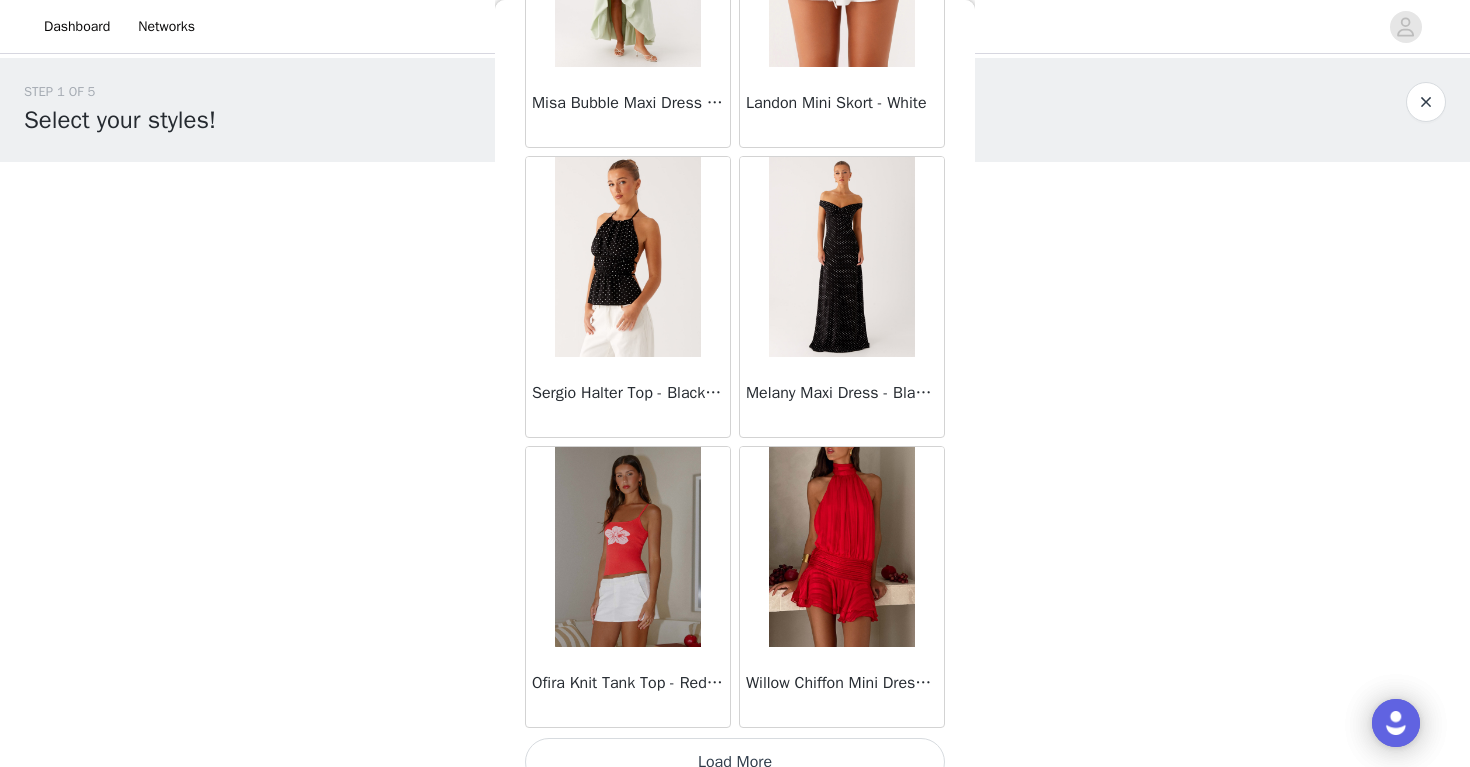 scroll, scrollTop: 54493, scrollLeft: 0, axis: vertical 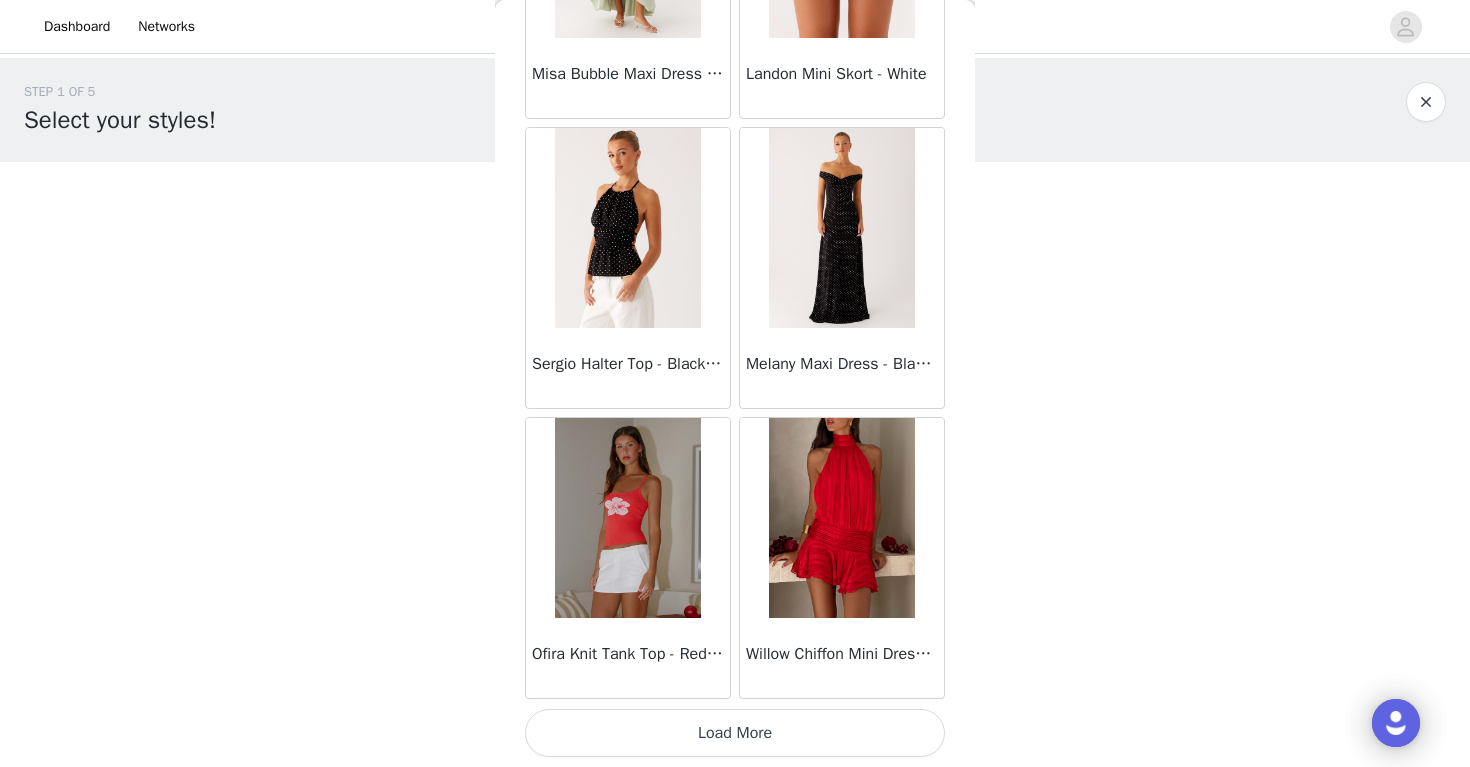 click on "Load More" at bounding box center (735, 733) 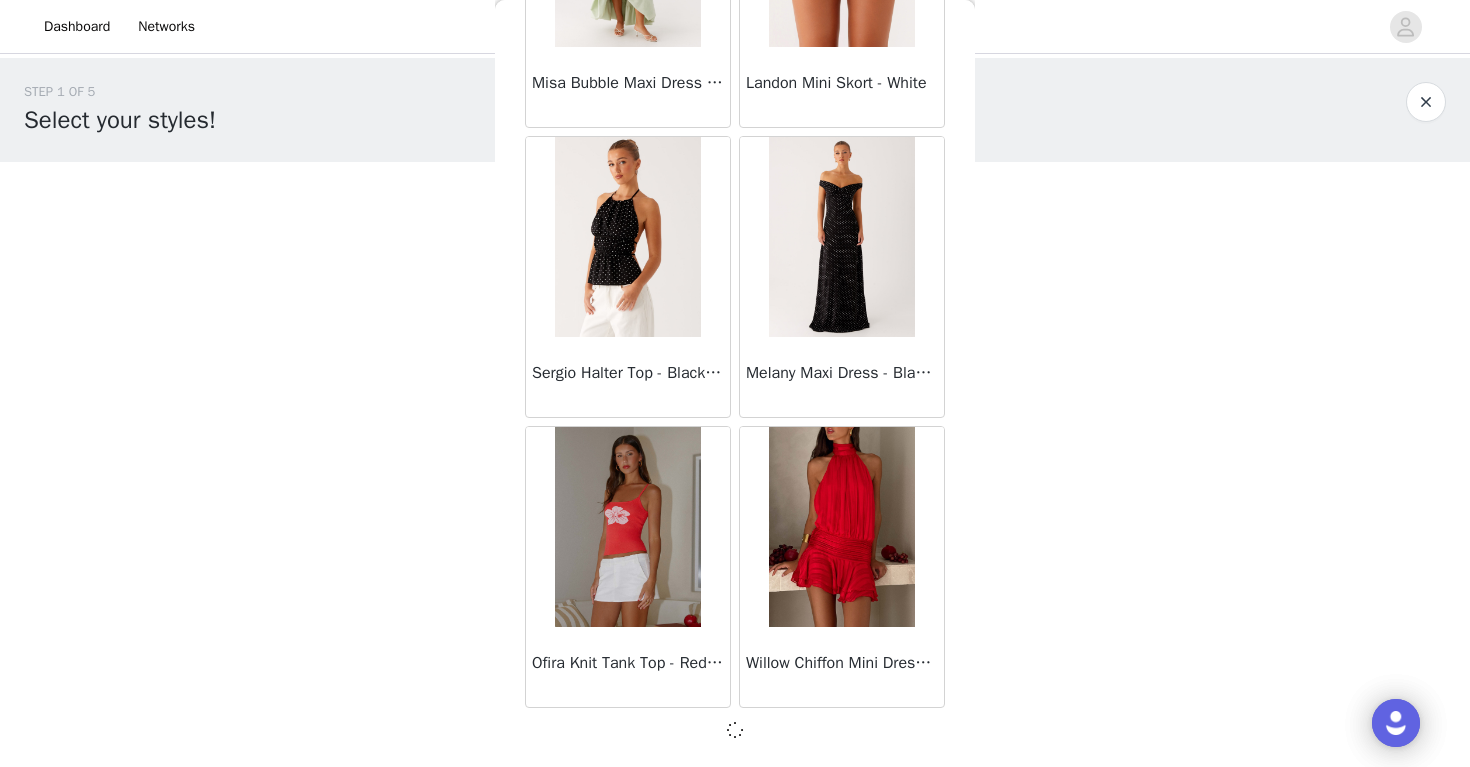 scroll, scrollTop: 54484, scrollLeft: 0, axis: vertical 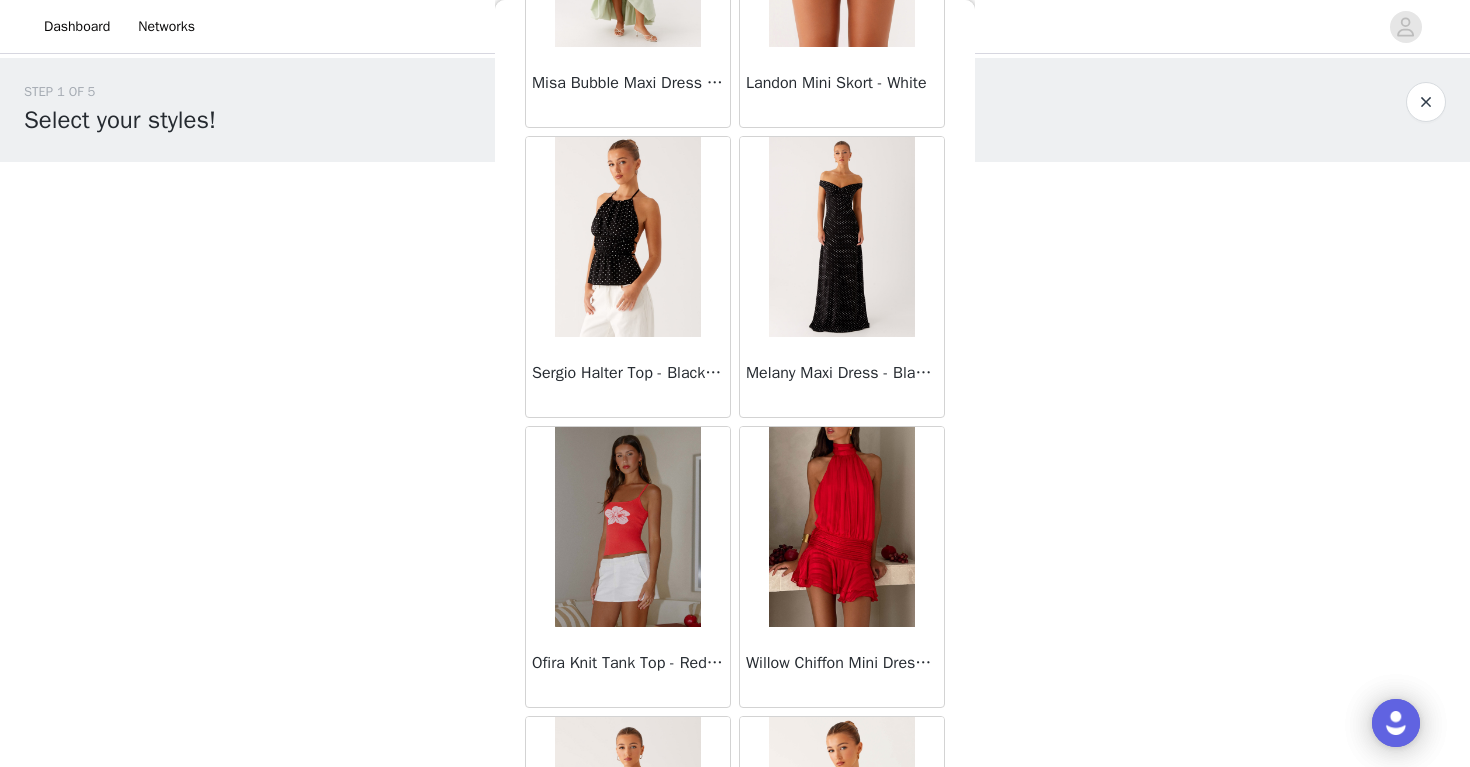 click on "STEP 1 OF 5
Select your styles!
Please note that the sizes are in AU Sizes       0/3 Selected           Add Product       Back       Sweetpea Mini Dress - Yellow       Manifest Mini Dress - Amber       Raquel Off Shoulder Long Sleeve Top - Pink       Julianna Linen Mini Dress - Black       Radiate Halterneck Top - Pink       Arden Mesh Mini Dress - White       Cheryl Bustier Halter Top - Cherry Red       Under The Pagoda Maxi Dress - Deep Red Floral       Sweetest Pie T-Shirt - Black Gingham       That Girl Maxi Dress - Pink       Peppermayo Exclusive Heavy Hearted Mini - Black       Songbird Maxi Dress - Blue Black Floral       Viviana Mini Dress - Lavender       Eden Strapless Maxi Dress - Navy       Claudie Mesh Top - White Pink Lilly       Nia Micro Short - Black       Luciana Crochet Halterneck Mini Dress - Pink       Happy Hour Mini Dress - Yellow       Aullie Maxi Dress - Ivory" at bounding box center [735, 288] 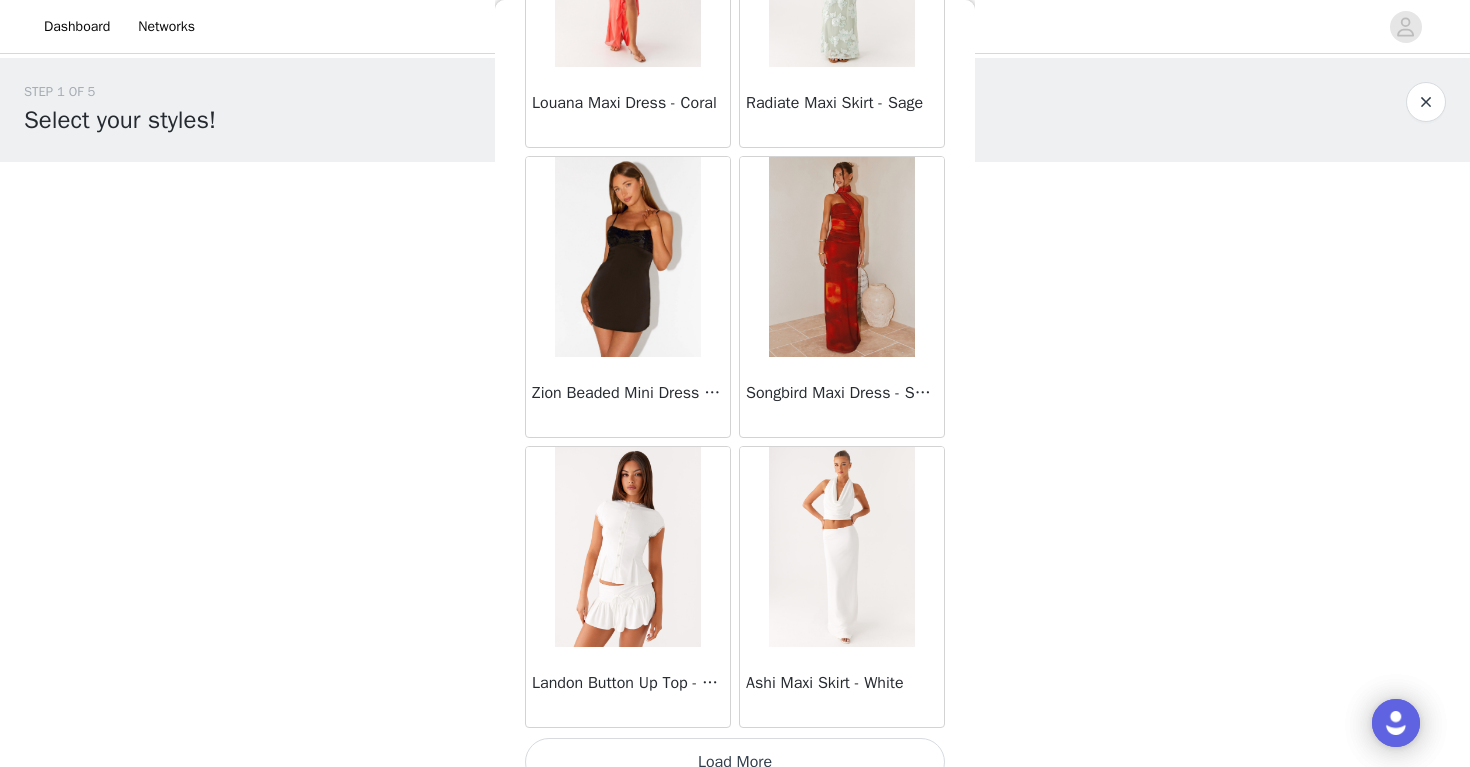 scroll, scrollTop: 57393, scrollLeft: 0, axis: vertical 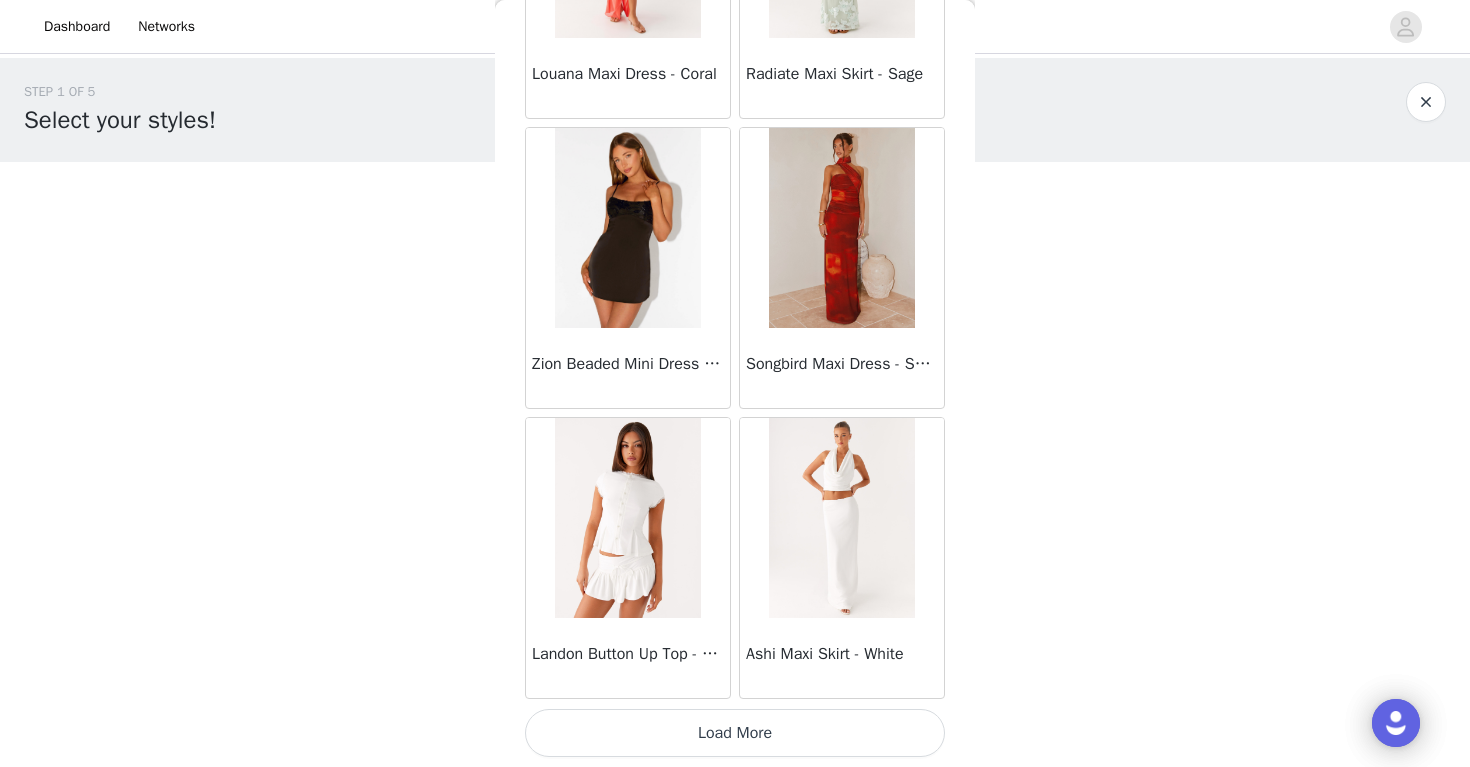 click on "Load More" at bounding box center [735, 733] 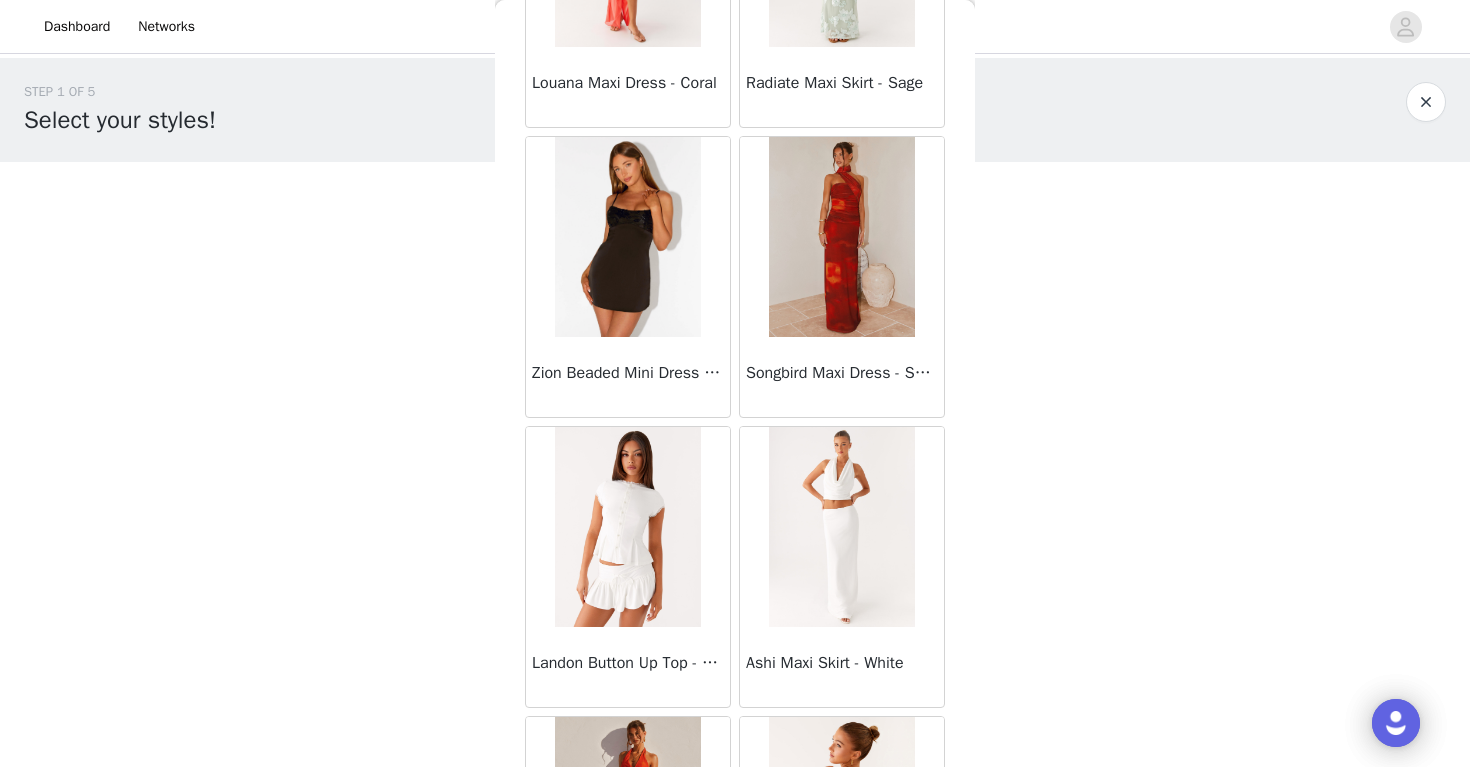 click on "Back       Sweetpea Mini Dress - Yellow       Manifest Mini Dress - Amber       Raquel Off Shoulder Long Sleeve Top - Pink       Julianna Linen Mini Dress - Black       Radiate Halterneck Top - Pink       Arden Mesh Mini Dress - White       Cheryl Bustier Halter Top - Cherry Red       Under The Pagoda Maxi Dress - Deep Red Floral       Sweetest Pie T-Shirt - Black Gingham       That Girl Maxi Dress - Pink       Peppermayo Exclusive Heavy Hearted Mini - Black       Songbird Maxi Dress - Blue Black Floral       Viviana Mini Dress - Lavender       Eden Strapless Maxi Dress - Navy       Claudie Mesh Top - White Pink Lilly       Nia Micro Short - Black       Luciana Crochet Halterneck Mini Dress - Pink       Happy Hour Mini Dress - Yellow       Aullie Maxi Dress - Ivory       Bella Lou Tube Top - Blue       Odette Satin Mini Dress - Blue       Talk About Us Maxi Dress - Blue       Odette Satin Mini Dress - Lilac       Bellamy Top - Red Gingham       Field Of Dreams Maxi Dress - Blue Black Floral" at bounding box center [735, 383] 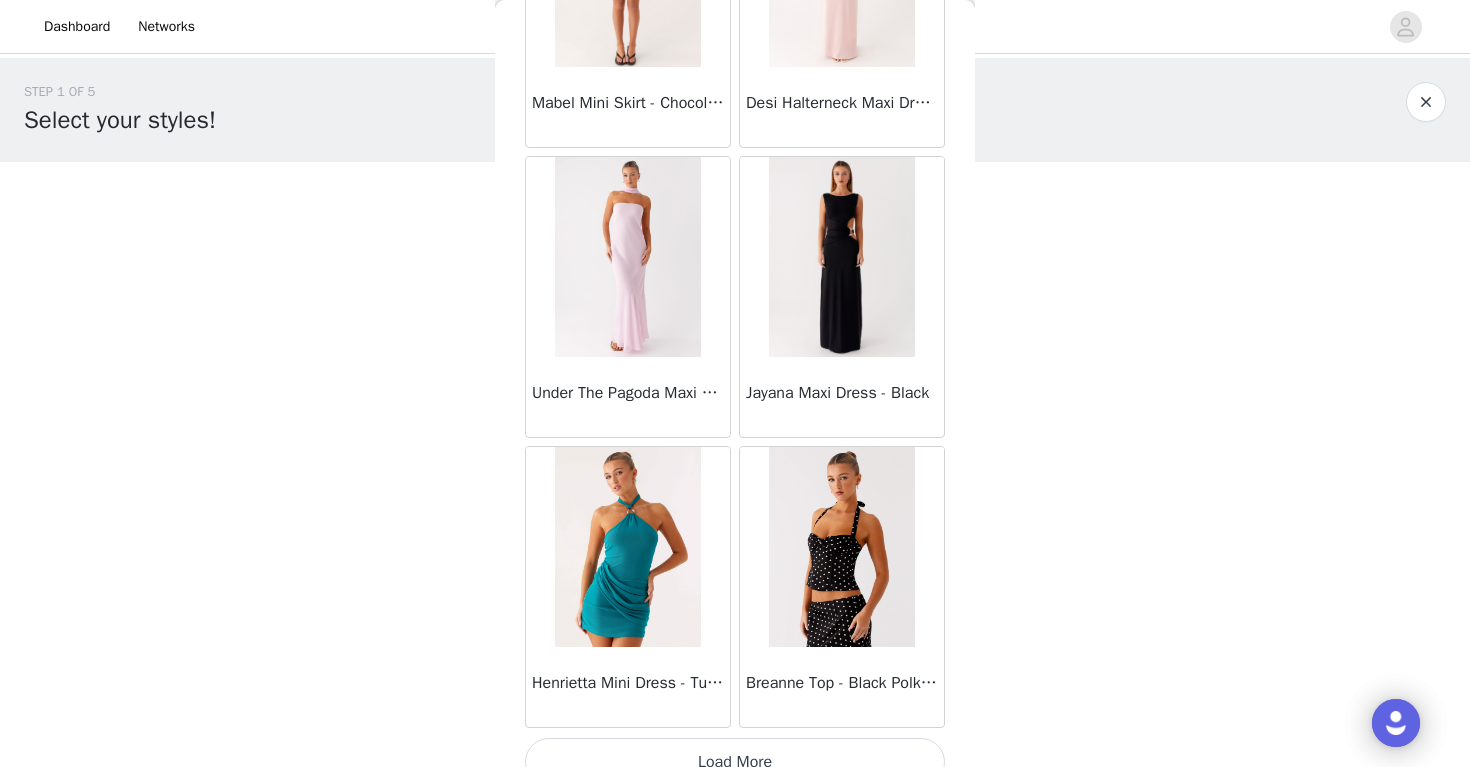 scroll, scrollTop: 60293, scrollLeft: 0, axis: vertical 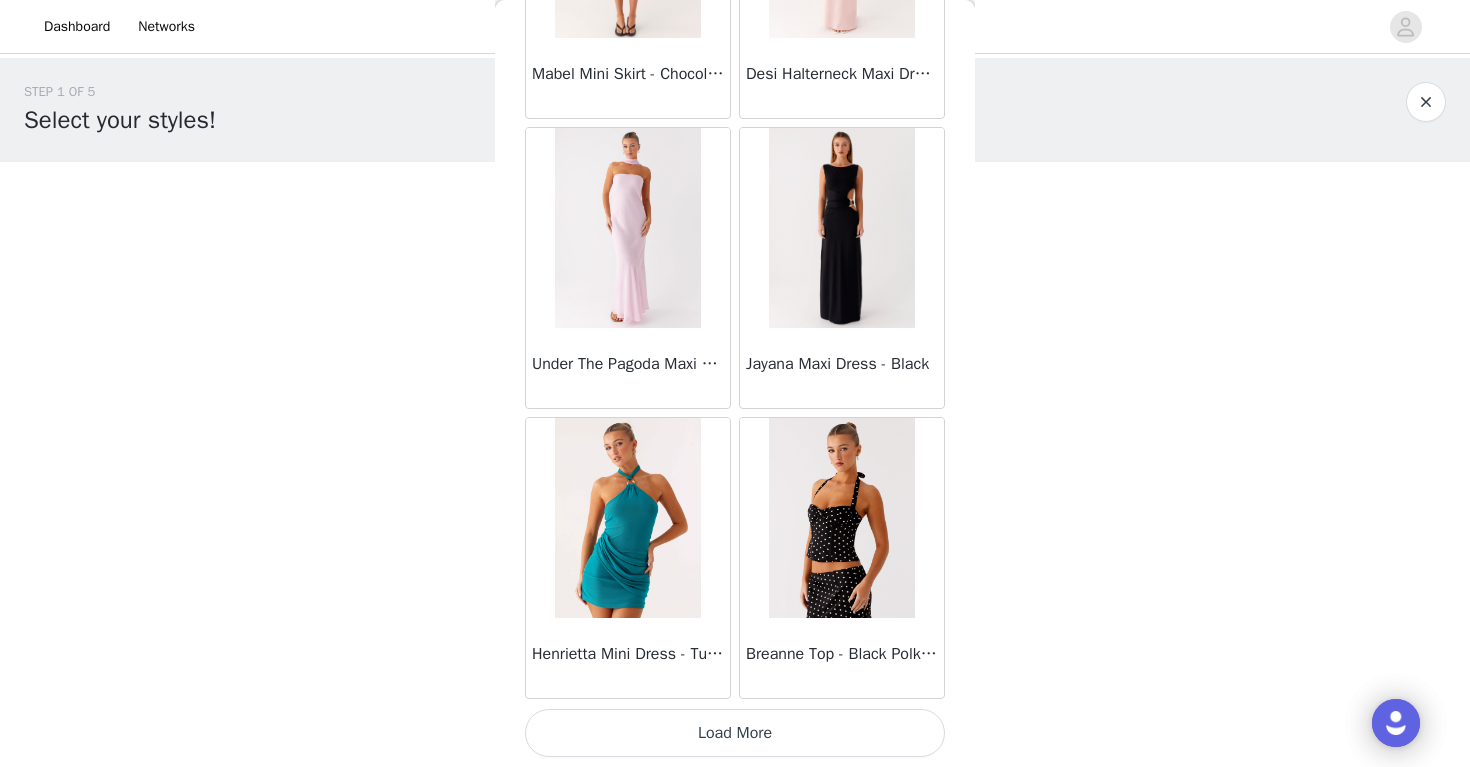 click on "Load More" at bounding box center (735, 733) 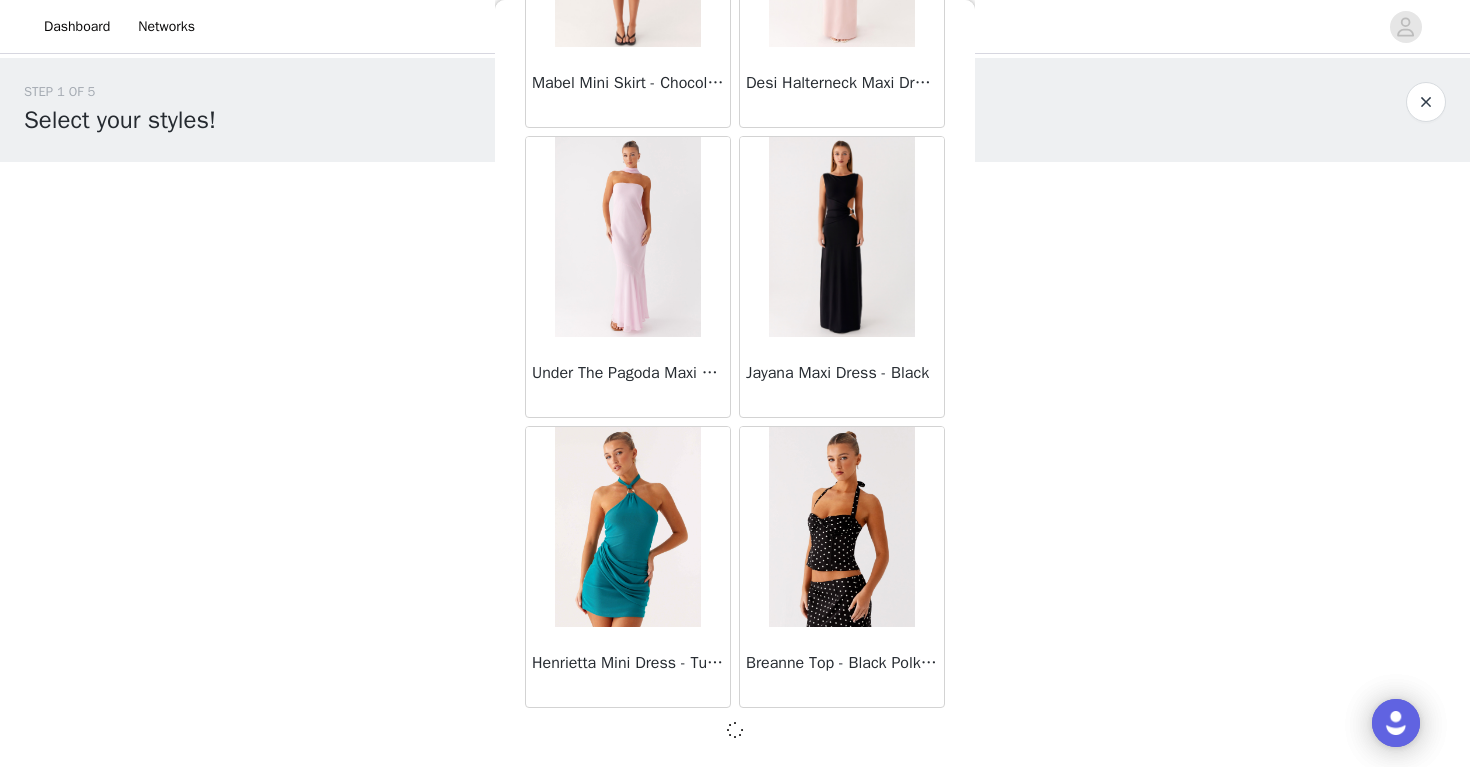 scroll, scrollTop: 60284, scrollLeft: 0, axis: vertical 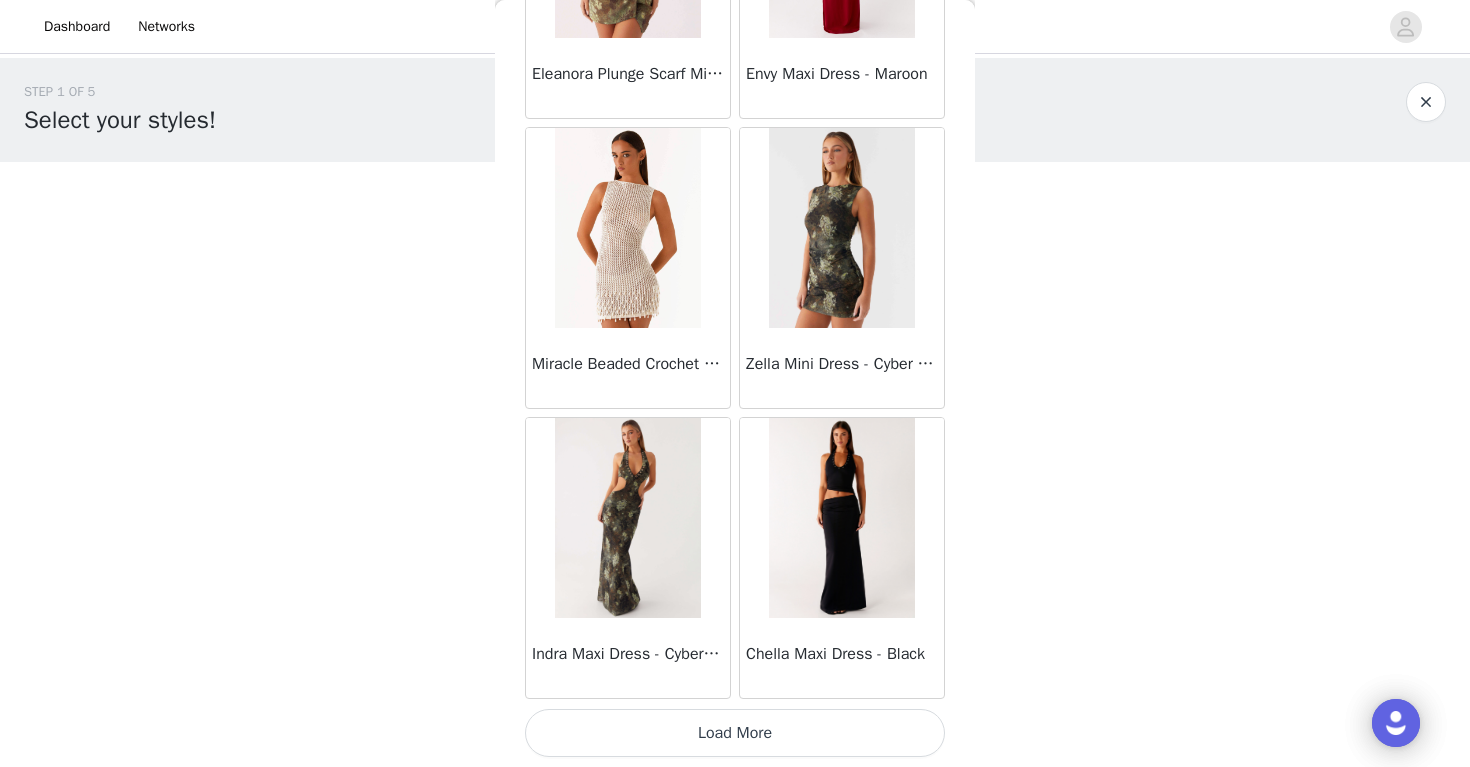 click on "Load More" at bounding box center [735, 733] 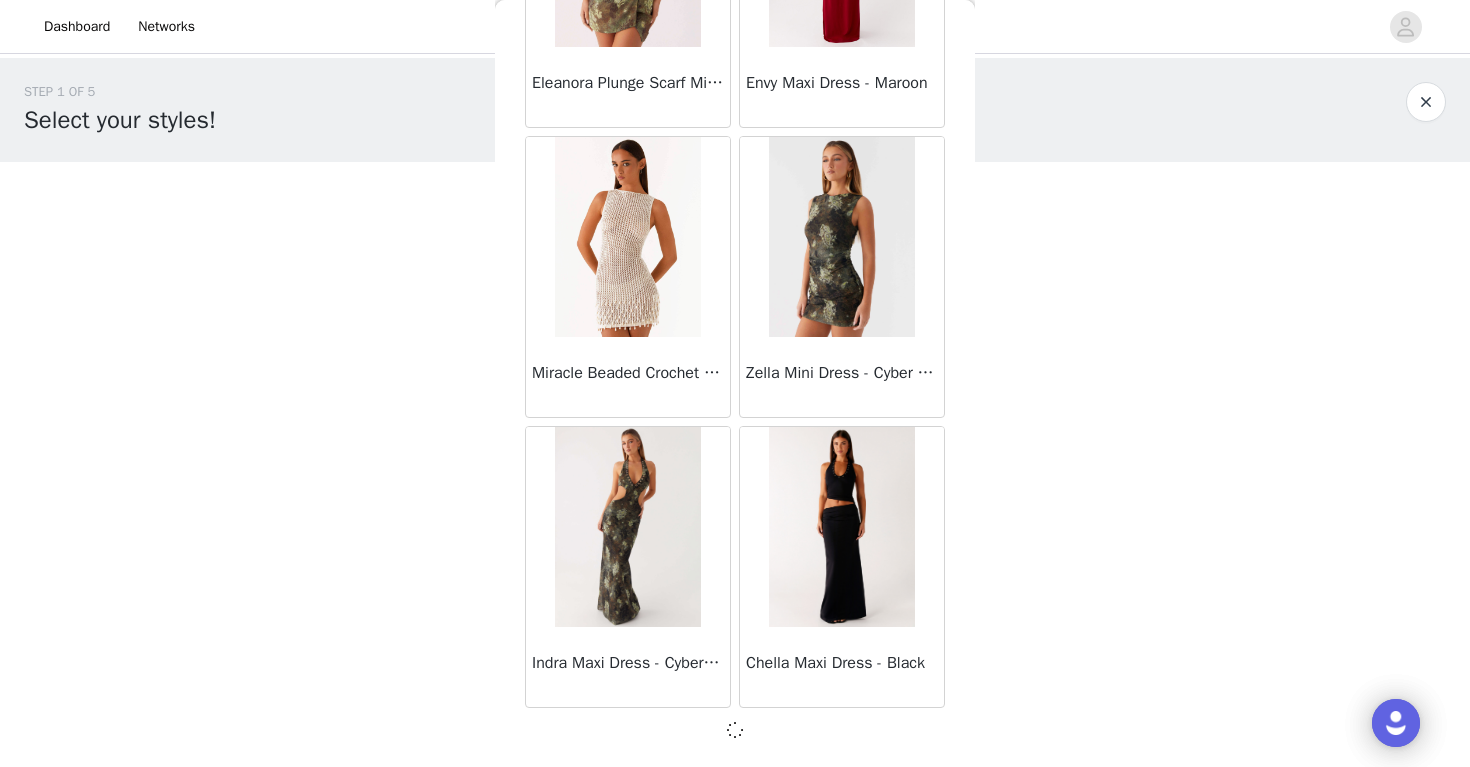 scroll, scrollTop: 63184, scrollLeft: 0, axis: vertical 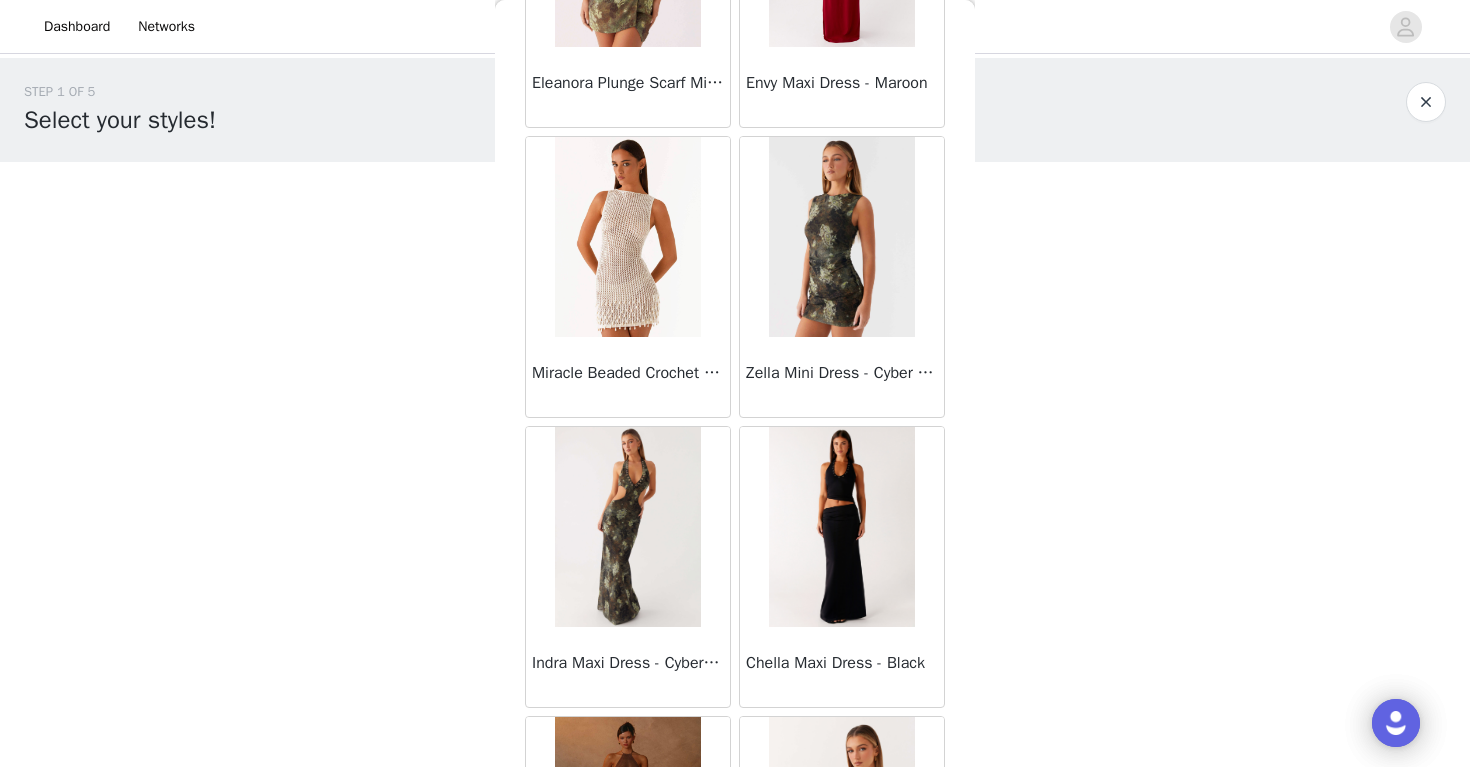 click on "Dashboard Networks
STEP 1 OF 5
Select your styles!
Please note that the sizes are in AU Sizes       0/3 Selected           Add Product       Back       Sweetpea Mini Dress - Yellow       Manifest Mini Dress - Amber       Raquel Off Shoulder Long Sleeve Top - Pink       Julianna Linen Mini Dress - Black       Radiate Halterneck Top - Pink       Arden Mesh Mini Dress - White       Cheryl Bustier Halter Top - Cherry Red       Under The Pagoda Maxi Dress - Deep Red Floral       Sweetest Pie T-Shirt - Black Gingham       That Girl Maxi Dress - Pink       Peppermayo Exclusive Heavy Hearted Mini - Black       Songbird Maxi Dress - Blue Black Floral       Viviana Mini Dress - Lavender       Eden Strapless Maxi Dress - Navy       Claudie Mesh Top - White Pink Lilly       Nia Micro Short - Black       Luciana Crochet Halterneck Mini Dress - Pink       Happy Hour Mini Dress - Yellow       Aullie Maxi Dress - Ivory" at bounding box center (735, 383) 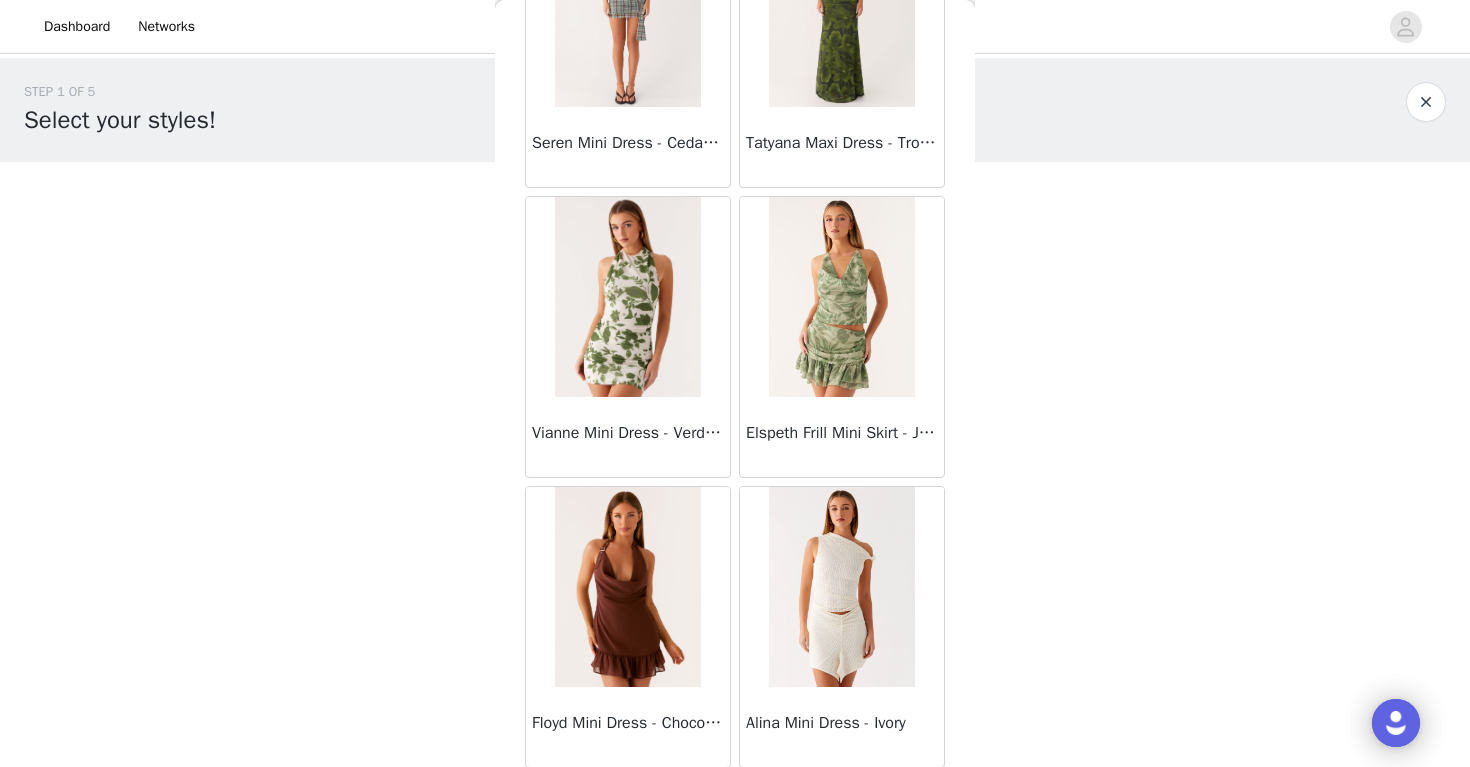scroll, scrollTop: 66093, scrollLeft: 0, axis: vertical 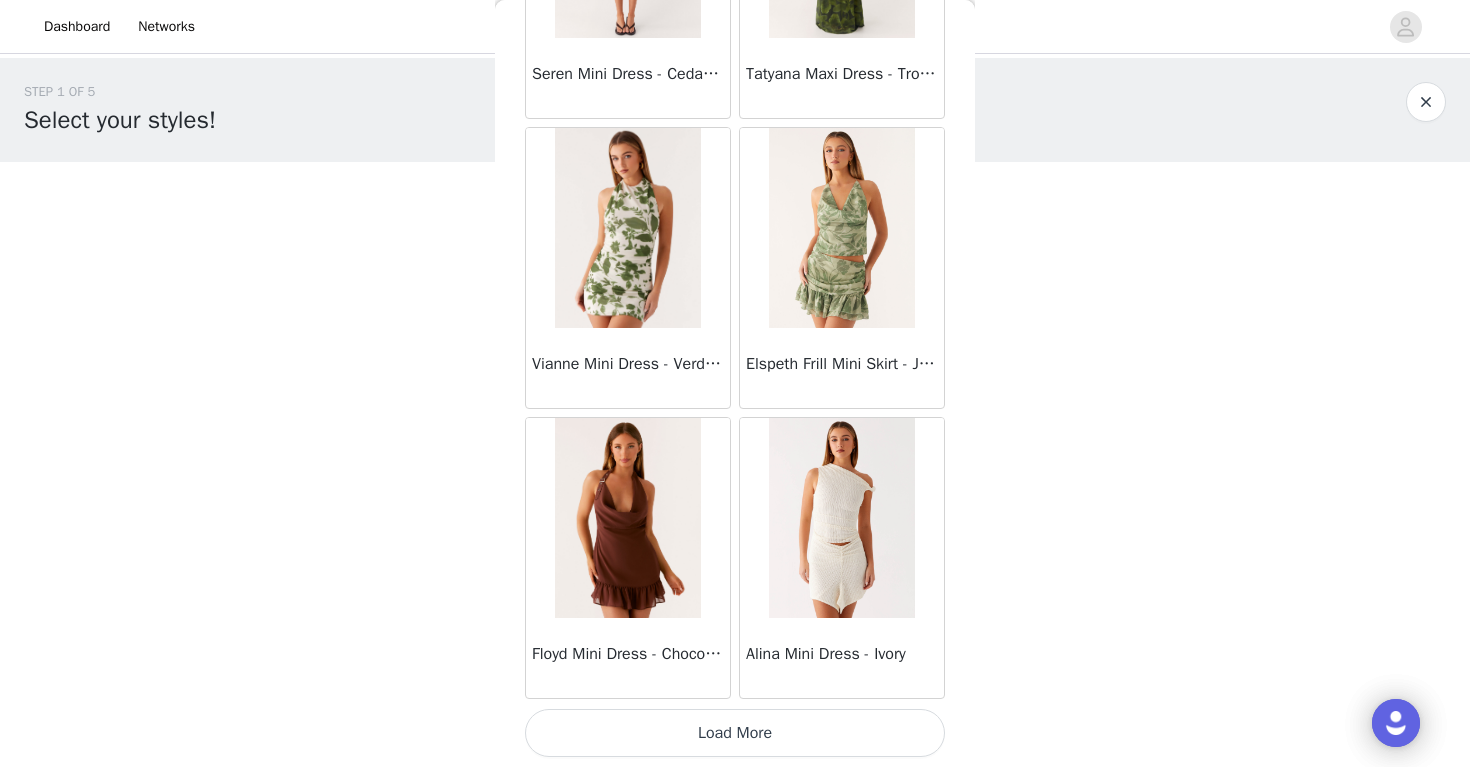 click on "Load More" at bounding box center [735, 733] 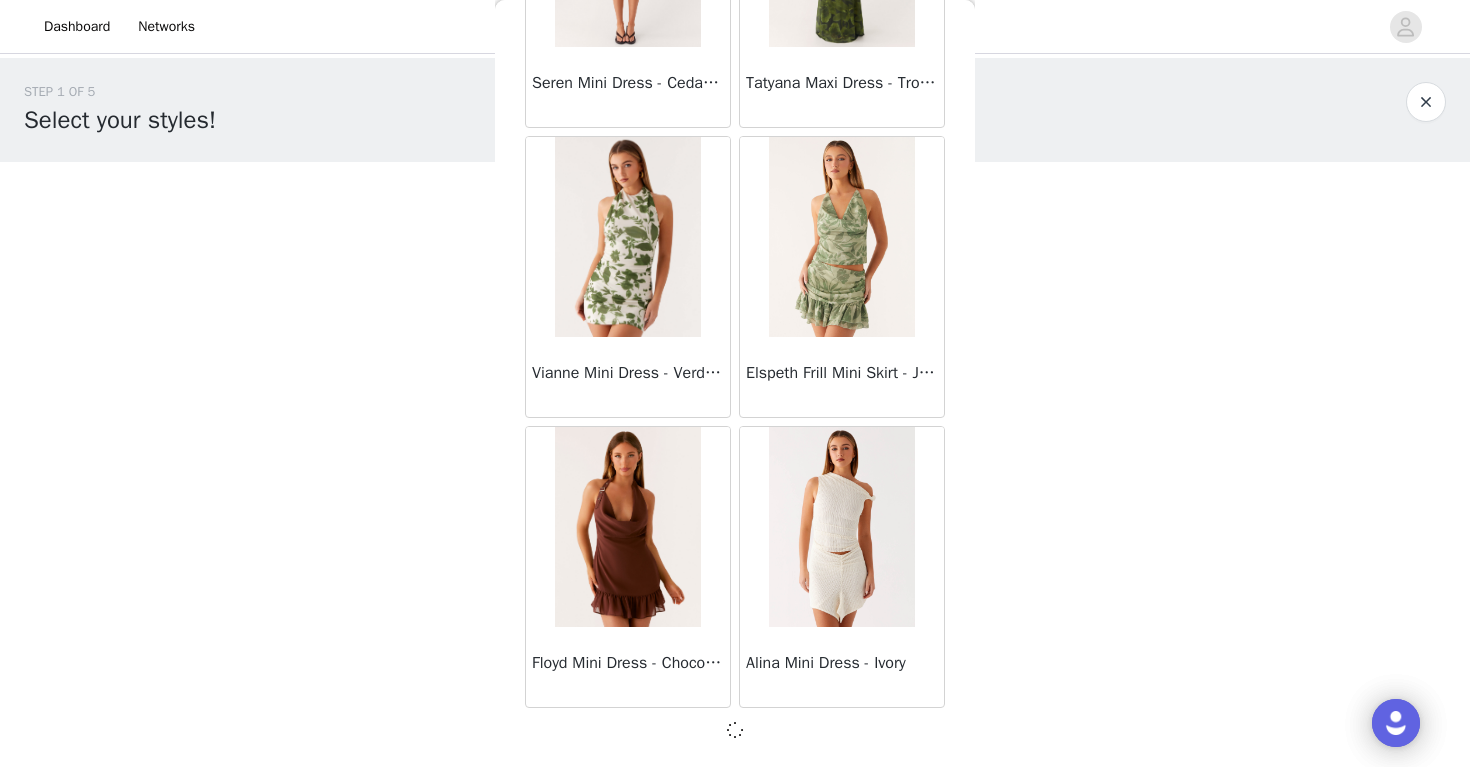 click on "Back       Sweetpea Mini Dress - Yellow       Manifest Mini Dress - Amber       Raquel Off Shoulder Long Sleeve Top - Pink       Julianna Linen Mini Dress - Black       Radiate Halterneck Top - Pink       Arden Mesh Mini Dress - White       Cheryl Bustier Halter Top - Cherry Red       Under The Pagoda Maxi Dress - Deep Red Floral       Sweetest Pie T-Shirt - Black Gingham       That Girl Maxi Dress - Pink       Peppermayo Exclusive Heavy Hearted Mini - Black       Songbird Maxi Dress - Blue Black Floral       Viviana Mini Dress - Lavender       Eden Strapless Maxi Dress - Navy       Claudie Mesh Top - White Pink Lilly       Nia Micro Short - Black       Luciana Crochet Halterneck Mini Dress - Pink       Happy Hour Mini Dress - Yellow       Aullie Maxi Dress - Ivory       Bella Lou Tube Top - Blue       Odette Satin Mini Dress - Blue       Talk About Us Maxi Dress - Blue       Odette Satin Mini Dress - Lilac       Bellamy Top - Red Gingham       Field Of Dreams Maxi Dress - Blue Black Floral" at bounding box center [735, 383] 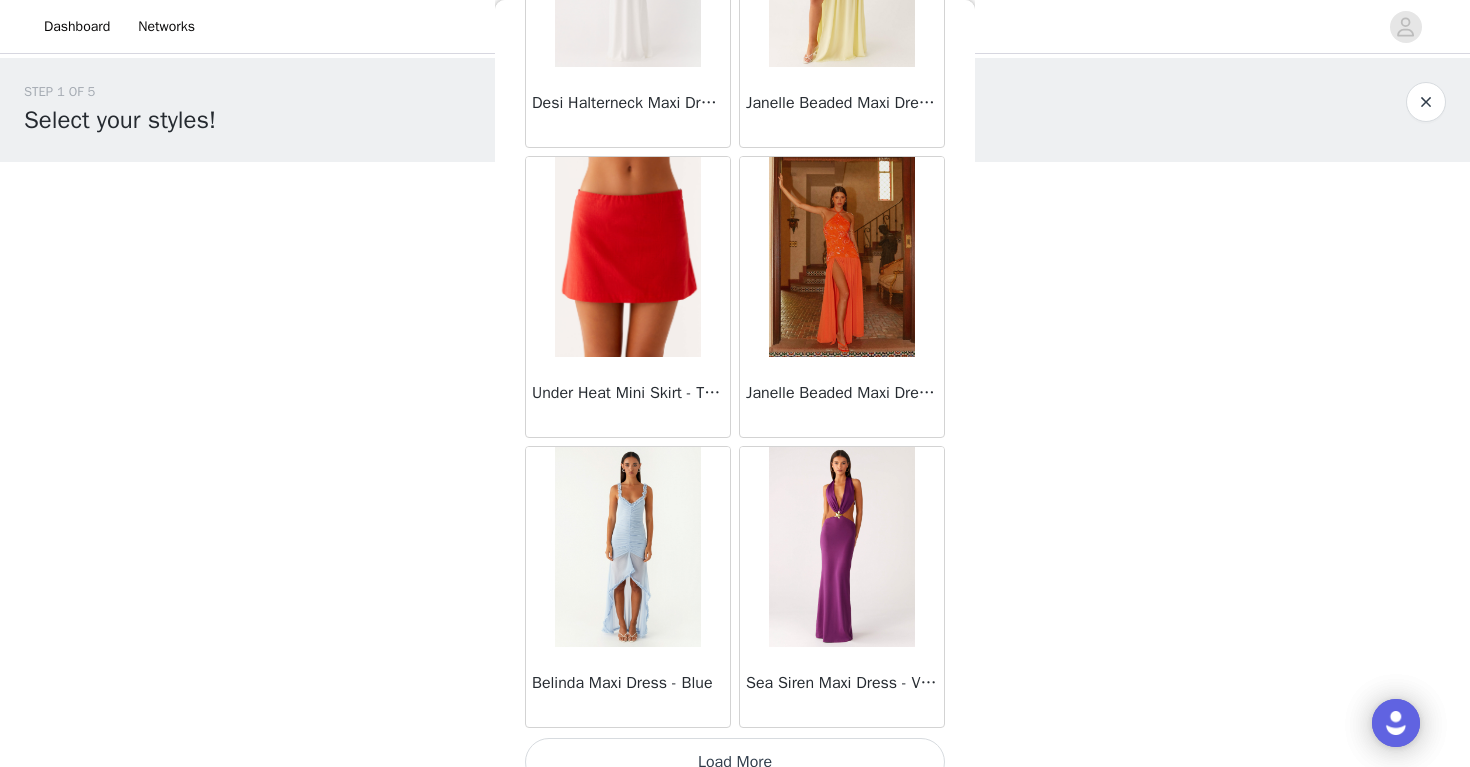 scroll, scrollTop: 68993, scrollLeft: 0, axis: vertical 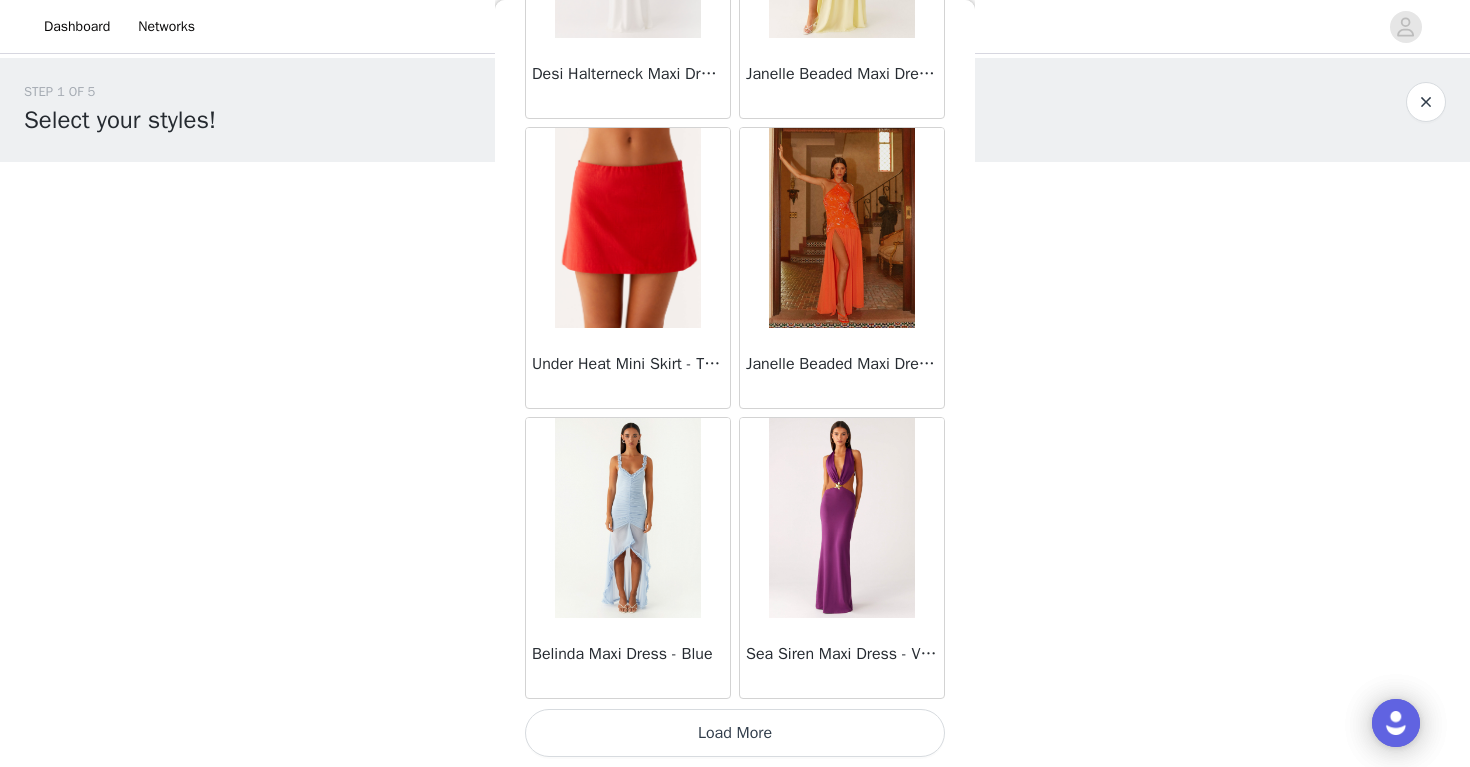 click on "Load More" at bounding box center [735, 733] 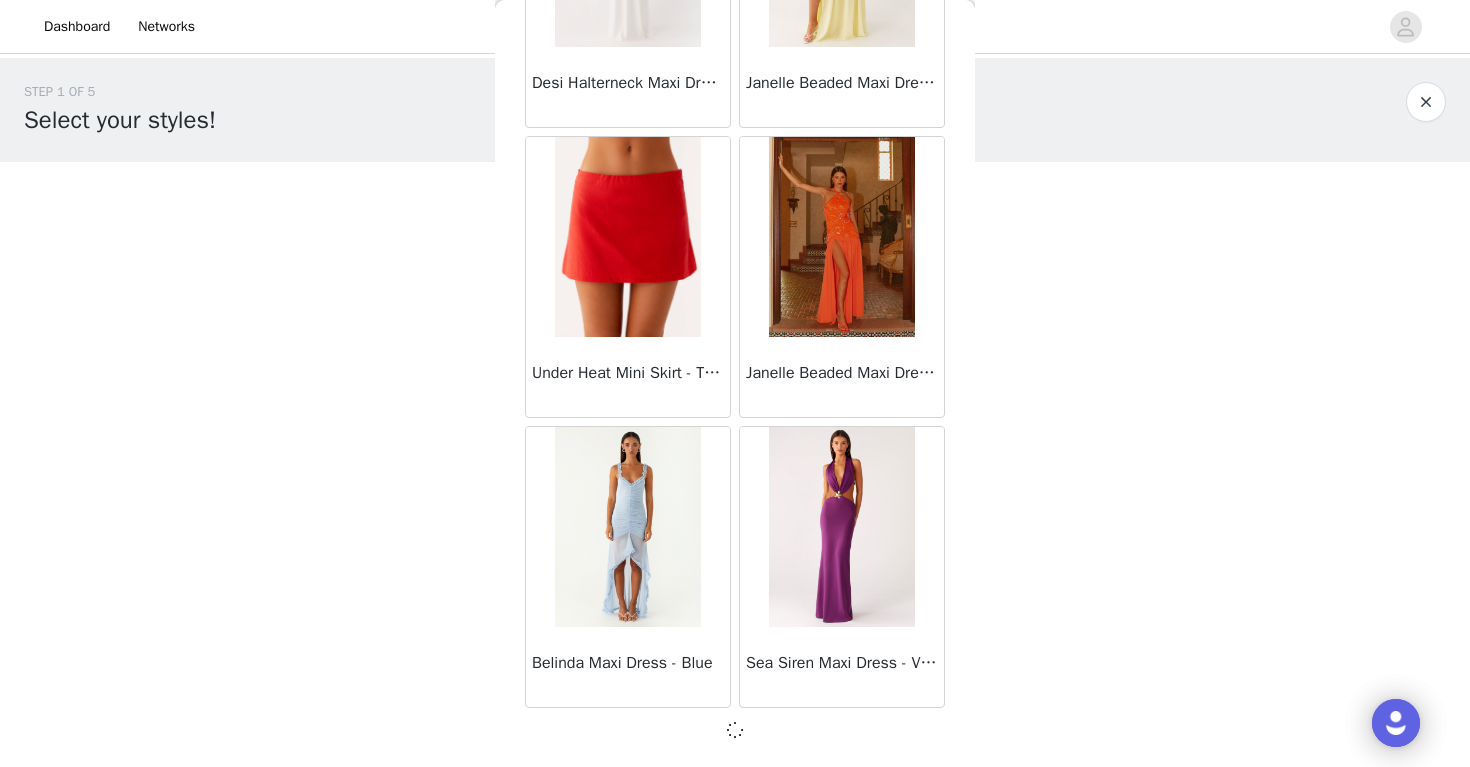 scroll, scrollTop: 68984, scrollLeft: 0, axis: vertical 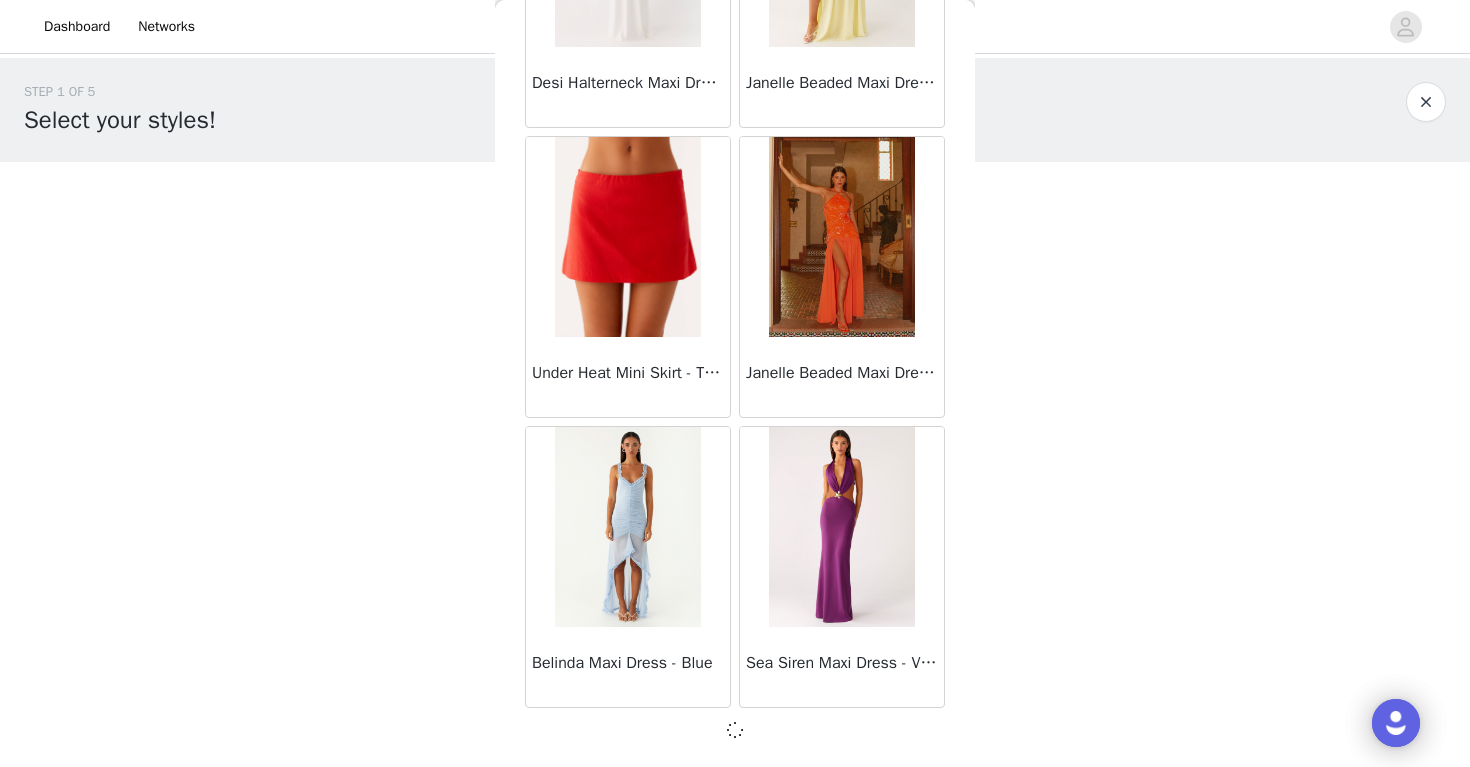 click on "Back       Sweetpea Mini Dress - Yellow       Manifest Mini Dress - Amber       Raquel Off Shoulder Long Sleeve Top - Pink       Julianna Linen Mini Dress - Black       Radiate Halterneck Top - Pink       Arden Mesh Mini Dress - White       Cheryl Bustier Halter Top - Cherry Red       Under The Pagoda Maxi Dress - Deep Red Floral       Sweetest Pie T-Shirt - Black Gingham       That Girl Maxi Dress - Pink       Peppermayo Exclusive Heavy Hearted Mini - Black       Songbird Maxi Dress - Blue Black Floral       Viviana Mini Dress - Lavender       Eden Strapless Maxi Dress - Navy       Claudie Mesh Top - White Pink Lilly       Nia Micro Short - Black       Luciana Crochet Halterneck Mini Dress - Pink       Happy Hour Mini Dress - Yellow       Aullie Maxi Dress - Ivory       Bella Lou Tube Top - Blue       Odette Satin Mini Dress - Blue       Talk About Us Maxi Dress - Blue       Odette Satin Mini Dress - Lilac       Bellamy Top - Red Gingham       Field Of Dreams Maxi Dress - Blue Black Floral" at bounding box center [735, 383] 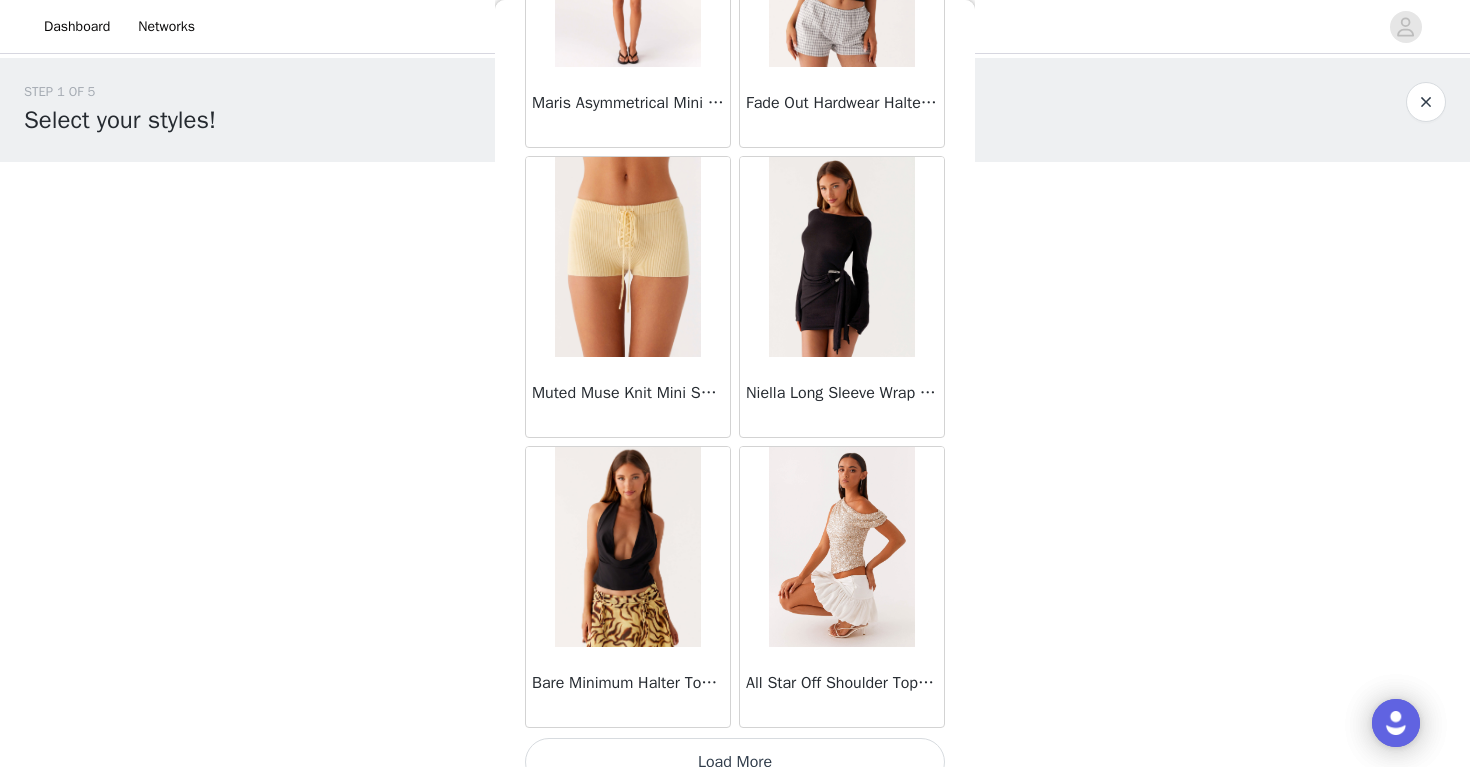 scroll, scrollTop: 71893, scrollLeft: 0, axis: vertical 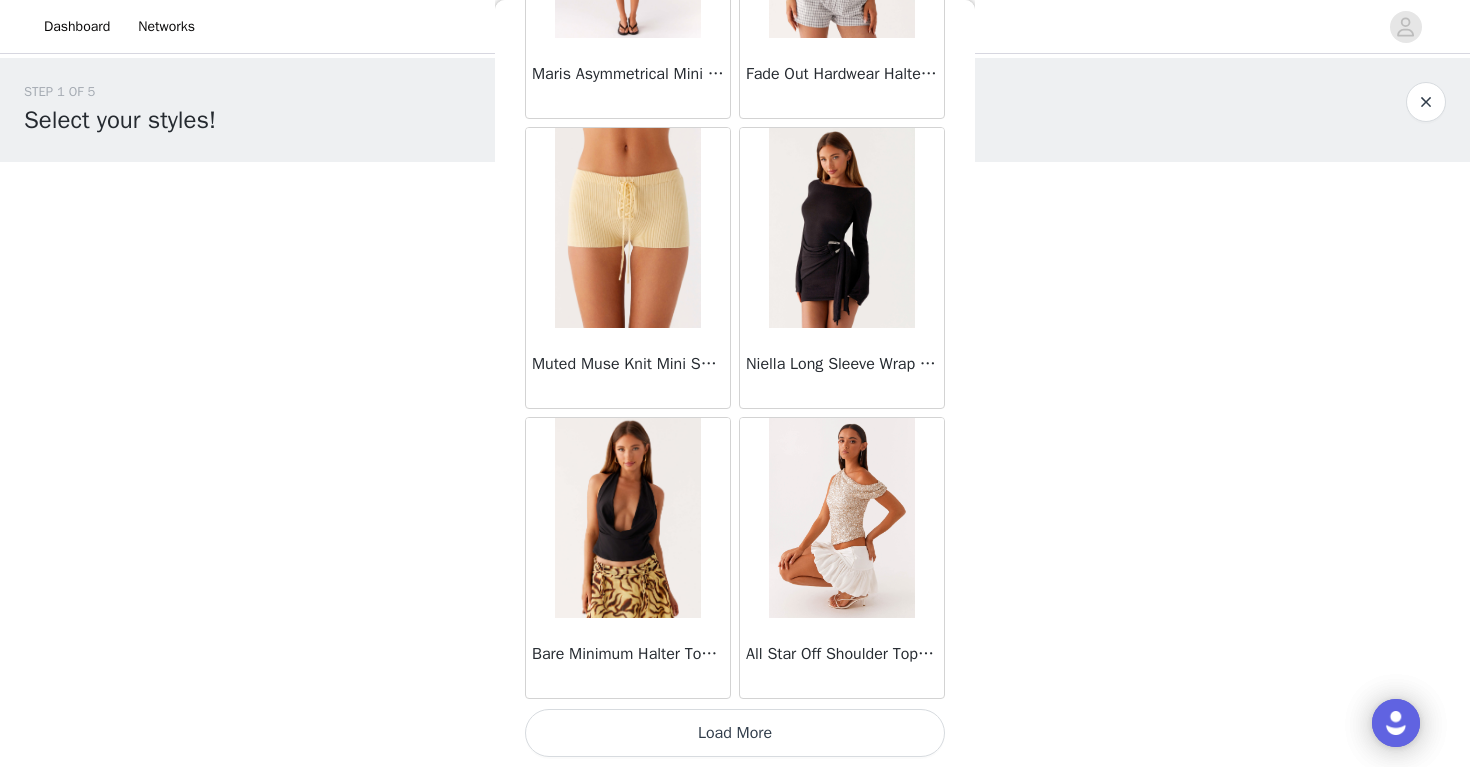 click on "Load More" at bounding box center (735, 733) 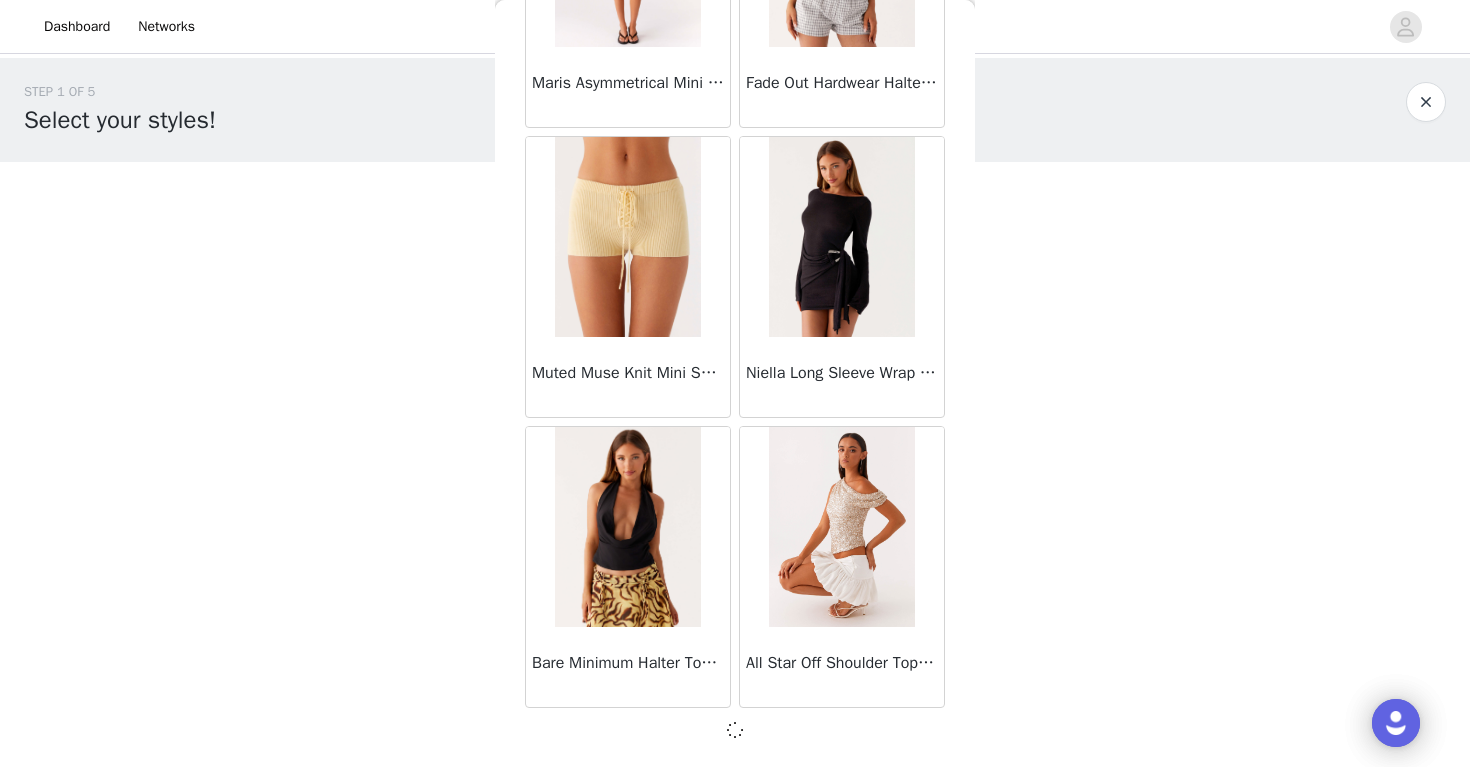 scroll, scrollTop: 71884, scrollLeft: 0, axis: vertical 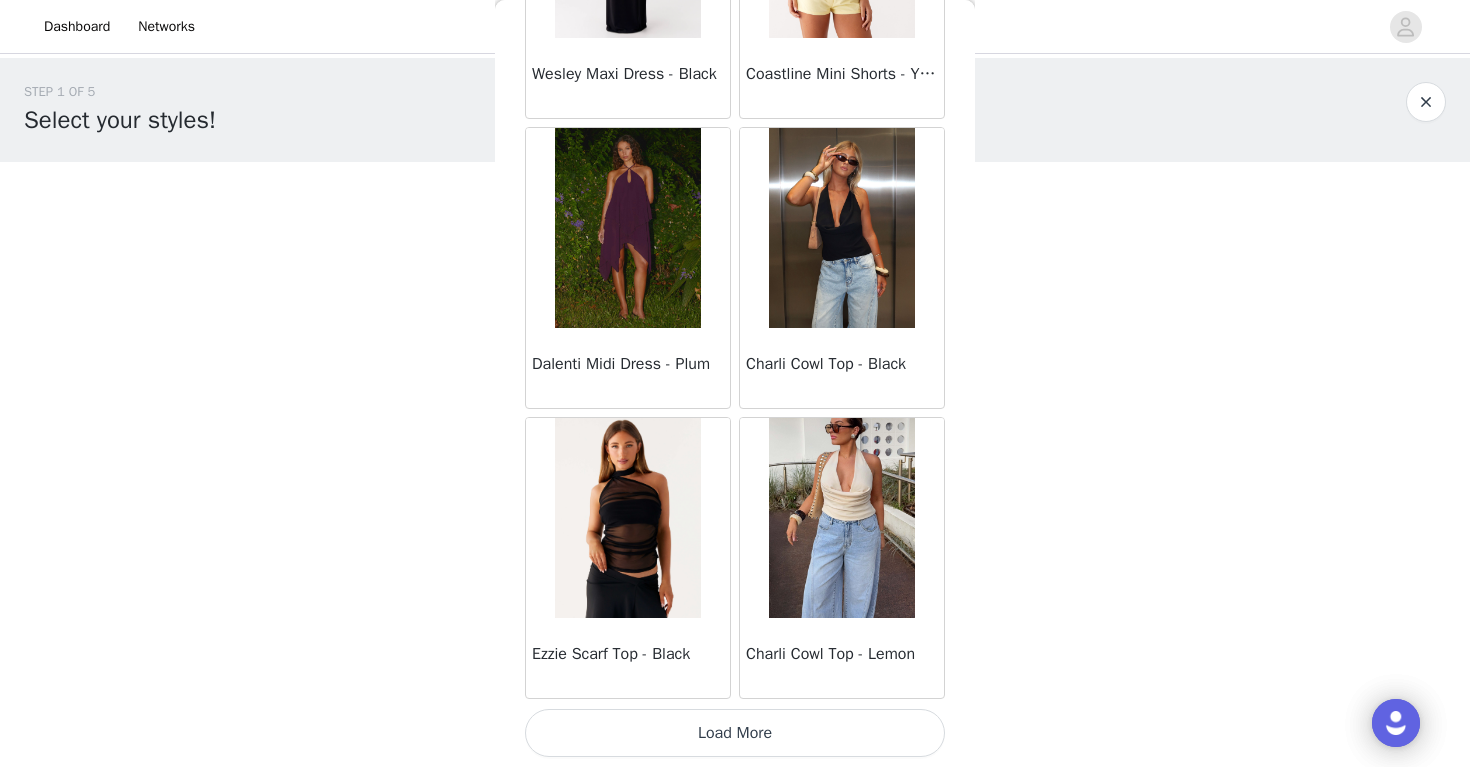 click on "Load More" at bounding box center (735, 733) 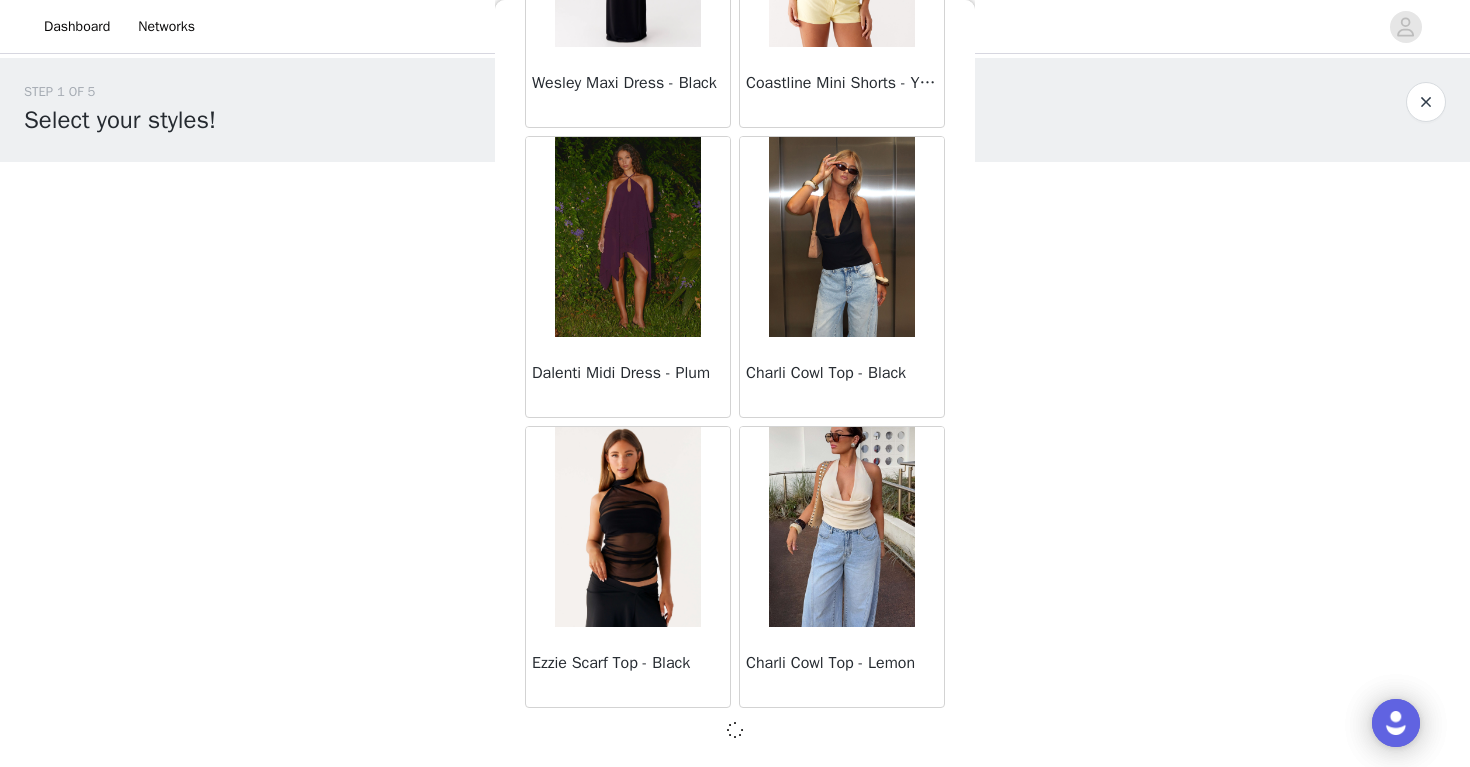 click on "Back       Sweetpea Mini Dress - Yellow       Manifest Mini Dress - Amber       Raquel Off Shoulder Long Sleeve Top - Pink       Julianna Linen Mini Dress - Black       Radiate Halterneck Top - Pink       Arden Mesh Mini Dress - White       Cheryl Bustier Halter Top - Cherry Red       Under The Pagoda Maxi Dress - Deep Red Floral       Sweetest Pie T-Shirt - Black Gingham       That Girl Maxi Dress - Pink       Peppermayo Exclusive Heavy Hearted Mini - Black       Songbird Maxi Dress - Blue Black Floral       Viviana Mini Dress - Lavender       Eden Strapless Maxi Dress - Navy       Claudie Mesh Top - White Pink Lilly       Nia Micro Short - Black       Luciana Crochet Halterneck Mini Dress - Pink       Happy Hour Mini Dress - Yellow       Aullie Maxi Dress - Ivory       Bella Lou Tube Top - Blue       Odette Satin Mini Dress - Blue       Talk About Us Maxi Dress - Blue       Odette Satin Mini Dress - Lilac       Bellamy Top - Red Gingham       Field Of Dreams Maxi Dress - Blue Black Floral" at bounding box center [735, 383] 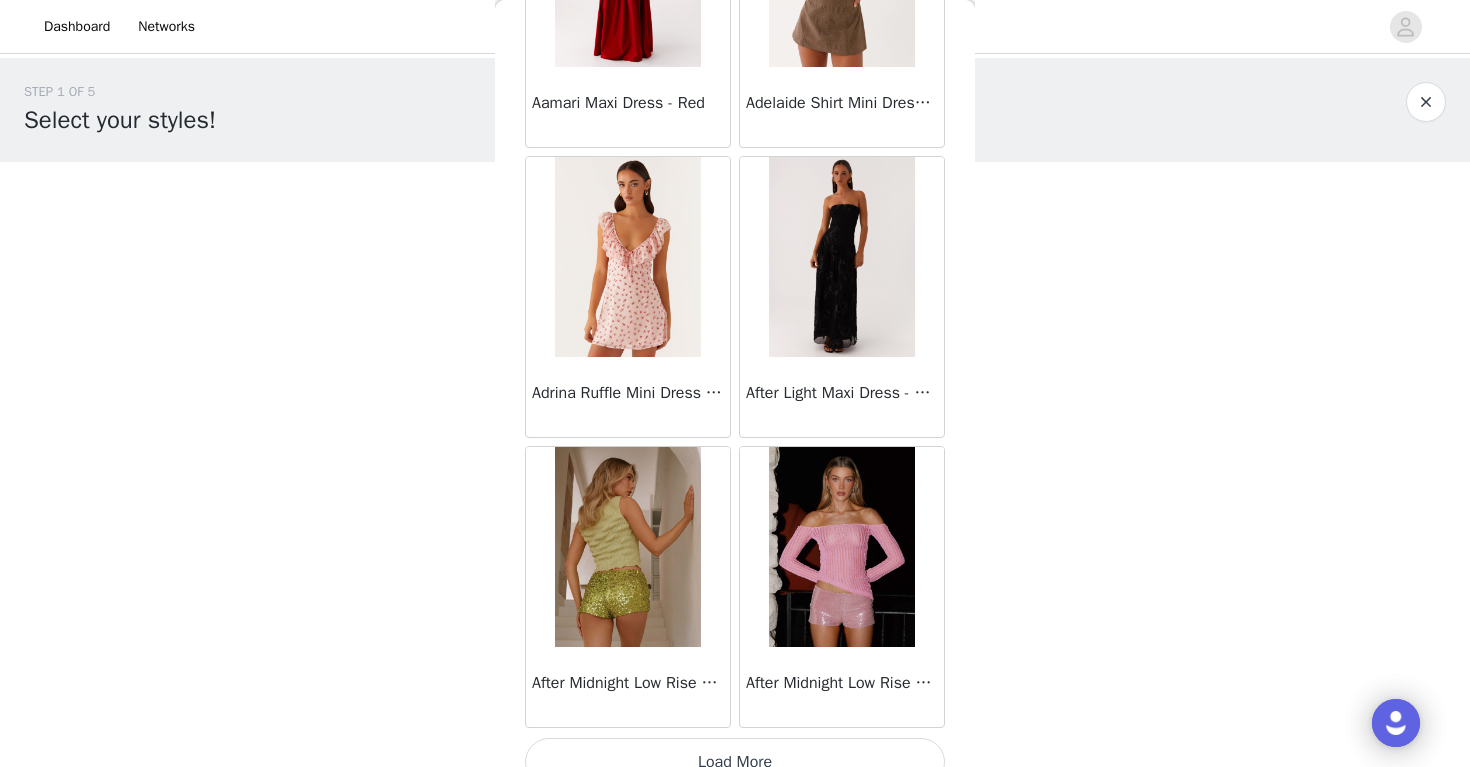 scroll, scrollTop: 77693, scrollLeft: 0, axis: vertical 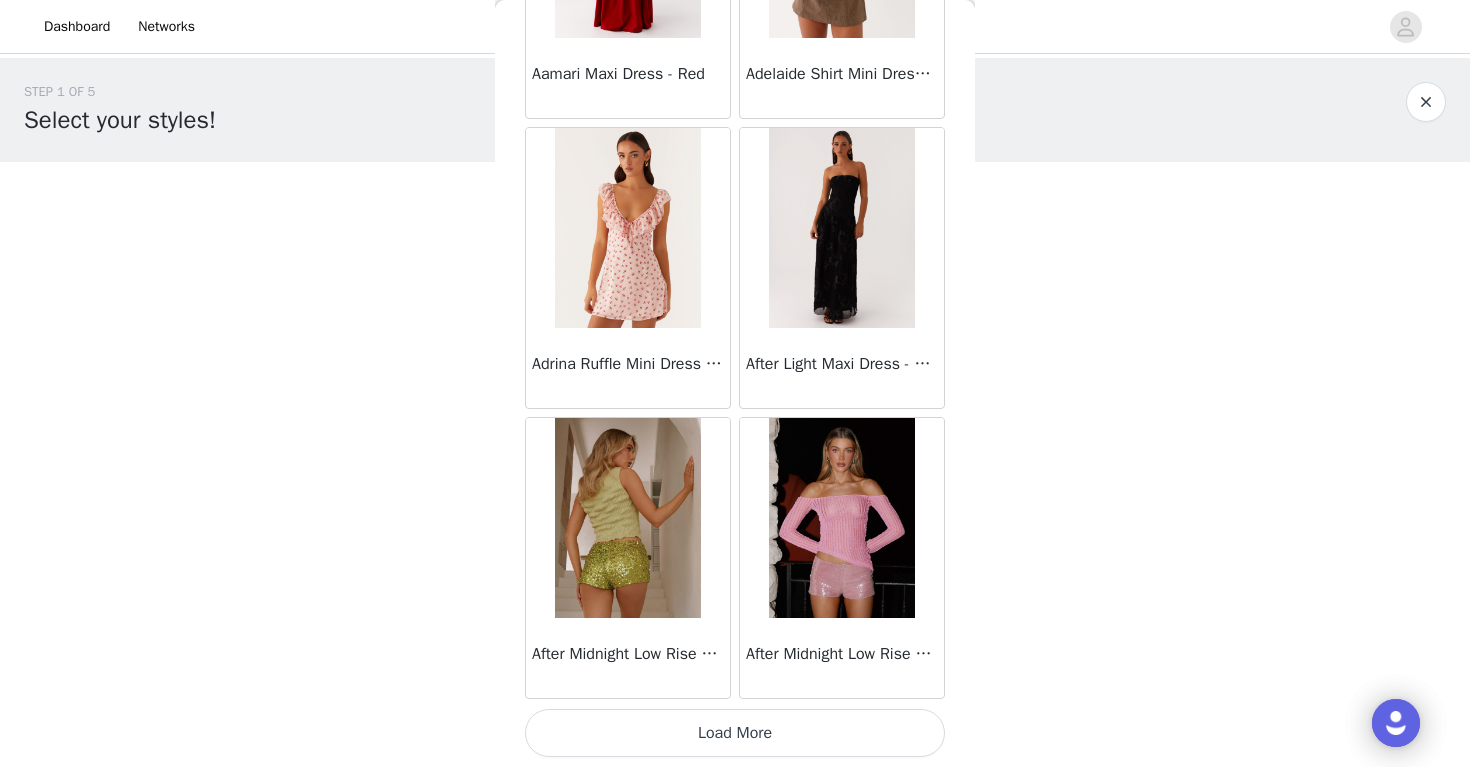 click on "Load More" at bounding box center [735, 733] 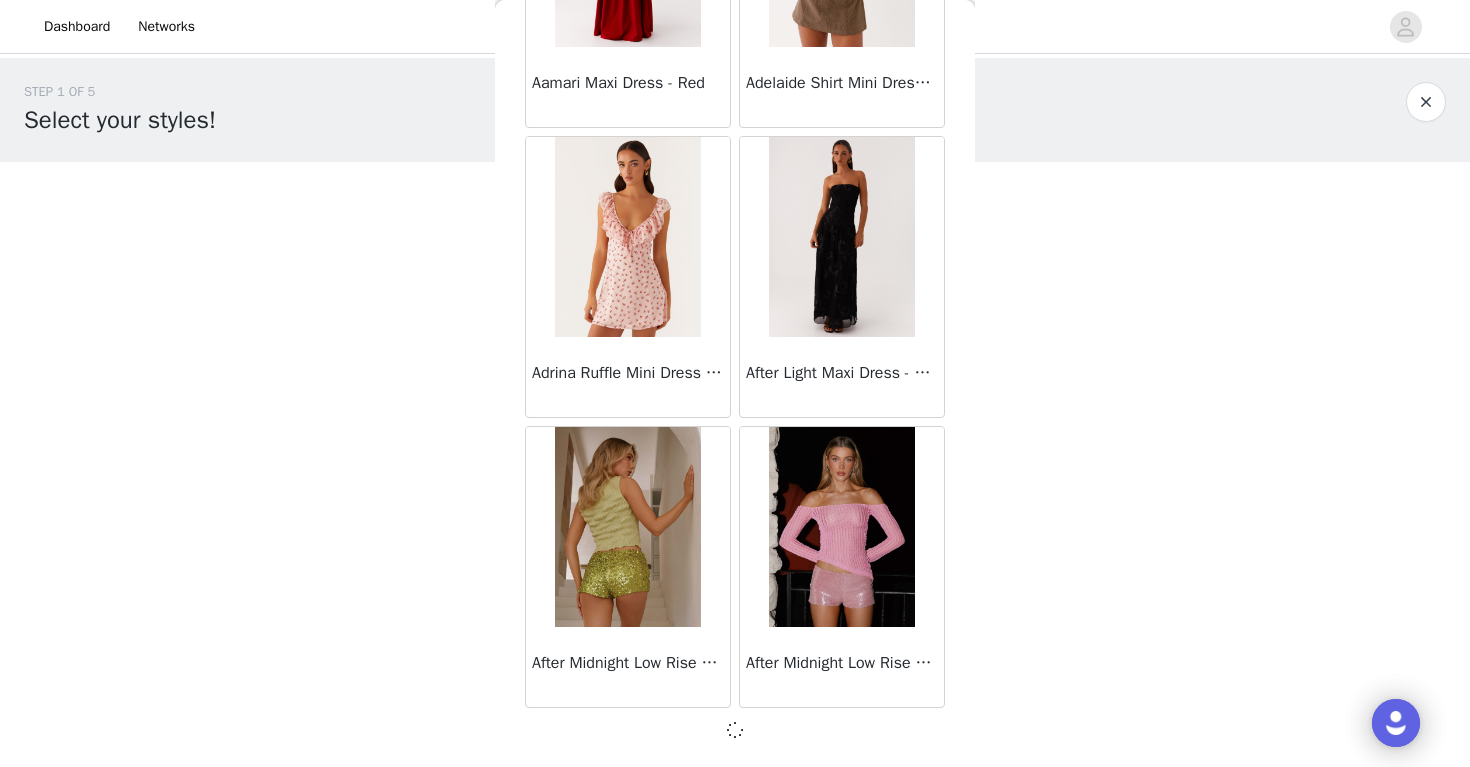 scroll, scrollTop: 77684, scrollLeft: 0, axis: vertical 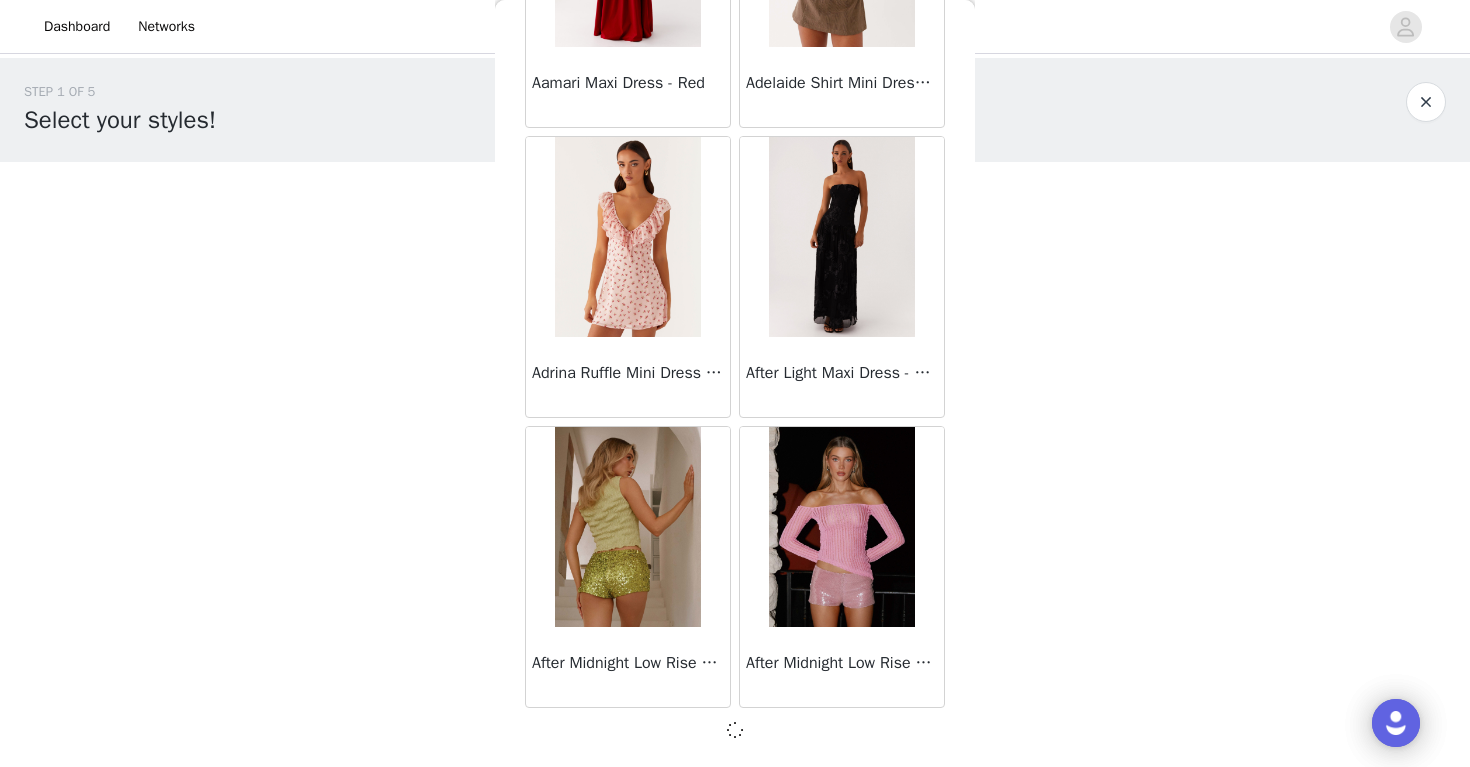 click on "Back       Sweetpea Mini Dress - Yellow       Manifest Mini Dress - Amber       Raquel Off Shoulder Long Sleeve Top - Pink       Julianna Linen Mini Dress - Black       Radiate Halterneck Top - Pink       Arden Mesh Mini Dress - White       Cheryl Bustier Halter Top - Cherry Red       Under The Pagoda Maxi Dress - Deep Red Floral       Sweetest Pie T-Shirt - Black Gingham       That Girl Maxi Dress - Pink       Peppermayo Exclusive Heavy Hearted Mini - Black       Songbird Maxi Dress - Blue Black Floral       Viviana Mini Dress - Lavender       Eden Strapless Maxi Dress - Navy       Claudie Mesh Top - White Pink Lilly       Nia Micro Short - Black       Luciana Crochet Halterneck Mini Dress - Pink       Happy Hour Mini Dress - Yellow       Aullie Maxi Dress - Ivory       Bella Lou Tube Top - Blue       Odette Satin Mini Dress - Blue       Talk About Us Maxi Dress - Blue       Odette Satin Mini Dress - Lilac       Bellamy Top - Red Gingham       Field Of Dreams Maxi Dress - Blue Black Floral" at bounding box center [735, 383] 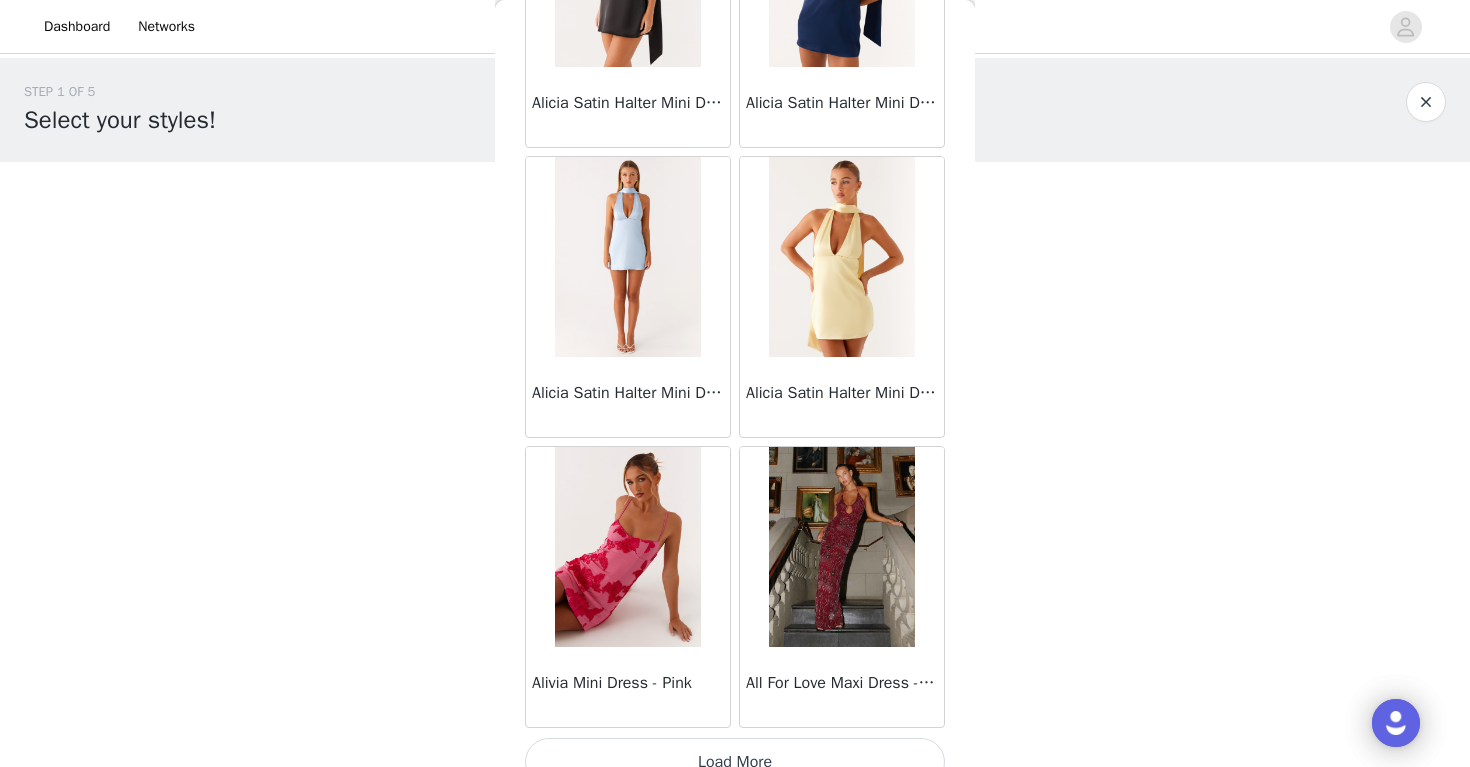 scroll, scrollTop: 80593, scrollLeft: 0, axis: vertical 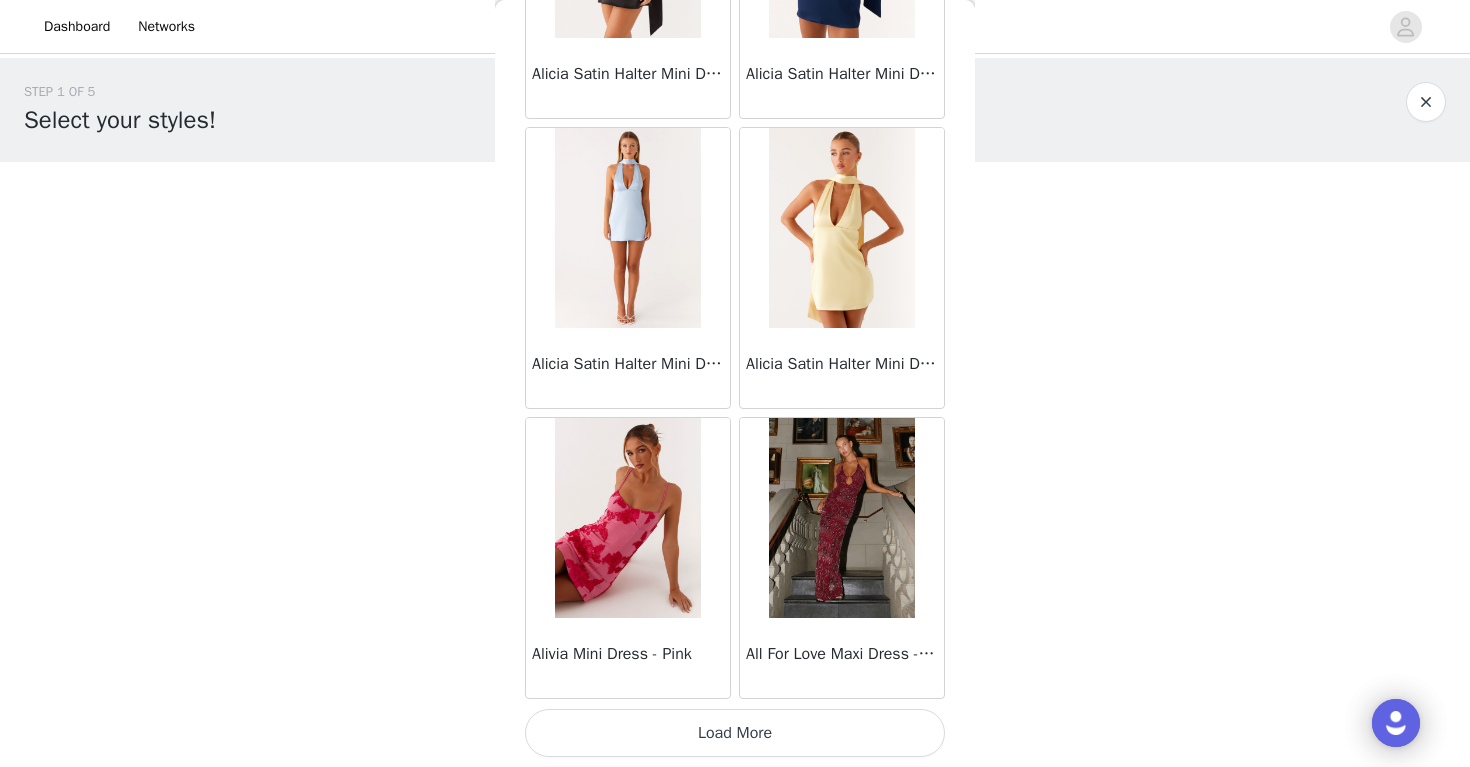 click on "Load More" at bounding box center [735, 733] 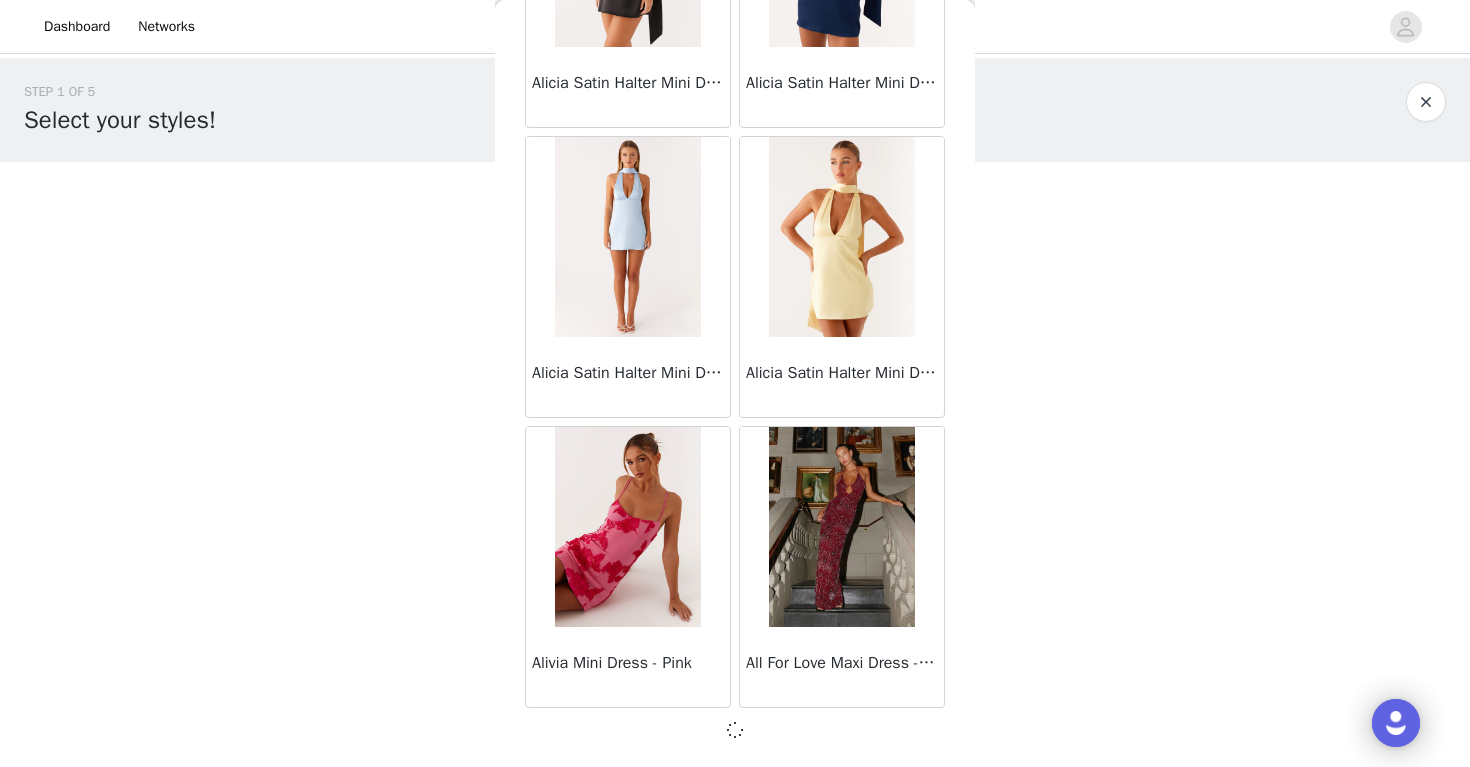 click on "Dashboard Networks
STEP 1 OF 5
Select your styles!
Please note that the sizes are in AU Sizes       0/3 Selected           Add Product       Back       Sweetpea Mini Dress - Yellow       Manifest Mini Dress - Amber       Raquel Off Shoulder Long Sleeve Top - Pink       Julianna Linen Mini Dress - Black       Radiate Halterneck Top - Pink       Arden Mesh Mini Dress - White       Cheryl Bustier Halter Top - Cherry Red       Under The Pagoda Maxi Dress - Deep Red Floral       Sweetest Pie T-Shirt - Black Gingham       That Girl Maxi Dress - Pink       Peppermayo Exclusive Heavy Hearted Mini - Black       Songbird Maxi Dress - Blue Black Floral       Viviana Mini Dress - Lavender       Eden Strapless Maxi Dress - Navy       Claudie Mesh Top - White Pink Lilly       Nia Micro Short - Black       Luciana Crochet Halterneck Mini Dress - Pink       Happy Hour Mini Dress - Yellow       Aullie Maxi Dress - Ivory" at bounding box center (735, 383) 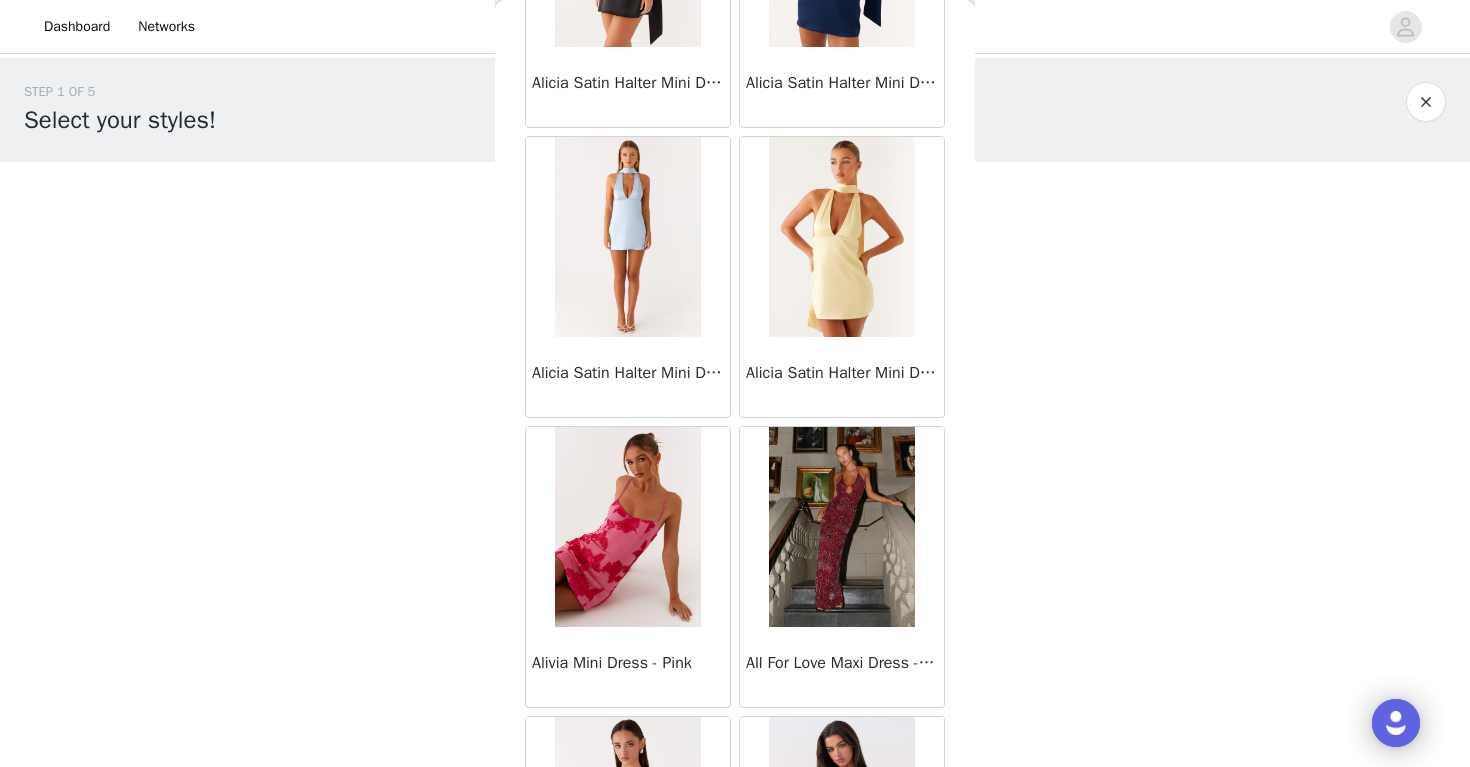 click on "Back       Sweetpea Mini Dress - Yellow       Manifest Mini Dress - Amber       Raquel Off Shoulder Long Sleeve Top - Pink       Julianna Linen Mini Dress - Black       Radiate Halterneck Top - Pink       Arden Mesh Mini Dress - White       Cheryl Bustier Halter Top - Cherry Red       Under The Pagoda Maxi Dress - Deep Red Floral       Sweetest Pie T-Shirt - Black Gingham       That Girl Maxi Dress - Pink       Peppermayo Exclusive Heavy Hearted Mini - Black       Songbird Maxi Dress - Blue Black Floral       Viviana Mini Dress - Lavender       Eden Strapless Maxi Dress - Navy       Claudie Mesh Top - White Pink Lilly       Nia Micro Short - Black       Luciana Crochet Halterneck Mini Dress - Pink       Happy Hour Mini Dress - Yellow       Aullie Maxi Dress - Ivory       Bella Lou Tube Top - Blue       Odette Satin Mini Dress - Blue       Talk About Us Maxi Dress - Blue       Odette Satin Mini Dress - Lilac       Bellamy Top - Red Gingham       Field Of Dreams Maxi Dress - Blue Black Floral" at bounding box center (735, 383) 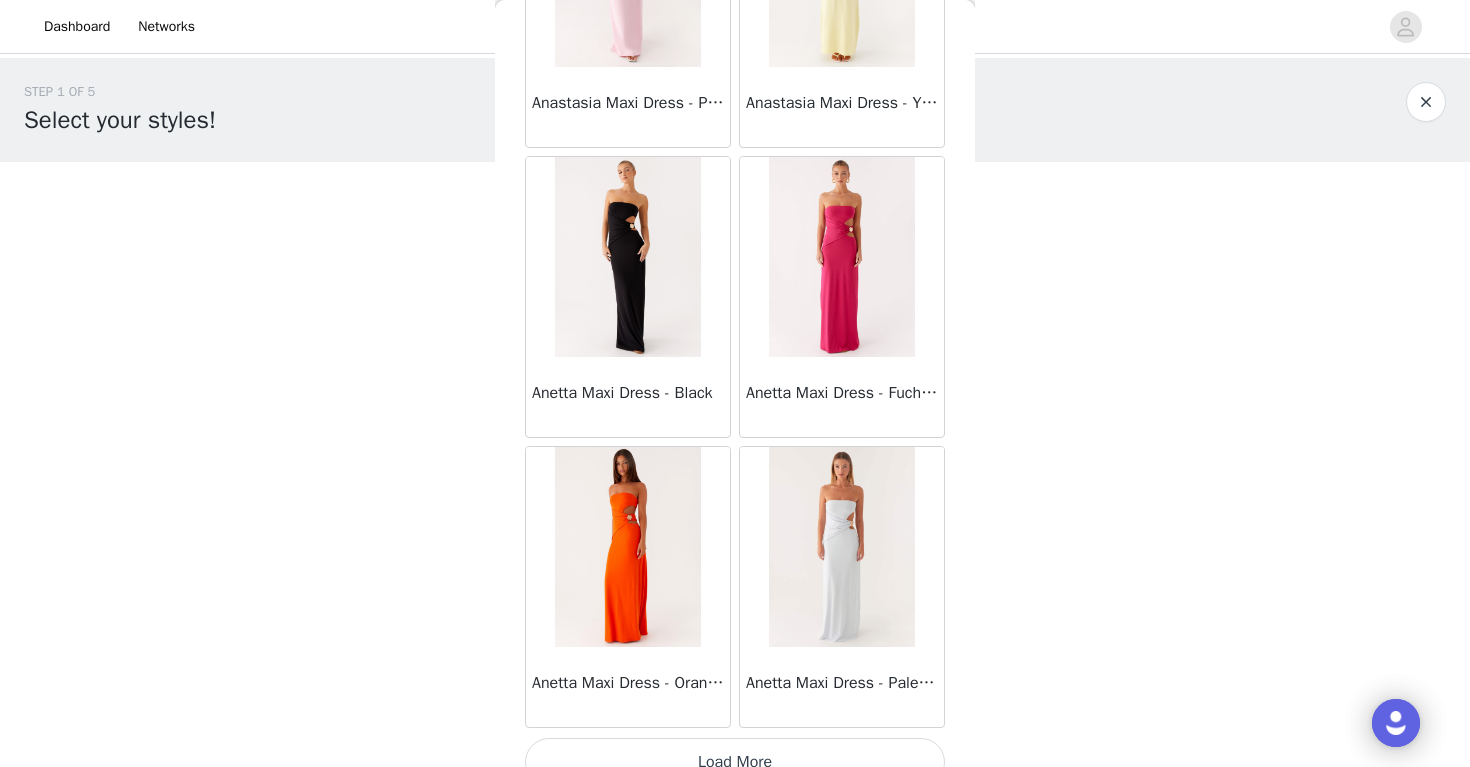 scroll, scrollTop: 83493, scrollLeft: 0, axis: vertical 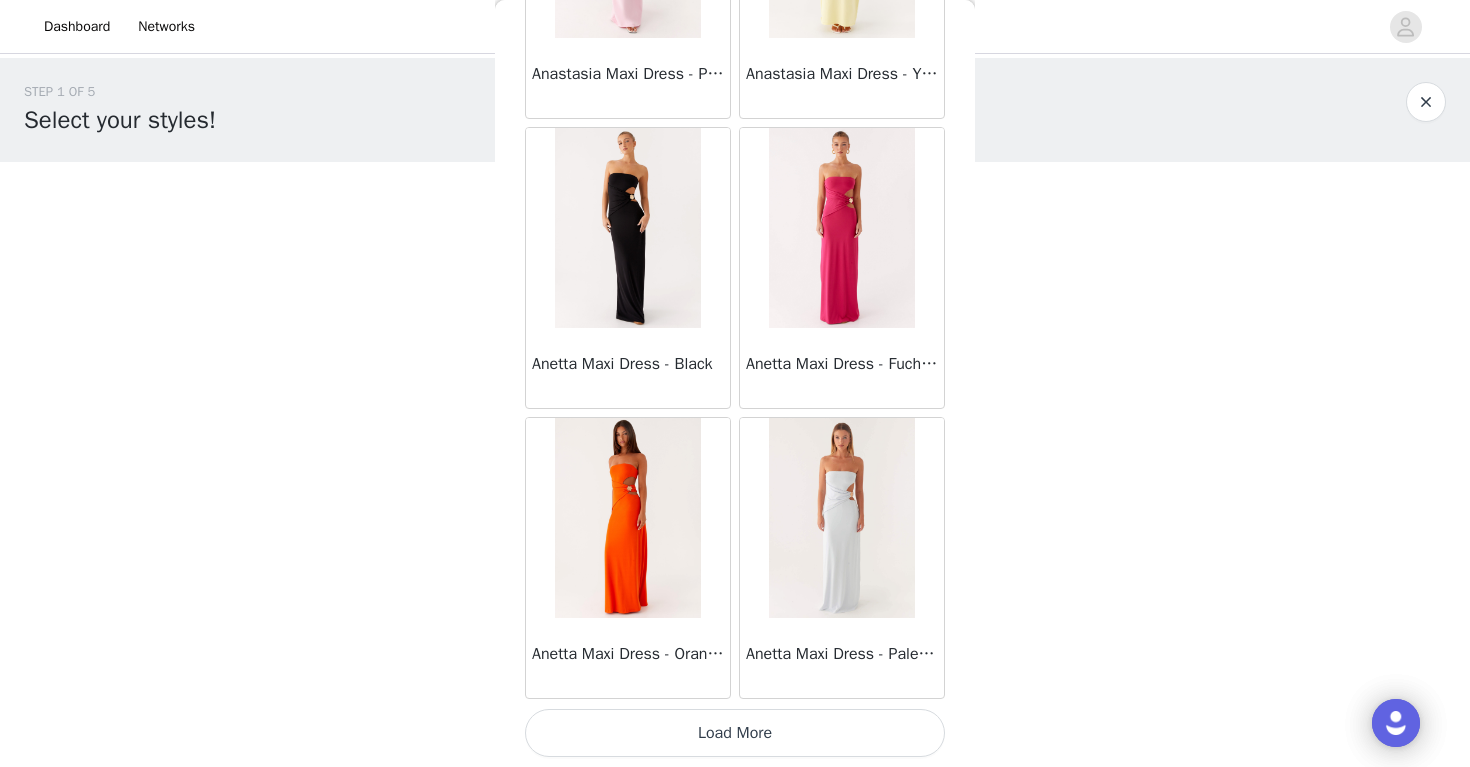 click on "Load More" at bounding box center (735, 733) 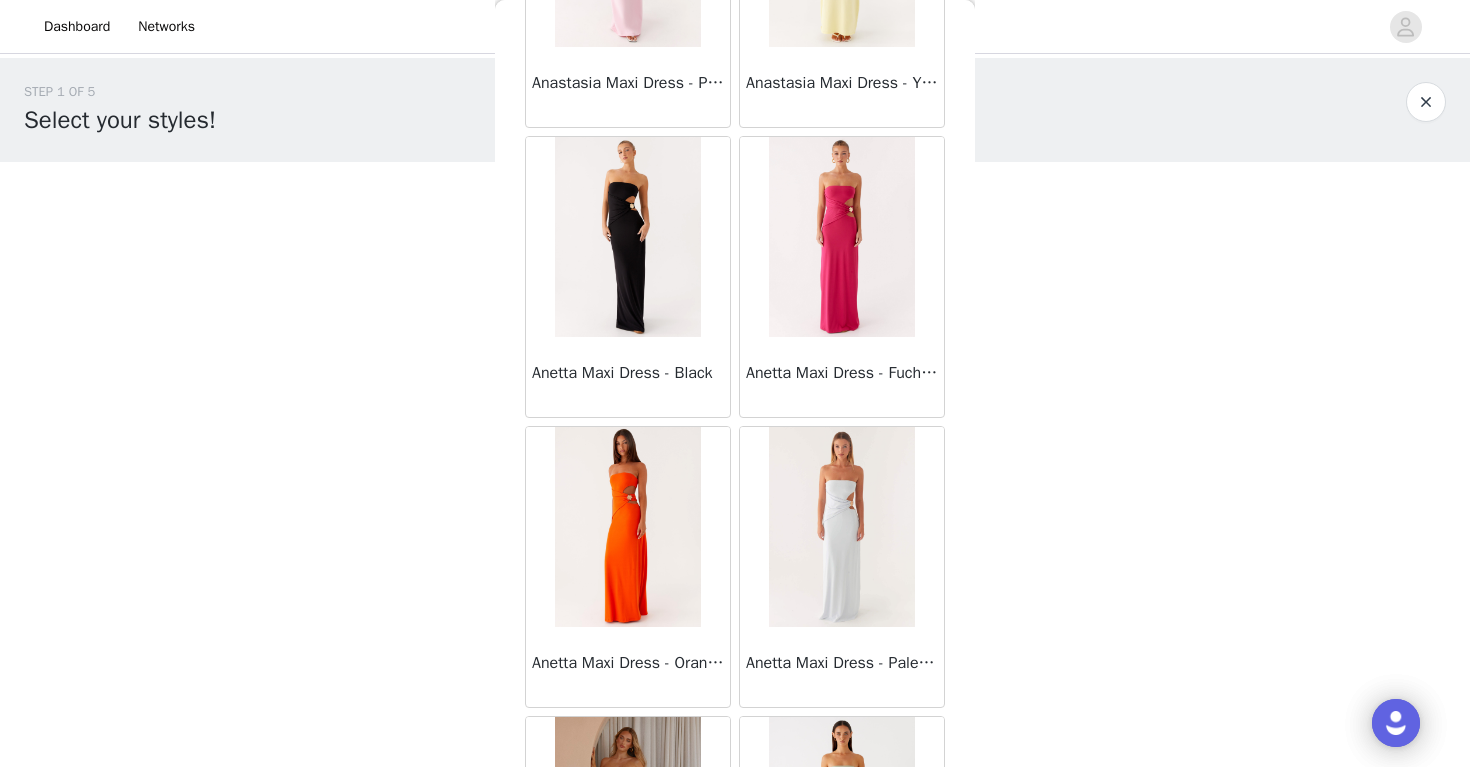 click on "Back       Sweetpea Mini Dress - Yellow       Manifest Mini Dress - Amber       Raquel Off Shoulder Long Sleeve Top - Pink       Julianna Linen Mini Dress - Black       Radiate Halterneck Top - Pink       Arden Mesh Mini Dress - White       Cheryl Bustier Halter Top - Cherry Red       Under The Pagoda Maxi Dress - Deep Red Floral       Sweetest Pie T-Shirt - Black Gingham       That Girl Maxi Dress - Pink       Peppermayo Exclusive Heavy Hearted Mini - Black       Songbird Maxi Dress - Blue Black Floral       Viviana Mini Dress - Lavender       Eden Strapless Maxi Dress - Navy       Claudie Mesh Top - White Pink Lilly       Nia Micro Short - Black       Luciana Crochet Halterneck Mini Dress - Pink       Happy Hour Mini Dress - Yellow       Aullie Maxi Dress - Ivory       Bella Lou Tube Top - Blue       Odette Satin Mini Dress - Blue       Talk About Us Maxi Dress - Blue       Odette Satin Mini Dress - Lilac       Bellamy Top - Red Gingham       Field Of Dreams Maxi Dress - Blue Black Floral" at bounding box center (735, 383) 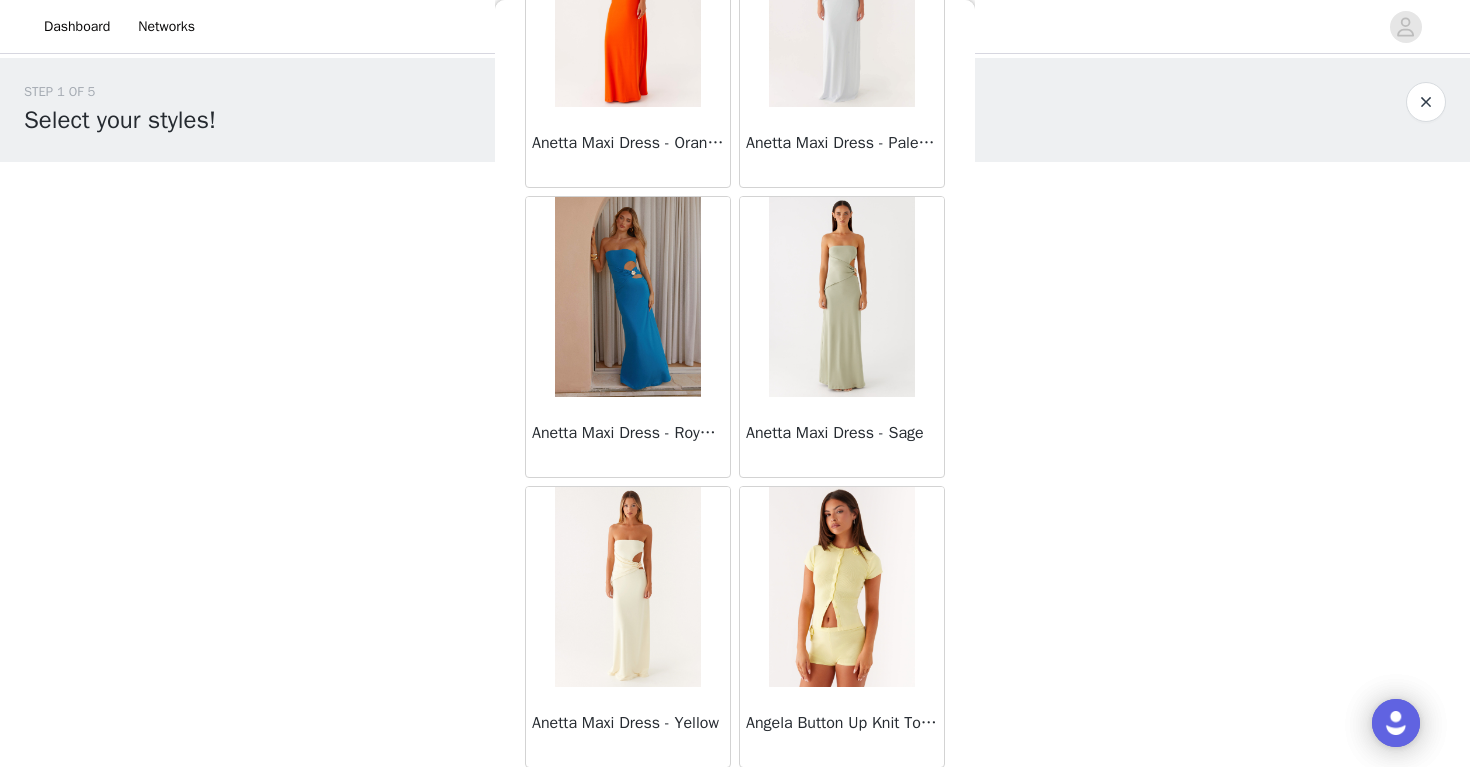 scroll, scrollTop: 84009, scrollLeft: 0, axis: vertical 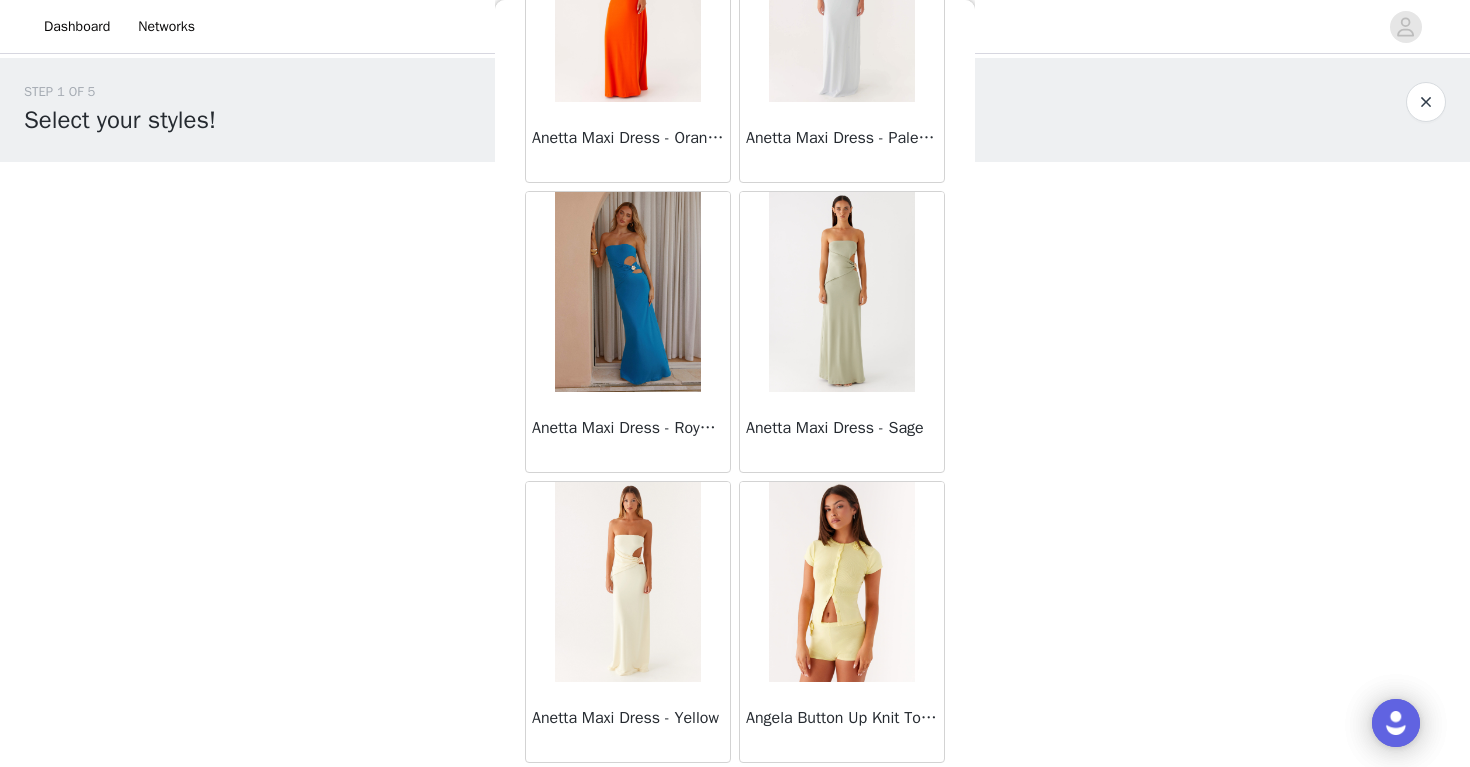 click at bounding box center (628, 582) 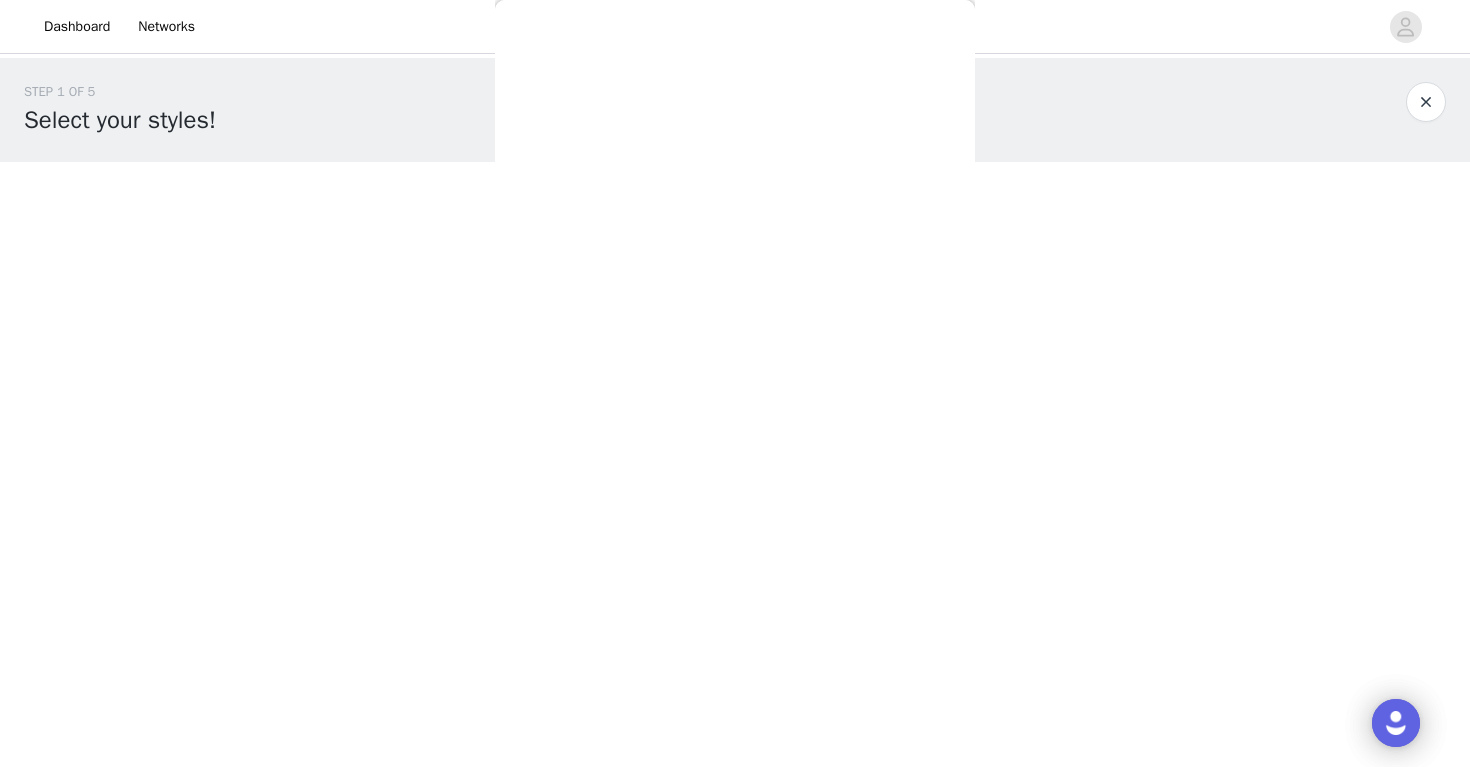 scroll, scrollTop: 0, scrollLeft: 0, axis: both 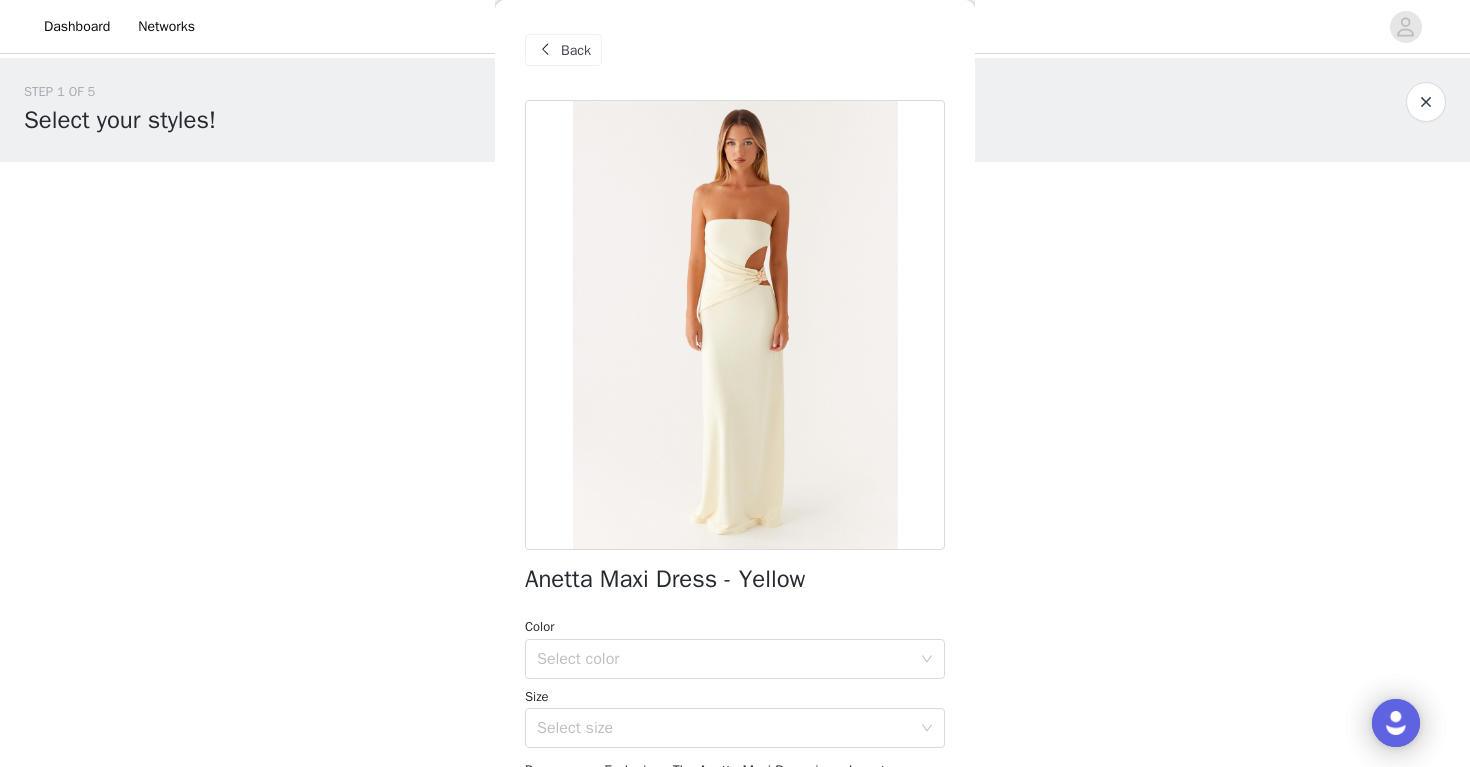 click at bounding box center (545, 50) 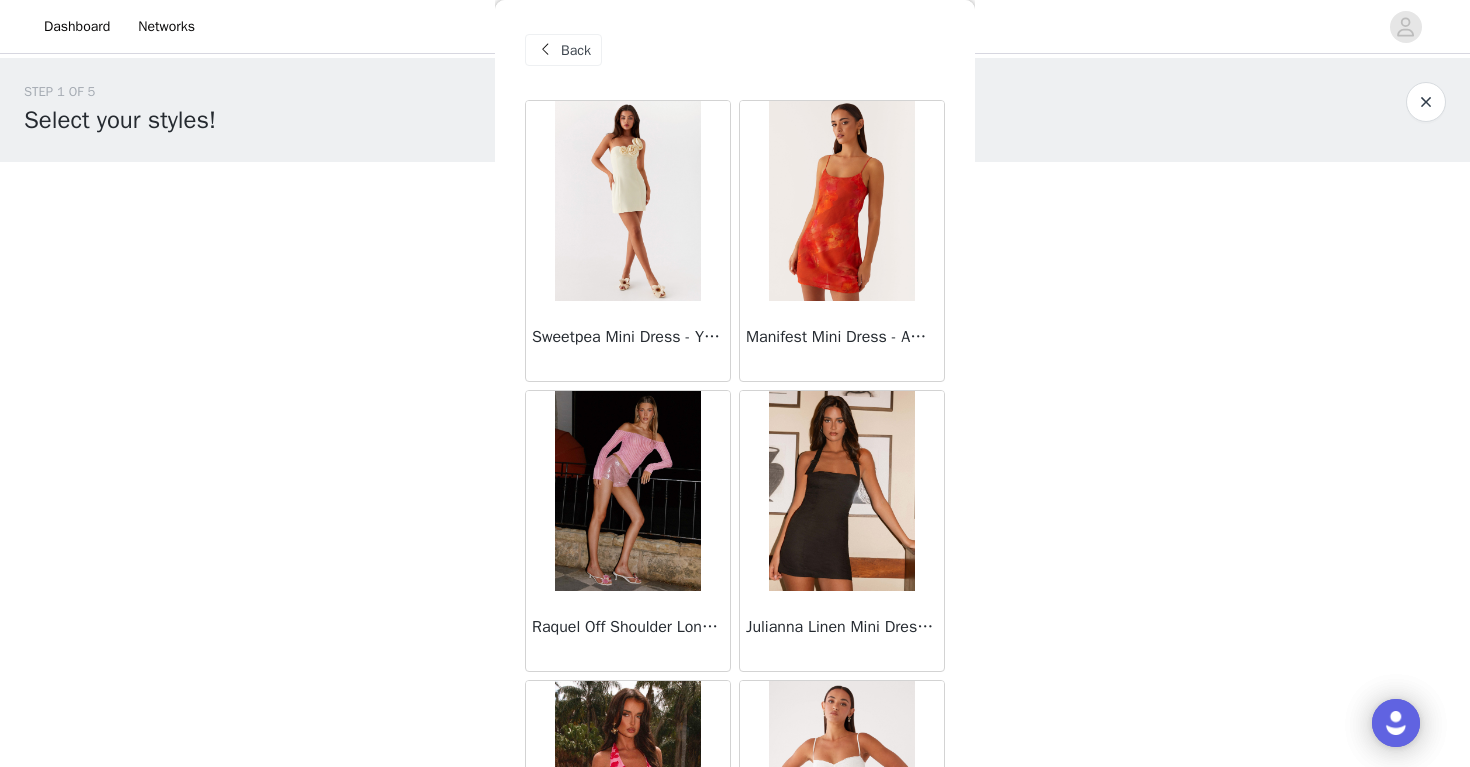 click on "Back       Sweetpea Mini Dress - Yellow       Manifest Mini Dress - Amber       Raquel Off Shoulder Long Sleeve Top - Pink       Julianna Linen Mini Dress - Black       Radiate Halterneck Top - Pink       Arden Mesh Mini Dress - White       Cheryl Bustier Halter Top - Cherry Red       Under The Pagoda Maxi Dress - Deep Red Floral       Sweetest Pie T-Shirt - Black Gingham       That Girl Maxi Dress - Pink       Peppermayo Exclusive Heavy Hearted Mini - Black       Songbird Maxi Dress - Blue Black Floral       Viviana Mini Dress - Lavender       Eden Strapless Maxi Dress - Navy       Claudie Mesh Top - White Pink Lilly       Nia Micro Short - Black       Luciana Crochet Halterneck Mini Dress - Pink       Happy Hour Mini Dress - Yellow       Aullie Maxi Dress - Ivory       Bella Lou Tube Top - Blue       Odette Satin Mini Dress - Blue       Talk About Us Maxi Dress - Blue       Odette Satin Mini Dress - Lilac       Bellamy Top - Red Gingham       Field Of Dreams Maxi Dress - Blue Black Floral" at bounding box center (735, 383) 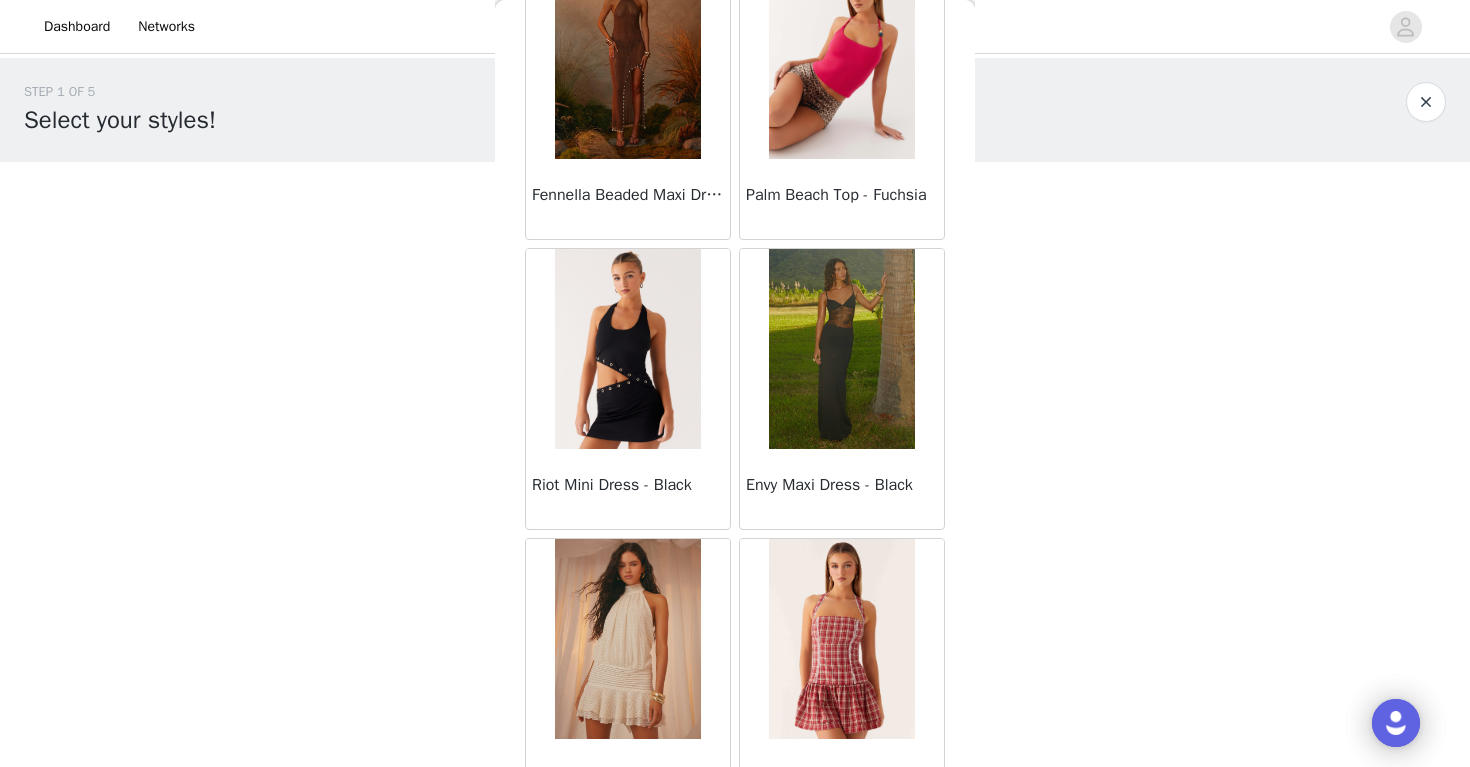 scroll, scrollTop: 84009, scrollLeft: 0, axis: vertical 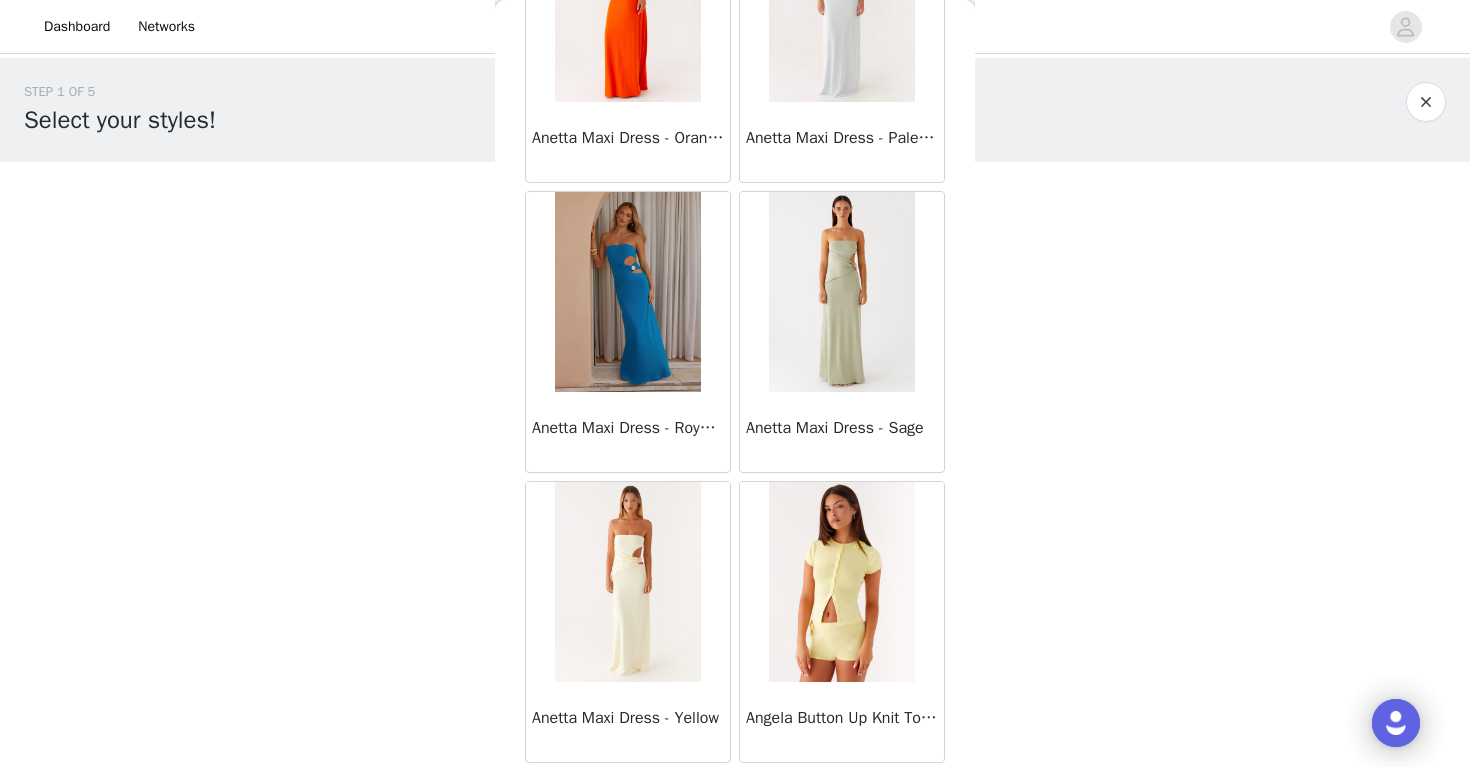 click on "Back       Sweetpea Mini Dress - Yellow       Manifest Mini Dress - Amber       Raquel Off Shoulder Long Sleeve Top - Pink       Julianna Linen Mini Dress - Black       Radiate Halterneck Top - Pink       Arden Mesh Mini Dress - White       Cheryl Bustier Halter Top - Cherry Red       Under The Pagoda Maxi Dress - Deep Red Floral       Sweetest Pie T-Shirt - Black Gingham       That Girl Maxi Dress - Pink       Peppermayo Exclusive Heavy Hearted Mini - Black       Songbird Maxi Dress - Blue Black Floral       Viviana Mini Dress - Lavender       Eden Strapless Maxi Dress - Navy       Claudie Mesh Top - White Pink Lilly       Nia Micro Short - Black       Luciana Crochet Halterneck Mini Dress - Pink       Happy Hour Mini Dress - Yellow       Aullie Maxi Dress - Ivory       Bella Lou Tube Top - Blue       Odette Satin Mini Dress - Blue       Talk About Us Maxi Dress - Blue       Odette Satin Mini Dress - Lilac       Bellamy Top - Red Gingham       Field Of Dreams Maxi Dress - Blue Black Floral" at bounding box center (735, 383) 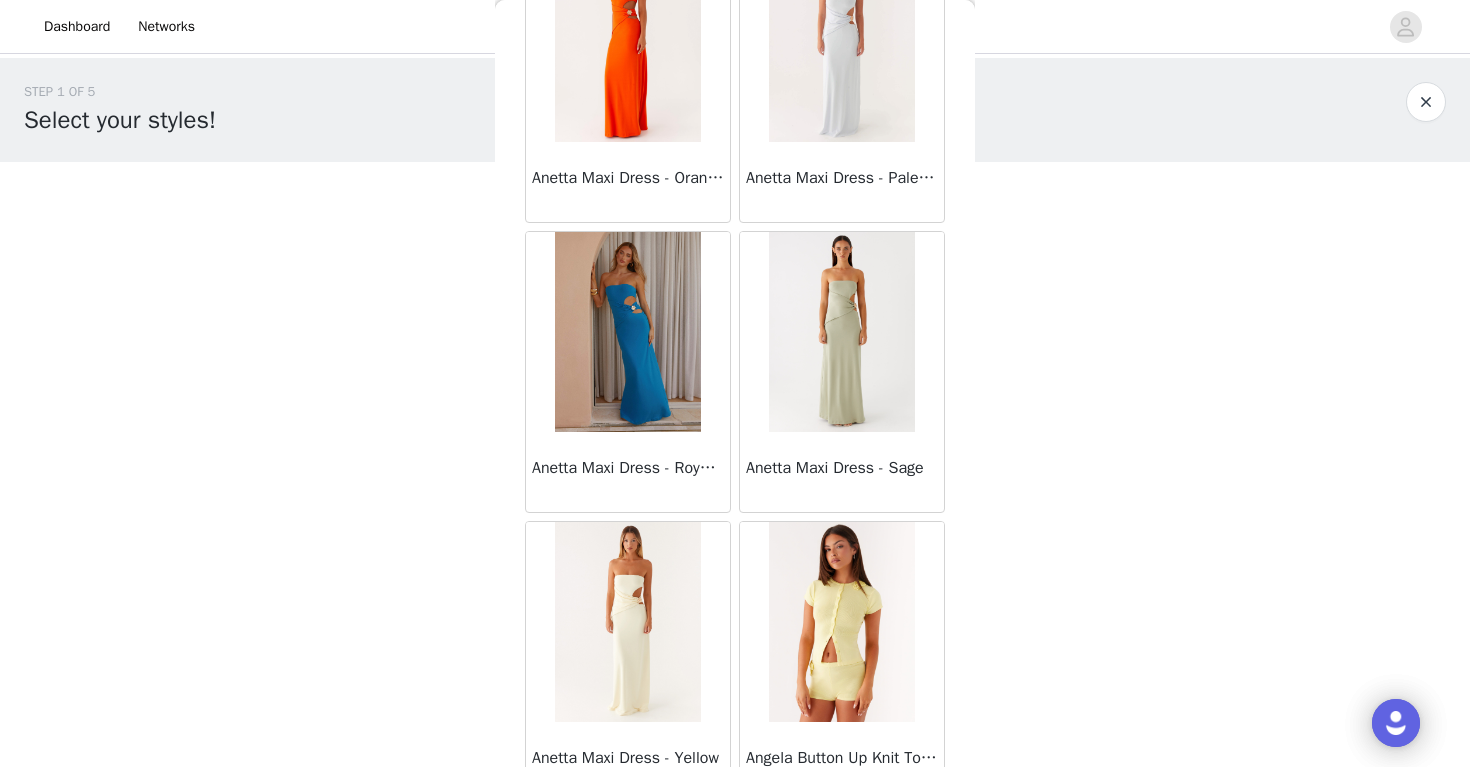 scroll, scrollTop: 84009, scrollLeft: 0, axis: vertical 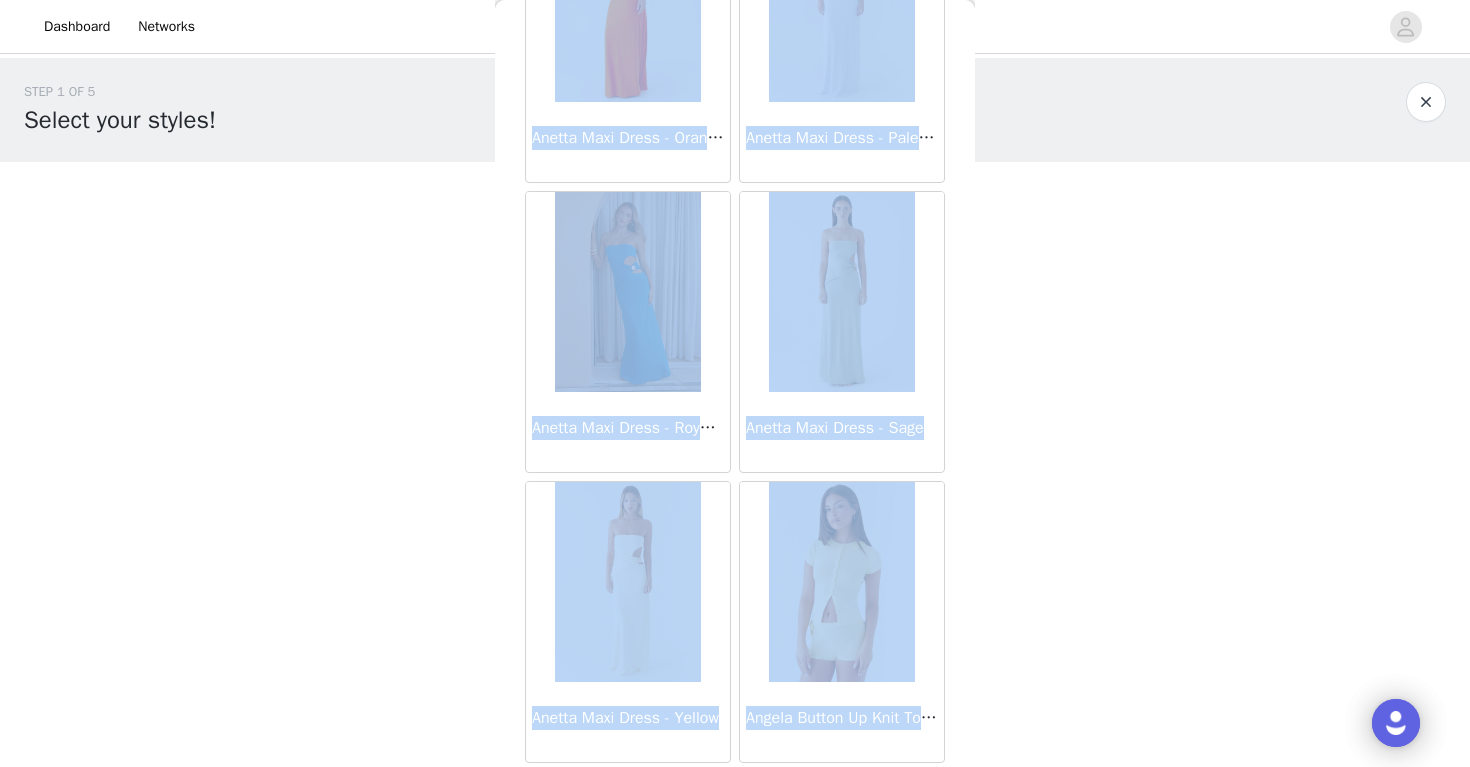 drag, startPoint x: 468, startPoint y: 437, endPoint x: 494, endPoint y: 833, distance: 396.85263 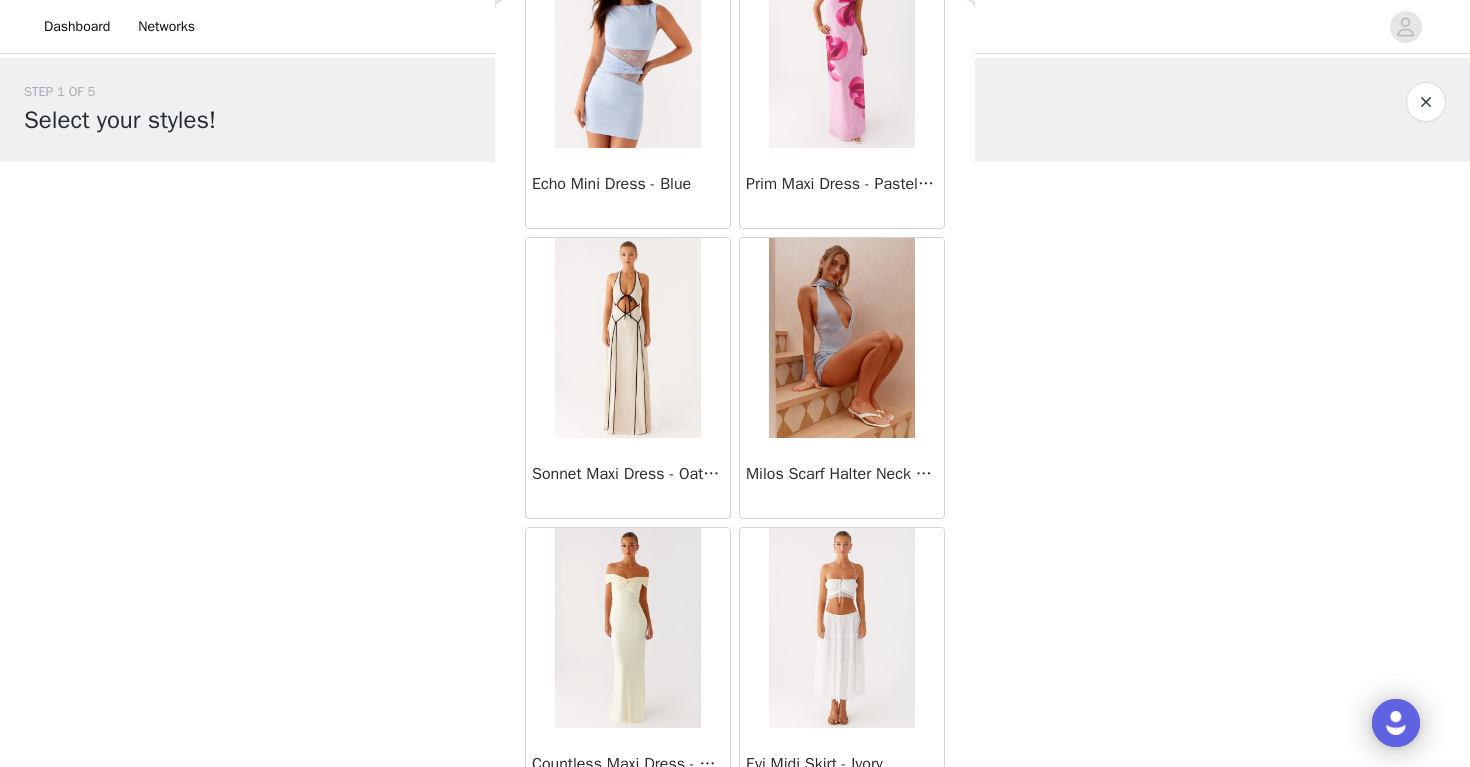 scroll, scrollTop: 84009, scrollLeft: 0, axis: vertical 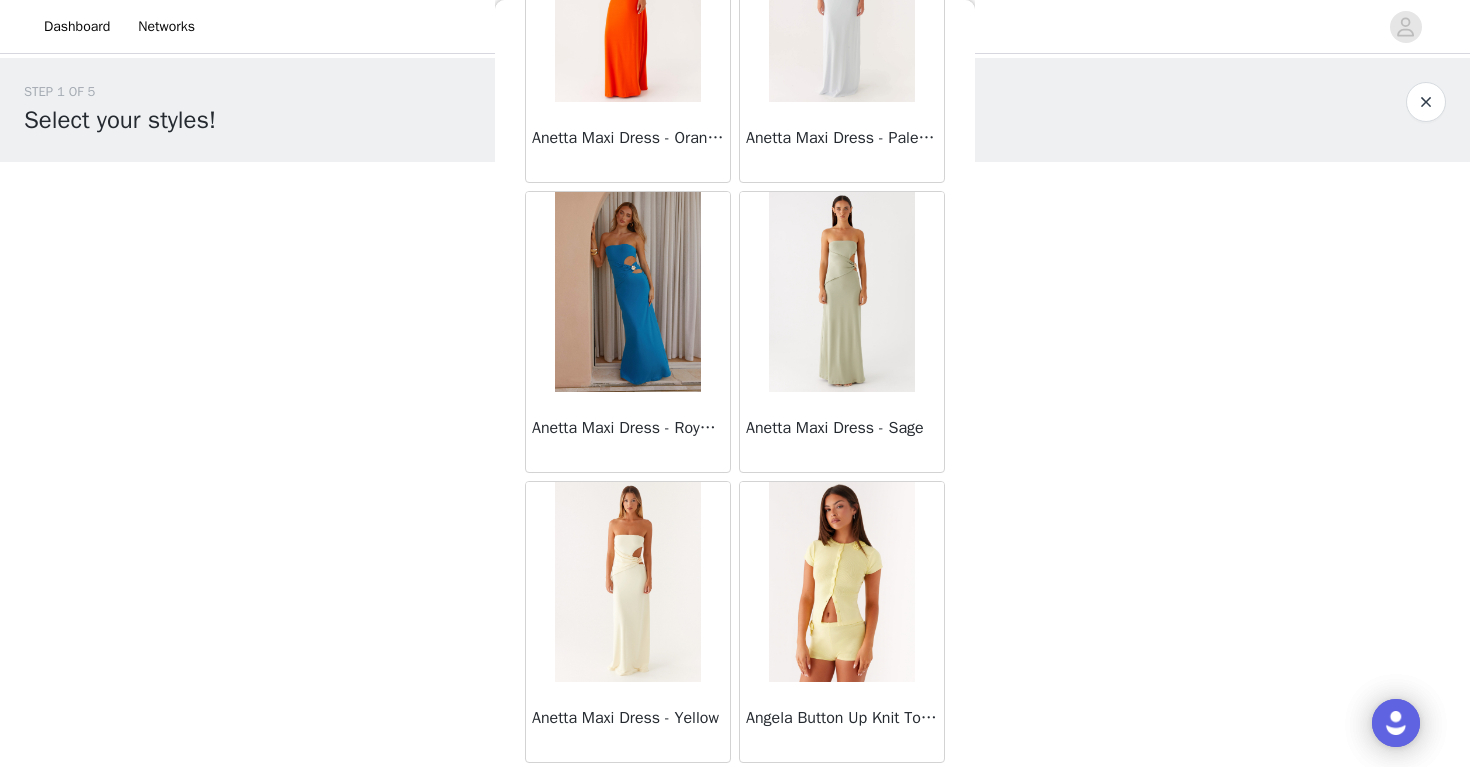 click on "Dashboard Networks
STEP 1 OF 5
Select your styles!
Please note that the sizes are in AU Sizes       0/3 Selected           Add Product       Back       Sweetpea Mini Dress - Yellow       Manifest Mini Dress - Amber       Raquel Off Shoulder Long Sleeve Top - Pink       Julianna Linen Mini Dress - Black       Radiate Halterneck Top - Pink       Arden Mesh Mini Dress - White       Cheryl Bustier Halter Top - Cherry Red       Under The Pagoda Maxi Dress - Deep Red Floral       Sweetest Pie T-Shirt - Black Gingham       That Girl Maxi Dress - Pink       Peppermayo Exclusive Heavy Hearted Mini - Black       Songbird Maxi Dress - Blue Black Floral       Viviana Mini Dress - Lavender       Eden Strapless Maxi Dress - Navy       Claudie Mesh Top - White Pink Lilly       Nia Micro Short - Black       Luciana Crochet Halterneck Mini Dress - Pink       Happy Hour Mini Dress - Yellow       Aullie Maxi Dress - Ivory" at bounding box center [735, 383] 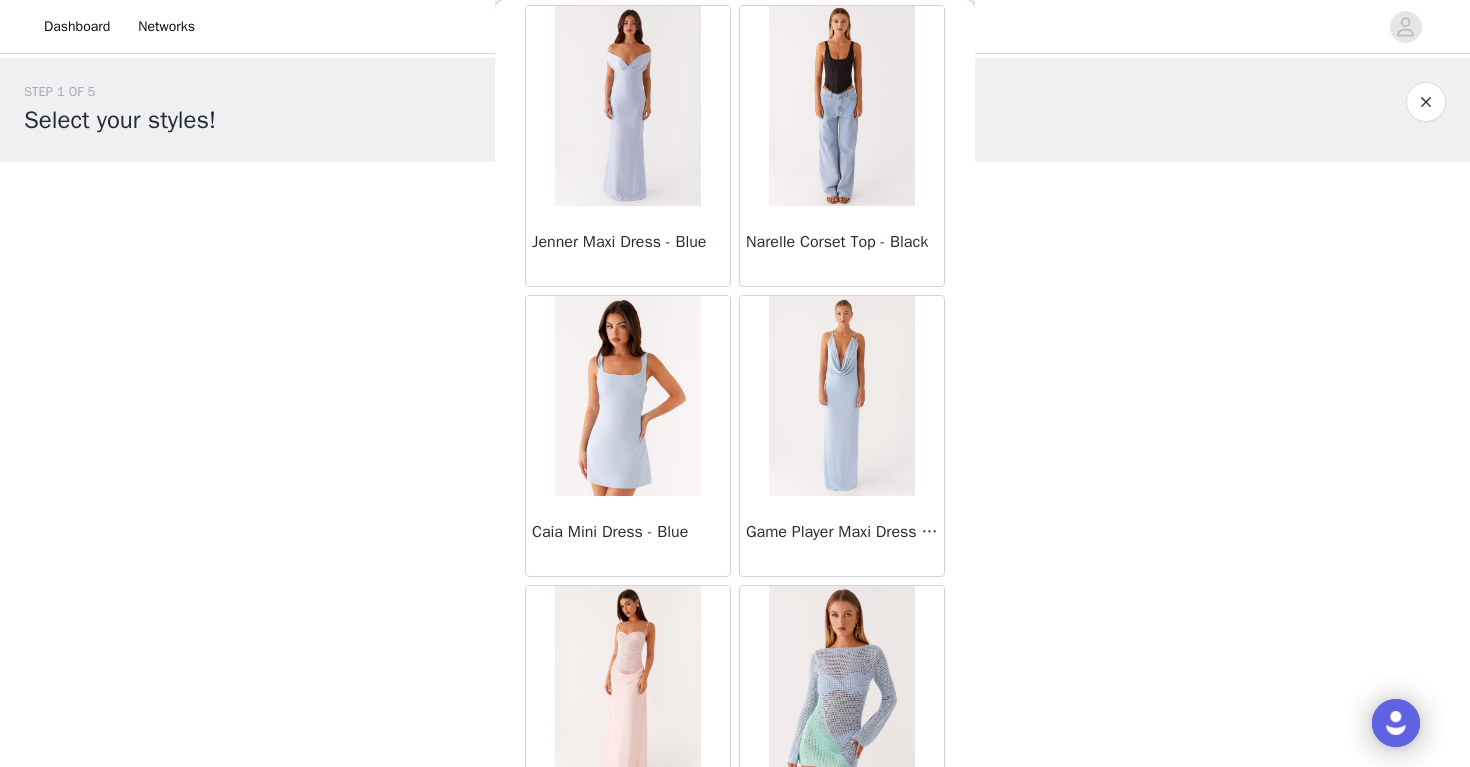 scroll, scrollTop: 0, scrollLeft: 0, axis: both 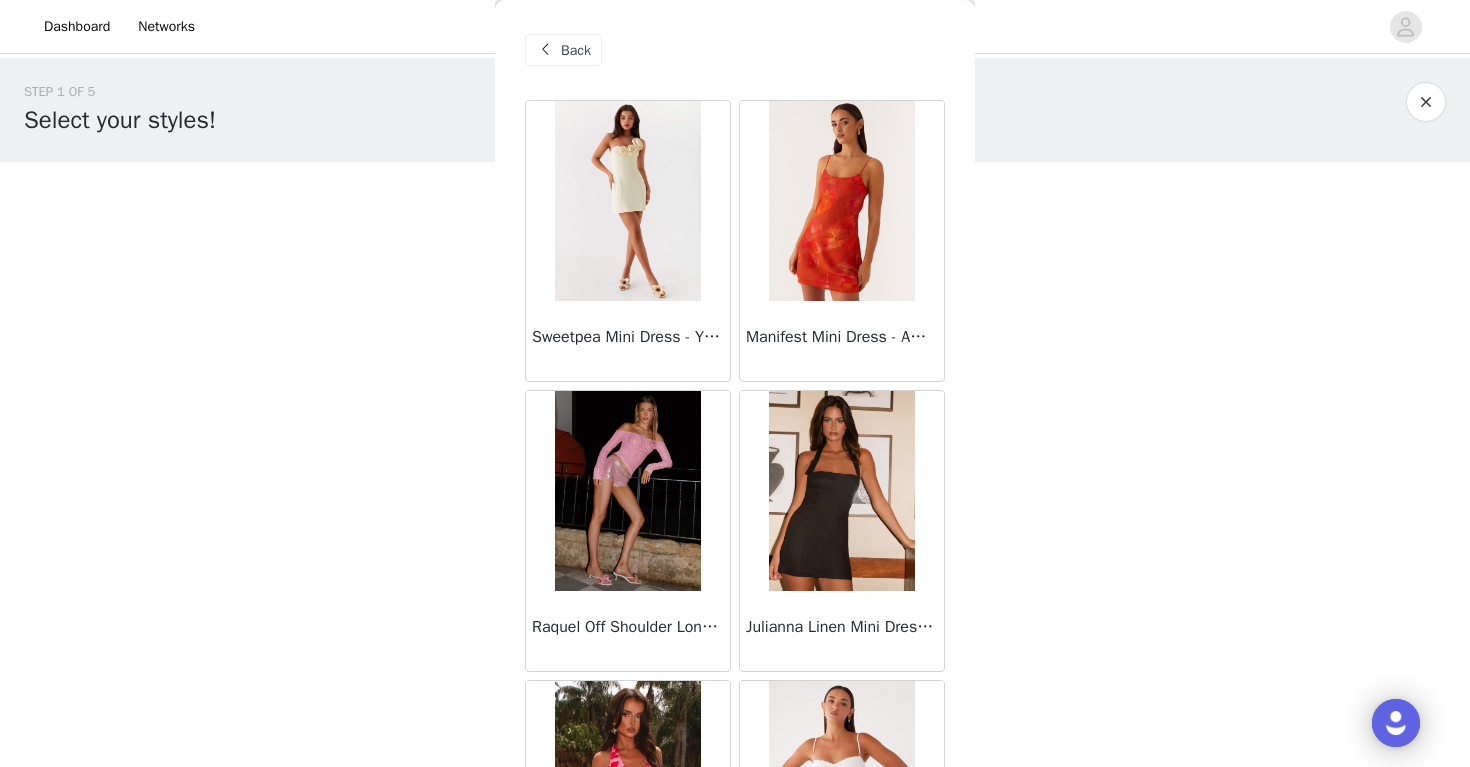 click on "Manifest Mini Dress - Amber" at bounding box center (842, 337) 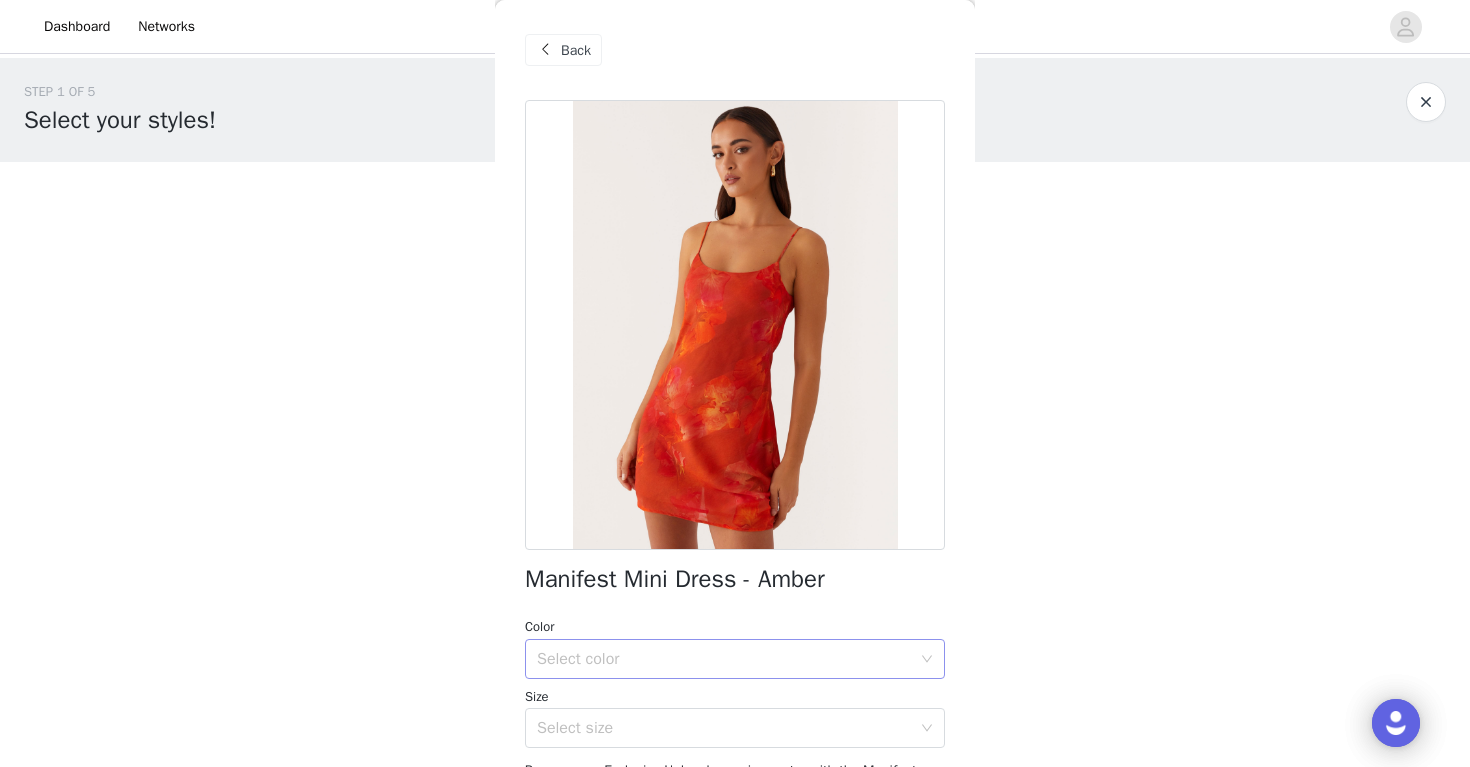 click on "Select color" at bounding box center (724, 659) 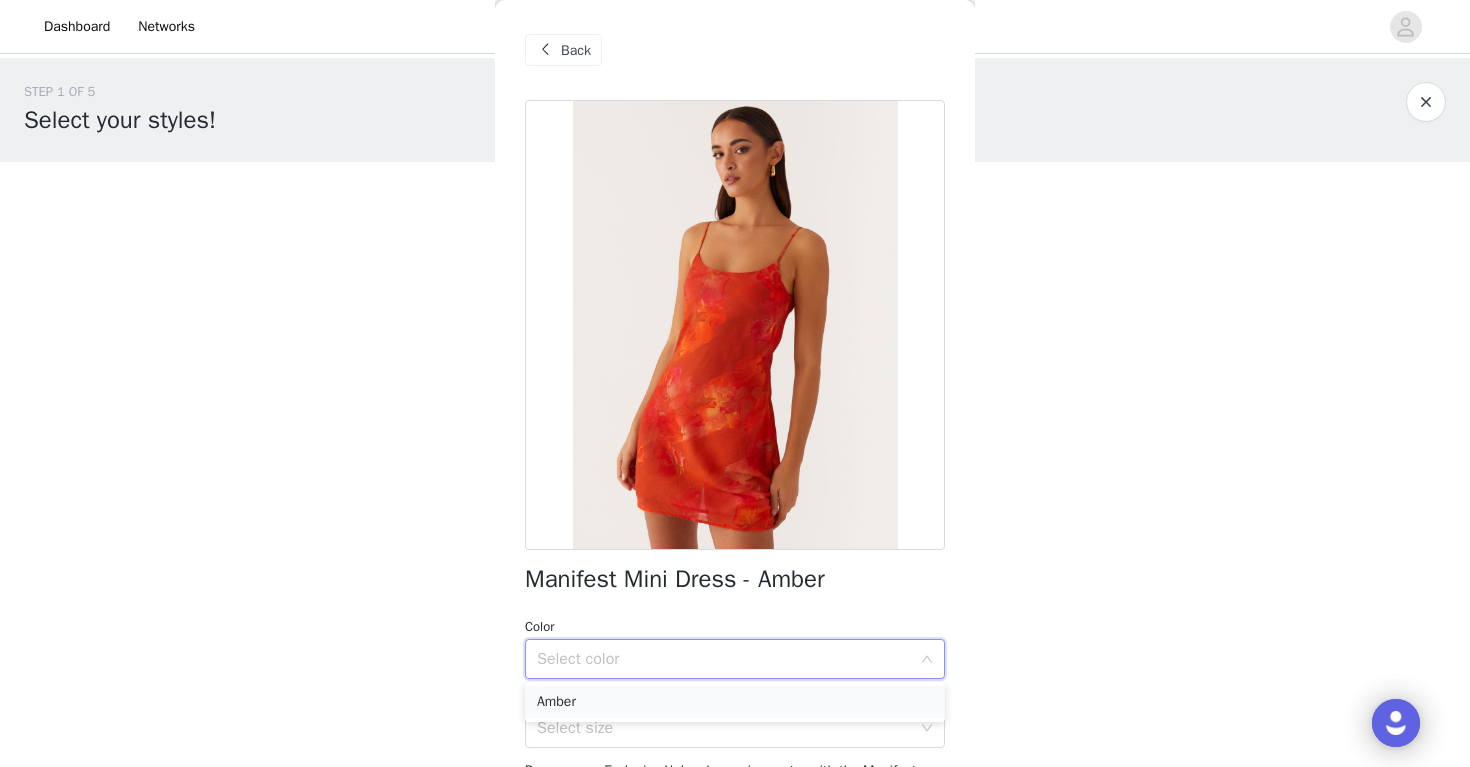 click on "Amber" at bounding box center [735, 702] 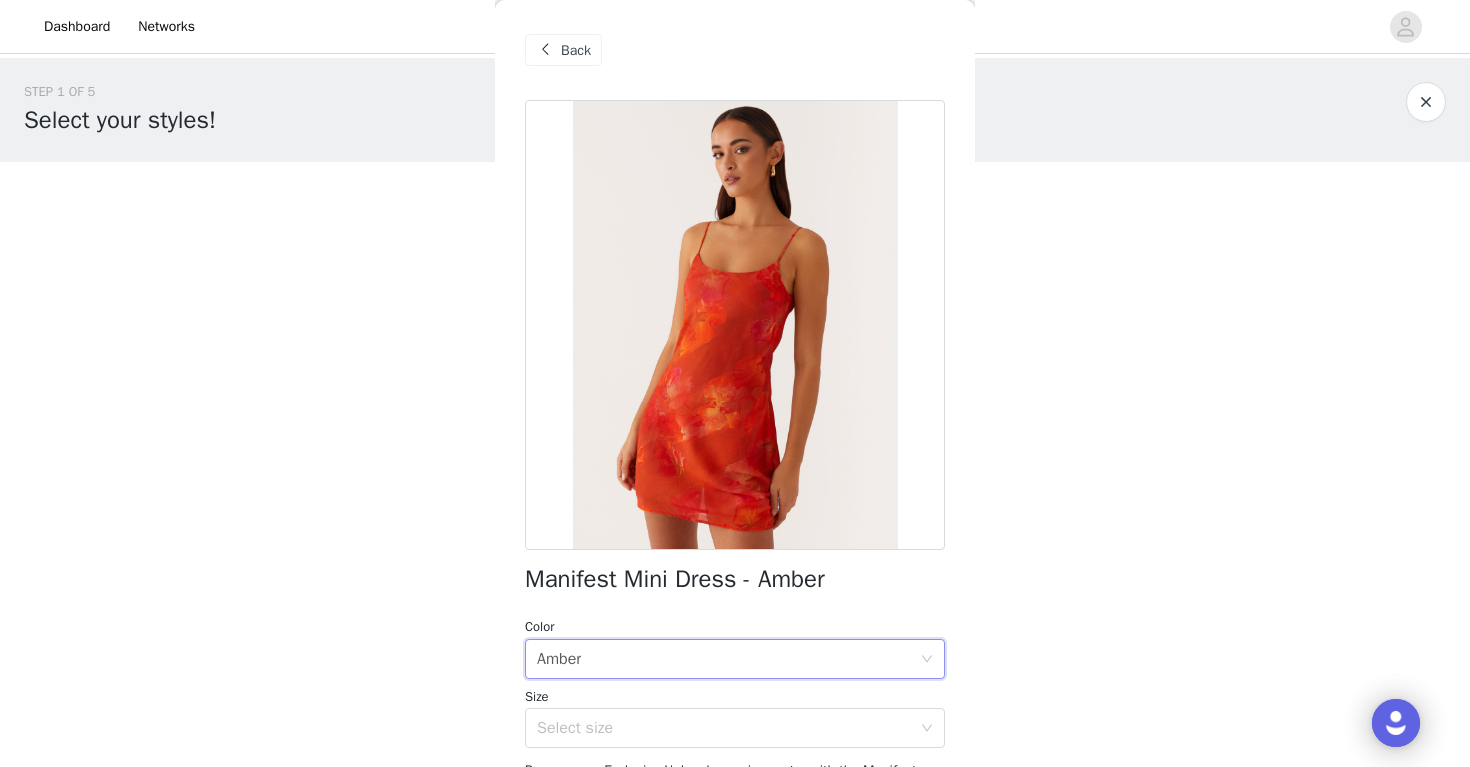 click on "Step 1 of 5
Amber" at bounding box center (735, 383) 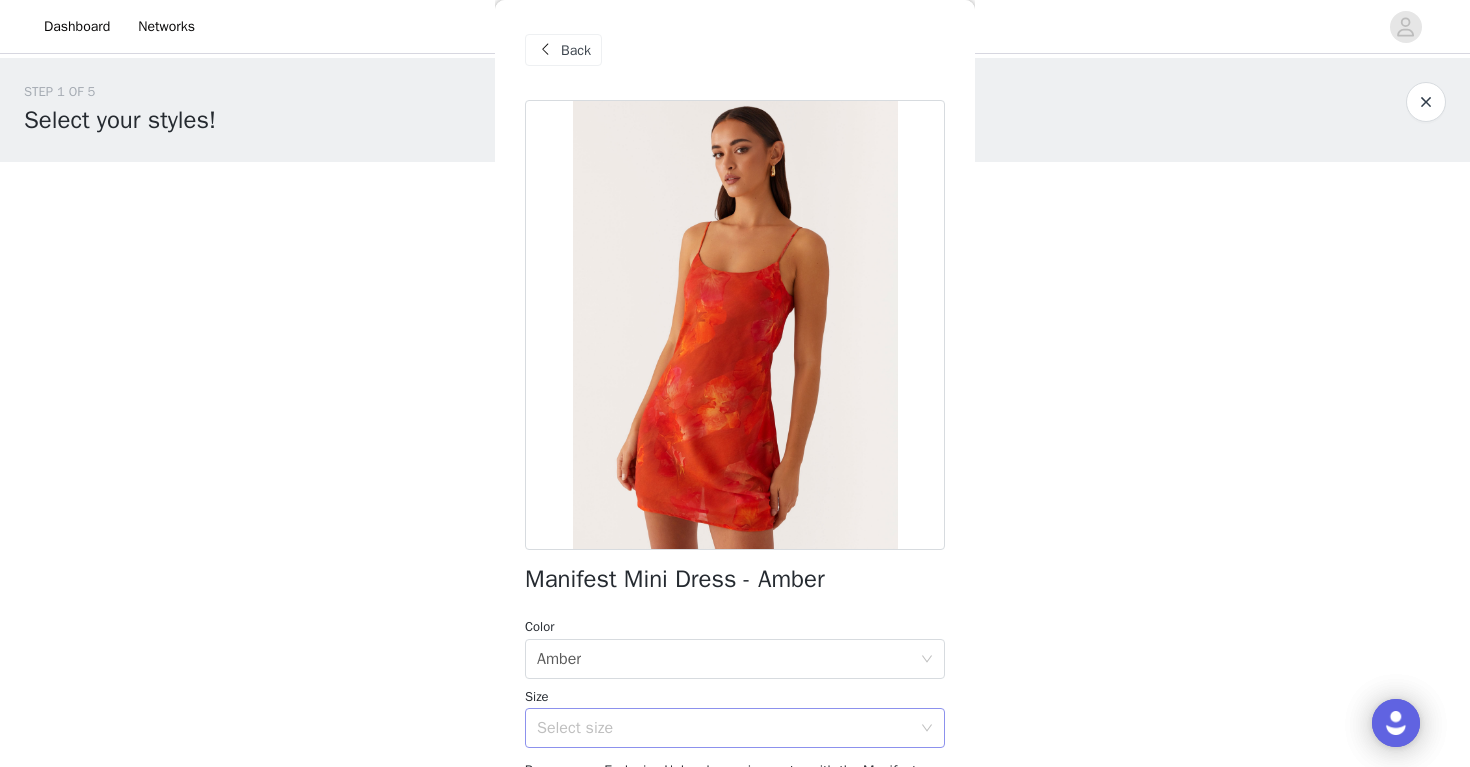 click on "Select size" at bounding box center [728, 728] 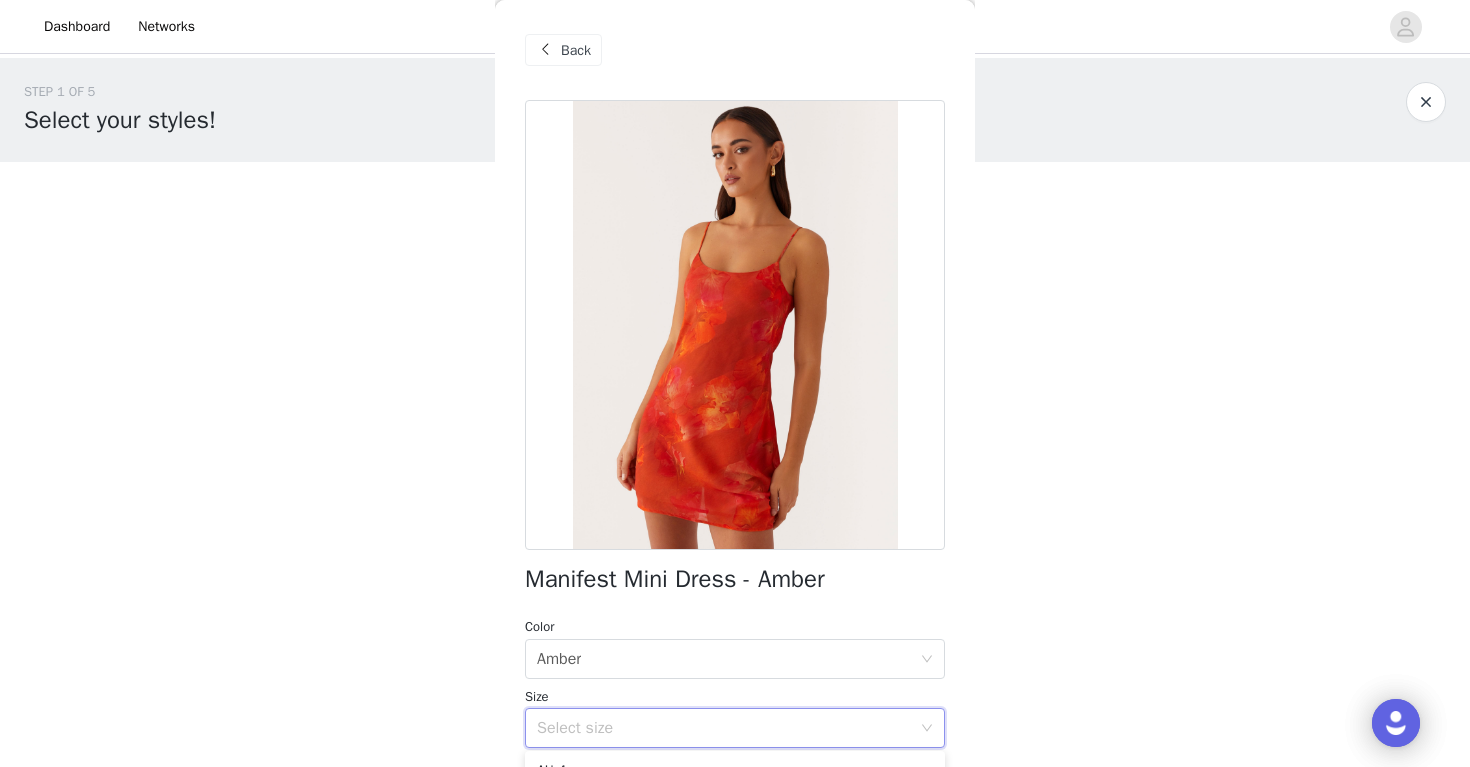 click on "Back     Manifest Mini Dress - Amber               Color   Select color Amber Size   Select size   Peppermayo Exclusive Unleash your inner star with the Manifest Mini Dress, designed to captivate from sunset to sundown. This stunning piece features a chic rounded neckline that effortlessly highlights your silhouette, while the exclusive print adds a touch of uniqueness. Fully lined for comfort and elegance, this mini dress is perfect for balmy nights out or vibrant gatherings. - Mini length- Rounded neckline- Thin adjustable straps- Exclusive print- Print placement will differ per garment- Fully lined- Fabric: 100% polyester Size AU 8 / US 4 garment measurements: Bust: 76 cm / 29.9 in.Waist: 72 cm / 28.3 in.Hip: 94 cm / 37 in.Hem: 105 cm / 41.3 in.Length: 67.5 cm / 26.6 in. [NAME] is 177cm and wears size AU 6 / size US 2   Add Product" at bounding box center [735, 383] 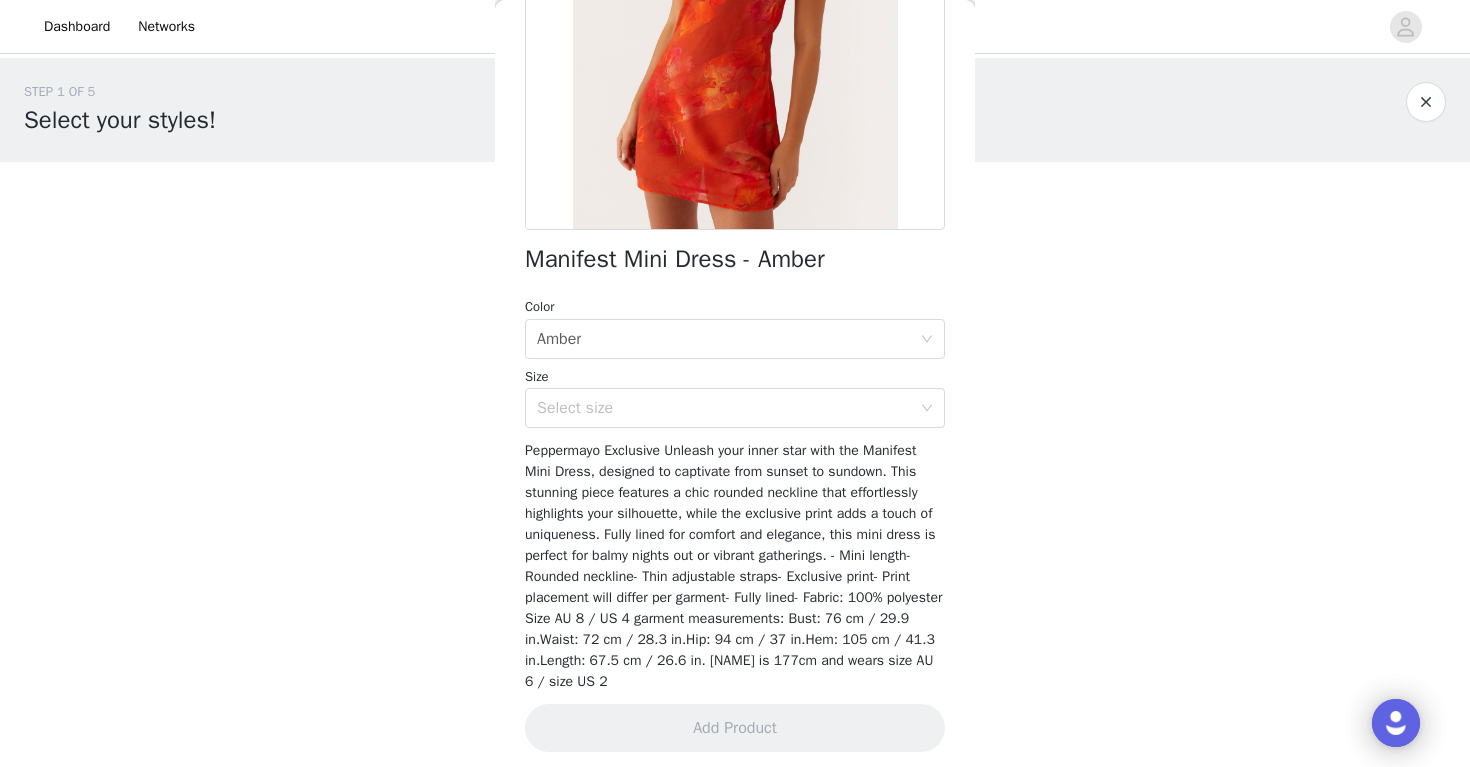 scroll, scrollTop: 328, scrollLeft: 0, axis: vertical 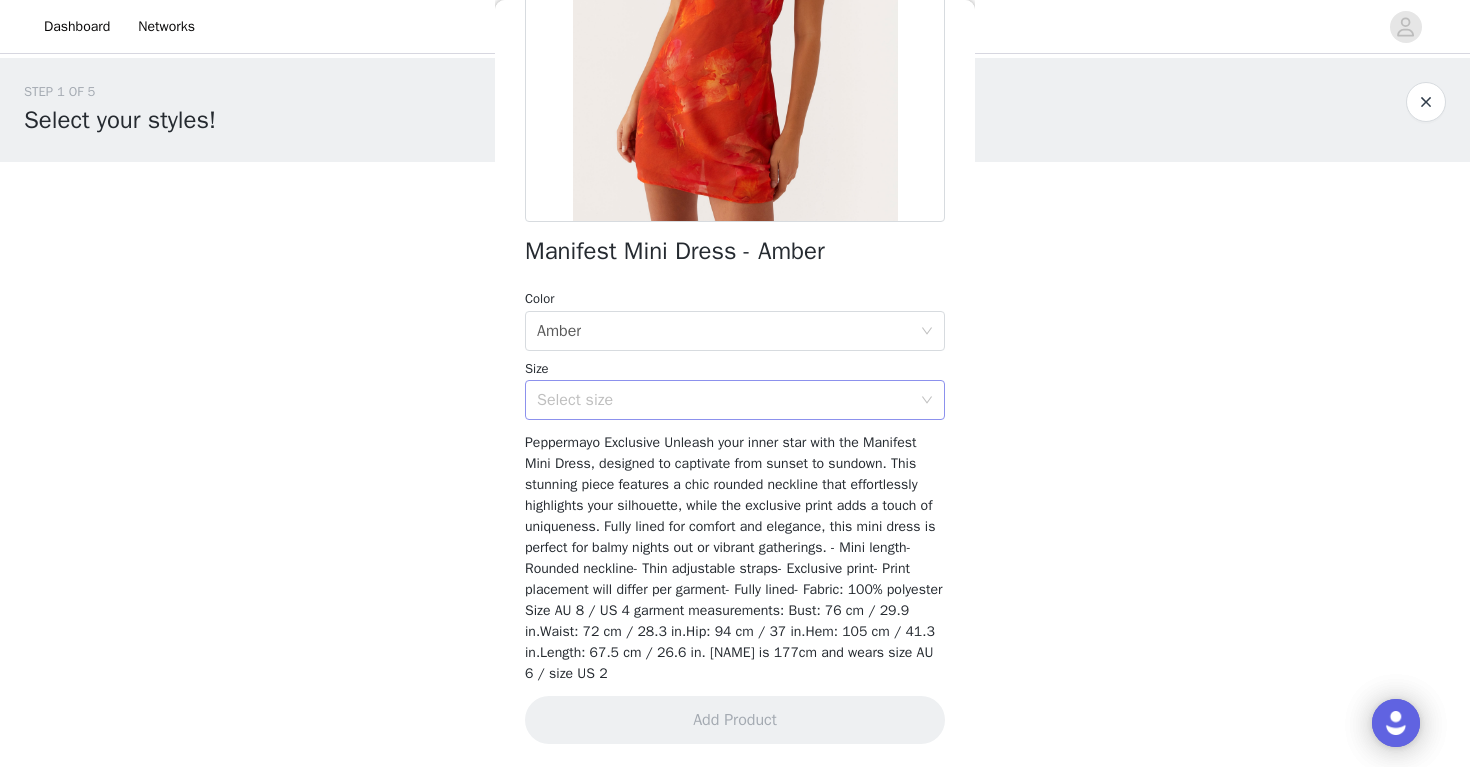 click on "Select size" at bounding box center [724, 400] 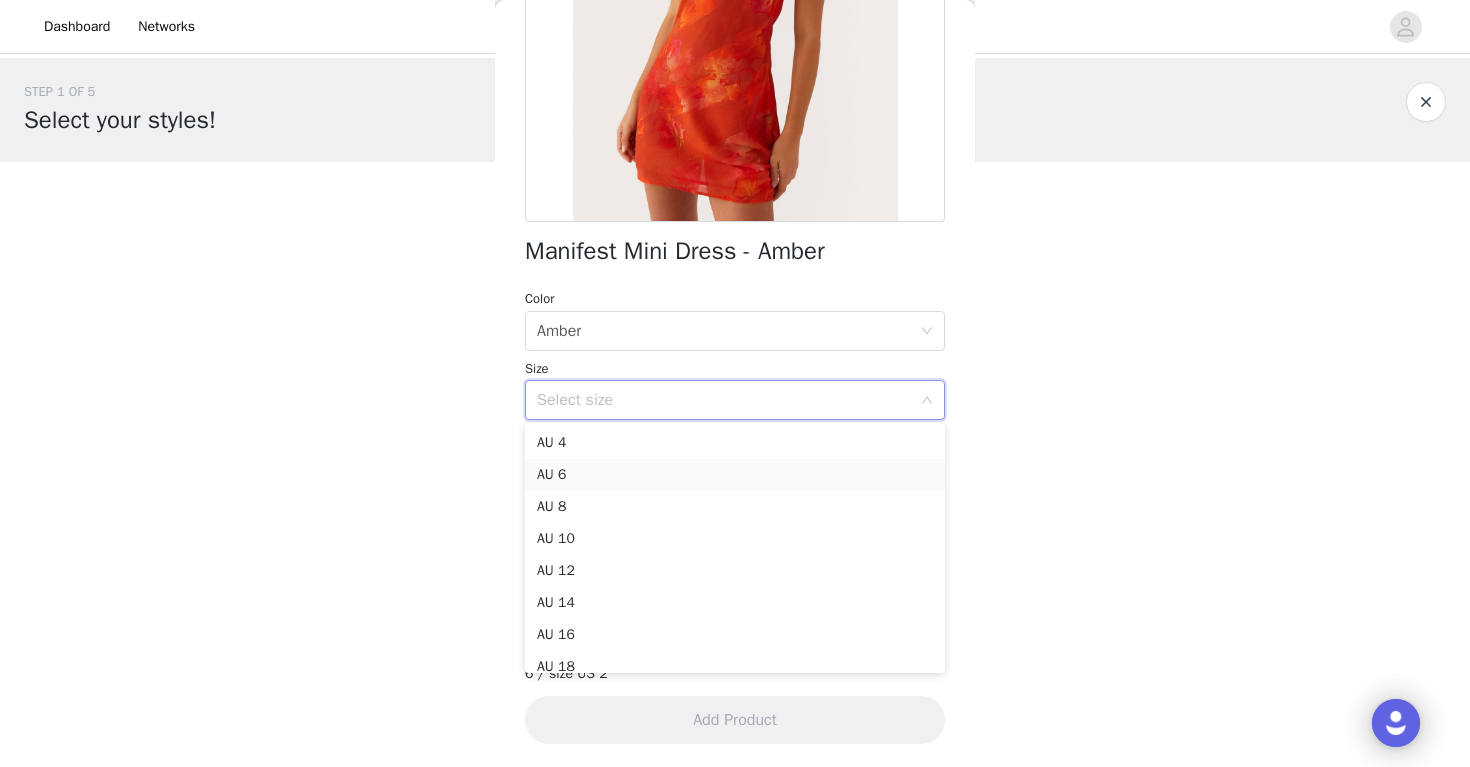 click on "AU 6" at bounding box center (735, 475) 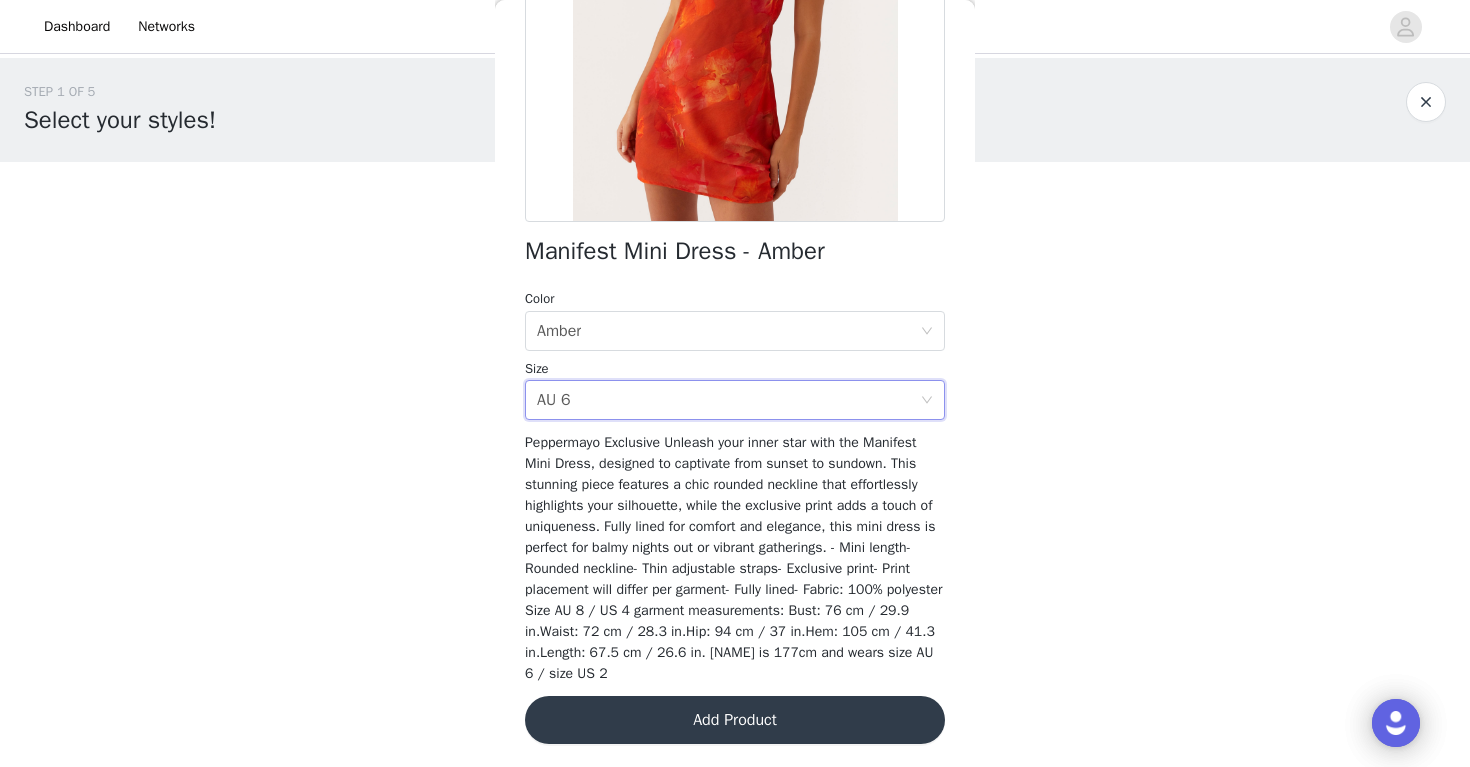 click on "Add Product" at bounding box center (735, 720) 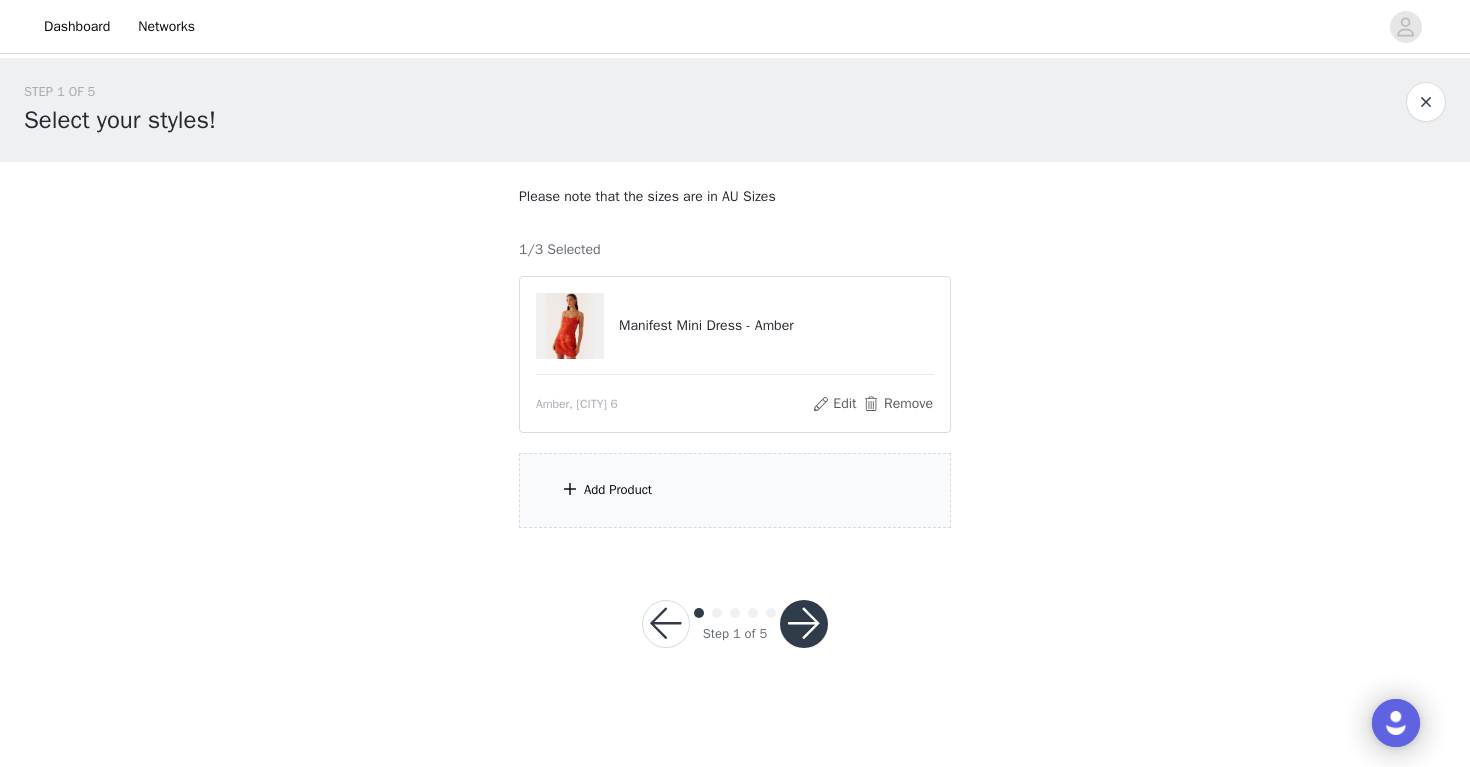 click on "Add Product" at bounding box center (618, 490) 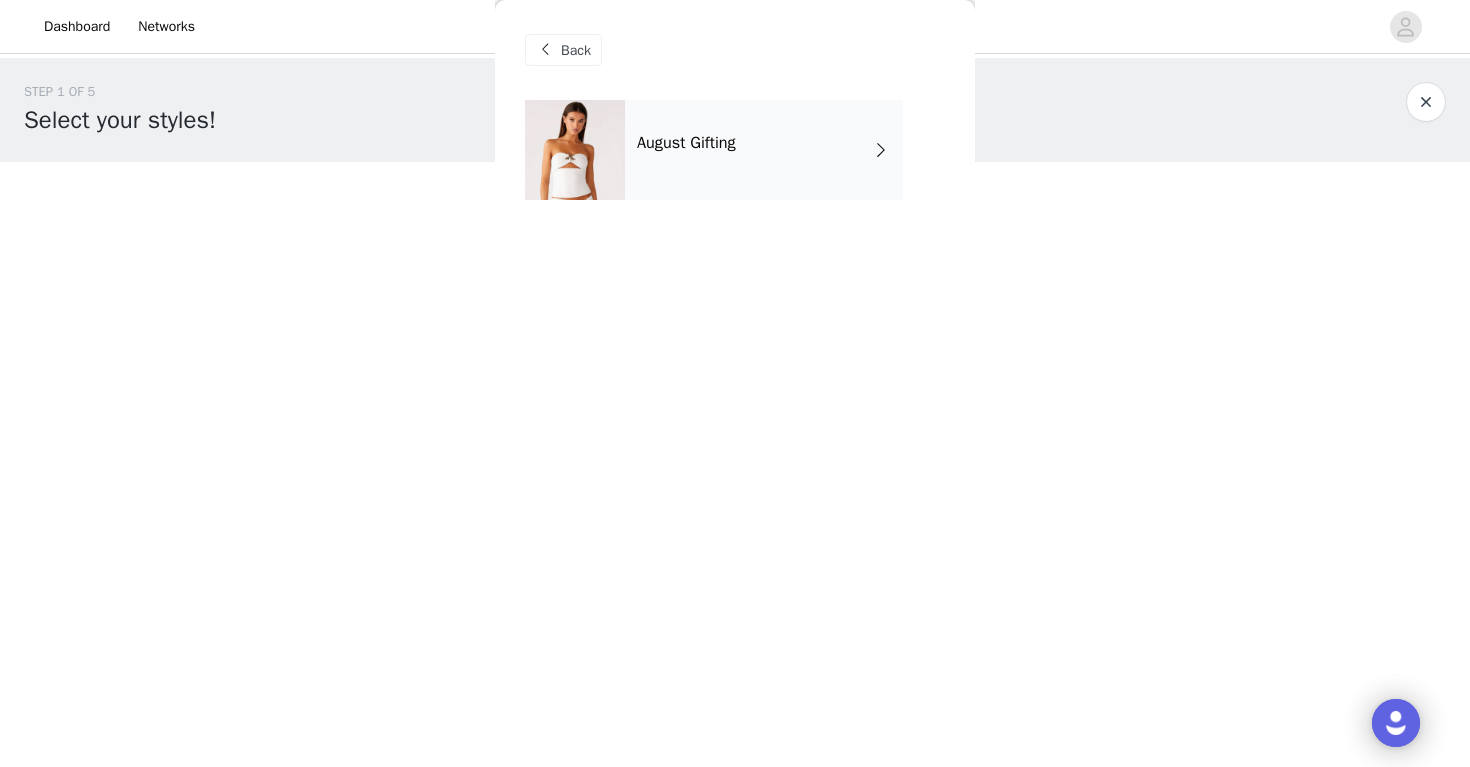 click on "August Gifting" at bounding box center (686, 143) 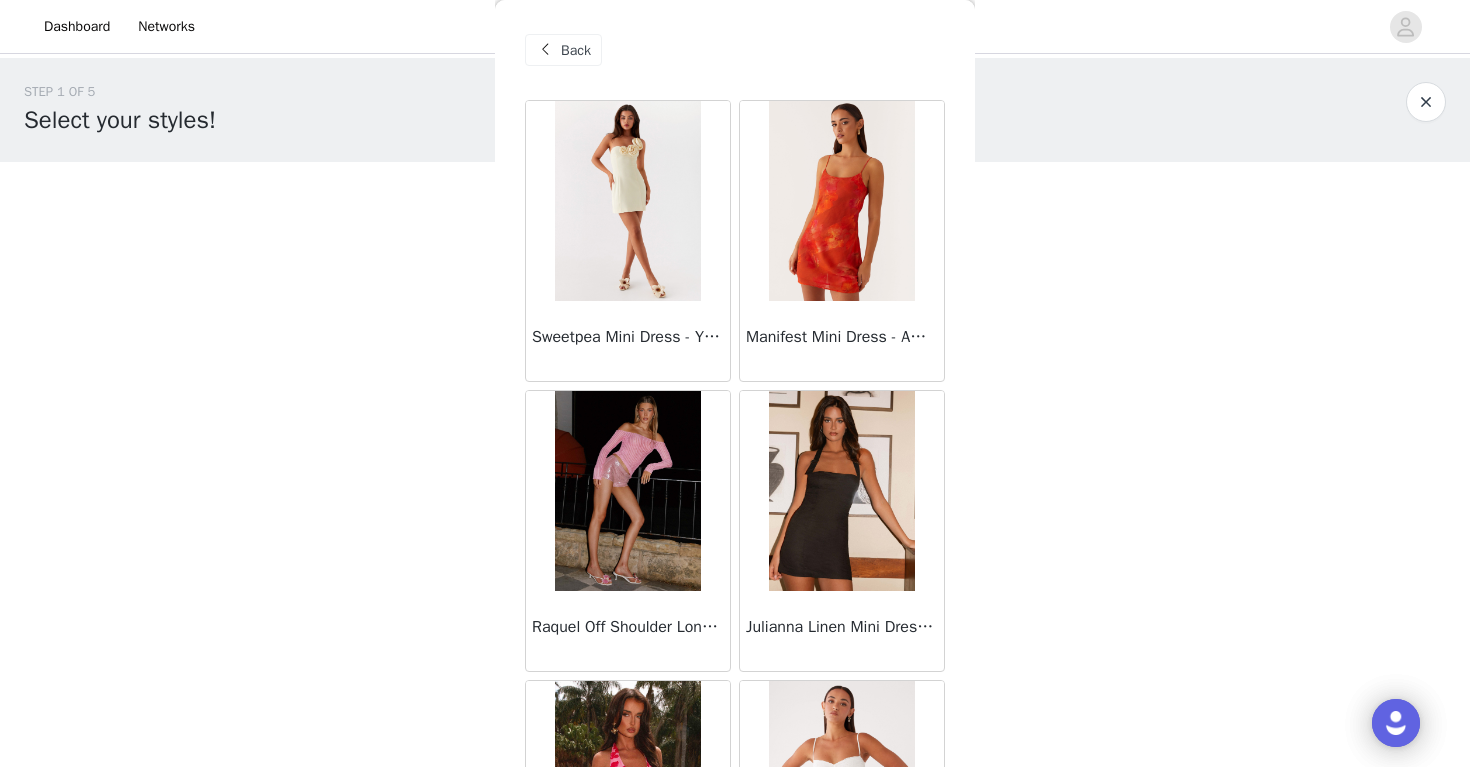 click on "Back       Sweetpea Mini Dress - Yellow       Manifest Mini Dress - Amber       Raquel Off Shoulder Long Sleeve Top - Pink       Julianna Linen Mini Dress - Black       Radiate Halterneck Top - Pink       Arden Mesh Mini Dress - White       Cheryl Bustier Halter Top - Cherry Red       Under The Pagoda Maxi Dress - Deep Red Floral       Sweetest Pie T-Shirt - Black Gingham       That Girl Maxi Dress - Pink       Peppermayo Exclusive Heavy Hearted Mini - Black       Songbird Maxi Dress - Blue Black Floral       Viviana Mini Dress - Lavender       Eden Strapless Maxi Dress - Navy       Claudie Mesh Top - White Pink Lilly       Nia Micro Short - Black       Luciana Crochet Halterneck Mini Dress - Pink       Happy Hour Mini Dress - Yellow       Aullie Maxi Dress - Ivory       Bella Lou Tube Top - Blue     Load More" at bounding box center (735, 383) 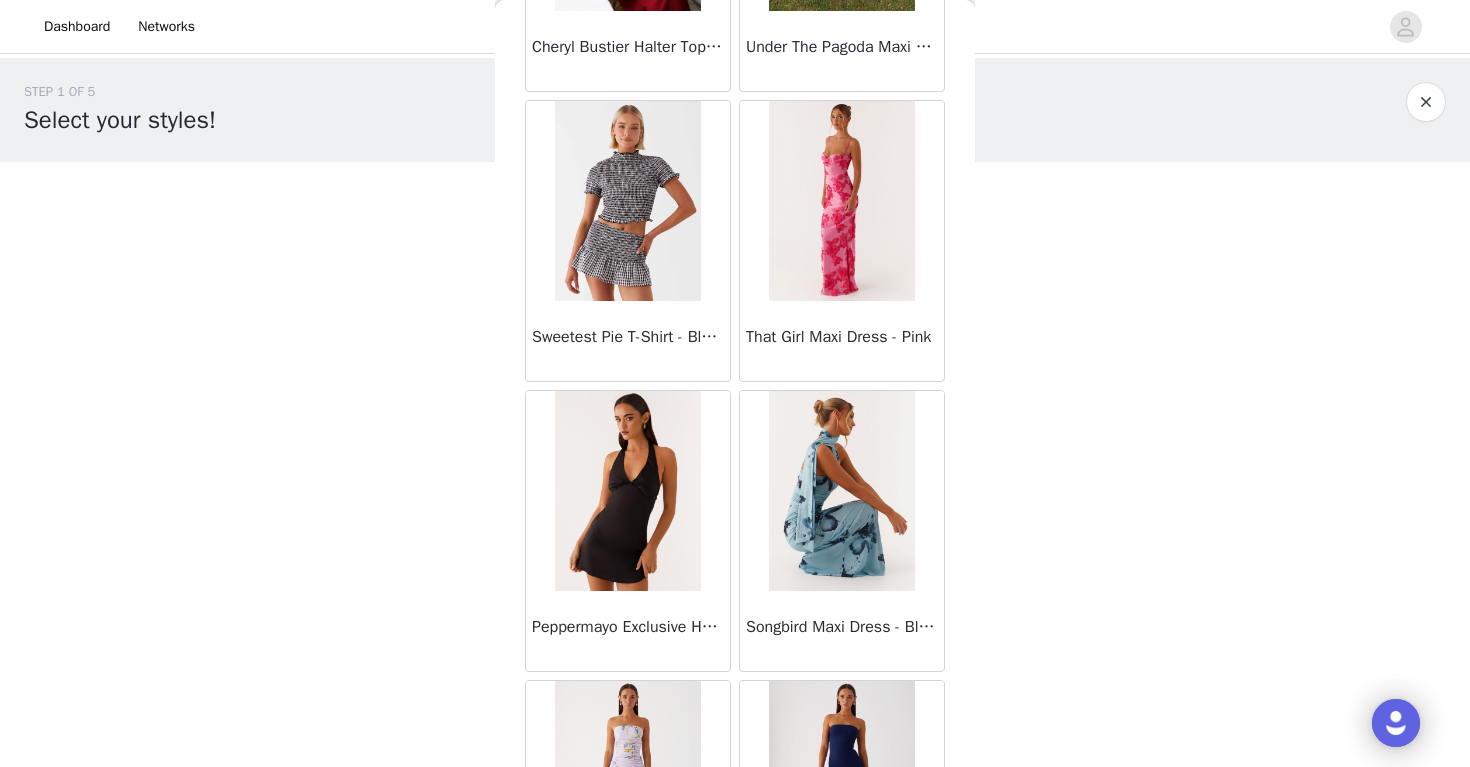 scroll, scrollTop: 1200, scrollLeft: 0, axis: vertical 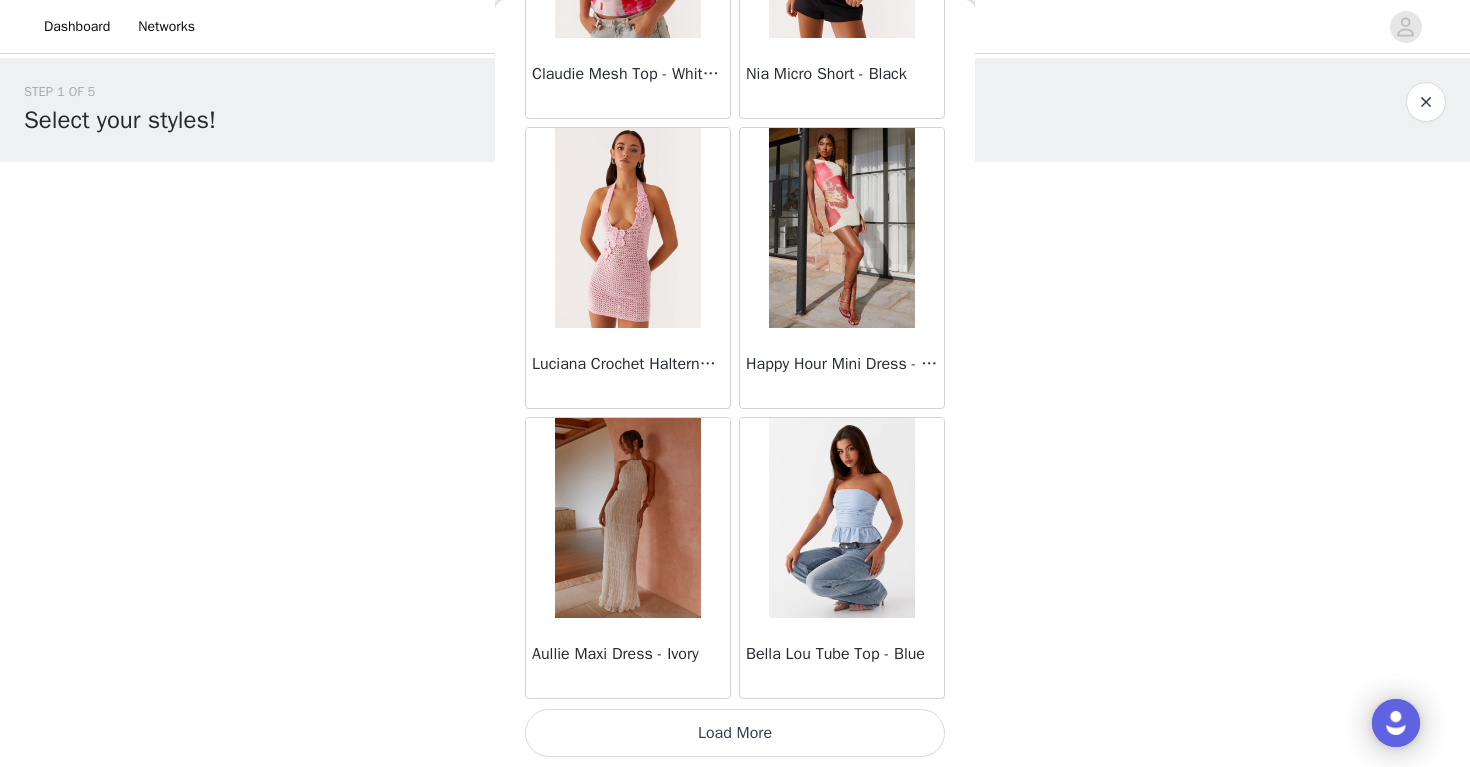 click on "Load More" at bounding box center (735, 733) 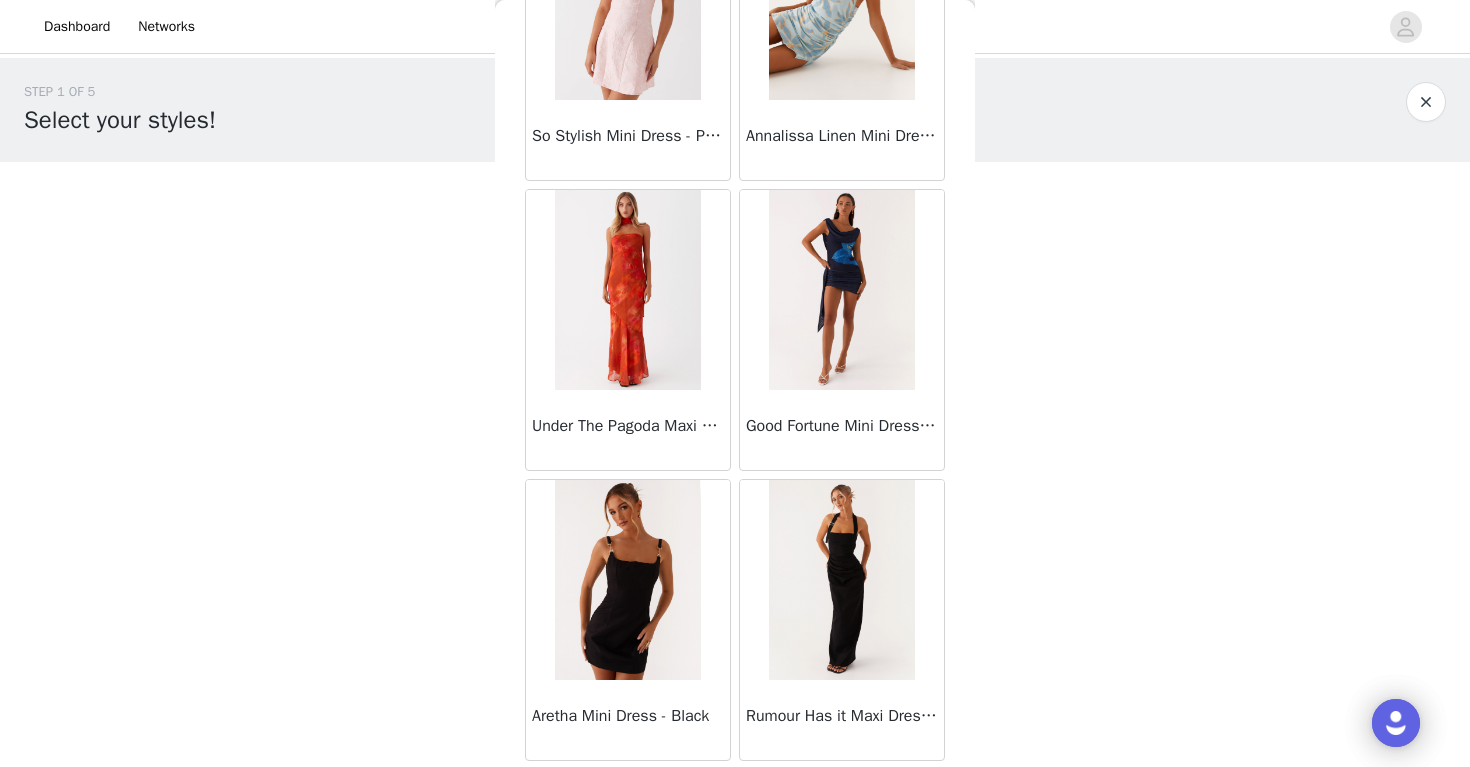 scroll, scrollTop: 5193, scrollLeft: 0, axis: vertical 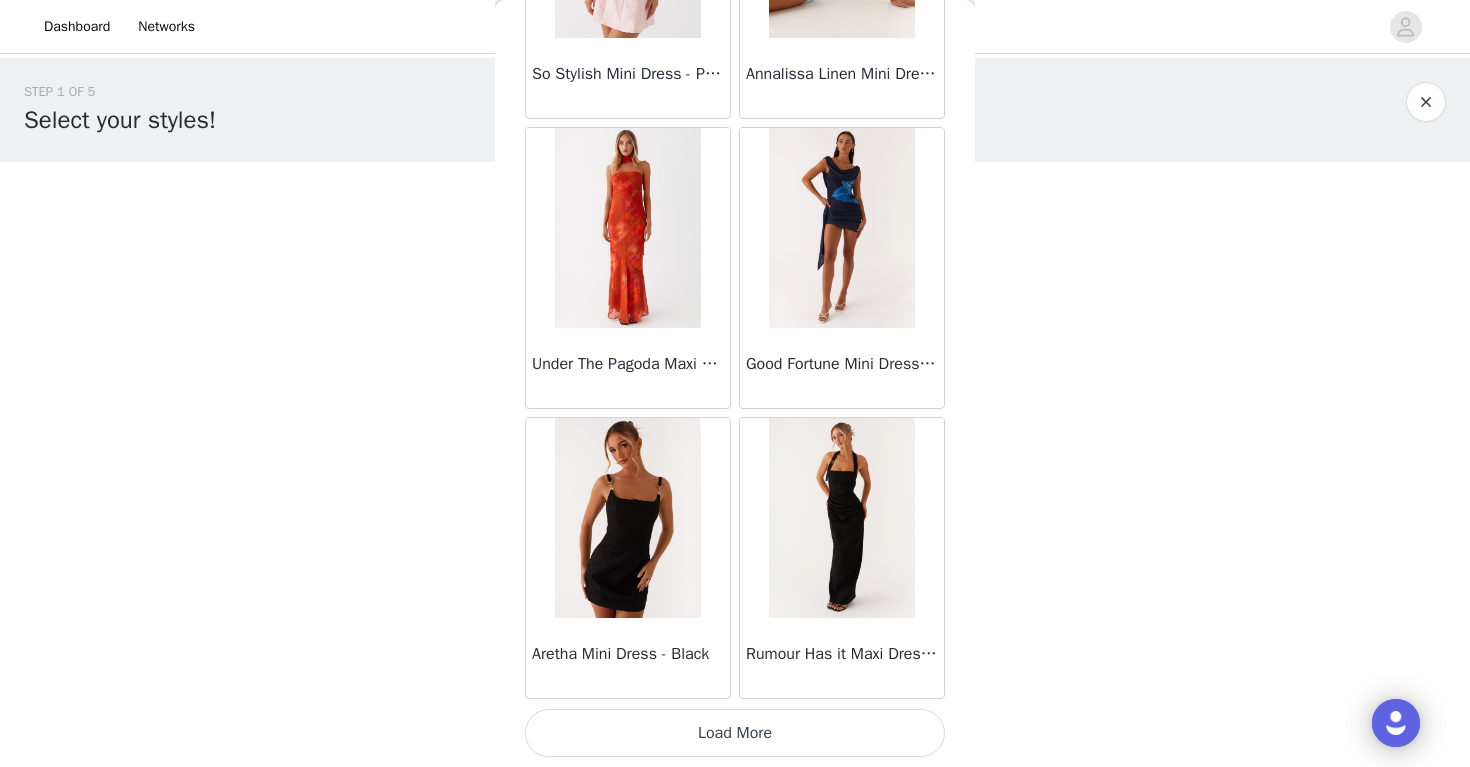click on "Load More" at bounding box center (735, 733) 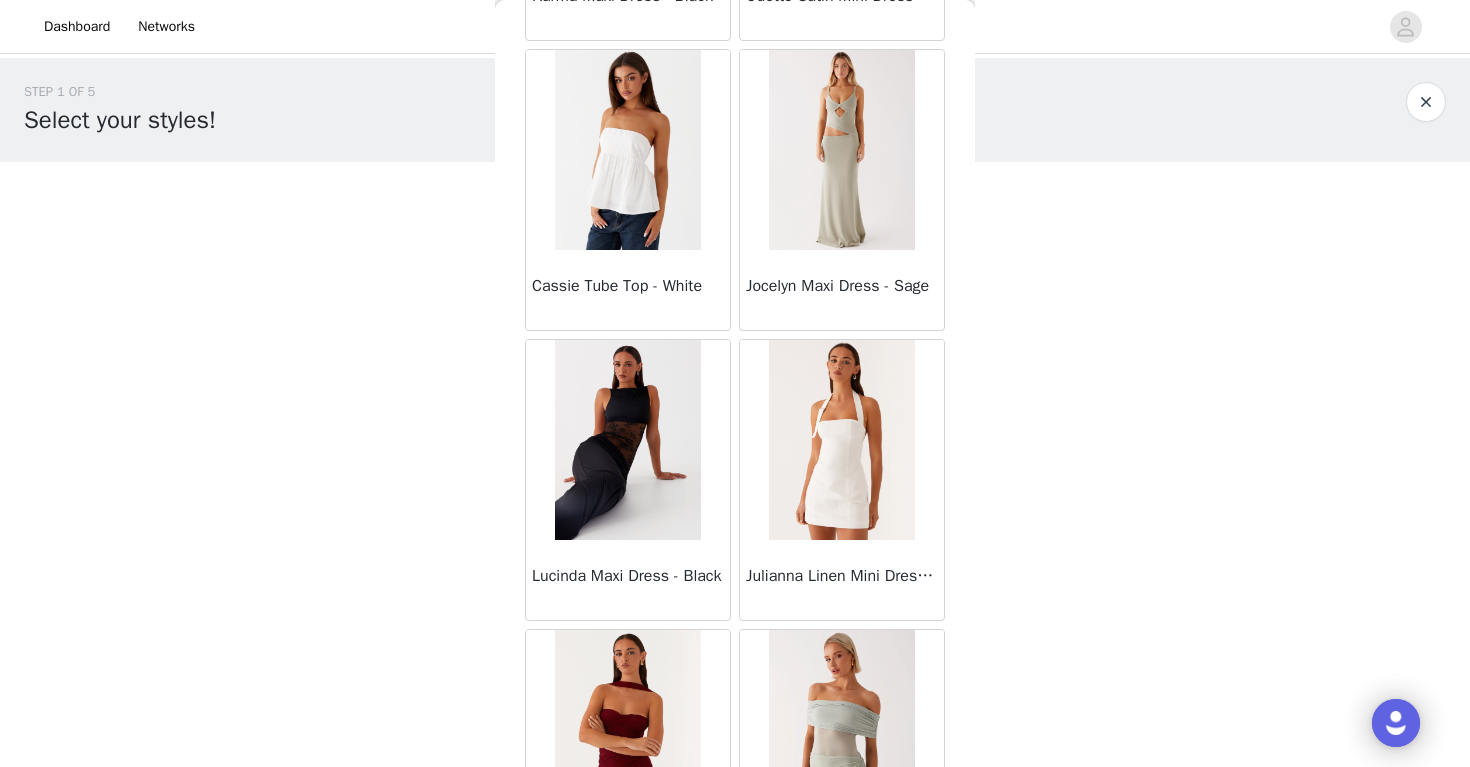 scroll, scrollTop: 6471, scrollLeft: 0, axis: vertical 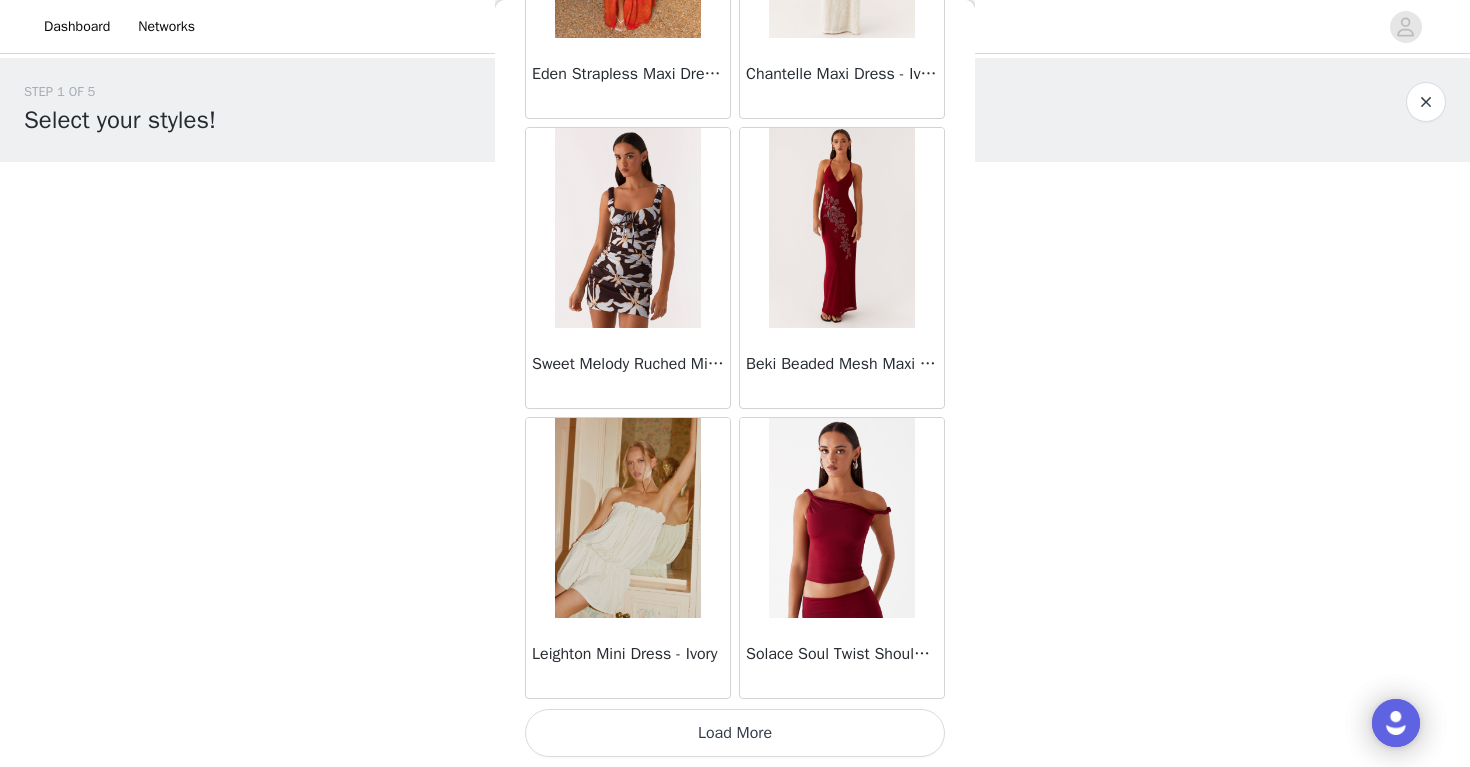 click on "Load More" at bounding box center [735, 733] 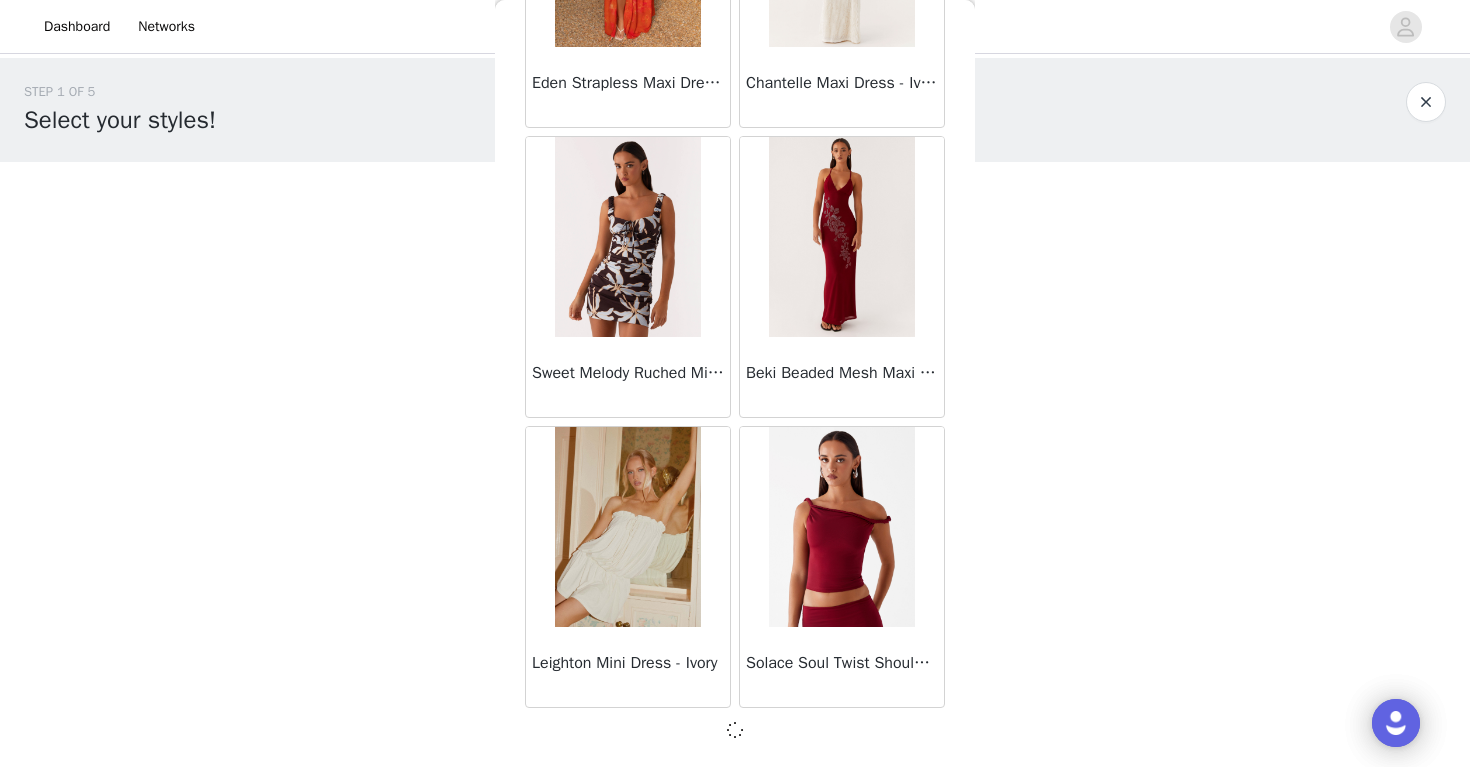 click on "Back       Sweetpea Mini Dress - Yellow       Manifest Mini Dress - Amber       Raquel Off Shoulder Long Sleeve Top - Pink       Julianna Linen Mini Dress - Black       Radiate Halterneck Top - Pink       Arden Mesh Mini Dress - White       Cheryl Bustier Halter Top - Cherry Red       Under The Pagoda Maxi Dress - Deep Red Floral       Sweetest Pie T-Shirt - Black Gingham       That Girl Maxi Dress - Pink       Peppermayo Exclusive Heavy Hearted Mini - Black       Songbird Maxi Dress - Blue Black Floral       Viviana Mini Dress - Lavender       Eden Strapless Maxi Dress - Navy       Claudie Mesh Top - White Pink Lilly       Nia Micro Short - Black       Luciana Crochet Halterneck Mini Dress - Pink       Happy Hour Mini Dress - Yellow       Aullie Maxi Dress - Ivory       Bella Lou Tube Top - Blue       Odette Satin Mini Dress - Blue       Talk About Us Maxi Dress - Blue       Odette Satin Mini Dress - Lilac       Bellamy Top - Red Gingham       Field Of Dreams Maxi Dress - Blue Black Floral" at bounding box center (735, 383) 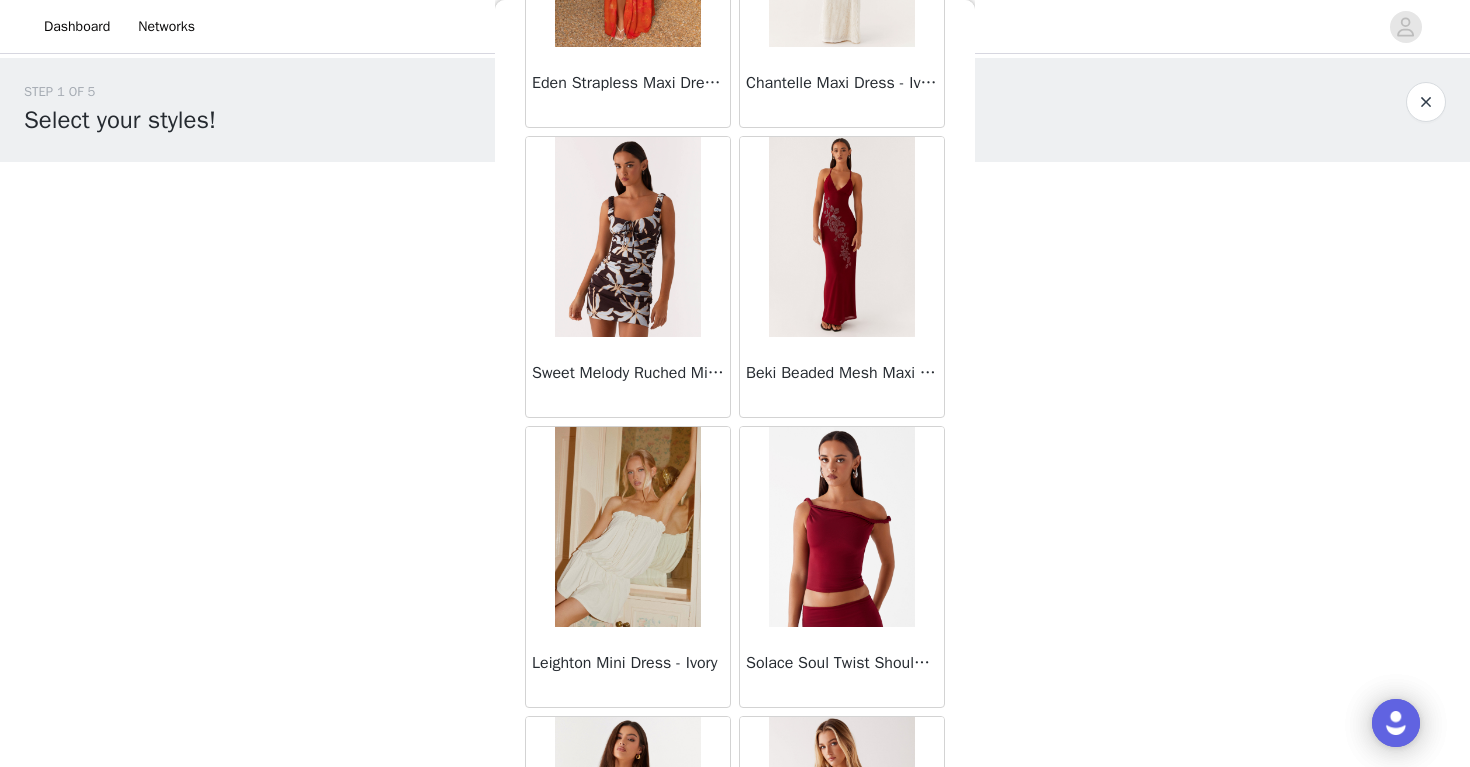 click on "Back       Sweetpea Mini Dress - Yellow       Manifest Mini Dress - Amber       Raquel Off Shoulder Long Sleeve Top - Pink       Julianna Linen Mini Dress - Black       Radiate Halterneck Top - Pink       Arden Mesh Mini Dress - White       Cheryl Bustier Halter Top - Cherry Red       Under The Pagoda Maxi Dress - Deep Red Floral       Sweetest Pie T-Shirt - Black Gingham       That Girl Maxi Dress - Pink       Peppermayo Exclusive Heavy Hearted Mini - Black       Songbird Maxi Dress - Blue Black Floral       Viviana Mini Dress - Lavender       Eden Strapless Maxi Dress - Navy       Claudie Mesh Top - White Pink Lilly       Nia Micro Short - Black       Luciana Crochet Halterneck Mini Dress - Pink       Happy Hour Mini Dress - Yellow       Aullie Maxi Dress - Ivory       Bella Lou Tube Top - Blue       Odette Satin Mini Dress - Blue       Talk About Us Maxi Dress - Blue       Odette Satin Mini Dress - Lilac       Bellamy Top - Red Gingham       Field Of Dreams Maxi Dress - Blue Black Floral" at bounding box center (735, 383) 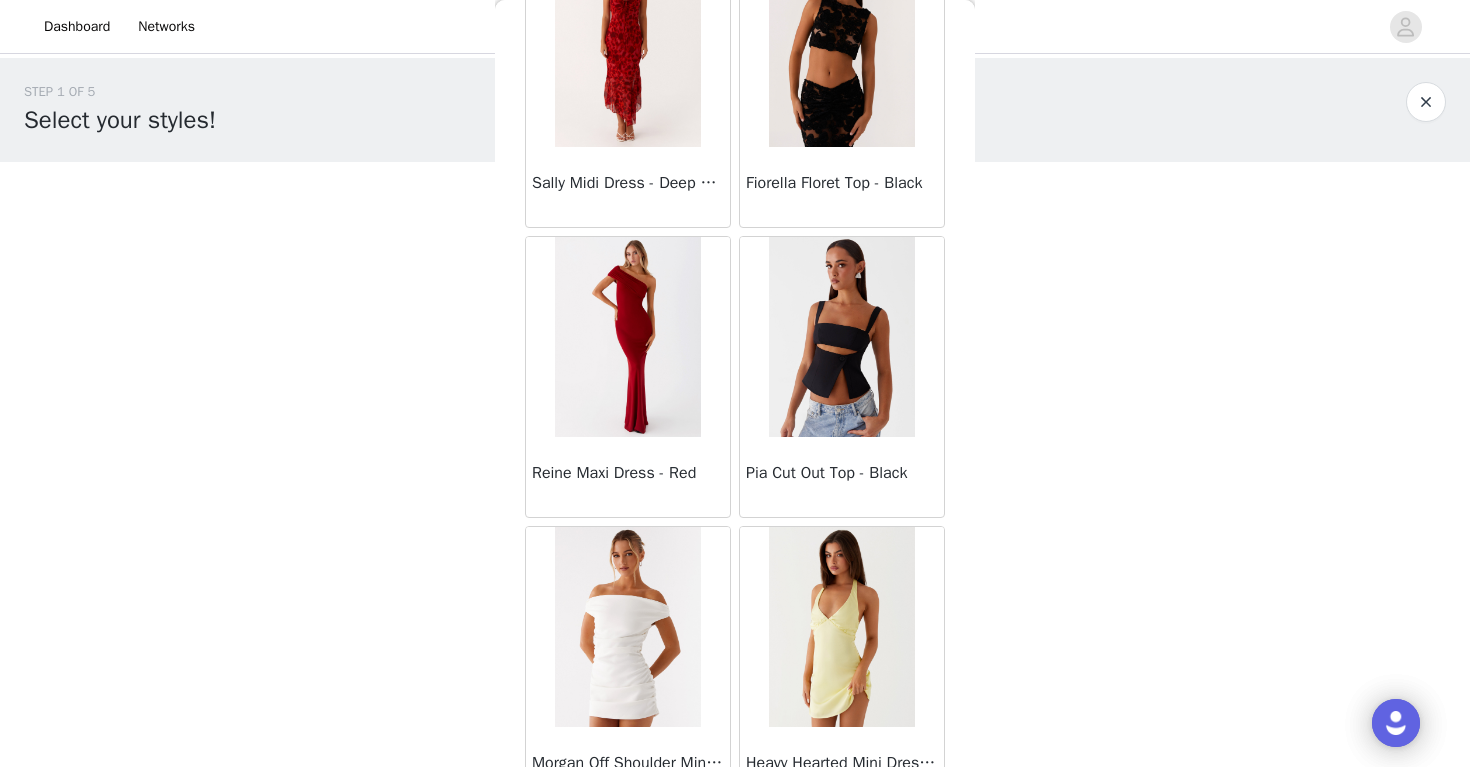 scroll, scrollTop: 10924, scrollLeft: 0, axis: vertical 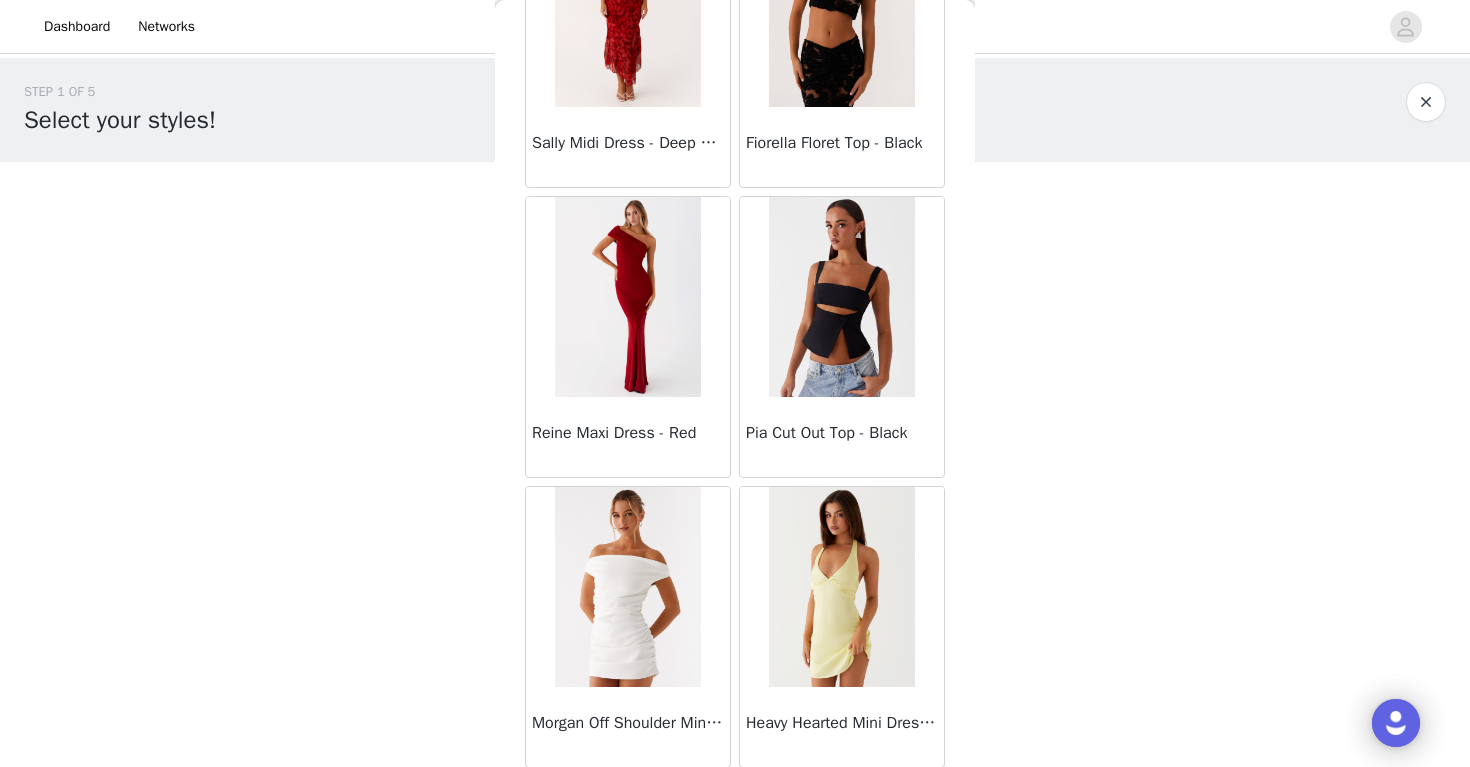 click at bounding box center [628, 297] 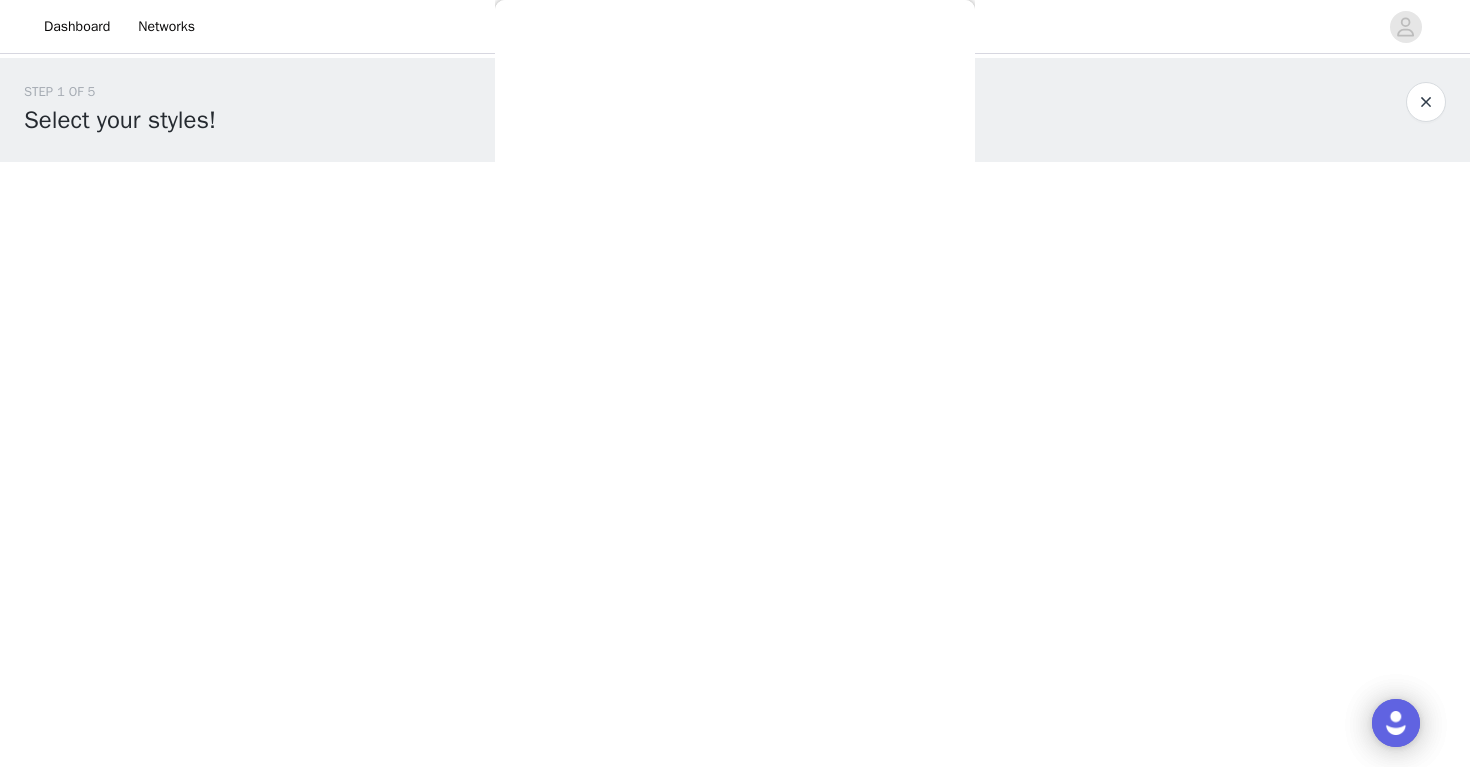 scroll, scrollTop: 0, scrollLeft: 0, axis: both 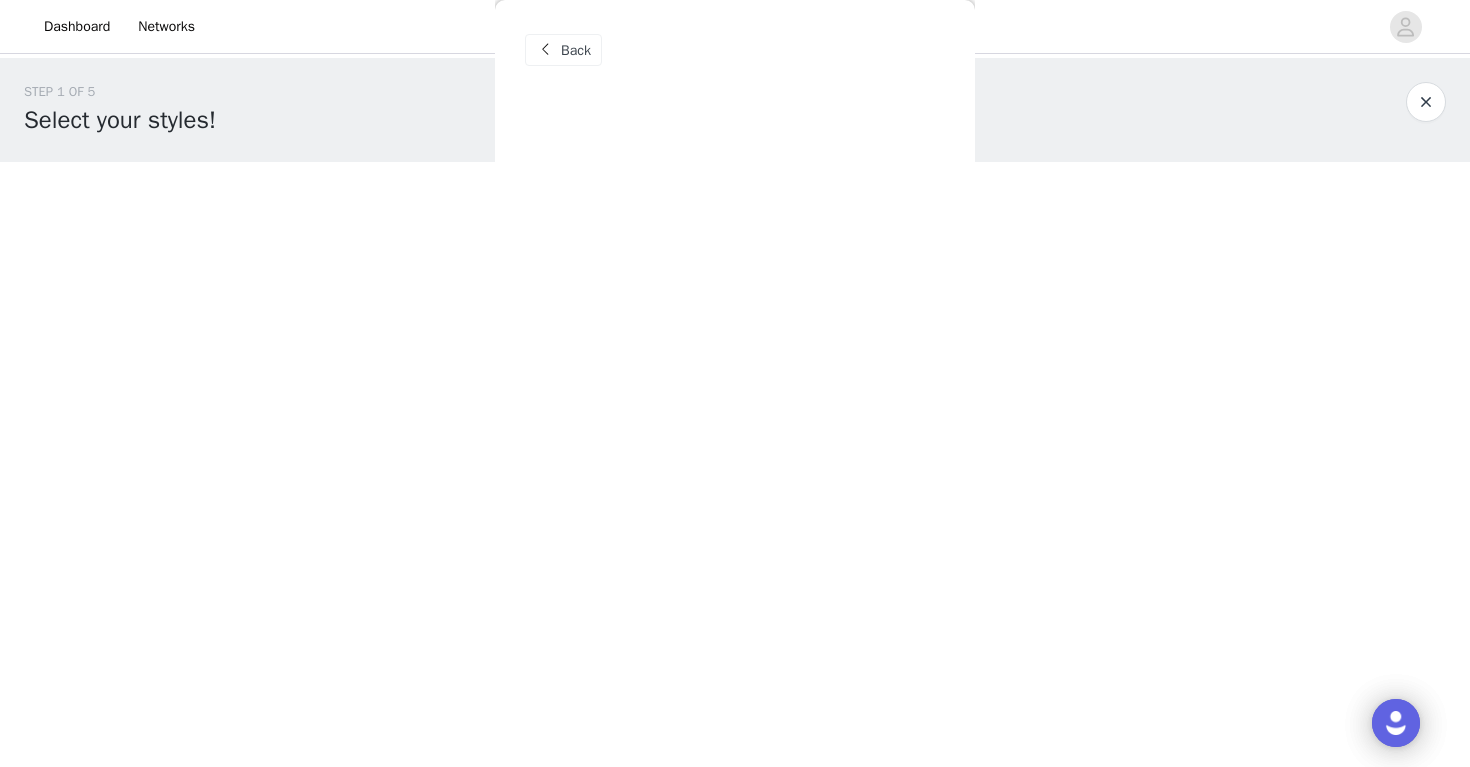 click at bounding box center (545, 50) 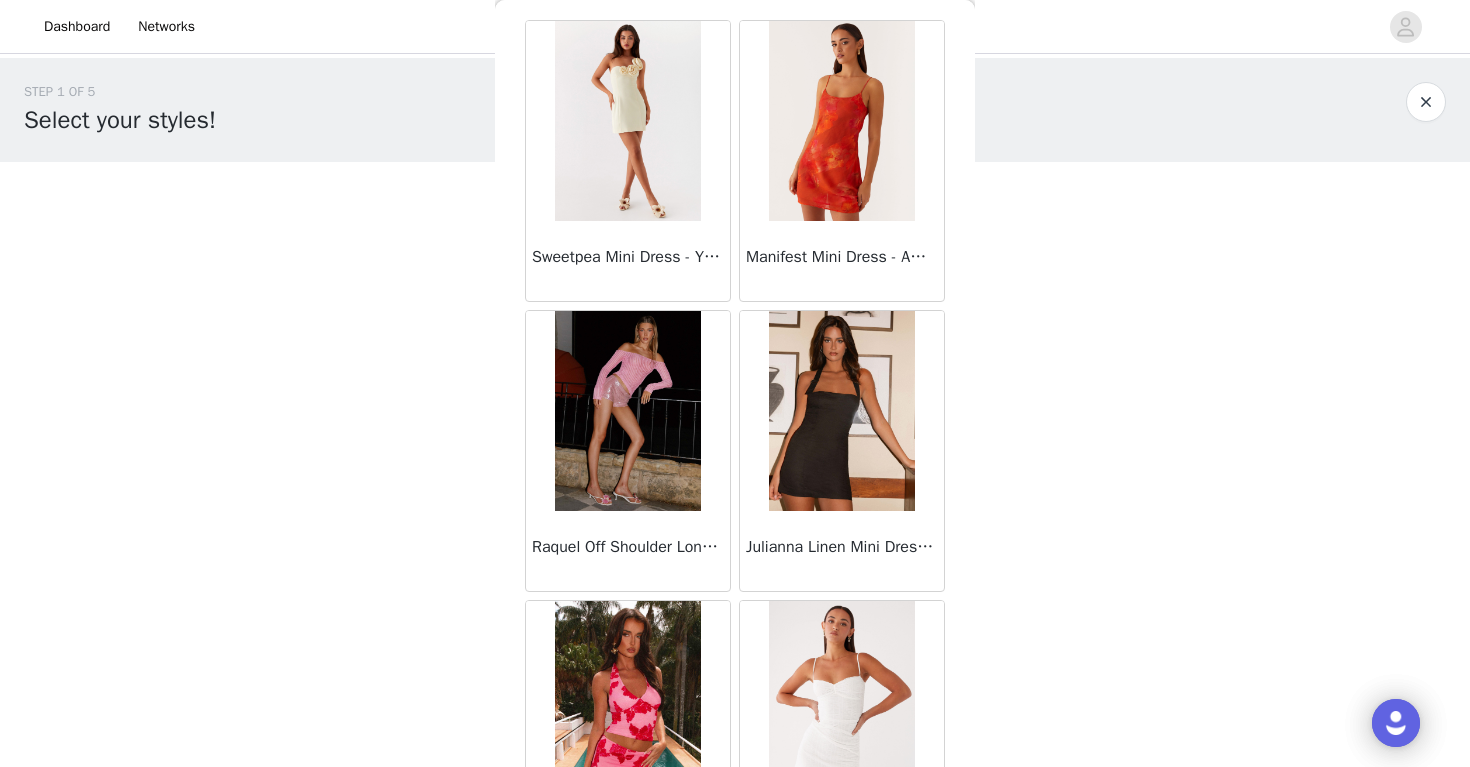 scroll, scrollTop: 120, scrollLeft: 0, axis: vertical 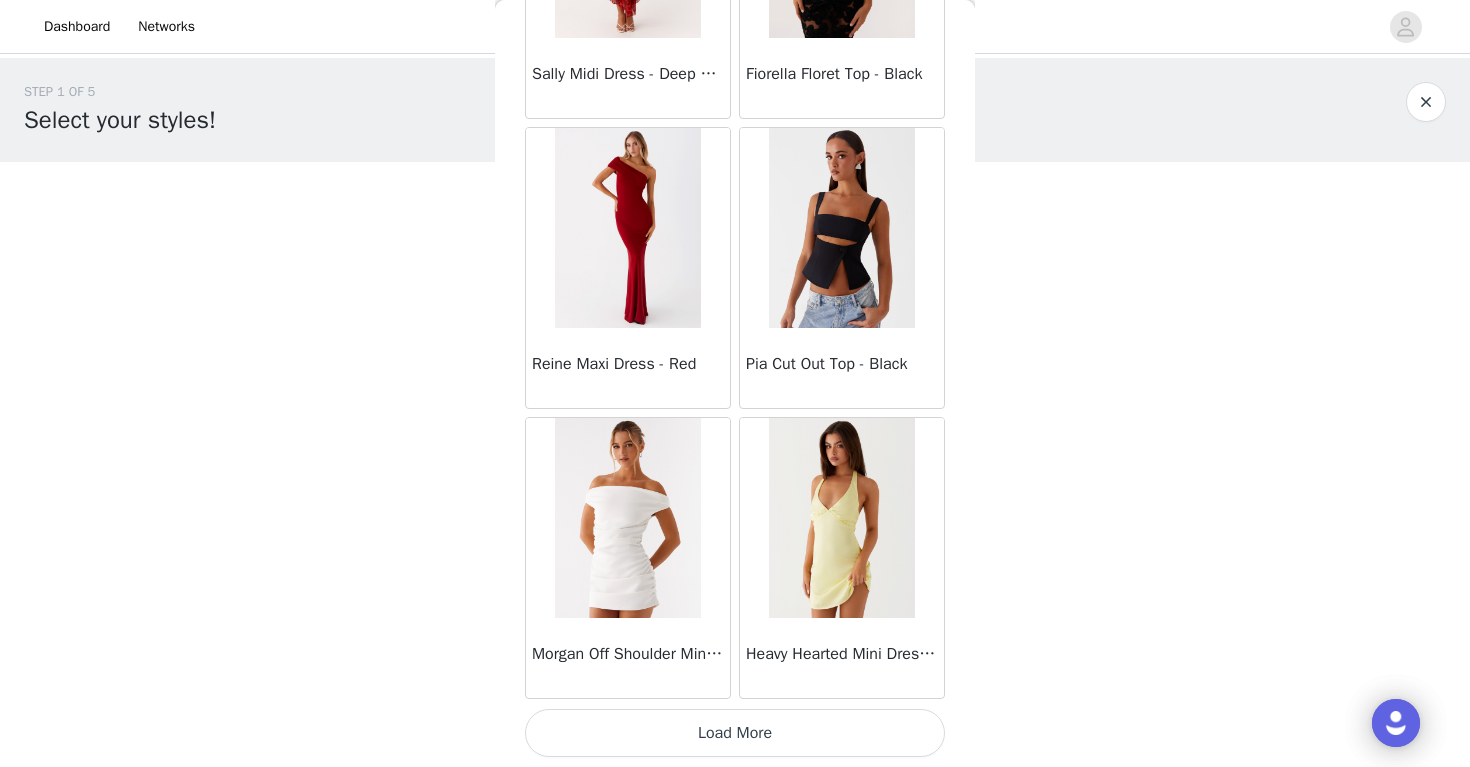 click on "Load More" at bounding box center [735, 733] 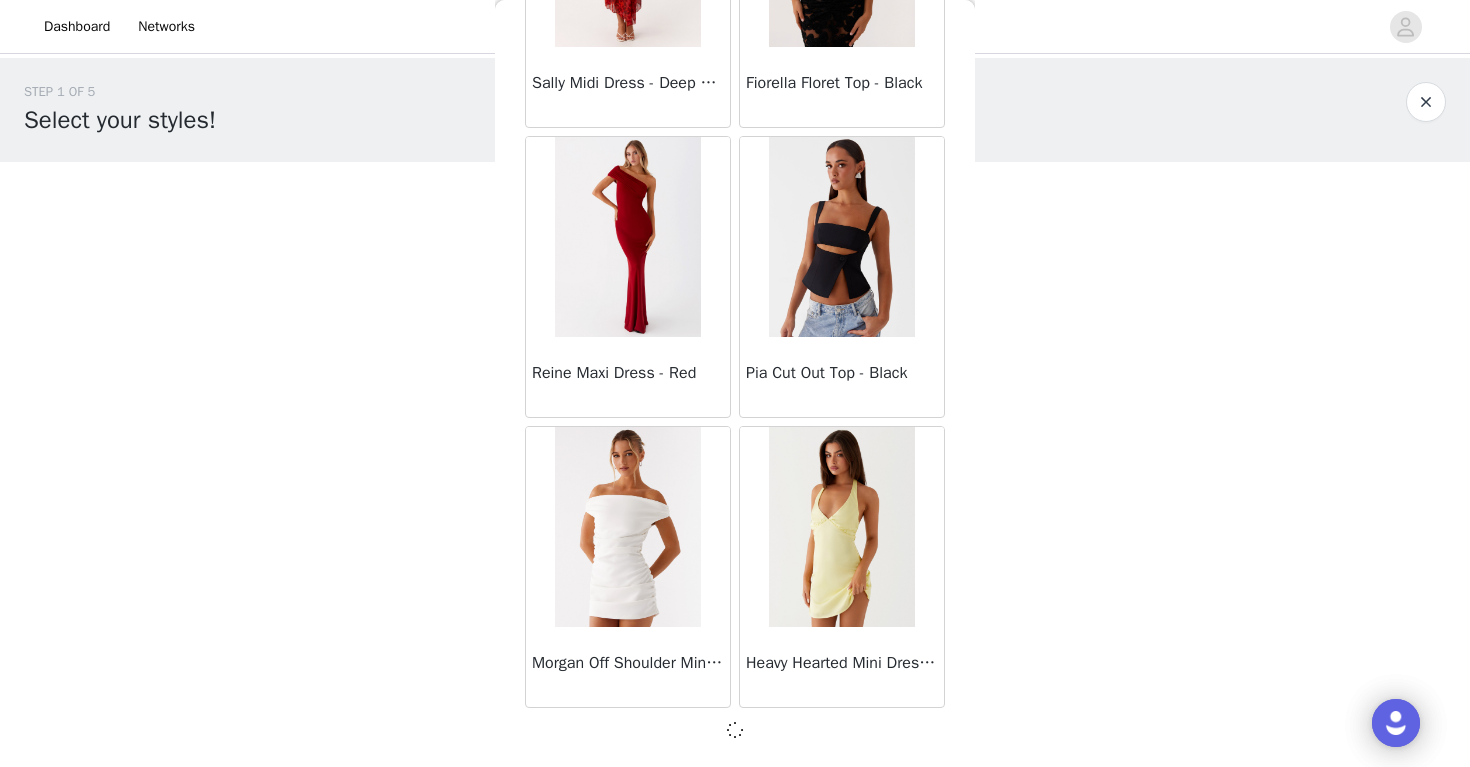 scroll, scrollTop: 10984, scrollLeft: 0, axis: vertical 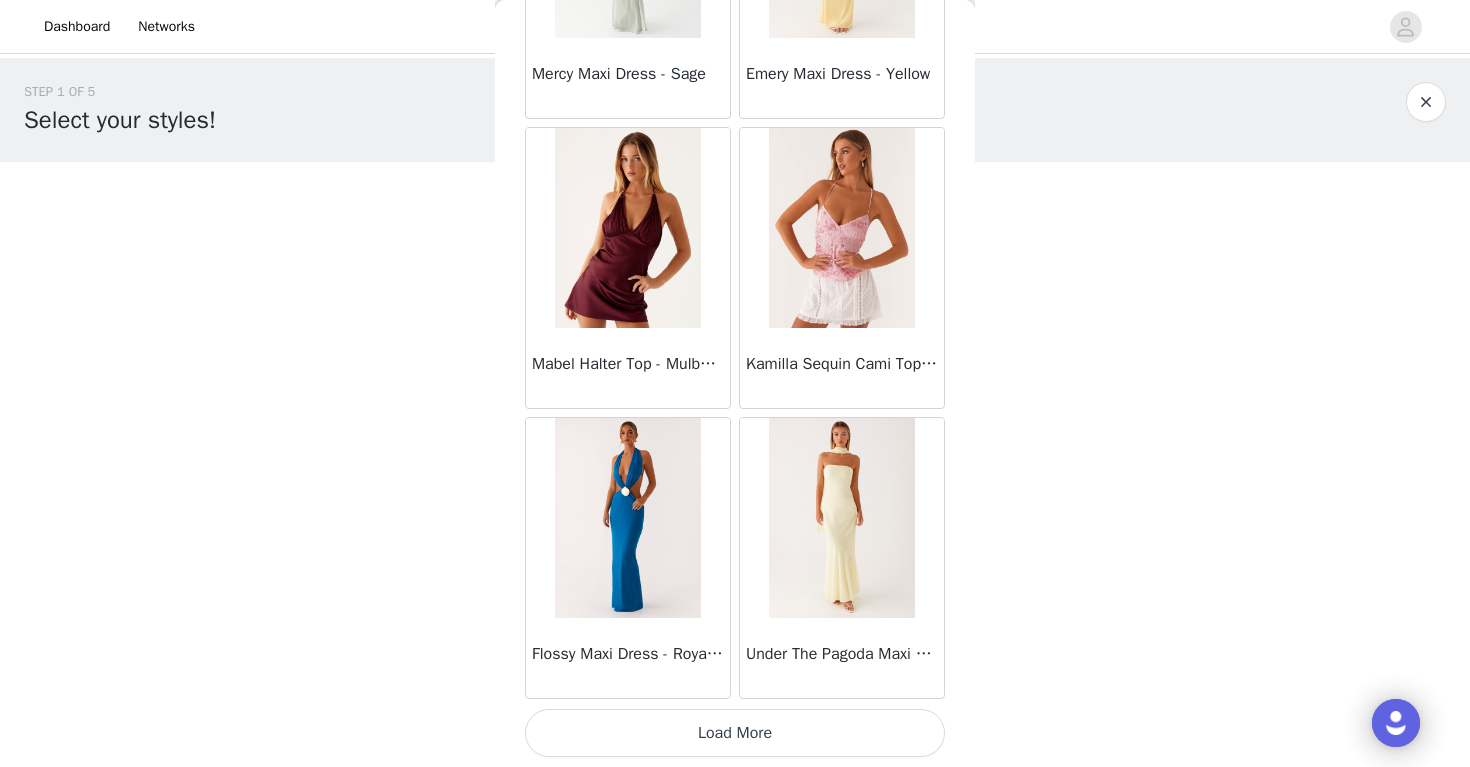 click on "Load More" at bounding box center [735, 733] 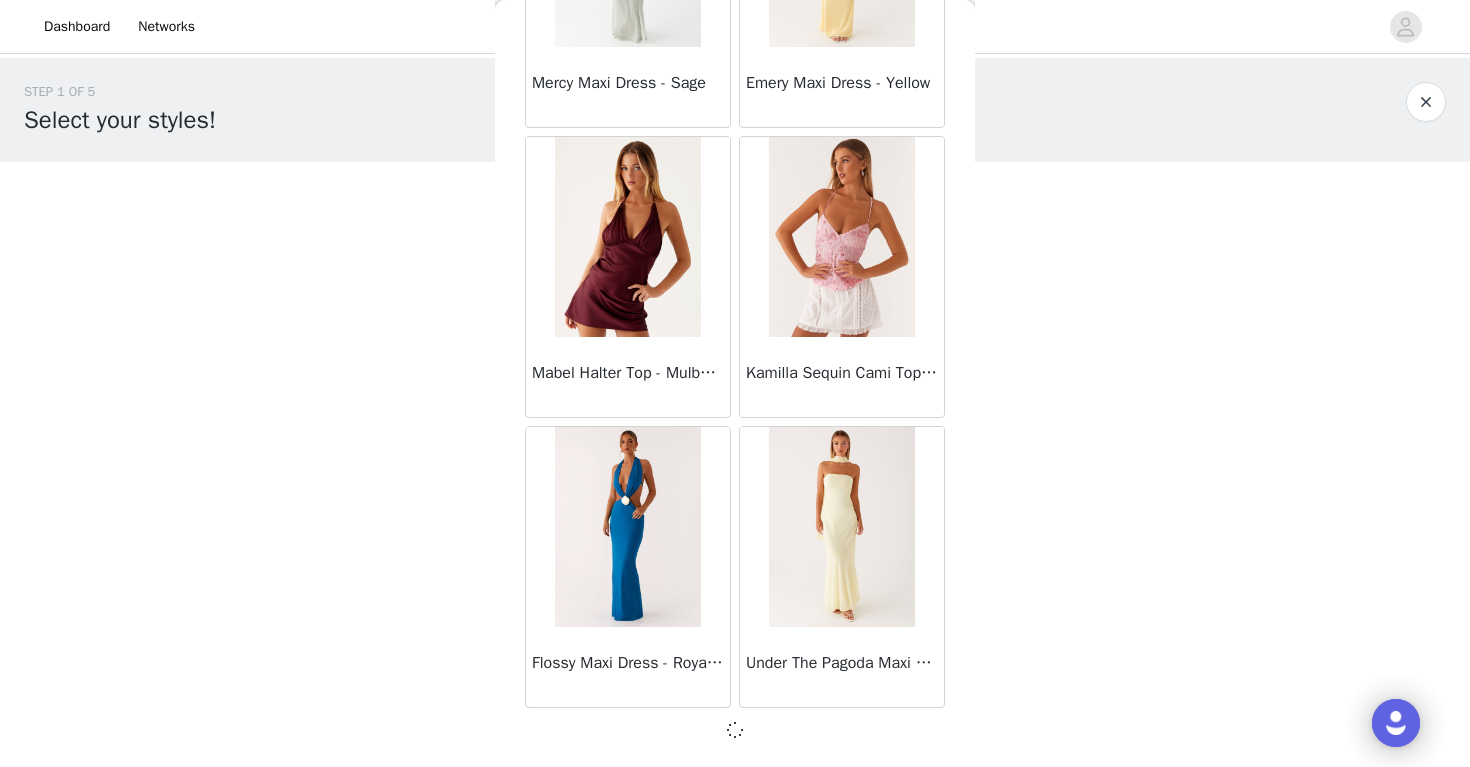 scroll, scrollTop: 13884, scrollLeft: 0, axis: vertical 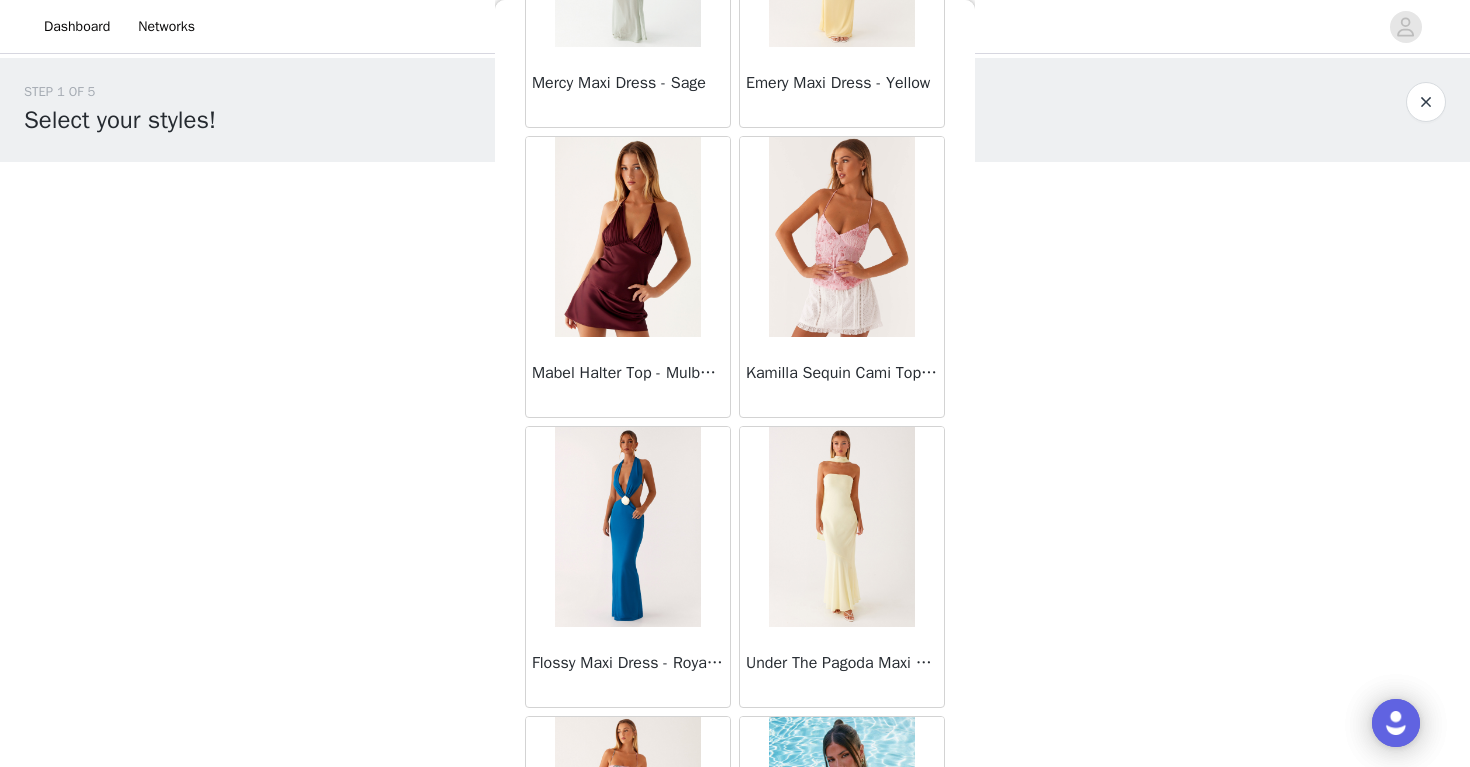 click on "Back       Sweetpea Mini Dress - Yellow       Manifest Mini Dress - Amber       Raquel Off Shoulder Long Sleeve Top - Pink       Julianna Linen Mini Dress - Black       Radiate Halterneck Top - Pink       Arden Mesh Mini Dress - White       Cheryl Bustier Halter Top - Cherry Red       Under The Pagoda Maxi Dress - Deep Red Floral       Sweetest Pie T-Shirt - Black Gingham       That Girl Maxi Dress - Pink       Peppermayo Exclusive Heavy Hearted Mini - Black       Songbird Maxi Dress - Blue Black Floral       Viviana Mini Dress - Lavender       Eden Strapless Maxi Dress - Navy       Claudie Mesh Top - White Pink Lilly       Nia Micro Short - Black       Luciana Crochet Halterneck Mini Dress - Pink       Happy Hour Mini Dress - Yellow       Aullie Maxi Dress - Ivory       Bella Lou Tube Top - Blue       Odette Satin Mini Dress - Blue       Talk About Us Maxi Dress - Blue       Odette Satin Mini Dress - Lilac       Bellamy Top - Red Gingham       Field Of Dreams Maxi Dress - Blue Black Floral" at bounding box center (735, 383) 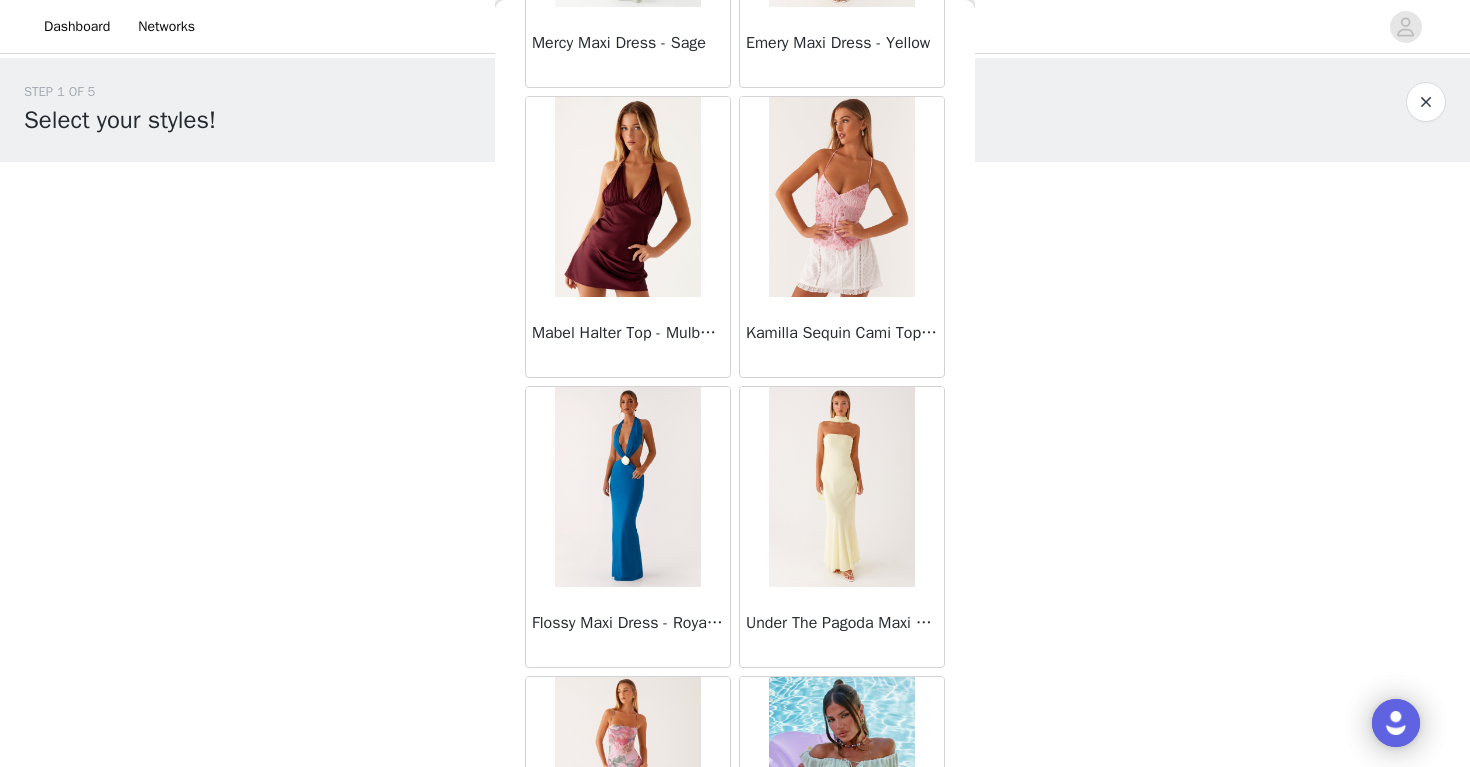 scroll, scrollTop: 13964, scrollLeft: 0, axis: vertical 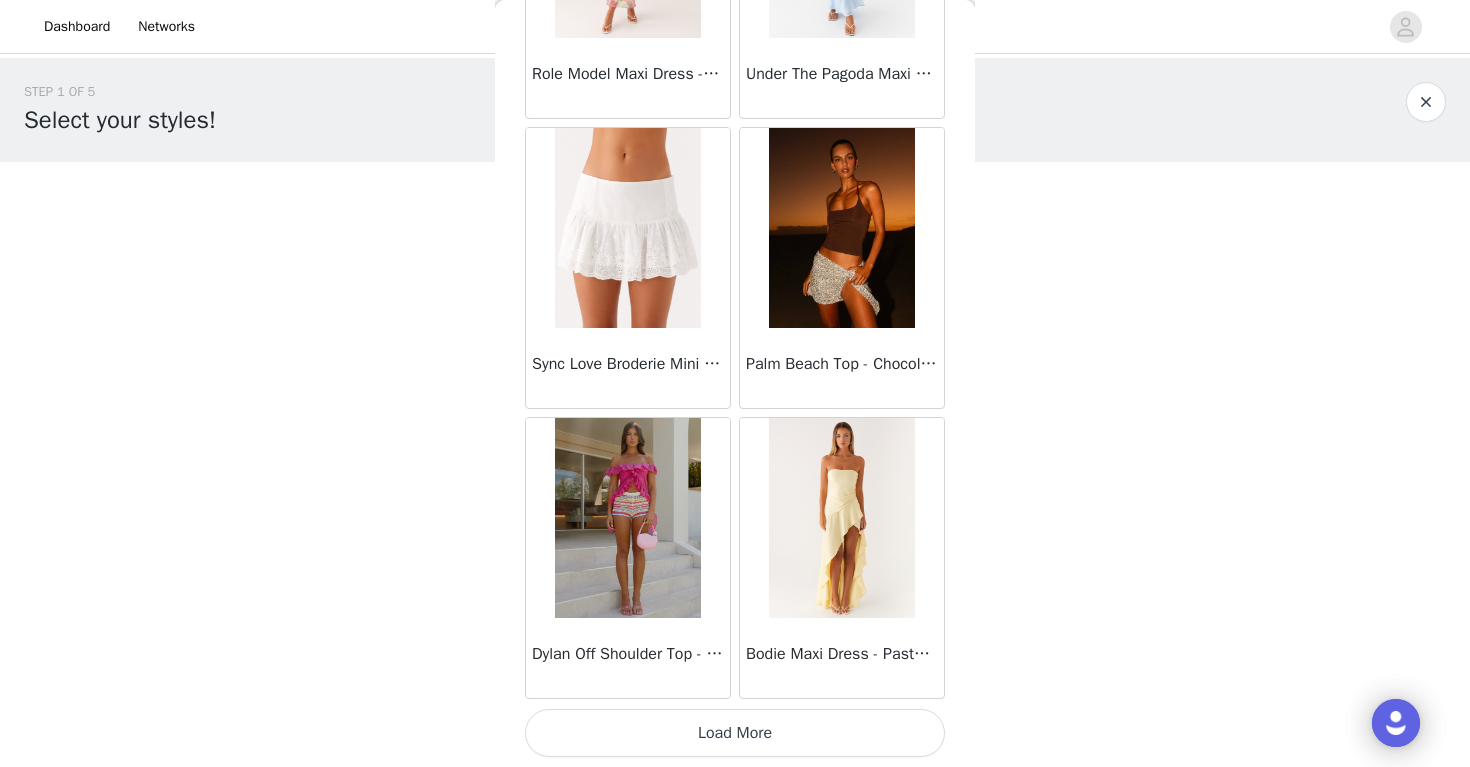click on "Load More" at bounding box center [735, 733] 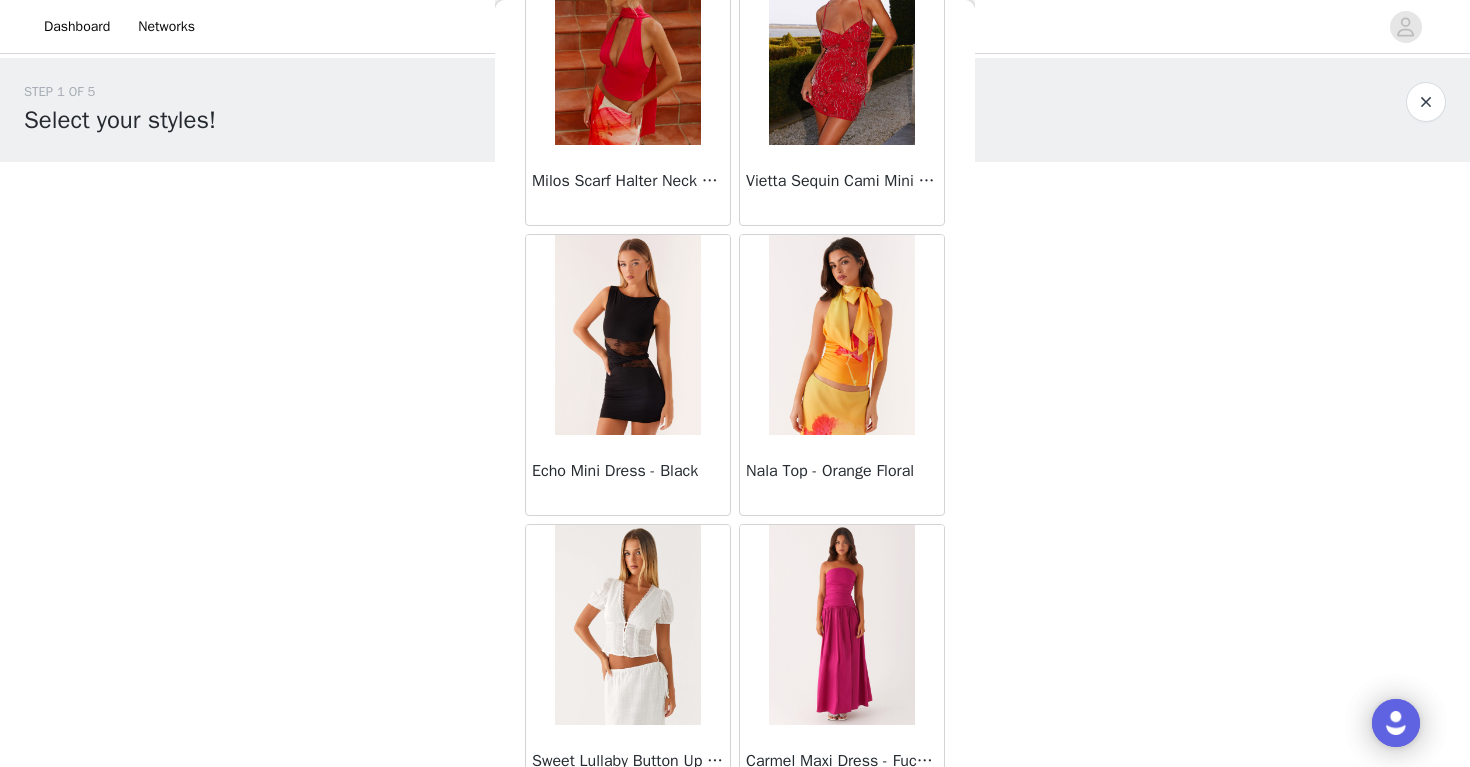 scroll, scrollTop: 19693, scrollLeft: 0, axis: vertical 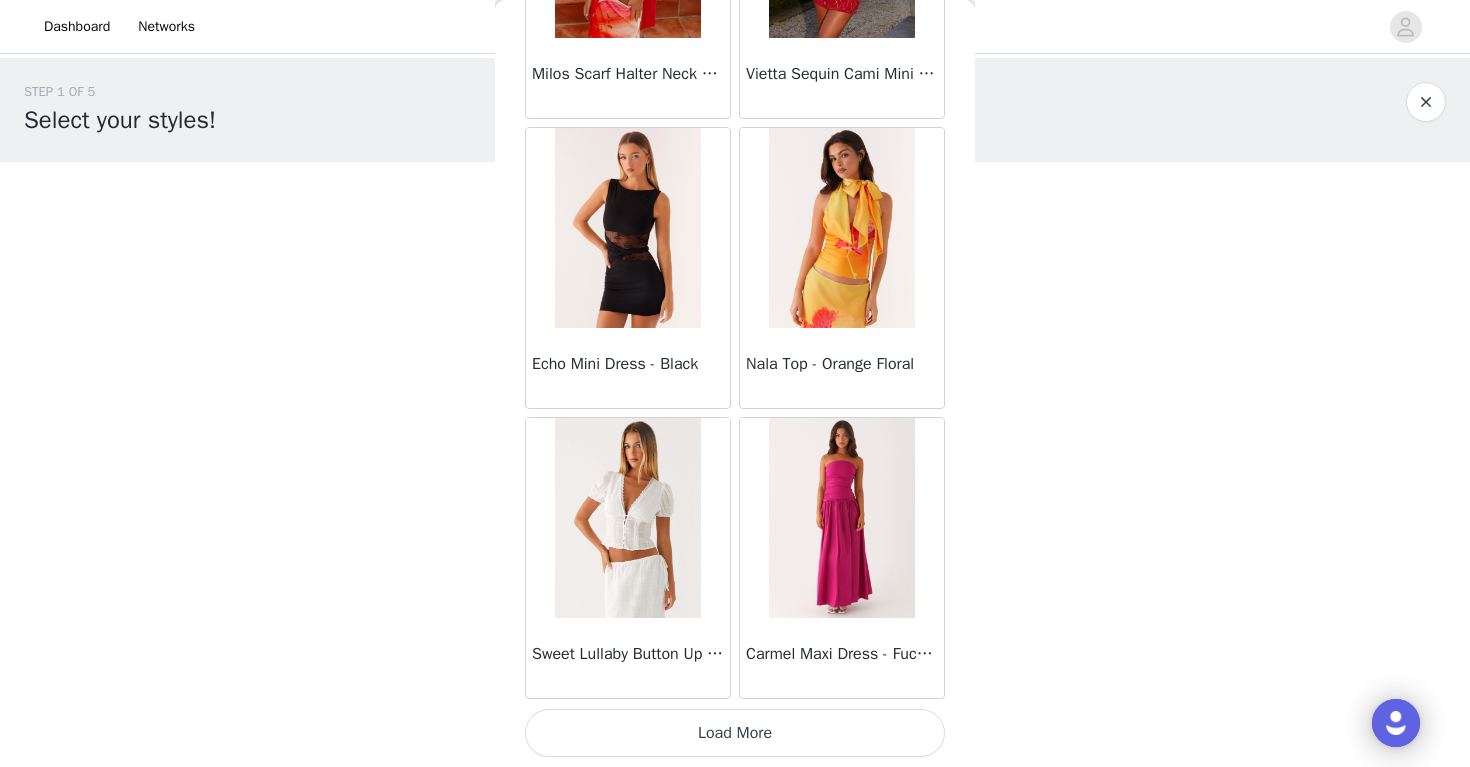 click on "Load More" at bounding box center (735, 733) 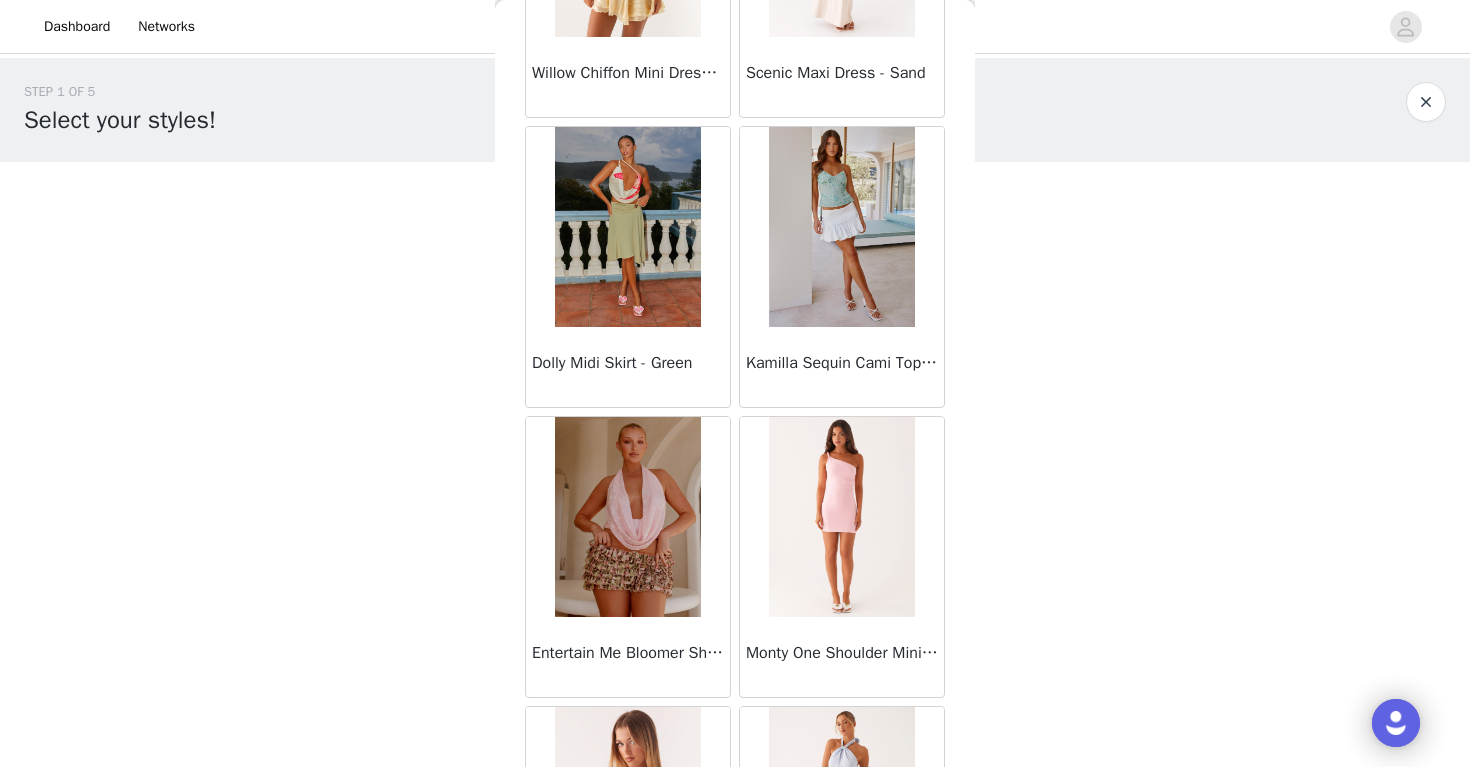scroll, scrollTop: 22105, scrollLeft: 0, axis: vertical 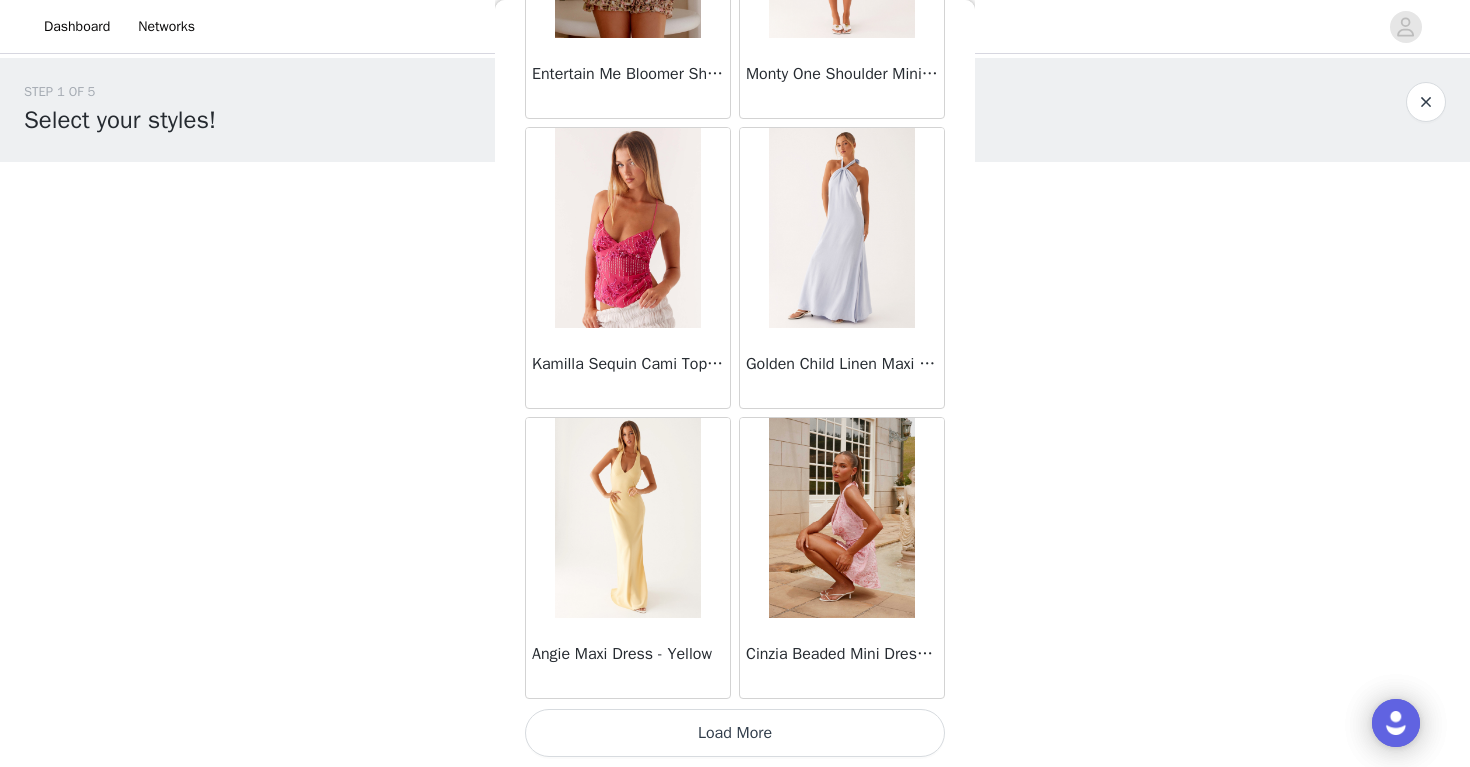 click on "Load More" at bounding box center (735, 733) 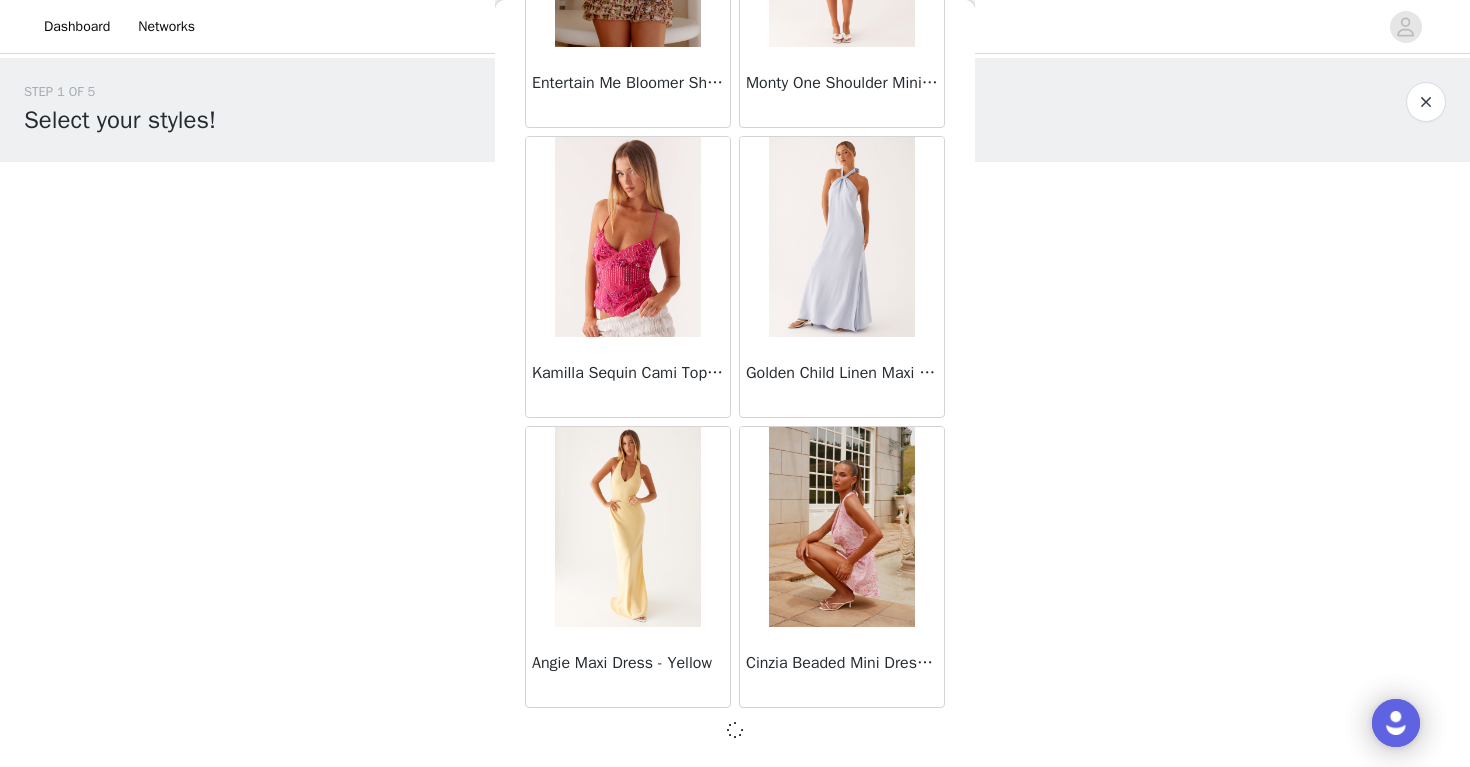 scroll, scrollTop: 22584, scrollLeft: 0, axis: vertical 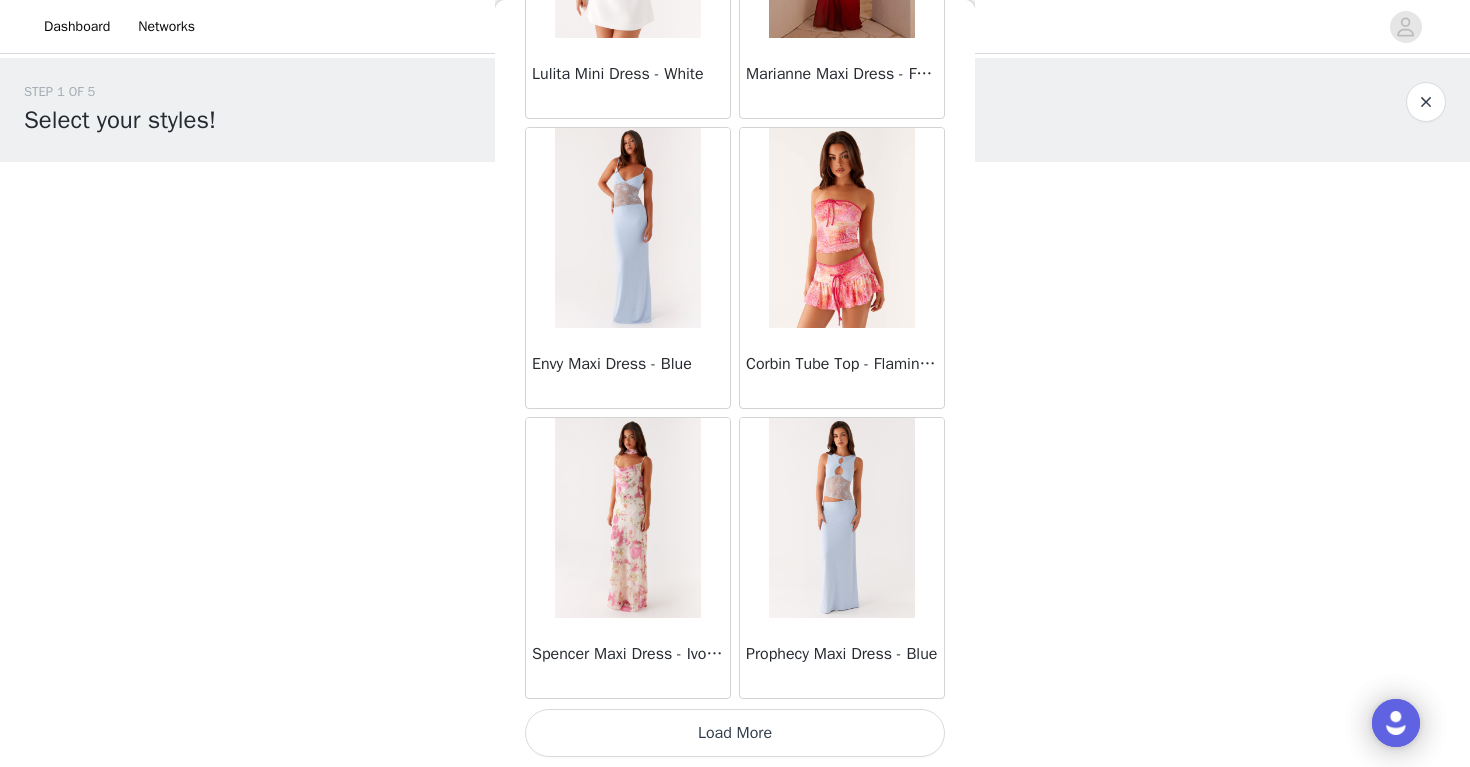 click on "Load More" at bounding box center (735, 733) 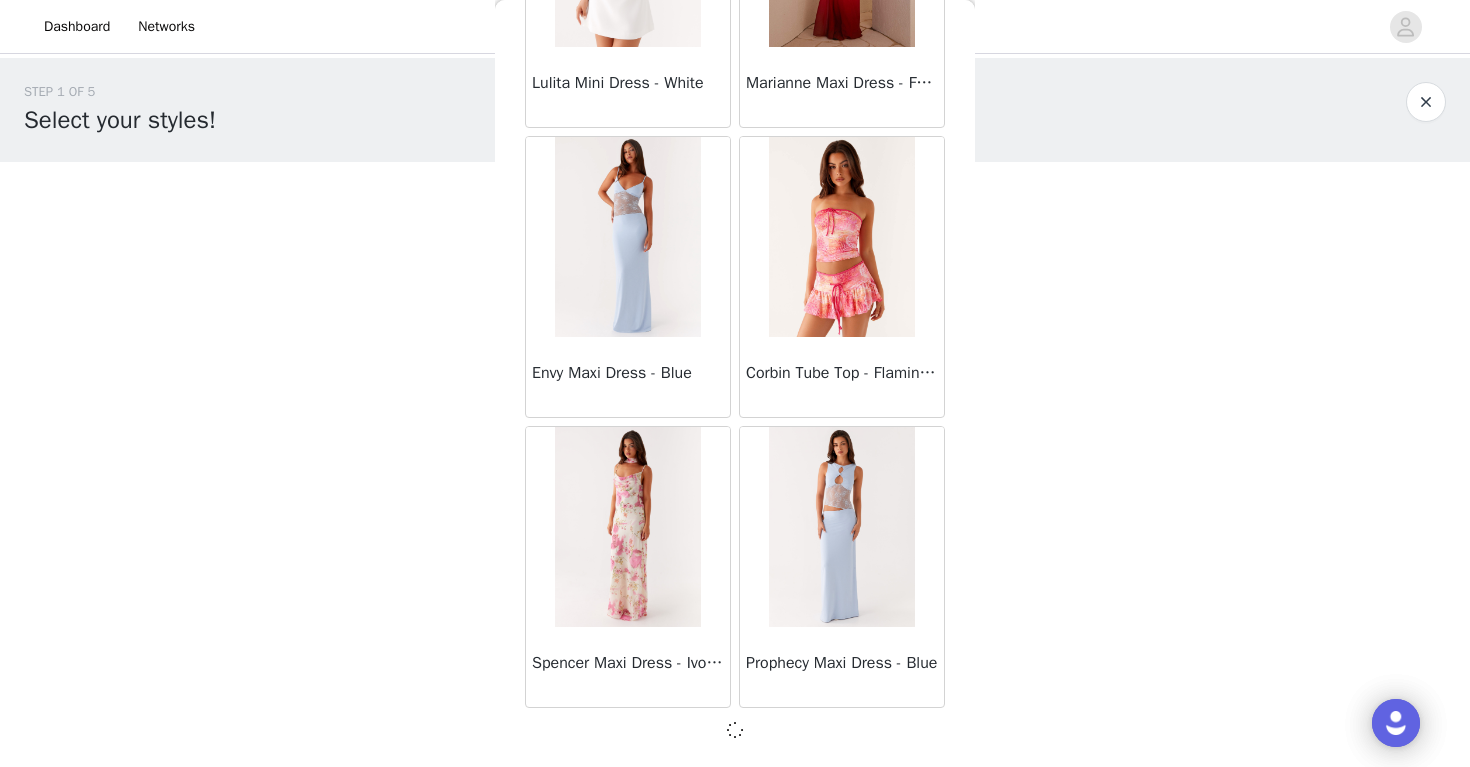 scroll, scrollTop: 25484, scrollLeft: 0, axis: vertical 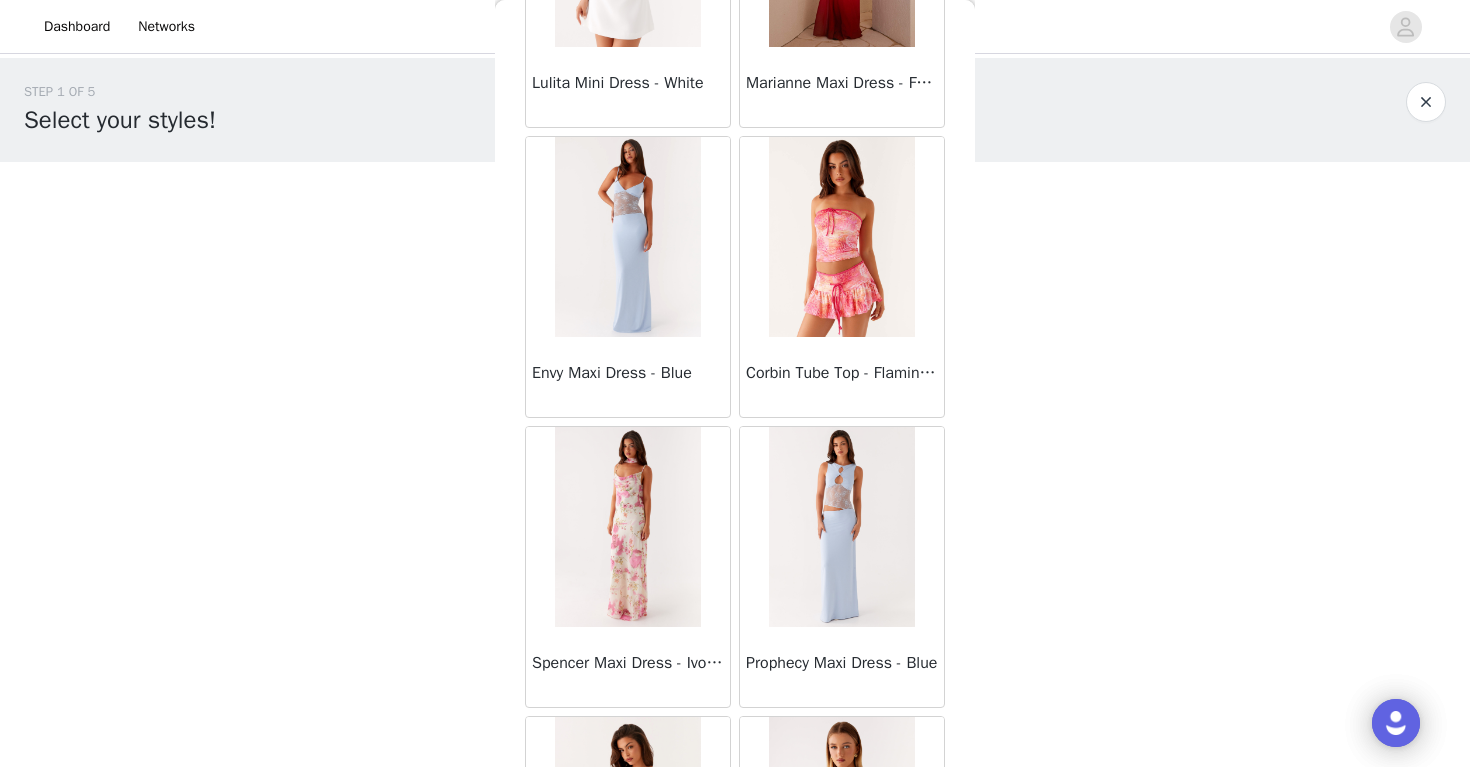 click on "STEP 1 OF 5
Select your styles!
Please note that the sizes are in AU Sizes       1/3 Selected           Manifest Mini Dress - Amber           Amber, AU 6       Edit   Remove     Add Product       Back       Sweetpea Mini Dress - Yellow       Manifest Mini Dress - Amber       Raquel Off Shoulder Long Sleeve Top - Pink       Julianna Linen Mini Dress - Black       Radiate Halterneck Top - Pink       Arden Mesh Mini Dress - White       Cheryl Bustier Halter Top - Cherry Red       Under The Pagoda Maxi Dress - Deep Red Floral       Sweetest Pie T-Shirt - Black Gingham       That Girl Maxi Dress - Pink       Peppermayo Exclusive Heavy Hearted Mini - Black       Songbird Maxi Dress - Blue Black Floral       Viviana Mini Dress - Lavender       Eden Strapless Maxi Dress - Navy       Claudie Mesh Top - White Pink Lilly       Nia Micro Short - Black       Luciana Crochet Halterneck Mini Dress - Pink" at bounding box center [735, 377] 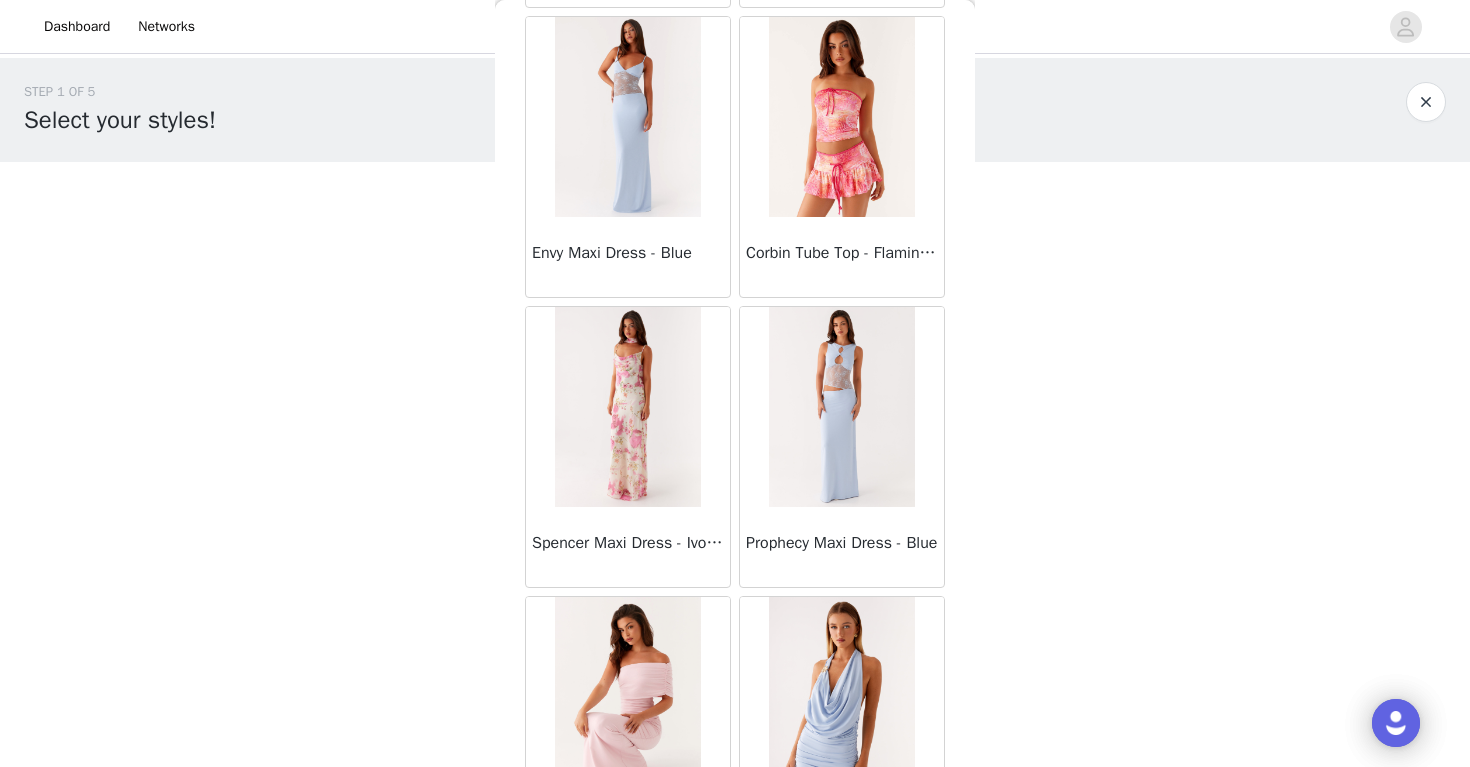 scroll, scrollTop: 25644, scrollLeft: 0, axis: vertical 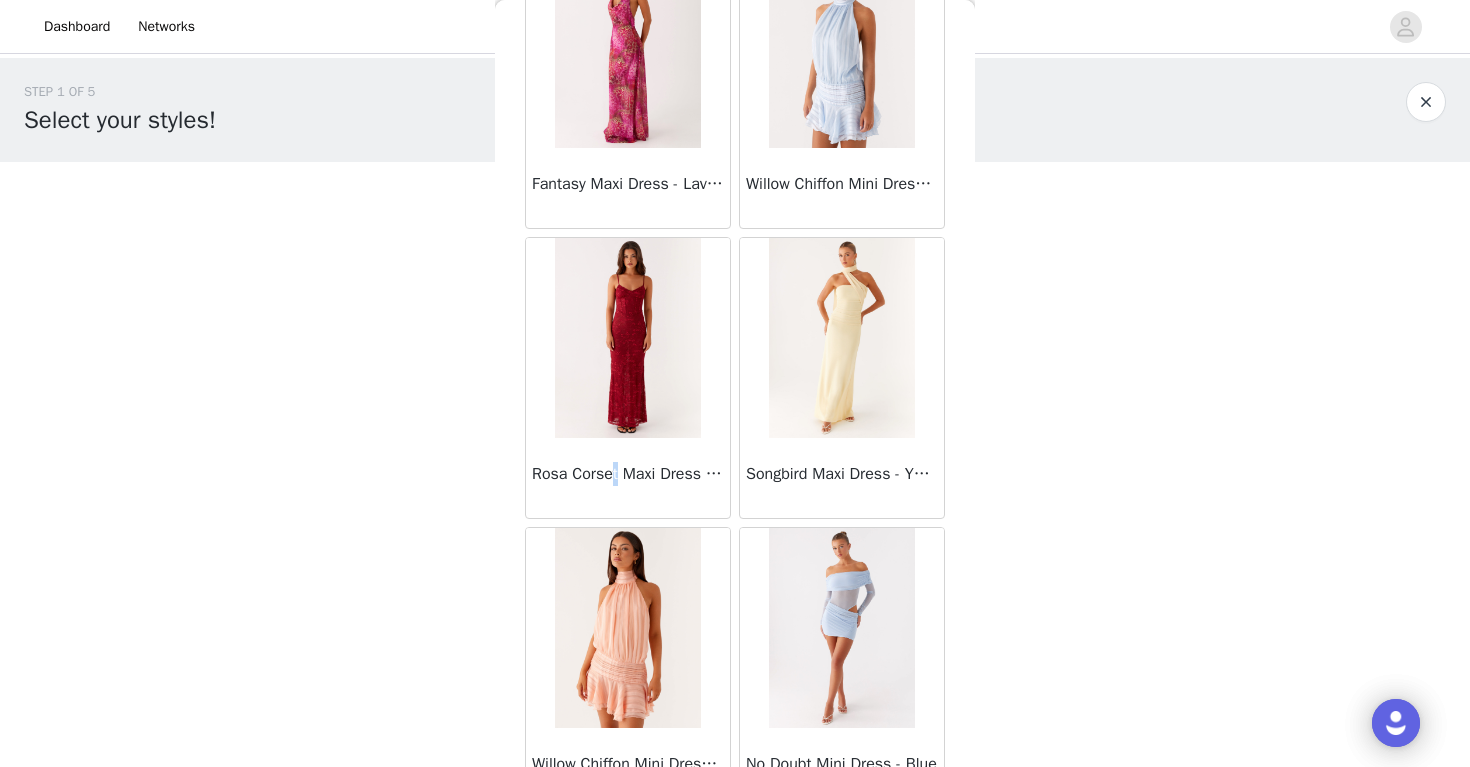 click on "Rosa Corset Maxi Dress - Red" at bounding box center (628, 474) 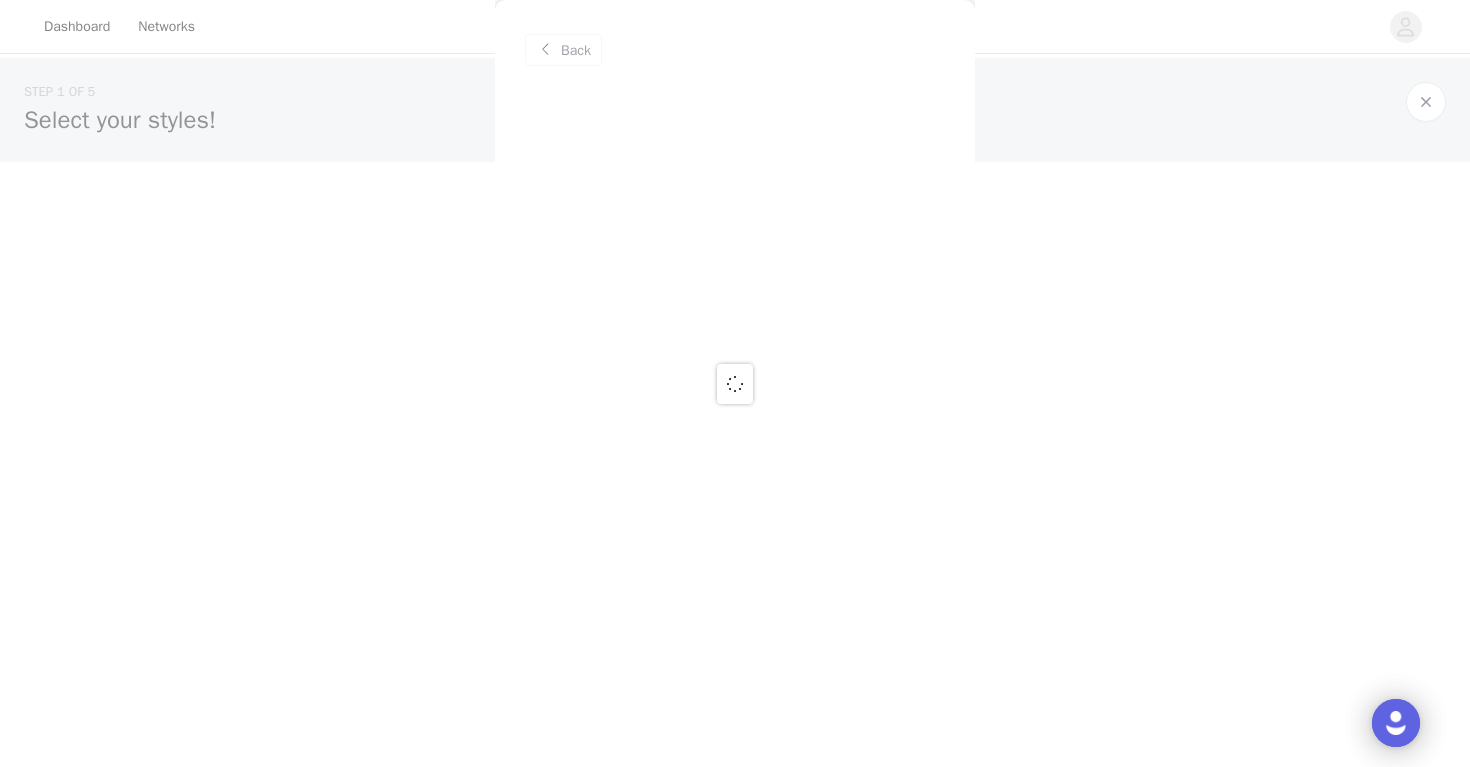 scroll, scrollTop: 0, scrollLeft: 0, axis: both 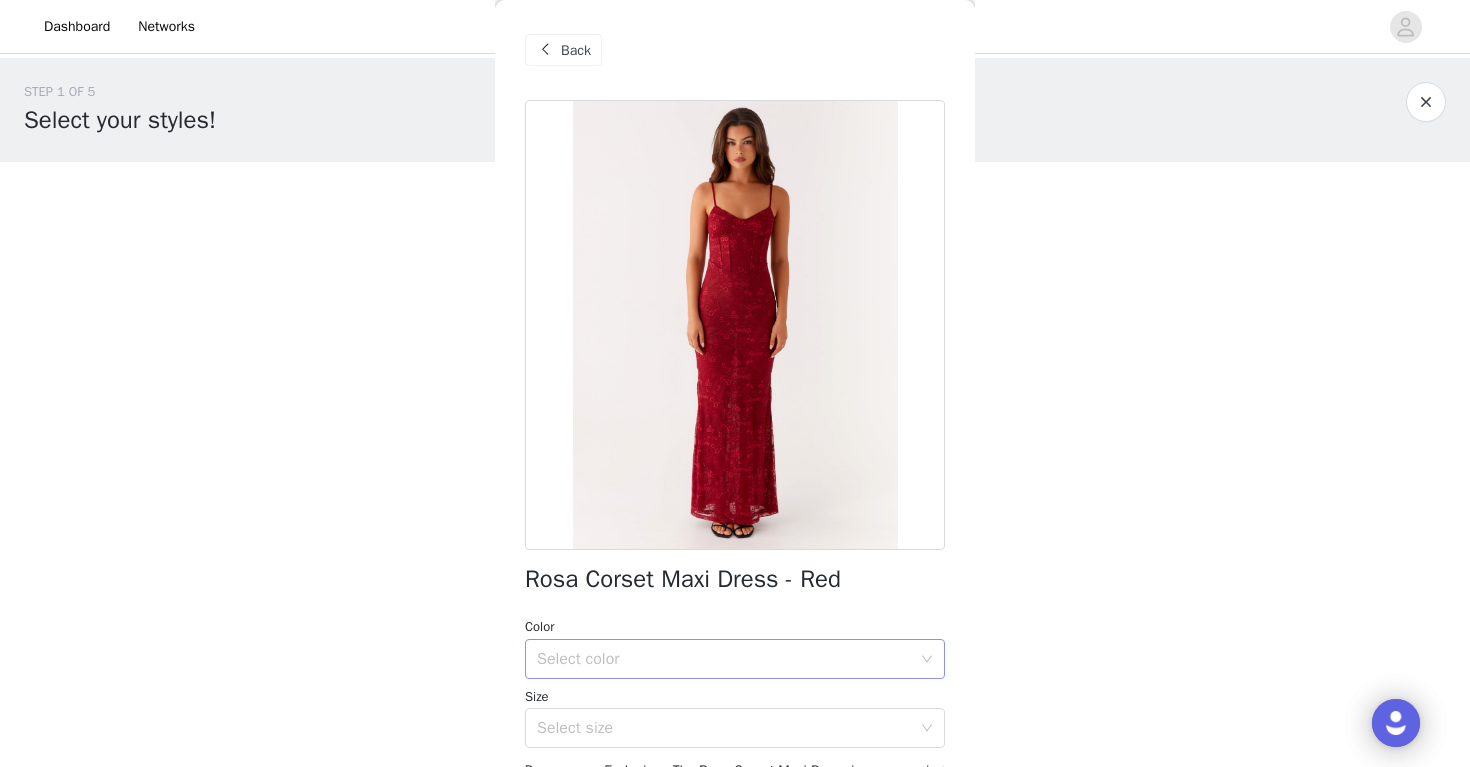 click on "Select color" at bounding box center [728, 659] 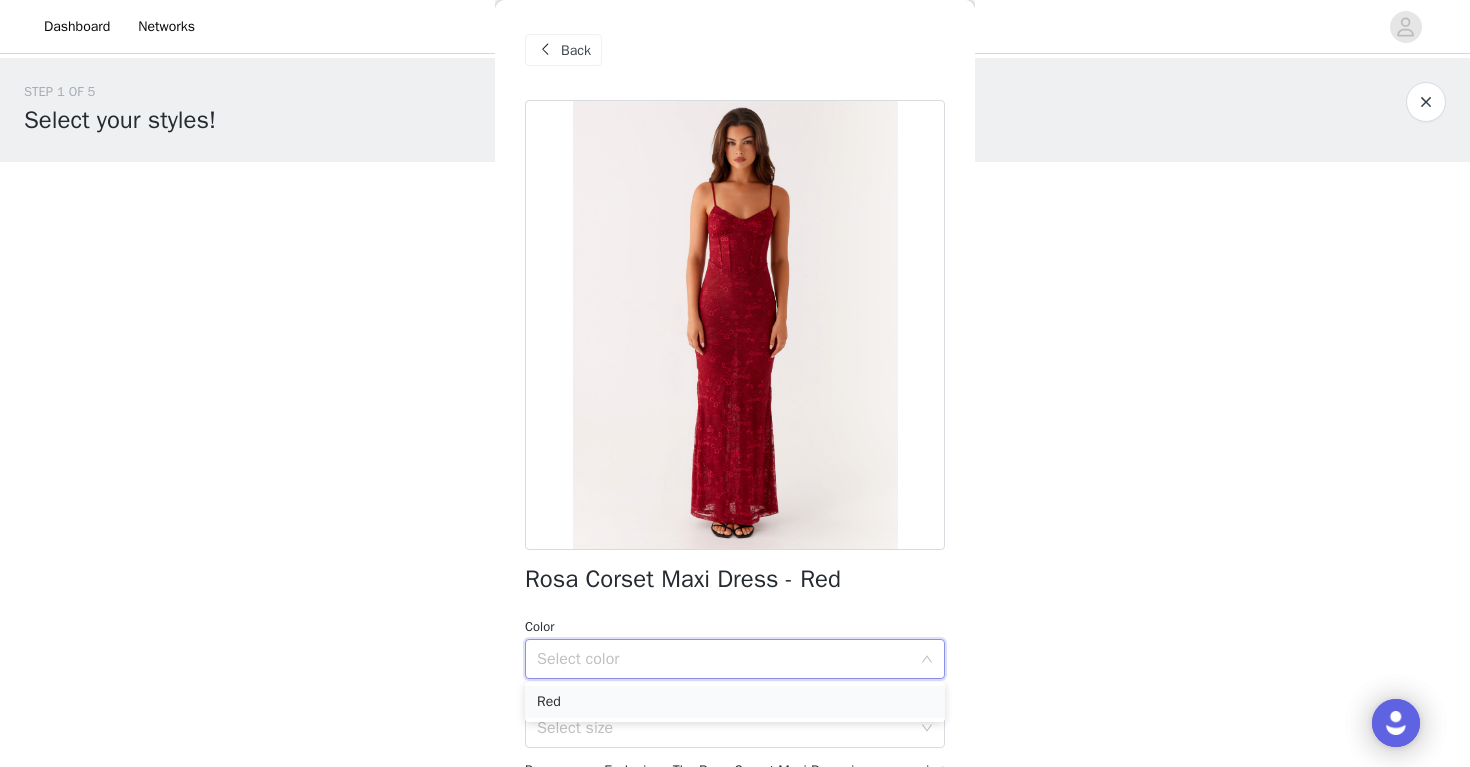 click on "Red" at bounding box center (735, 702) 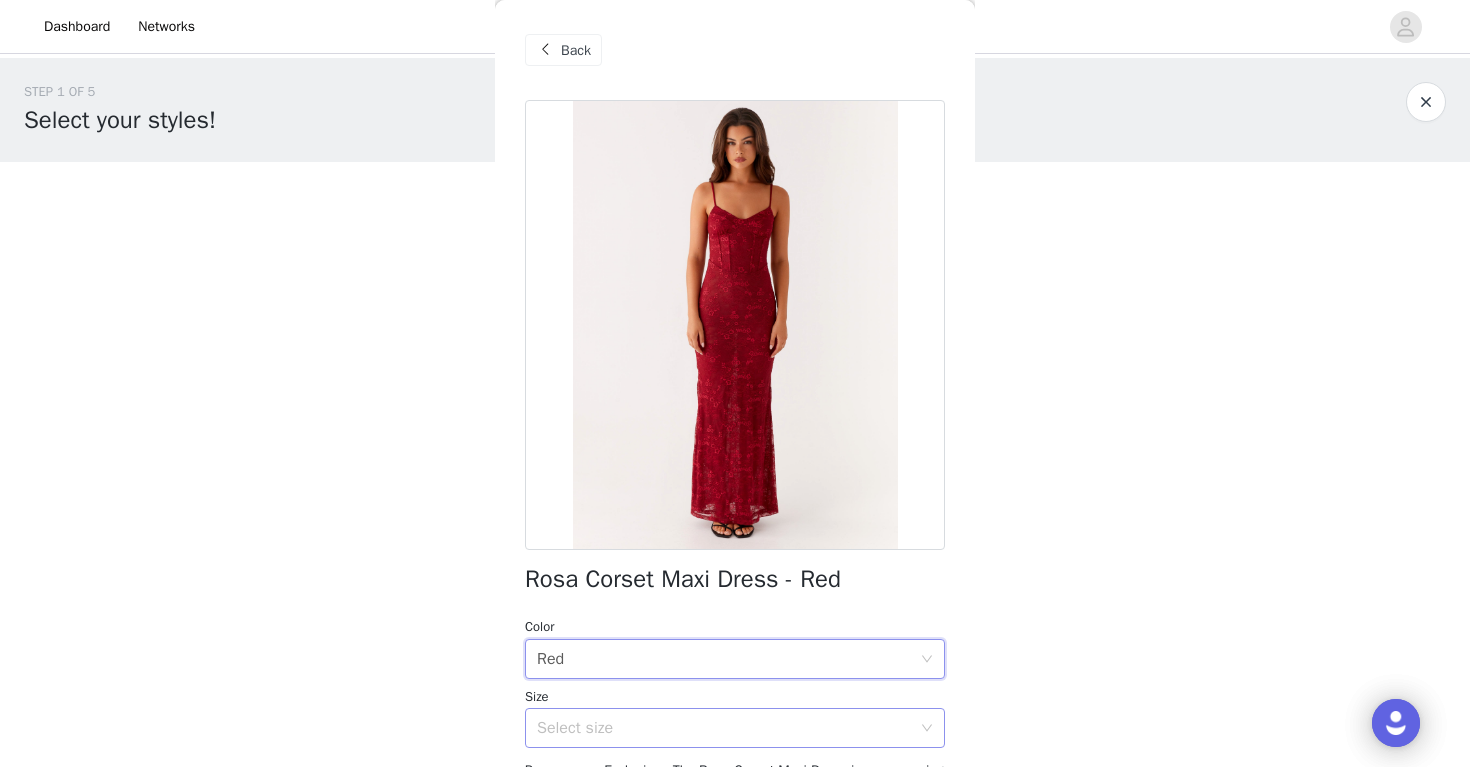 click on "Select size" at bounding box center [724, 728] 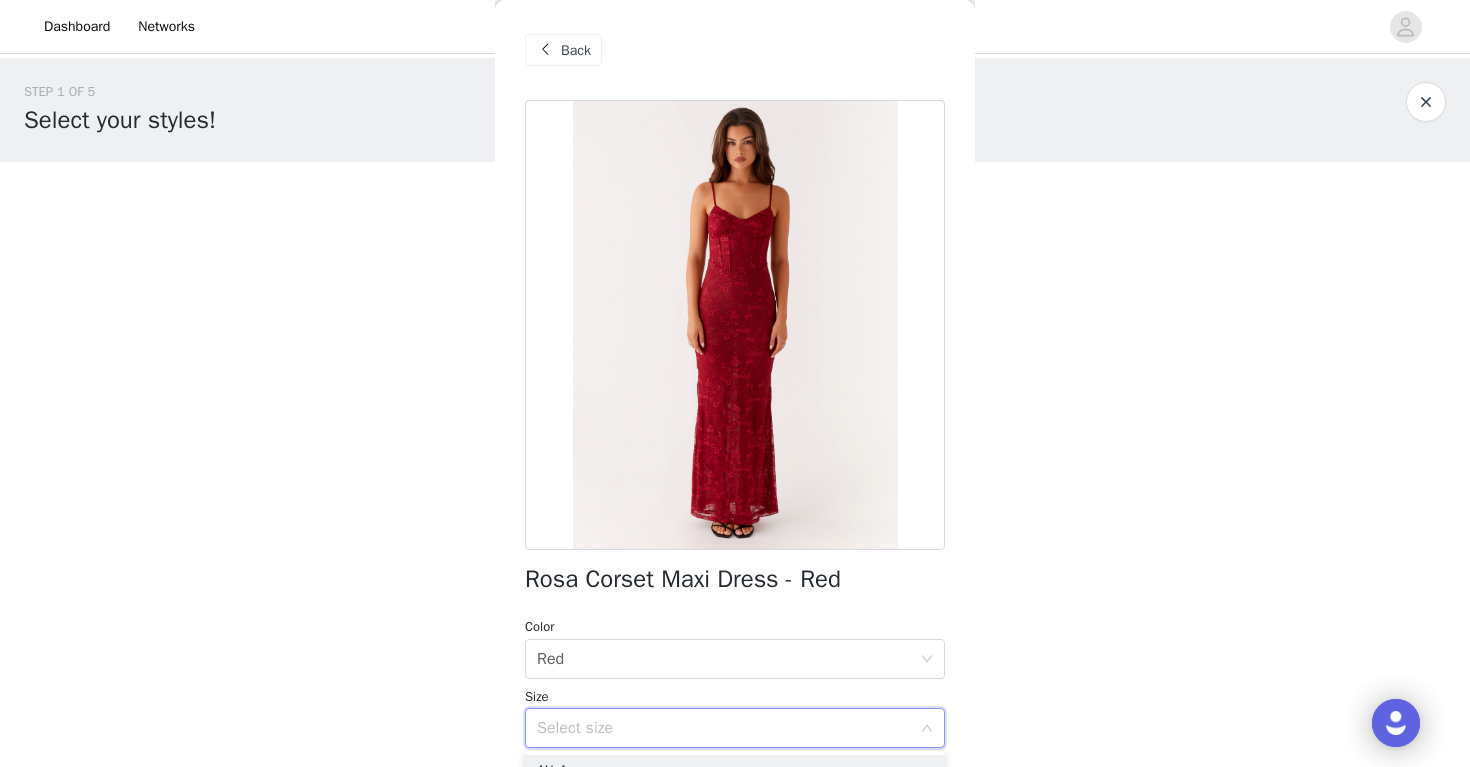 click on "Back     Rosa Corset Maxi Dress - Red               Color   Select color Red Size   Select size   Peppermayo Exclusive   The Rosa Corset Maxi Dress is pure evening allure. Featuring a flattering V-neckline, structured corset bodice, and full mesh lining, it contours beautifully for a sculpted silhouette. Made for golden skies and after-dark moments, this dress is your go-to for effortless elegance and undeniable confidence. - V neckline- Corseted bodice- Maxi length- Mesh full lining- Gathered bust cups- Adjustable straps- 95% polyester- 5% spandex   Size AU 8 / US 4 garment measurements:   Length: 125cm / 49.2inBust: 66cm / 26inWaist: 61cm / 24inHip: 81cm / 31.9inHem: 130cm / 51.2in   [NAME] is 170cm and wearing a size AU 8 / and US 4   Add Product" at bounding box center [735, 383] 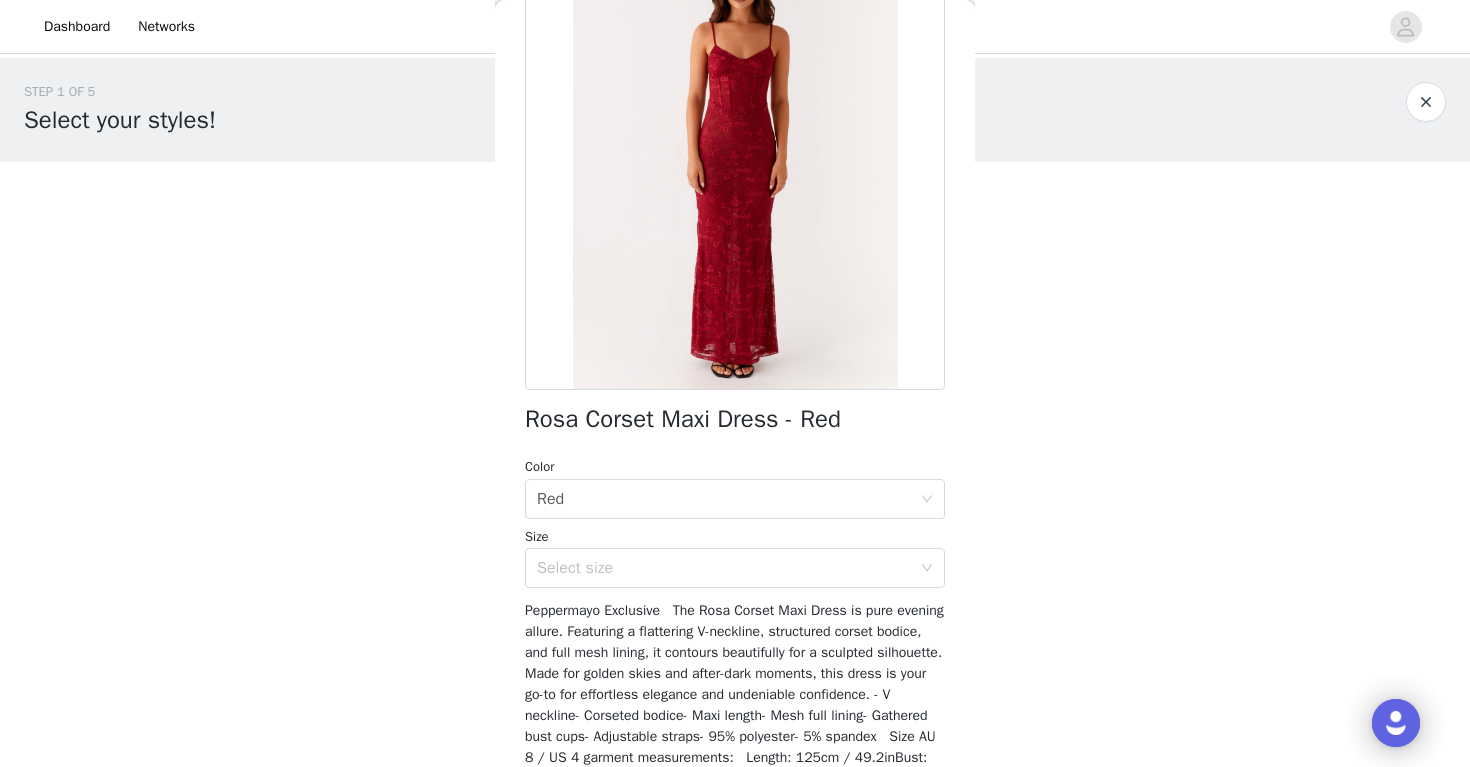 scroll, scrollTop: 200, scrollLeft: 0, axis: vertical 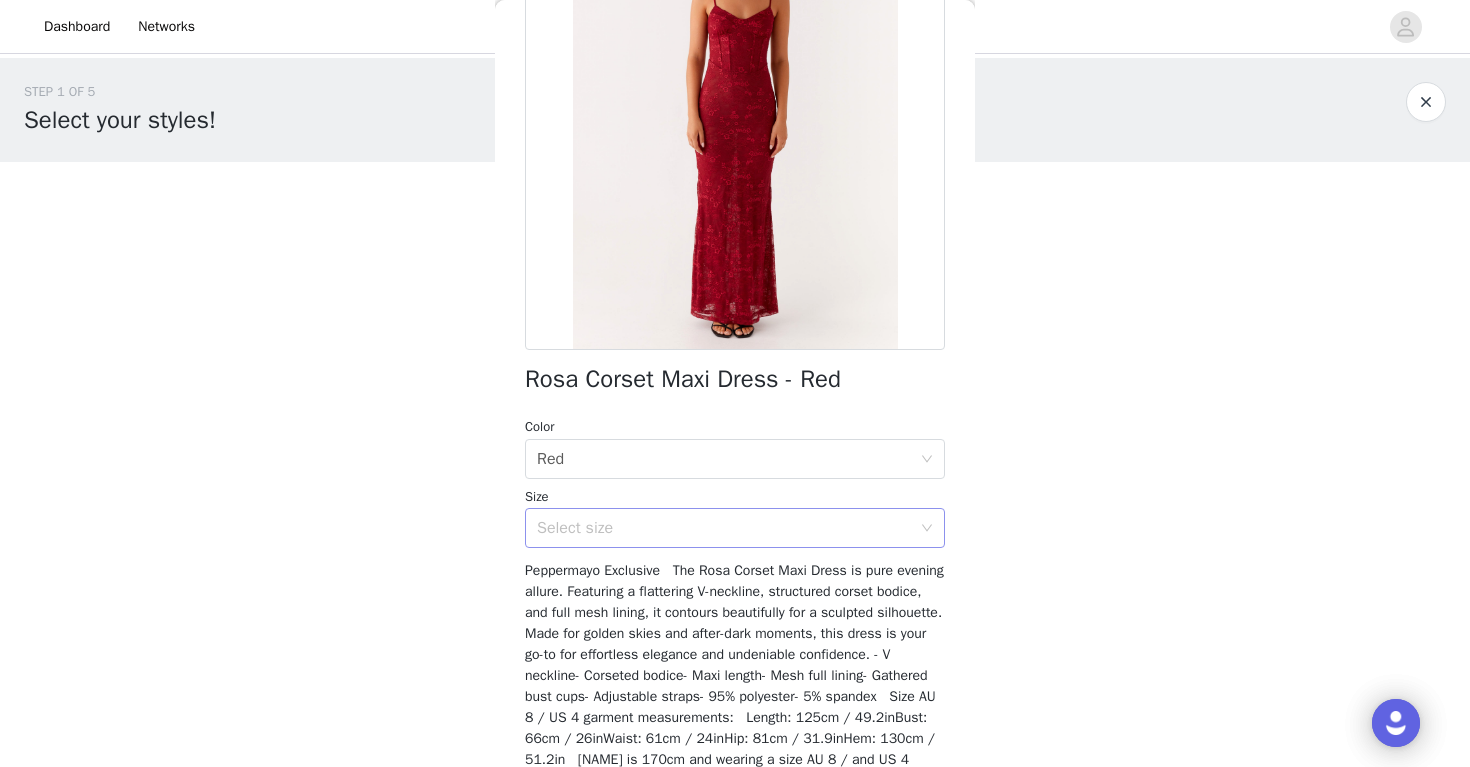 click on "Select size" at bounding box center (724, 528) 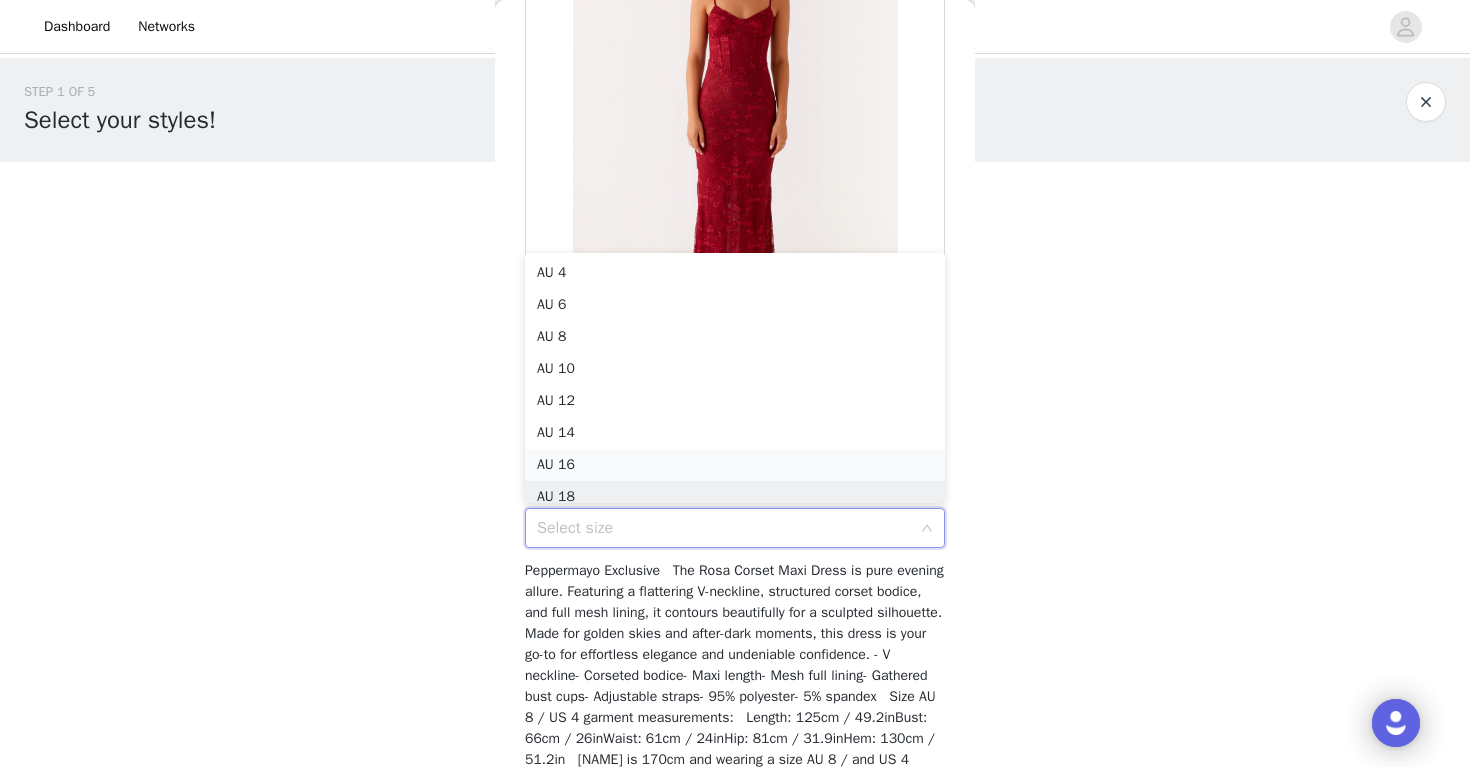 scroll, scrollTop: 10, scrollLeft: 0, axis: vertical 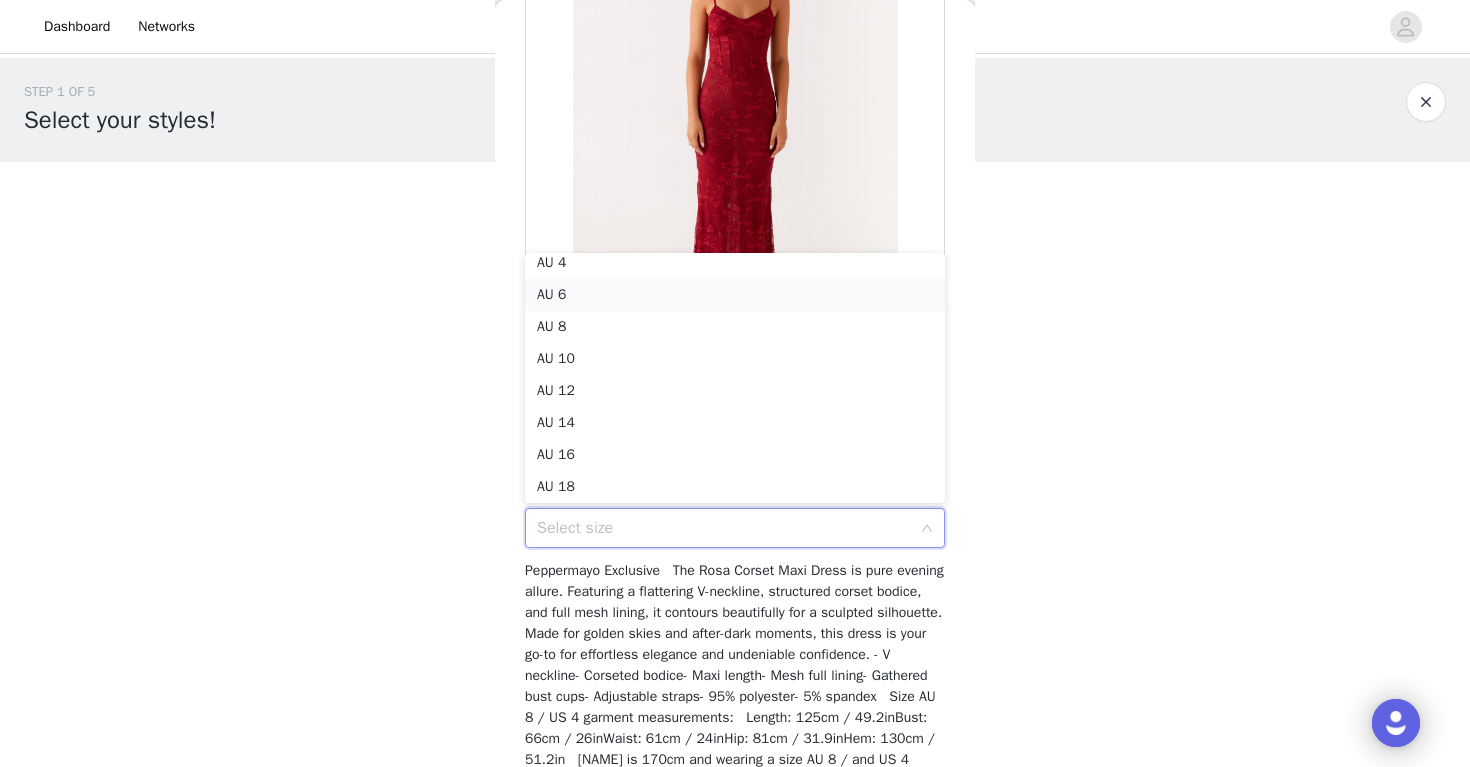 click on "AU 6" at bounding box center [735, 295] 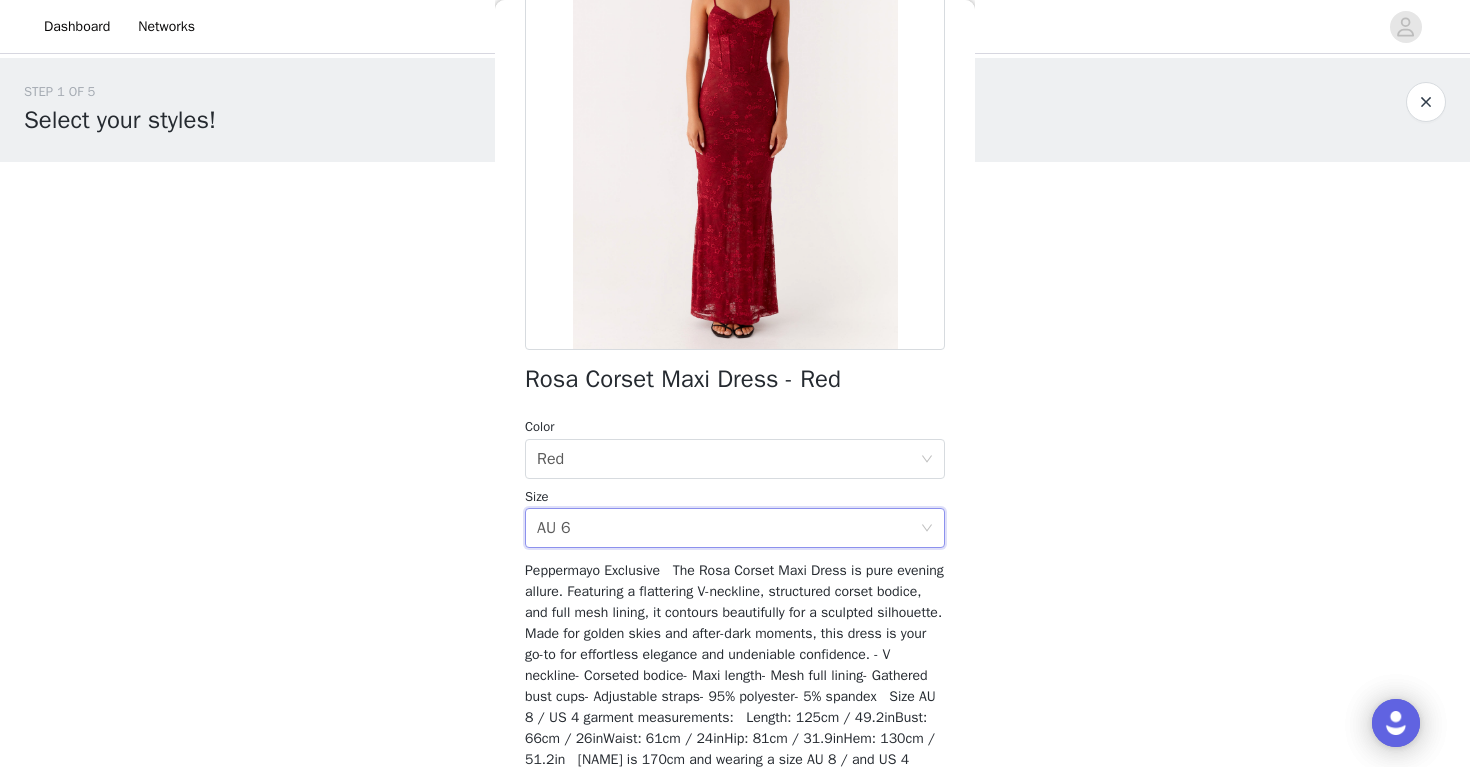 click on "Peppermayo Exclusive   The Rosa Corset Maxi Dress is pure evening allure. Featuring a flattering V-neckline, structured corset bodice, and full mesh lining, it contours beautifully for a sculpted silhouette. Made for golden skies and after-dark moments, this dress is your go-to for effortless elegance and undeniable confidence. - V neckline- Corseted bodice- Maxi length- Mesh full lining- Gathered bust cups- Adjustable straps- 95% polyester- 5% spandex   Size AU 8 / US 4 garment measurements:   Length: 125cm / 49.2inBust: 66cm / 26inWaist: 61cm / 24inHip: 81cm / 31.9inHem: 130cm / 51.2in   [NAME] is 170cm and wearing a size AU 8 / and US 4" at bounding box center [734, 665] 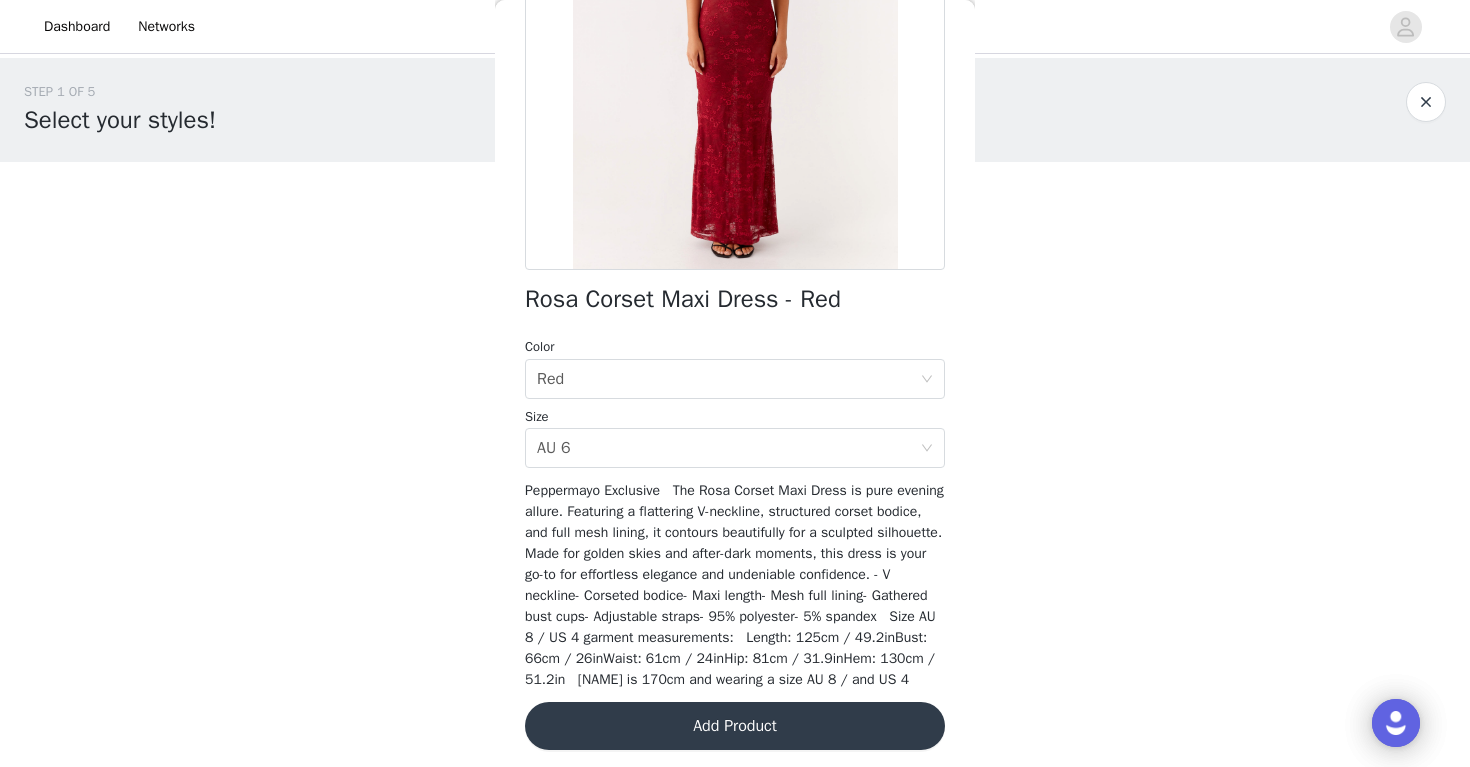 scroll, scrollTop: 307, scrollLeft: 0, axis: vertical 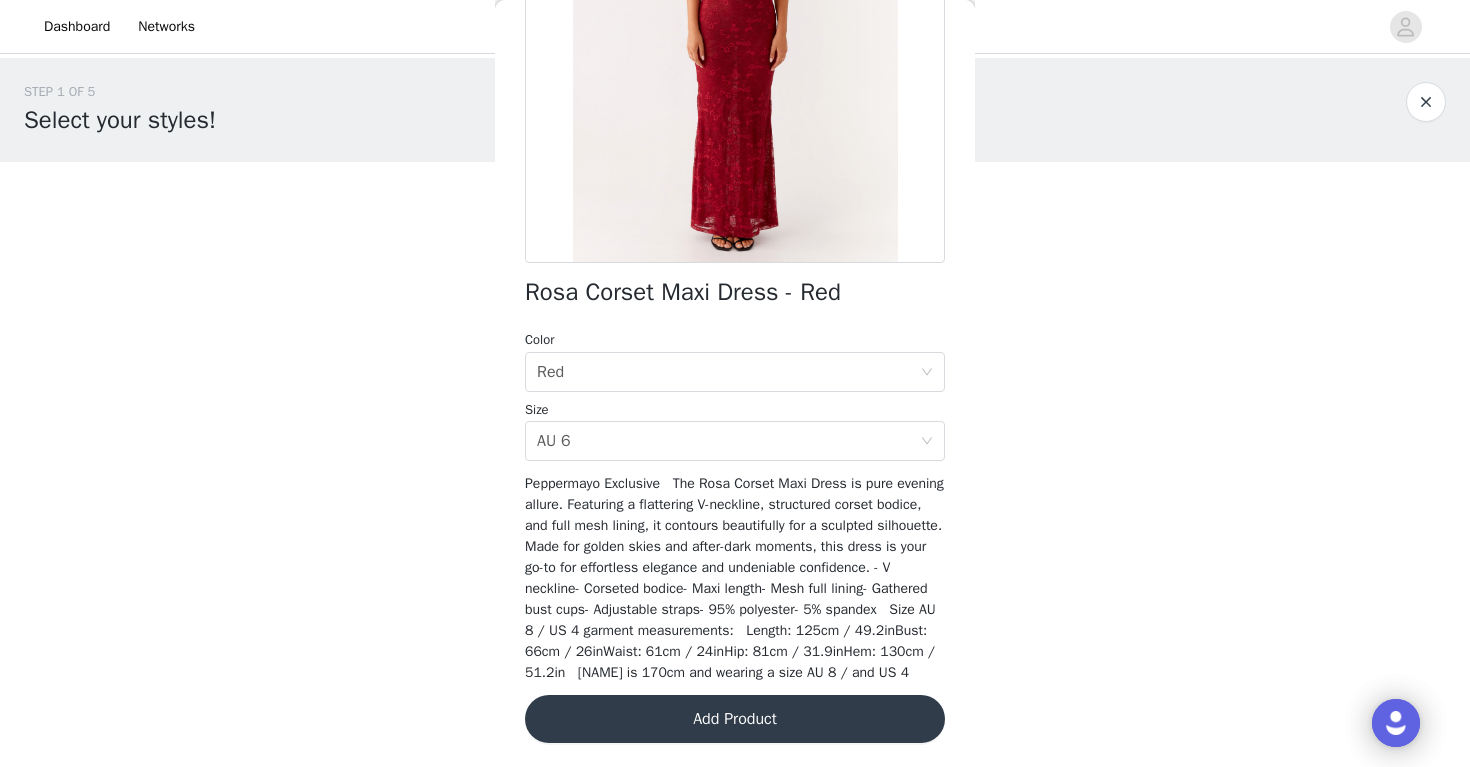 click on "Add Product" at bounding box center (735, 719) 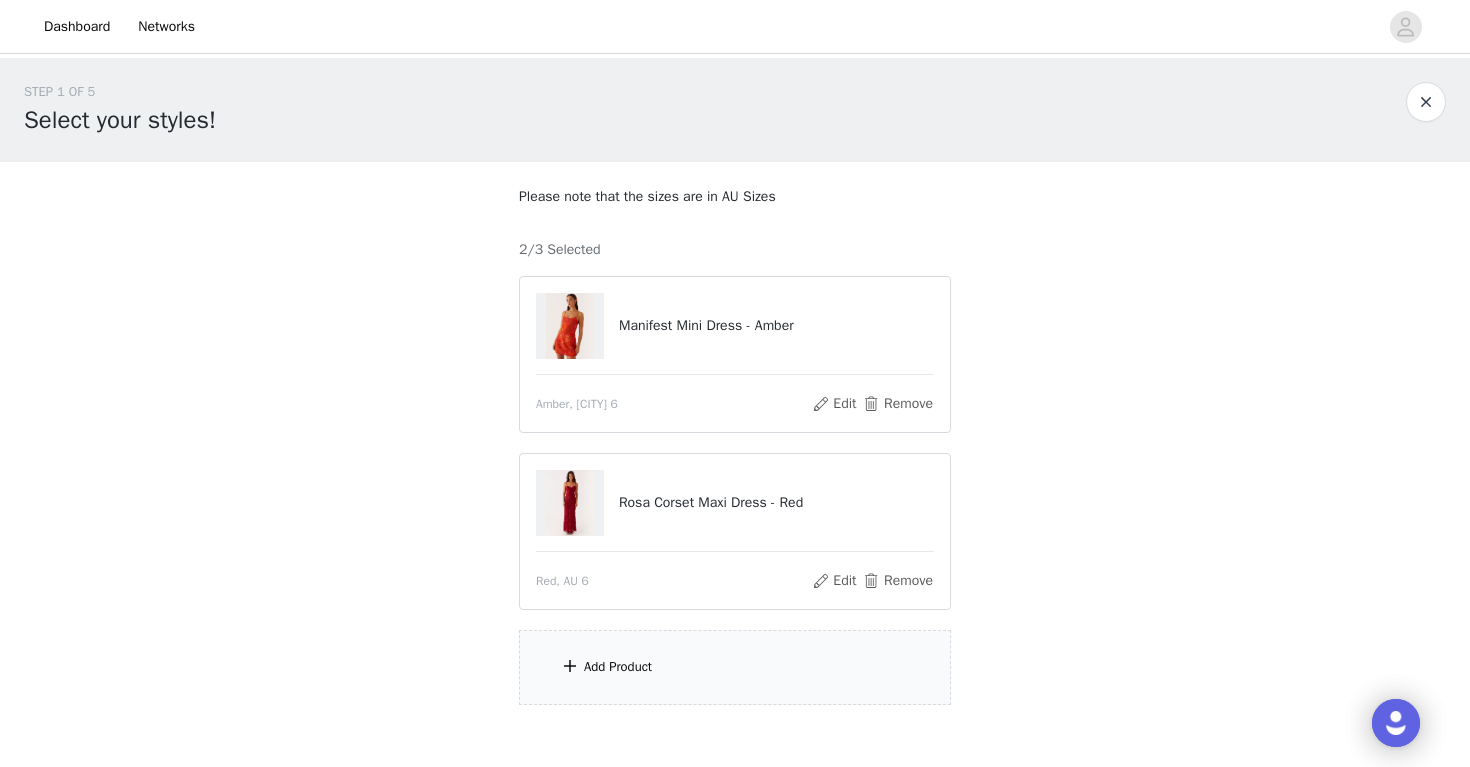 click on "Add Product" at bounding box center (618, 667) 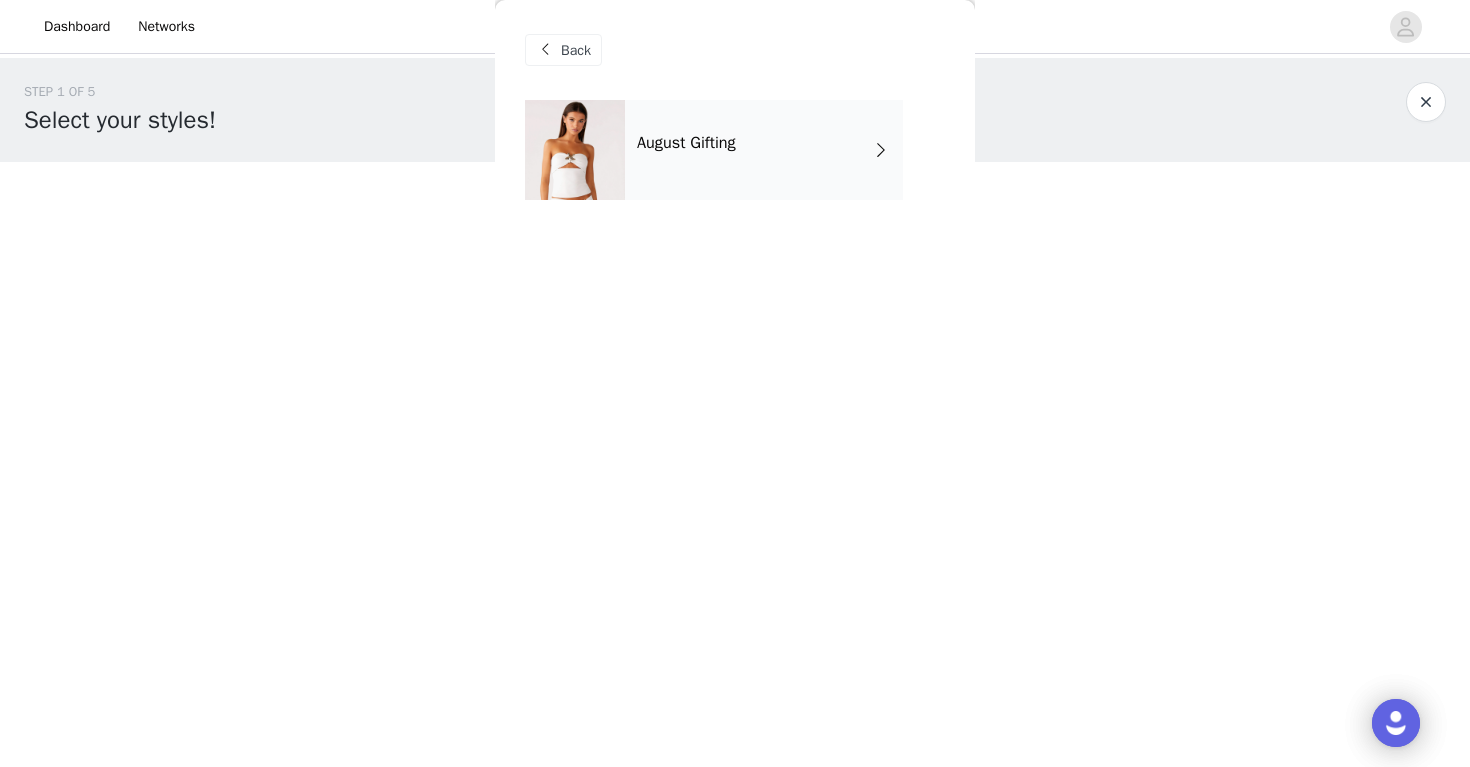 click on "August Gifting" at bounding box center (764, 150) 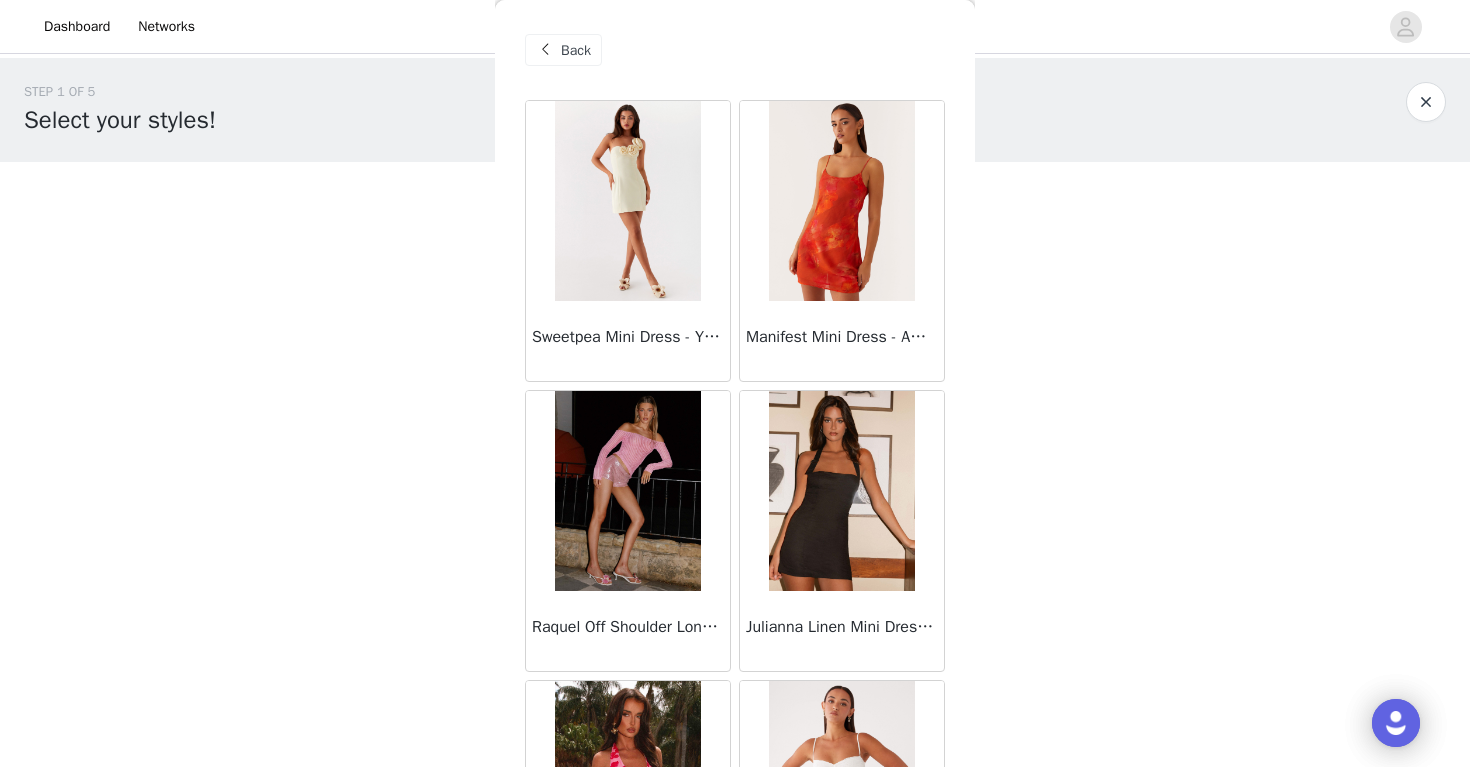 click on "Back       Sweetpea Mini Dress - Yellow       Manifest Mini Dress - Amber       Raquel Off Shoulder Long Sleeve Top - Pink       Julianna Linen Mini Dress - Black       Radiate Halterneck Top - Pink       Arden Mesh Mini Dress - White       Cheryl Bustier Halter Top - Cherry Red       Under The Pagoda Maxi Dress - Deep Red Floral       Sweetest Pie T-Shirt - Black Gingham       That Girl Maxi Dress - Pink       Peppermayo Exclusive Heavy Hearted Mini - Black       Songbird Maxi Dress - Blue Black Floral       Viviana Mini Dress - Lavender       Eden Strapless Maxi Dress - Navy       Claudie Mesh Top - White Pink Lilly       Nia Micro Short - Black       Luciana Crochet Halterneck Mini Dress - Pink       Happy Hour Mini Dress - Yellow       Aullie Maxi Dress - Ivory       Bella Lou Tube Top - Blue     Load More" at bounding box center [735, 383] 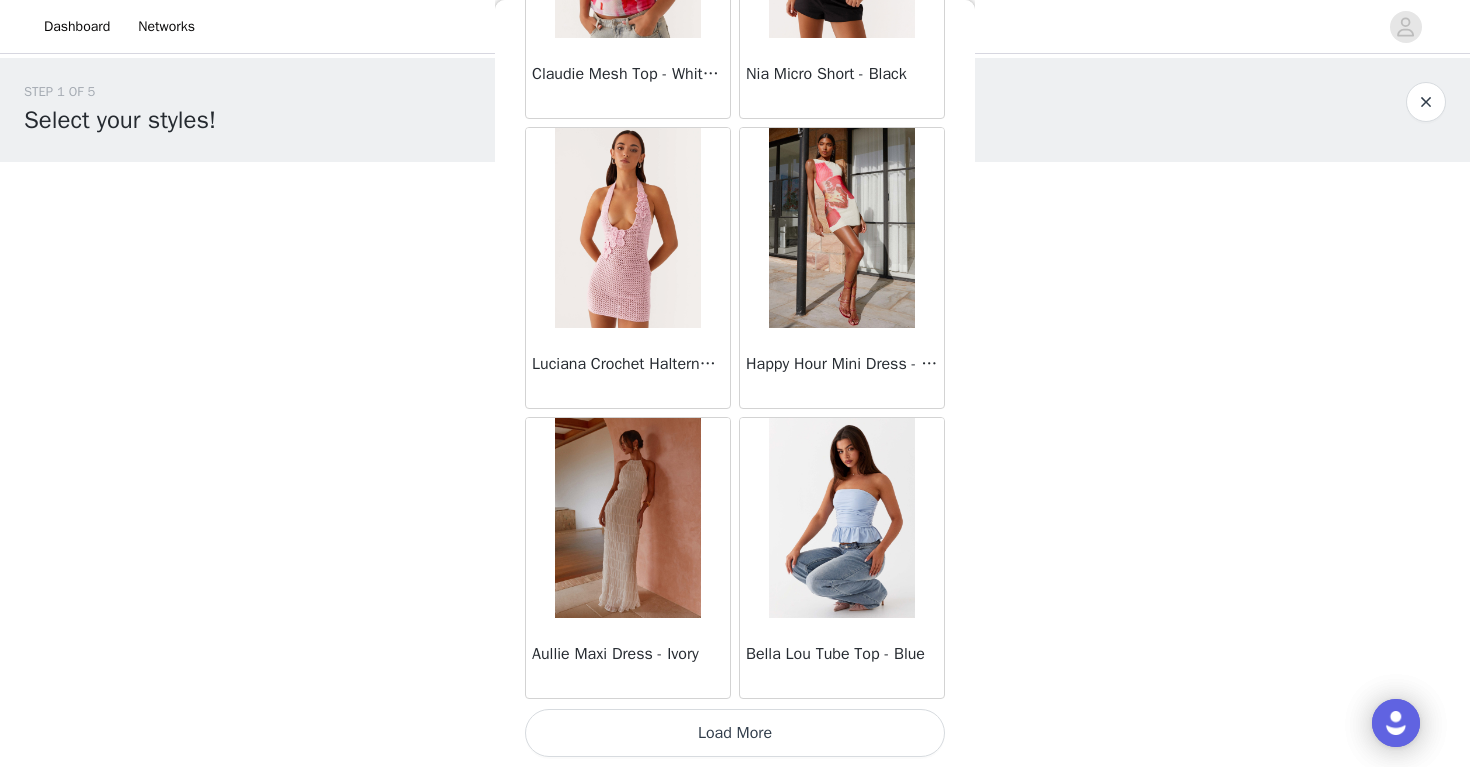 click on "Load More" at bounding box center (735, 733) 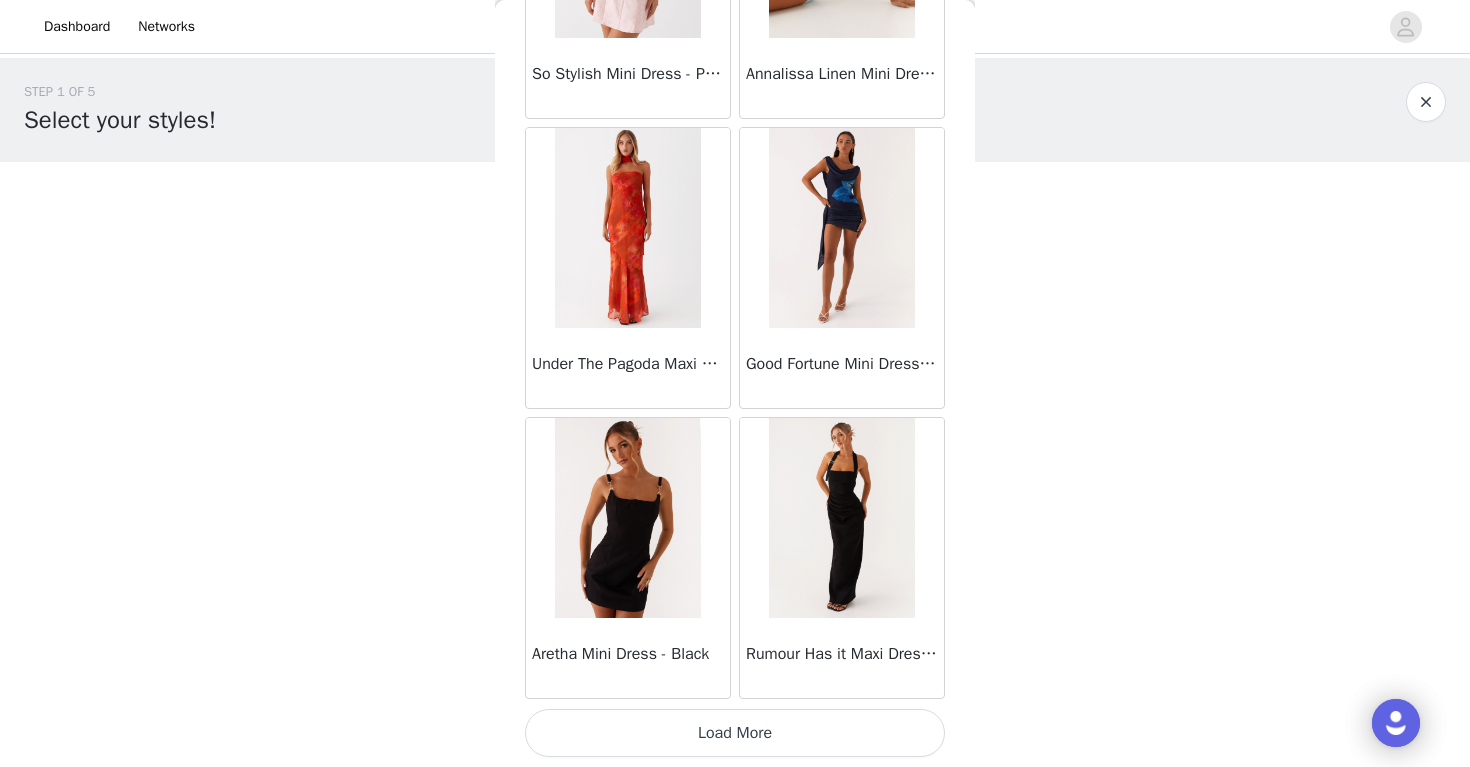 click on "Load More" at bounding box center (735, 733) 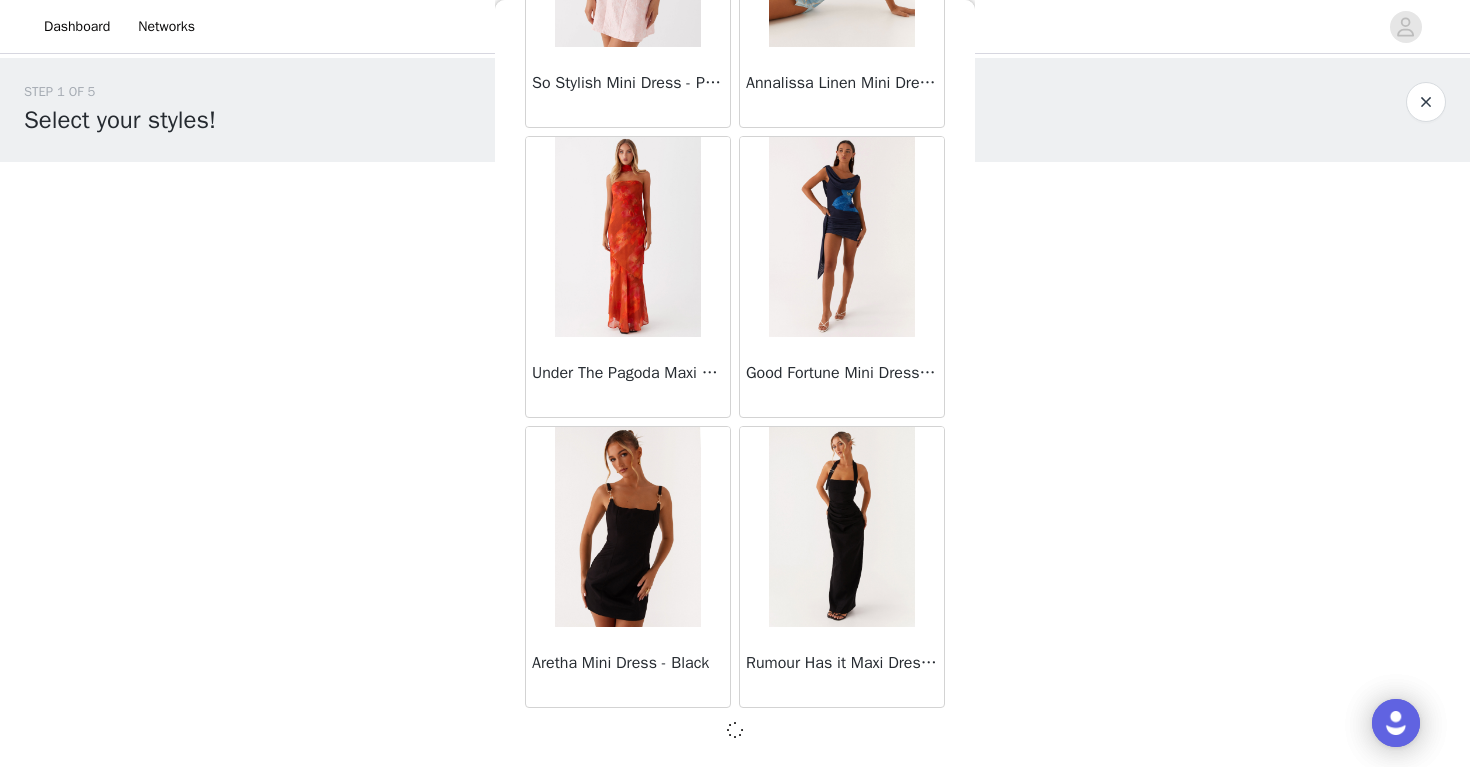 scroll, scrollTop: 5184, scrollLeft: 0, axis: vertical 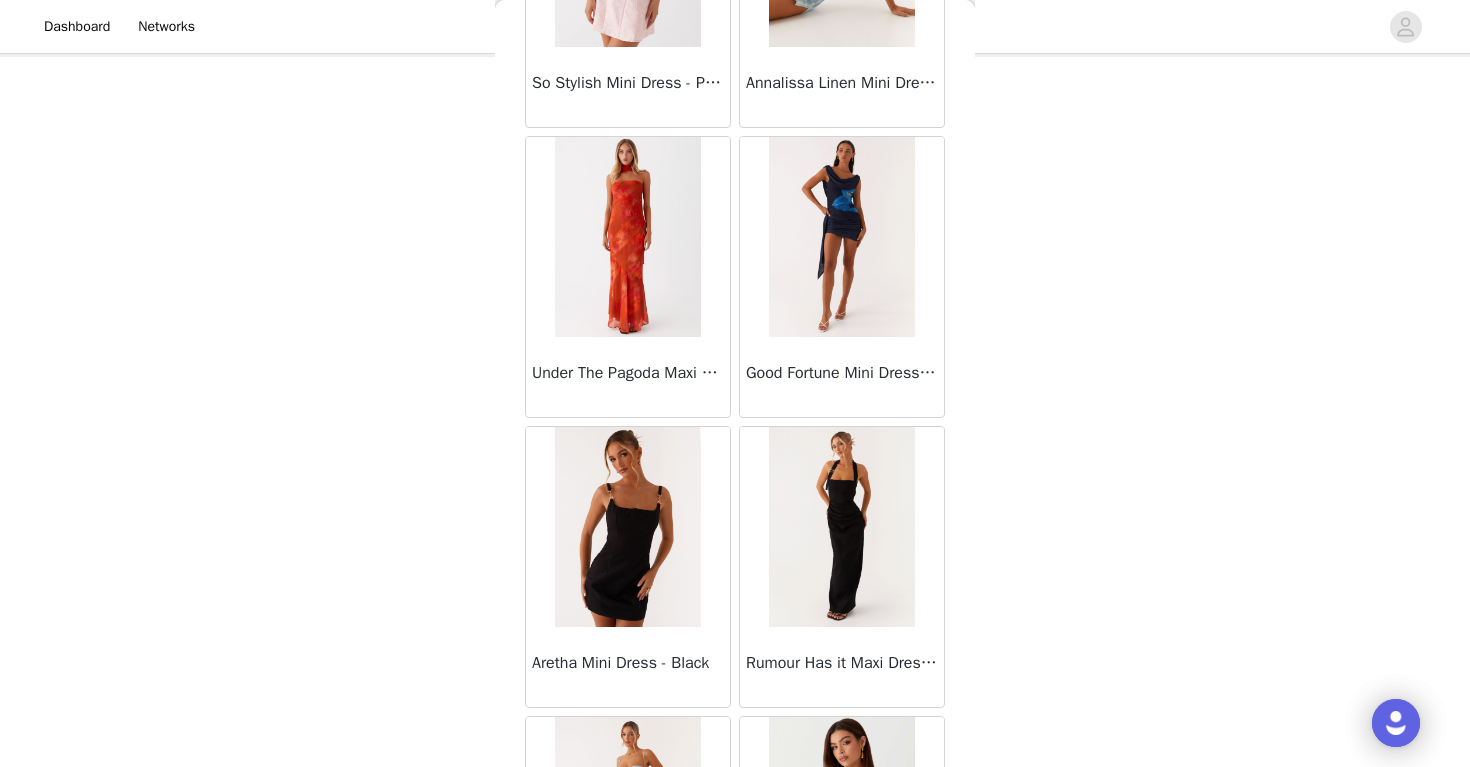 click on "Back       Sweetpea Mini Dress - Yellow       Manifest Mini Dress - Amber       Raquel Off Shoulder Long Sleeve Top - Pink       Julianna Linen Mini Dress - Black       Radiate Halterneck Top - Pink       Arden Mesh Mini Dress - White       Cheryl Bustier Halter Top - Cherry Red       Under The Pagoda Maxi Dress - Deep Red Floral       Sweetest Pie T-Shirt - Black Gingham       That Girl Maxi Dress - Pink       Peppermayo Exclusive Heavy Hearted Mini - Black       Songbird Maxi Dress - Blue Black Floral       Viviana Mini Dress - Lavender       Eden Strapless Maxi Dress - Navy       Claudie Mesh Top - White Pink Lilly       Nia Micro Short - Black       Luciana Crochet Halterneck Mini Dress - Pink       Happy Hour Mini Dress - Yellow       Aullie Maxi Dress - Ivory       Bella Lou Tube Top - Blue       Odette Satin Mini Dress - Blue       Talk About Us Maxi Dress - Blue       Odette Satin Mini Dress - Lilac       Bellamy Top - Red Gingham       Field Of Dreams Maxi Dress - Blue Black Floral" at bounding box center [735, 383] 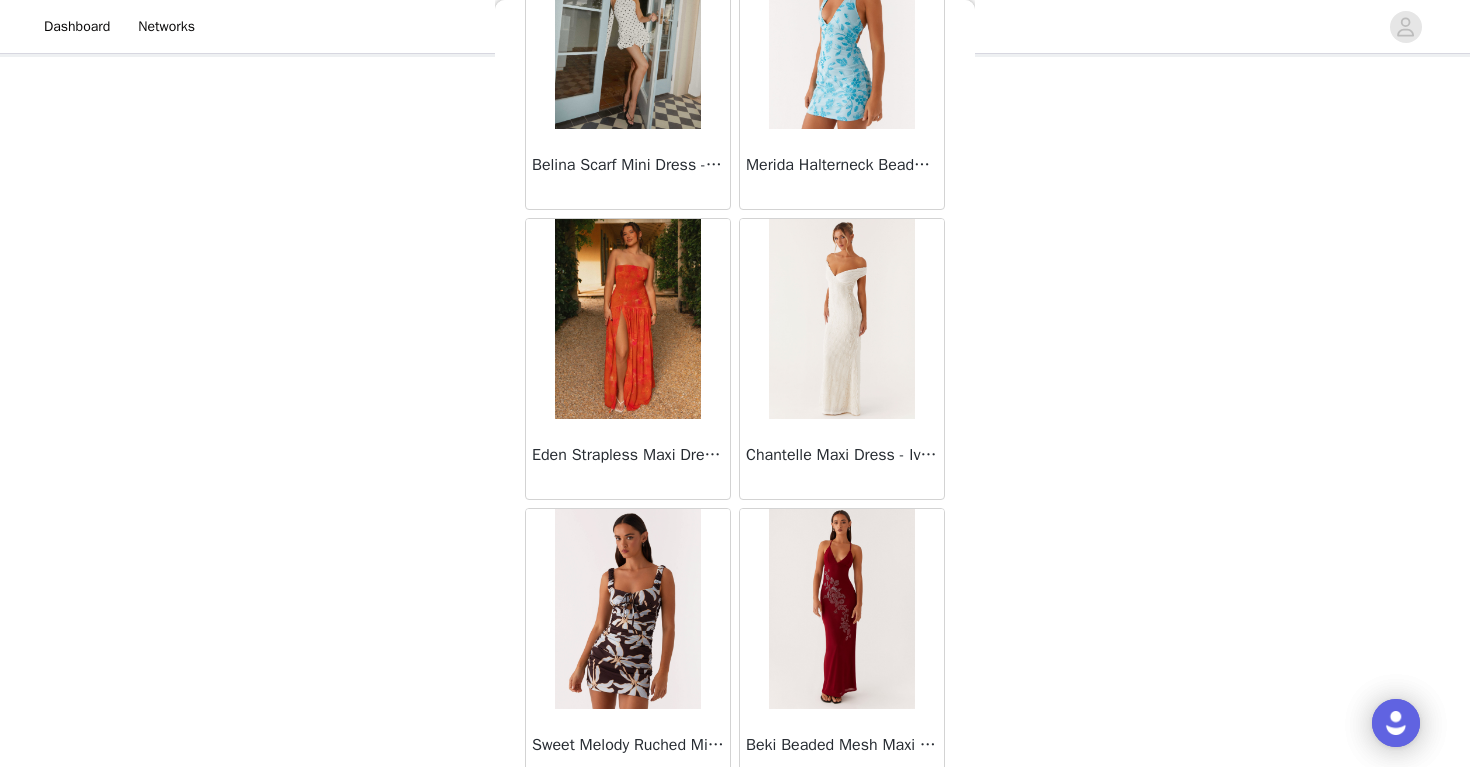 scroll, scrollTop: 8093, scrollLeft: 0, axis: vertical 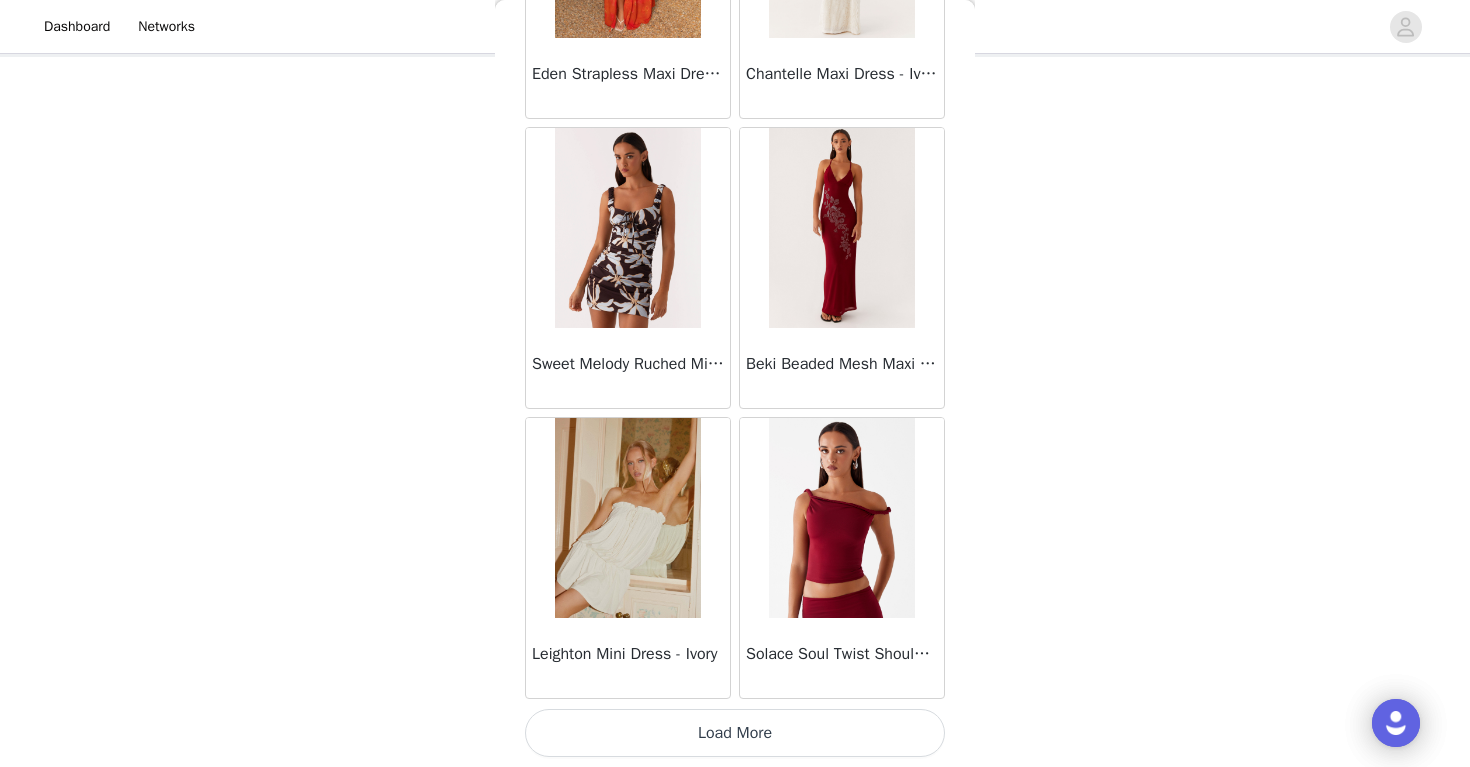 click on "Load More" at bounding box center [735, 733] 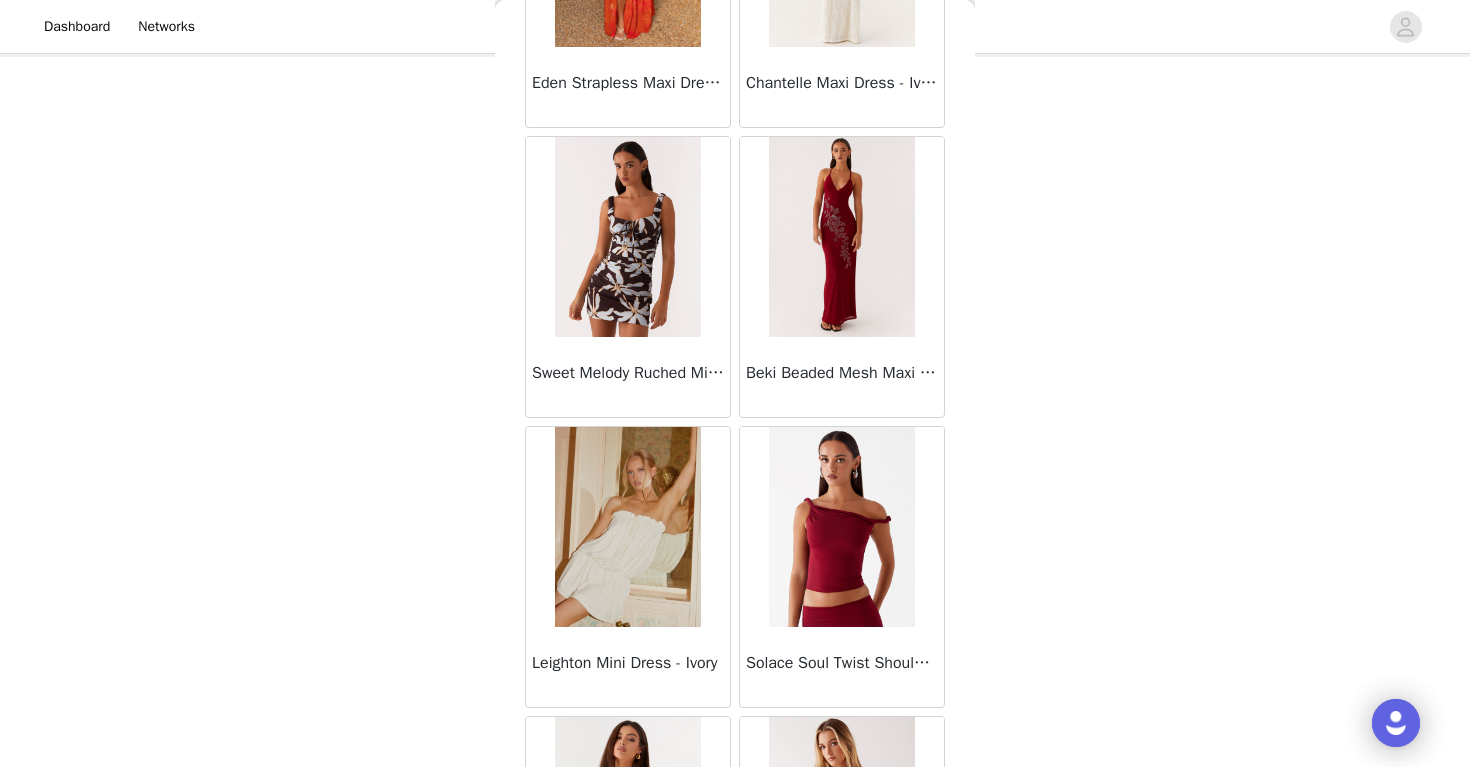 click on "Back       Sweetpea Mini Dress - Yellow       Manifest Mini Dress - Amber       Raquel Off Shoulder Long Sleeve Top - Pink       Julianna Linen Mini Dress - Black       Radiate Halterneck Top - Pink       Arden Mesh Mini Dress - White       Cheryl Bustier Halter Top - Cherry Red       Under The Pagoda Maxi Dress - Deep Red Floral       Sweetest Pie T-Shirt - Black Gingham       That Girl Maxi Dress - Pink       Peppermayo Exclusive Heavy Hearted Mini - Black       Songbird Maxi Dress - Blue Black Floral       Viviana Mini Dress - Lavender       Eden Strapless Maxi Dress - Navy       Claudie Mesh Top - White Pink Lilly       Nia Micro Short - Black       Luciana Crochet Halterneck Mini Dress - Pink       Happy Hour Mini Dress - Yellow       Aullie Maxi Dress - Ivory       Bella Lou Tube Top - Blue       Odette Satin Mini Dress - Blue       Talk About Us Maxi Dress - Blue       Odette Satin Mini Dress - Lilac       Bellamy Top - Red Gingham       Field Of Dreams Maxi Dress - Blue Black Floral" at bounding box center (735, 383) 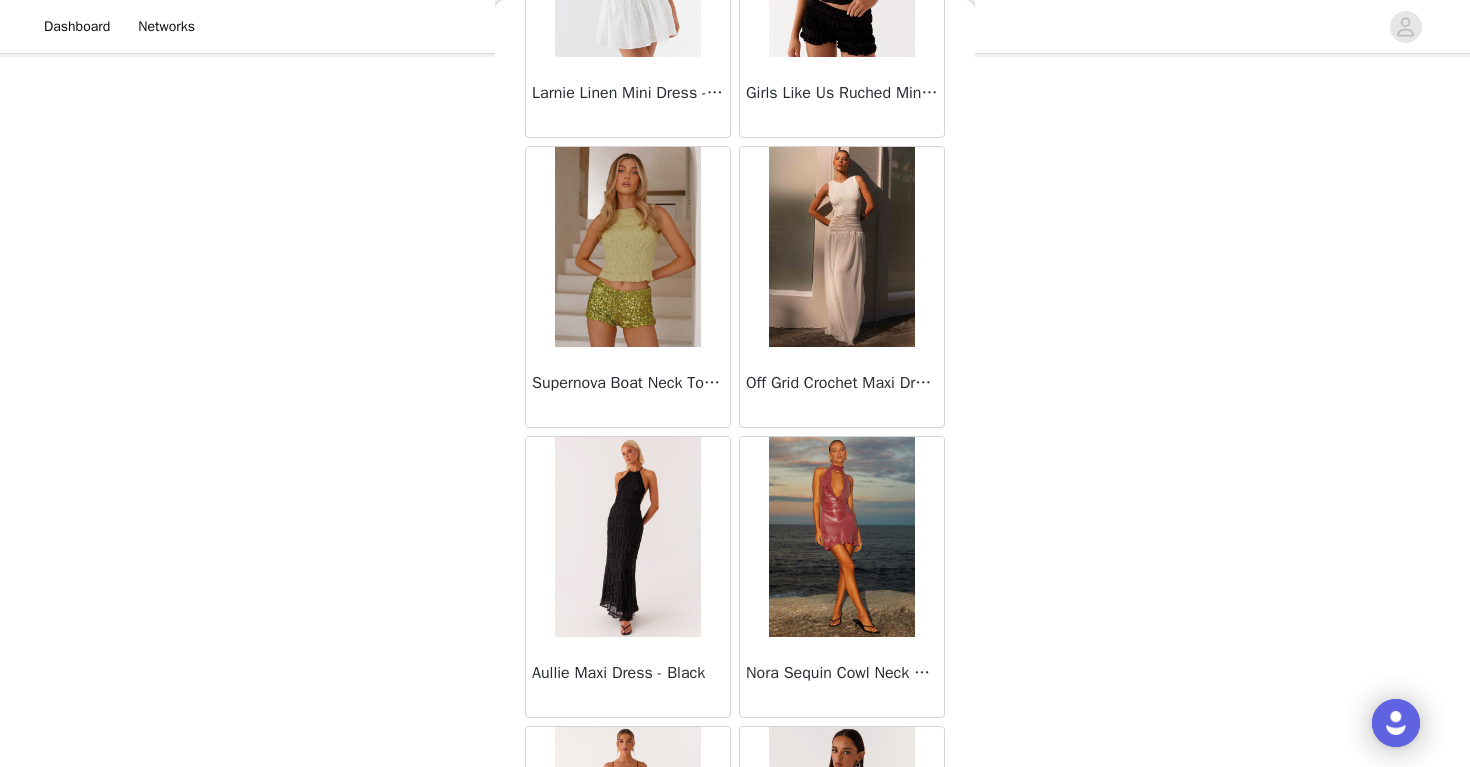scroll, scrollTop: 10993, scrollLeft: 0, axis: vertical 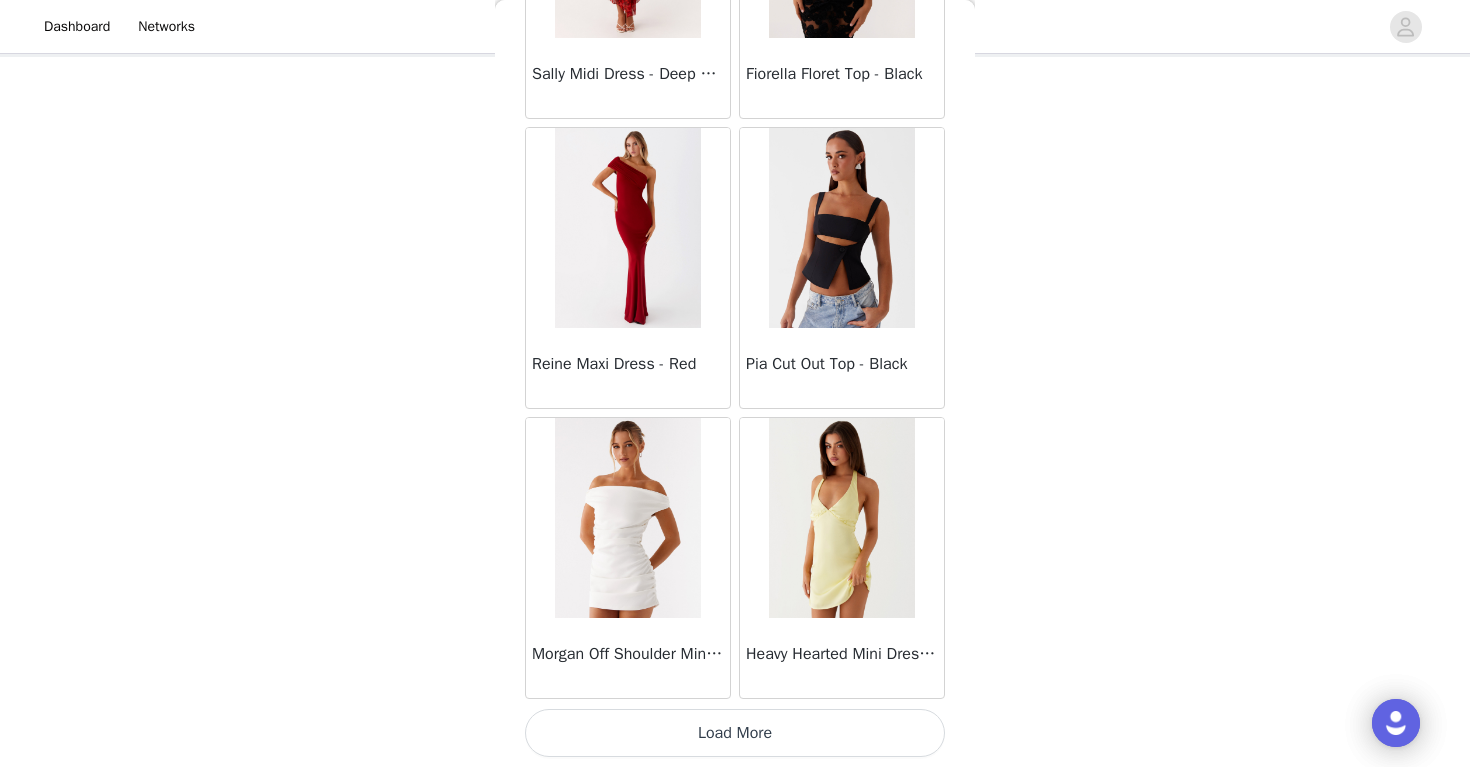 click on "Load More" at bounding box center (735, 733) 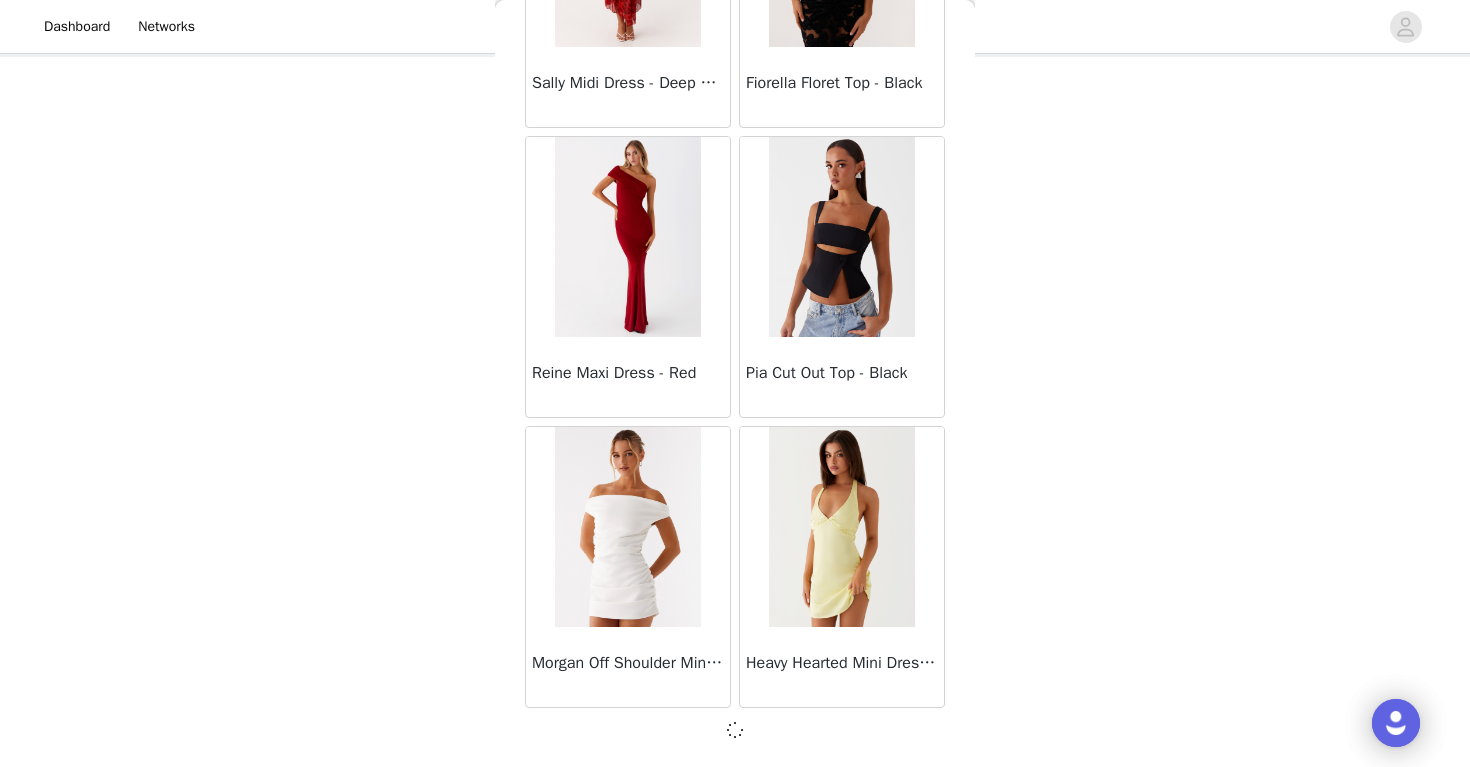 click on "Back       Sweetpea Mini Dress - Yellow       Manifest Mini Dress - Amber       Raquel Off Shoulder Long Sleeve Top - Pink       Julianna Linen Mini Dress - Black       Radiate Halterneck Top - Pink       Arden Mesh Mini Dress - White       Cheryl Bustier Halter Top - Cherry Red       Under The Pagoda Maxi Dress - Deep Red Floral       Sweetest Pie T-Shirt - Black Gingham       That Girl Maxi Dress - Pink       Peppermayo Exclusive Heavy Hearted Mini - Black       Songbird Maxi Dress - Blue Black Floral       Viviana Mini Dress - Lavender       Eden Strapless Maxi Dress - Navy       Claudie Mesh Top - White Pink Lilly       Nia Micro Short - Black       Luciana Crochet Halterneck Mini Dress - Pink       Happy Hour Mini Dress - Yellow       Aullie Maxi Dress - Ivory       Bella Lou Tube Top - Blue       Odette Satin Mini Dress - Blue       Talk About Us Maxi Dress - Blue       Odette Satin Mini Dress - Lilac       Bellamy Top - Red Gingham       Field Of Dreams Maxi Dress - Blue Black Floral" at bounding box center (735, 383) 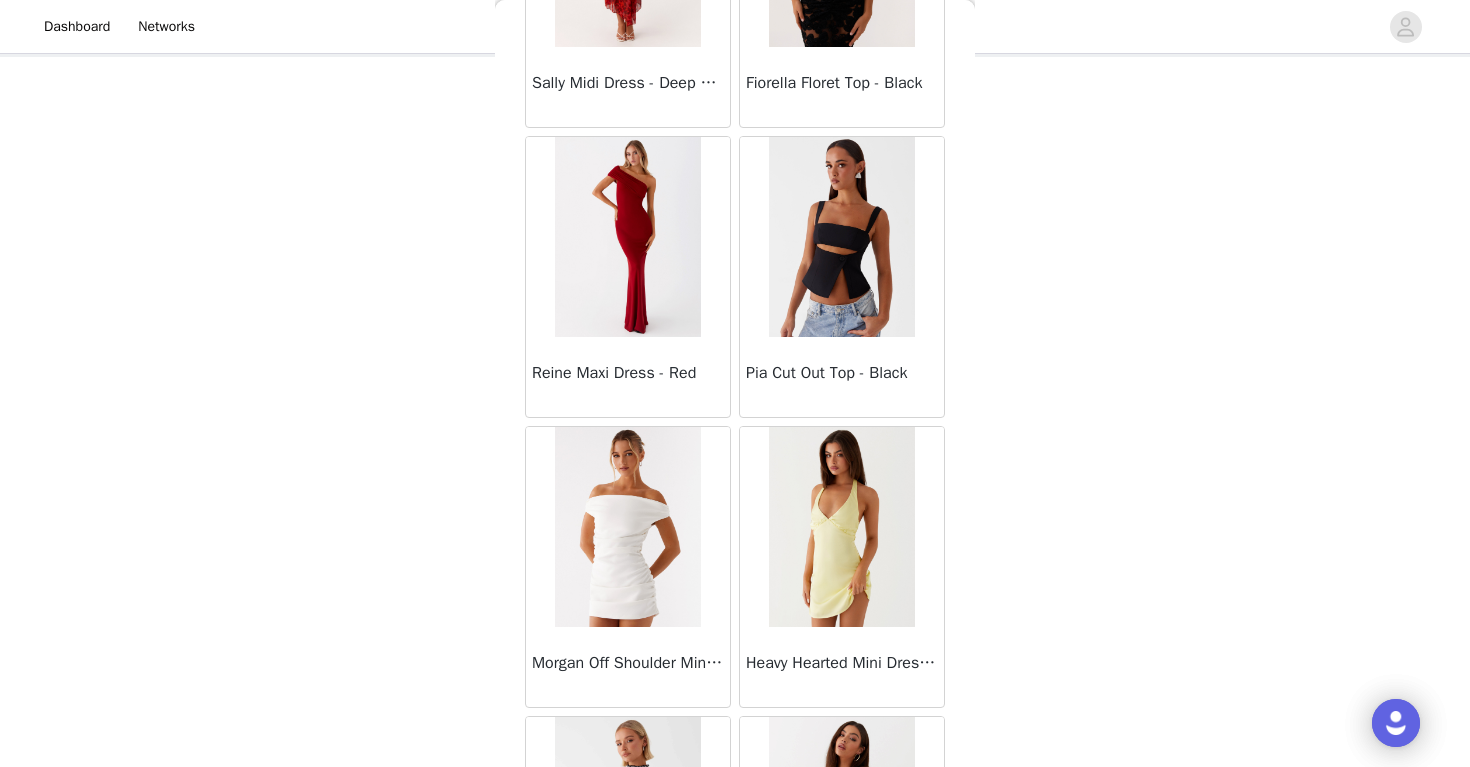 click on "Back       Sweetpea Mini Dress - Yellow       Manifest Mini Dress - Amber       Raquel Off Shoulder Long Sleeve Top - Pink       Julianna Linen Mini Dress - Black       Radiate Halterneck Top - Pink       Arden Mesh Mini Dress - White       Cheryl Bustier Halter Top - Cherry Red       Under The Pagoda Maxi Dress - Deep Red Floral       Sweetest Pie T-Shirt - Black Gingham       That Girl Maxi Dress - Pink       Peppermayo Exclusive Heavy Hearted Mini - Black       Songbird Maxi Dress - Blue Black Floral       Viviana Mini Dress - Lavender       Eden Strapless Maxi Dress - Navy       Claudie Mesh Top - White Pink Lilly       Nia Micro Short - Black       Luciana Crochet Halterneck Mini Dress - Pink       Happy Hour Mini Dress - Yellow       Aullie Maxi Dress - Ivory       Bella Lou Tube Top - Blue       Odette Satin Mini Dress - Blue       Talk About Us Maxi Dress - Blue       Odette Satin Mini Dress - Lilac       Bellamy Top - Red Gingham       Field Of Dreams Maxi Dress - Blue Black Floral" at bounding box center (735, 383) 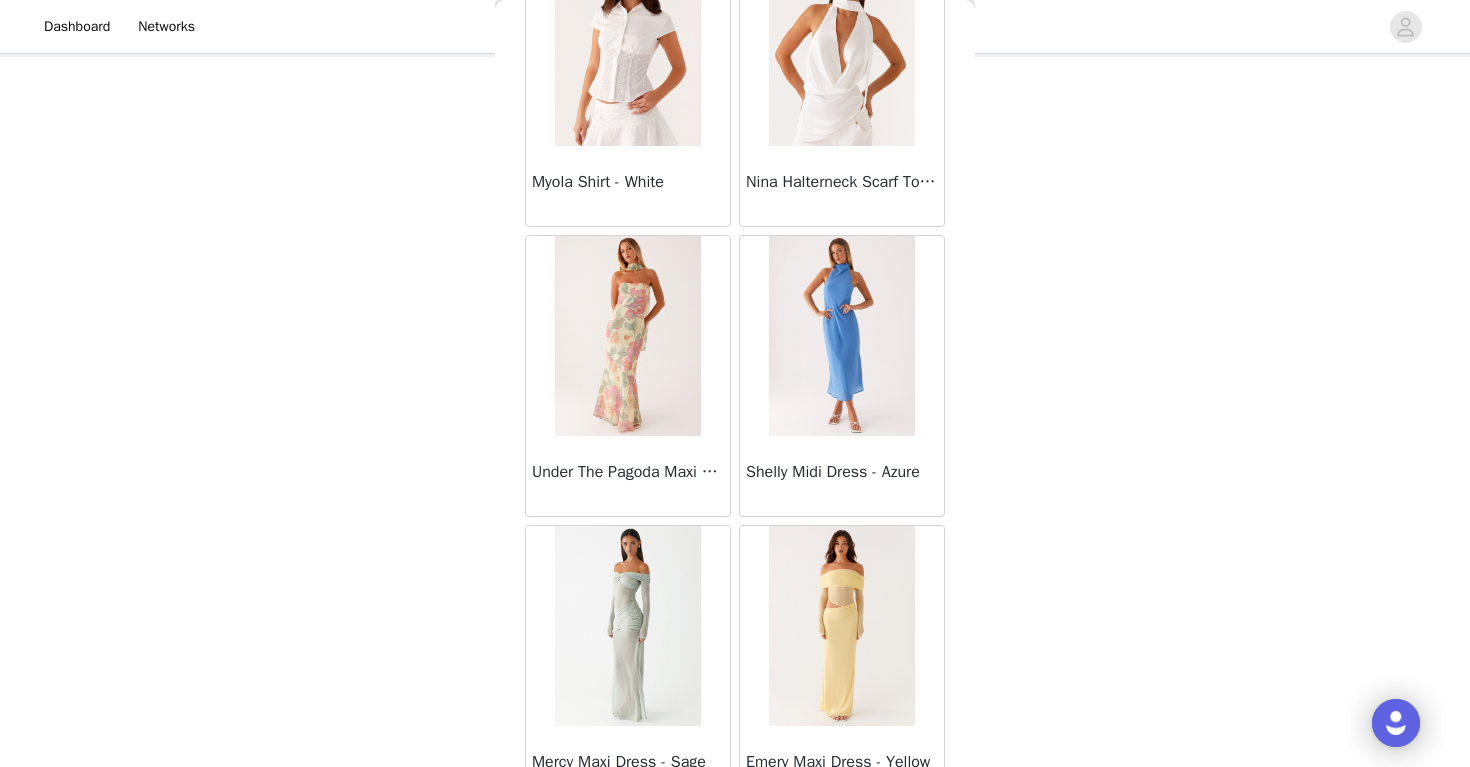 scroll, scrollTop: 13893, scrollLeft: 0, axis: vertical 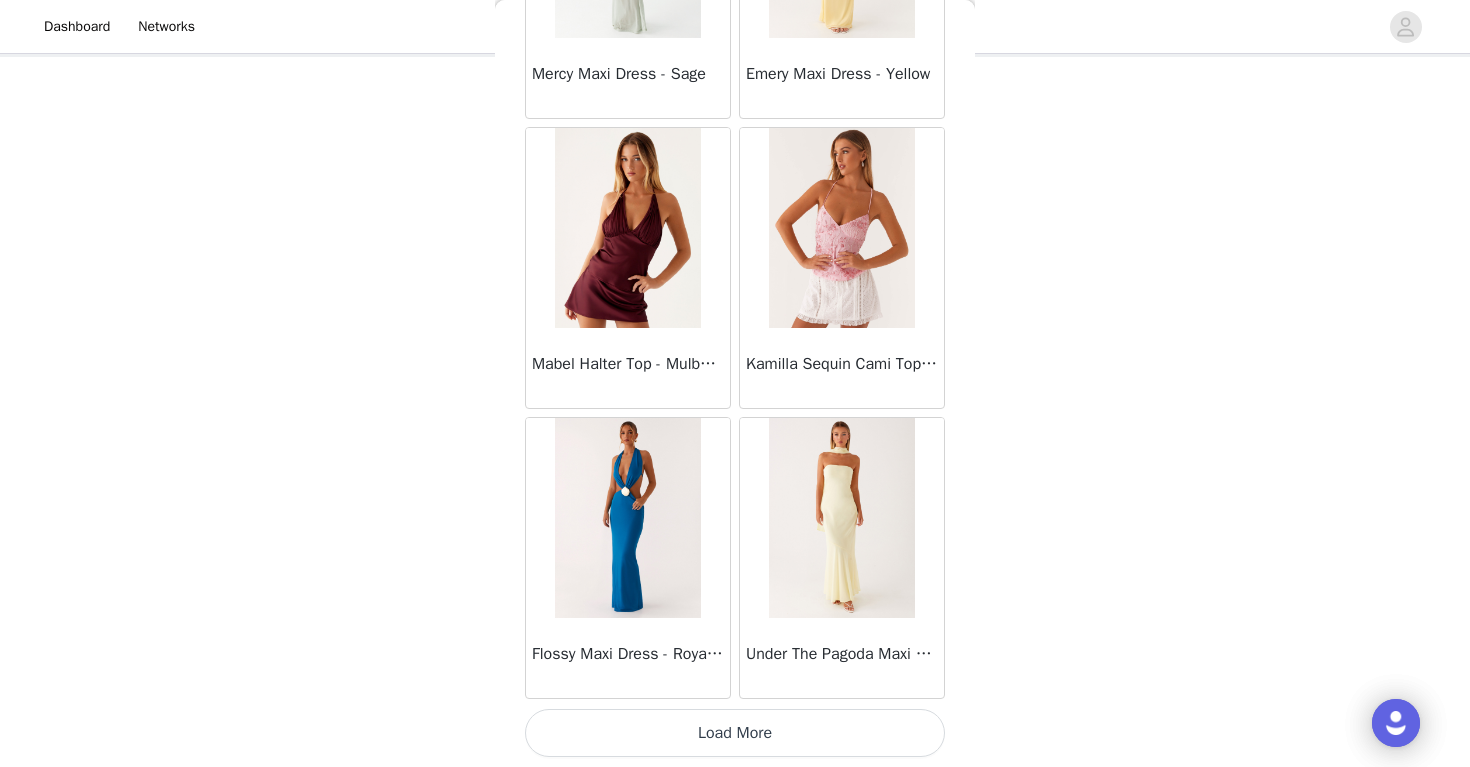 click on "Load More" at bounding box center (735, 733) 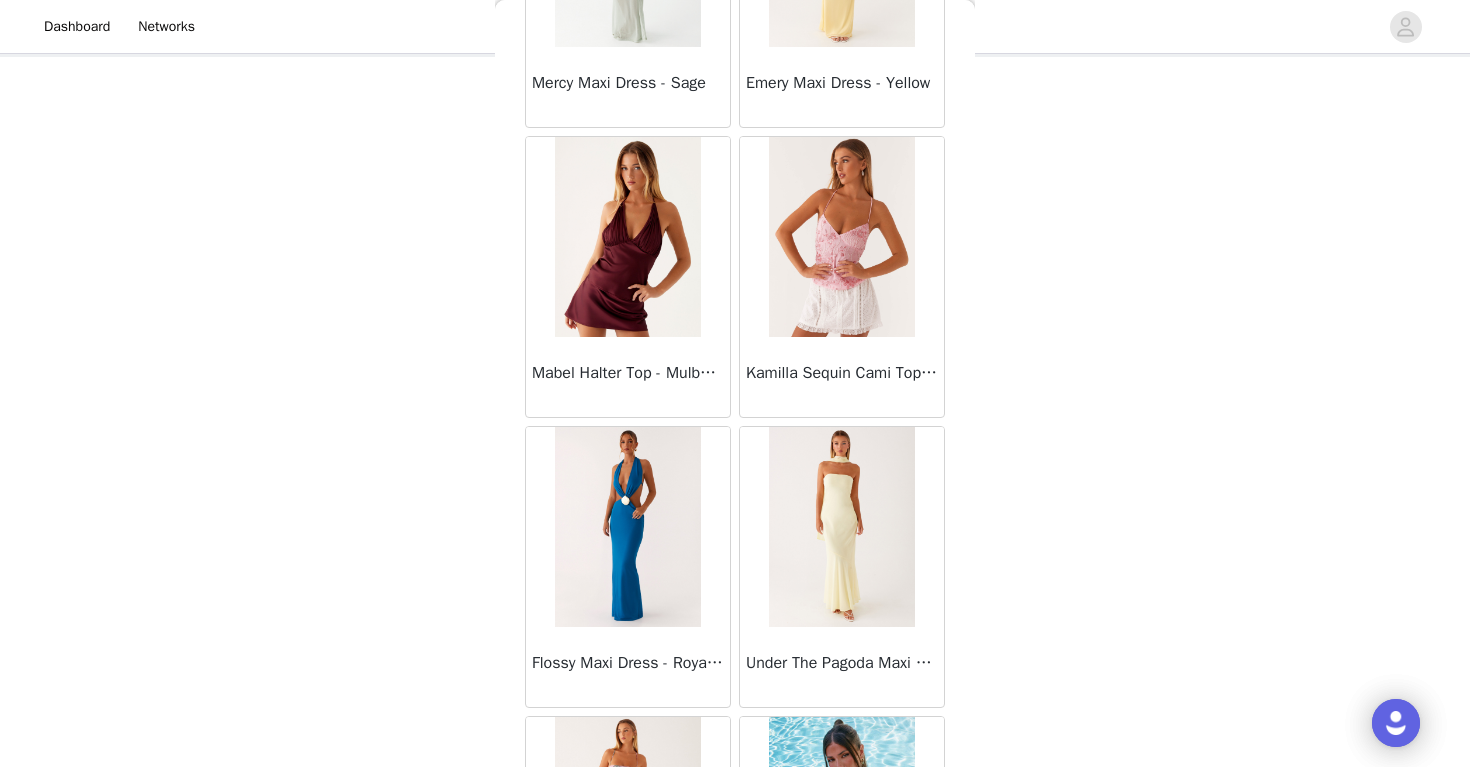 click on "Back       Sweetpea Mini Dress - Yellow       Manifest Mini Dress - Amber       Raquel Off Shoulder Long Sleeve Top - Pink       Julianna Linen Mini Dress - Black       Radiate Halterneck Top - Pink       Arden Mesh Mini Dress - White       Cheryl Bustier Halter Top - Cherry Red       Under The Pagoda Maxi Dress - Deep Red Floral       Sweetest Pie T-Shirt - Black Gingham       That Girl Maxi Dress - Pink       Peppermayo Exclusive Heavy Hearted Mini - Black       Songbird Maxi Dress - Blue Black Floral       Viviana Mini Dress - Lavender       Eden Strapless Maxi Dress - Navy       Claudie Mesh Top - White Pink Lilly       Nia Micro Short - Black       Luciana Crochet Halterneck Mini Dress - Pink       Happy Hour Mini Dress - Yellow       Aullie Maxi Dress - Ivory       Bella Lou Tube Top - Blue       Odette Satin Mini Dress - Blue       Talk About Us Maxi Dress - Blue       Odette Satin Mini Dress - Lilac       Bellamy Top - Red Gingham       Field Of Dreams Maxi Dress - Blue Black Floral" at bounding box center (735, 383) 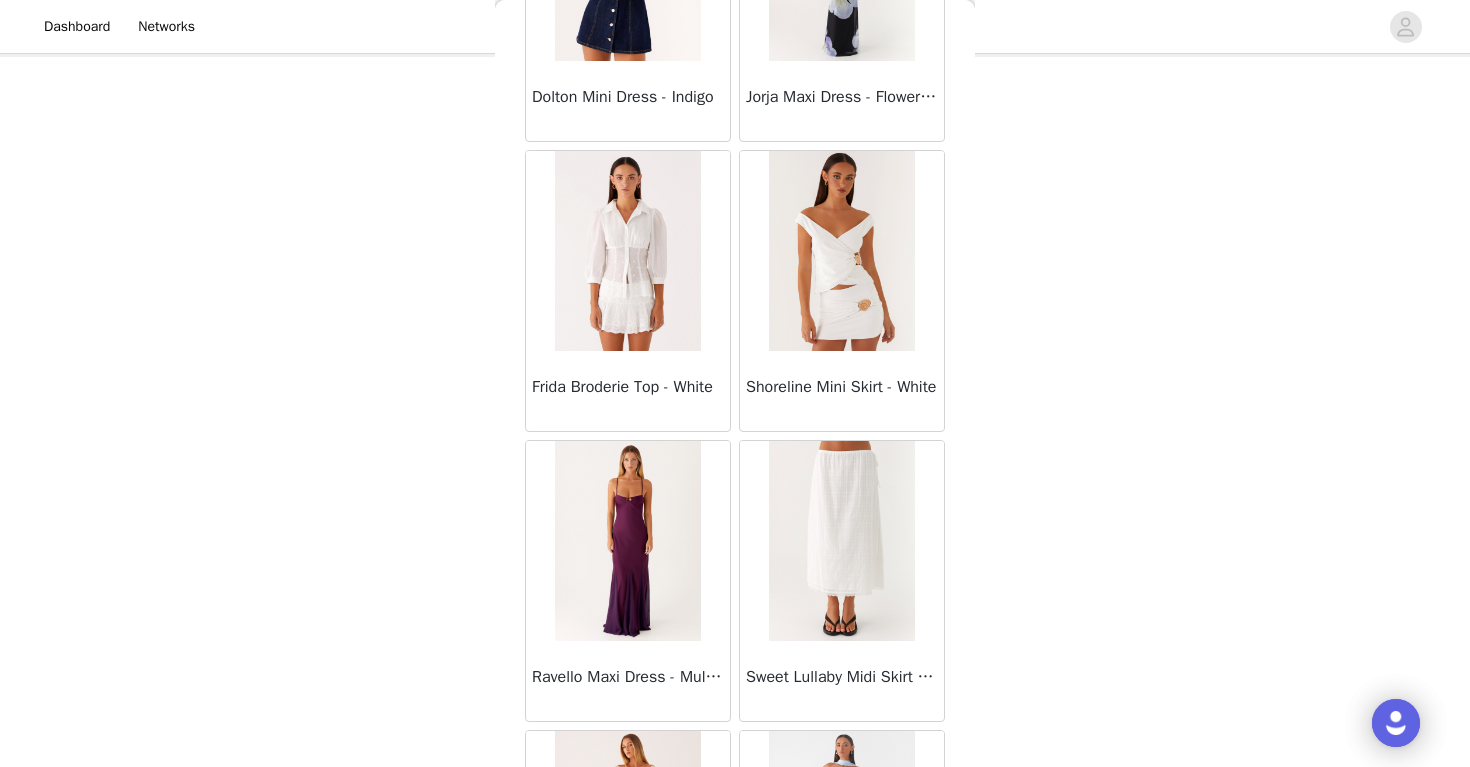scroll, scrollTop: 16793, scrollLeft: 0, axis: vertical 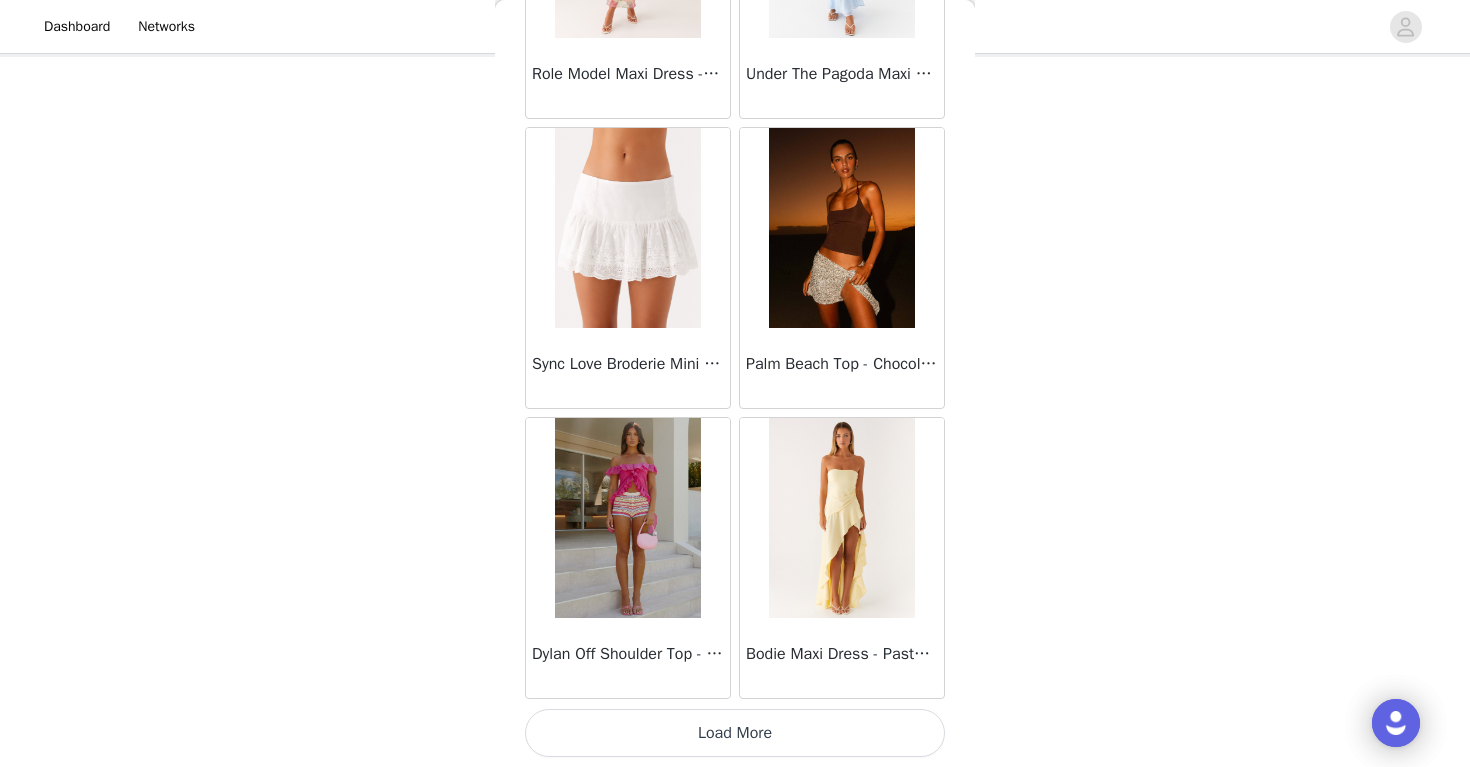 click on "Load More" at bounding box center (735, 733) 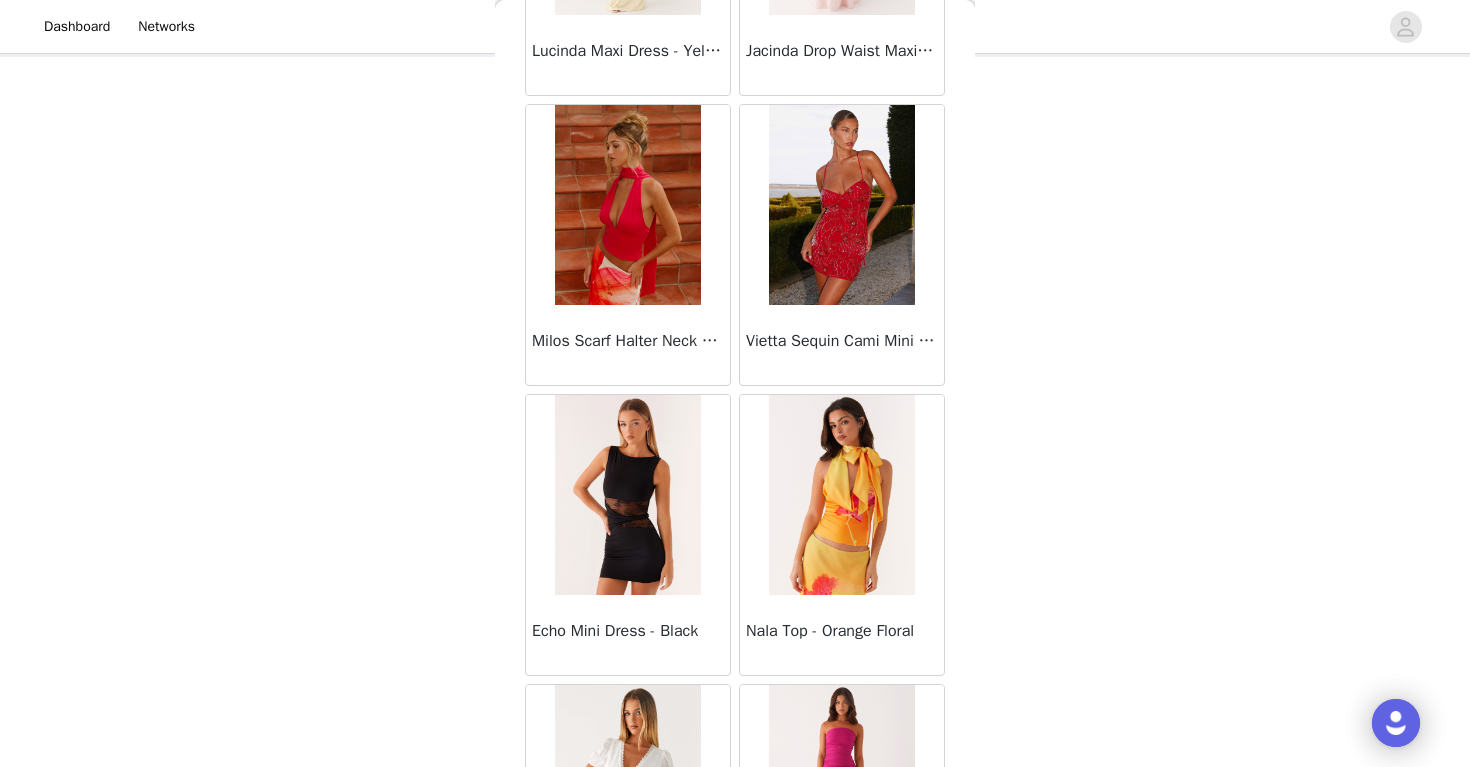 scroll, scrollTop: 19693, scrollLeft: 0, axis: vertical 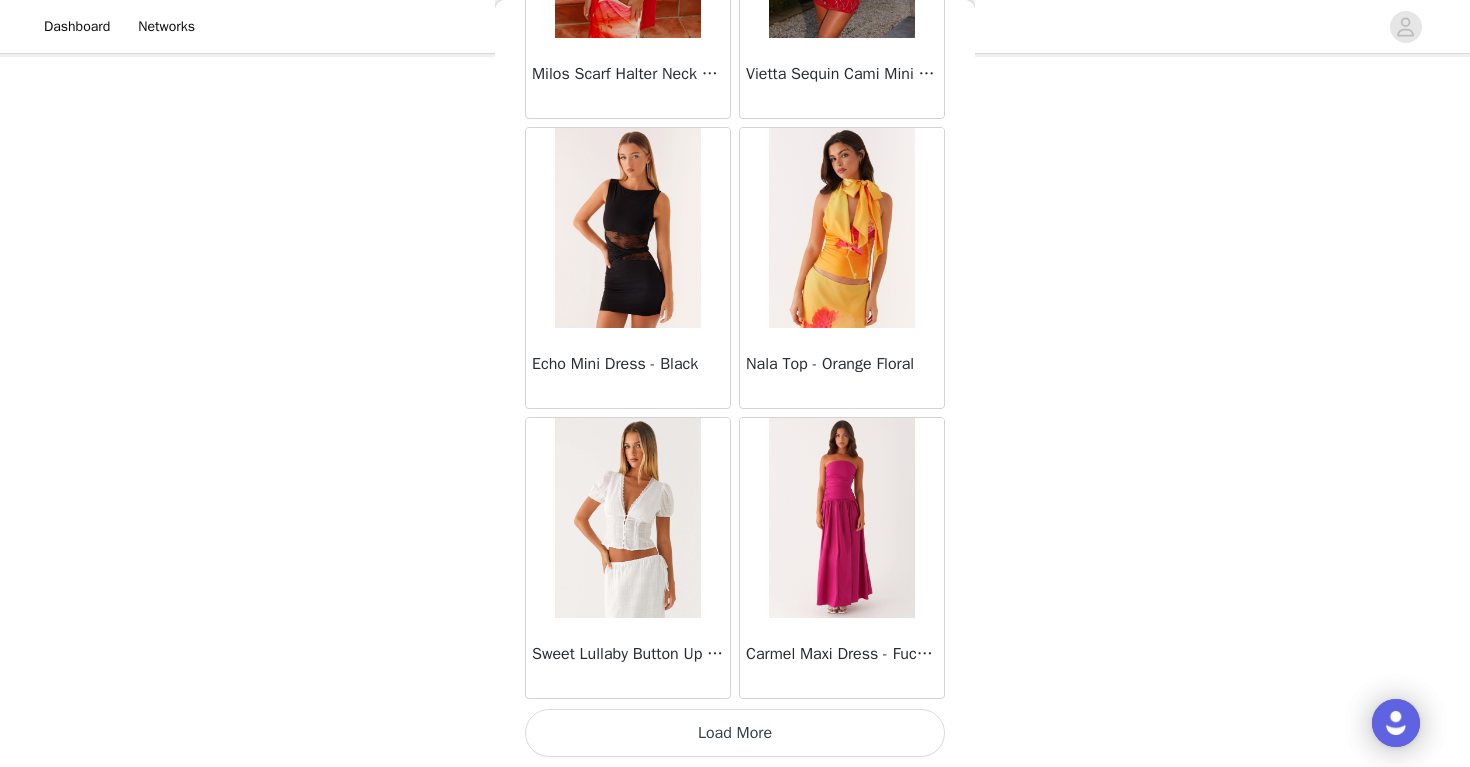 click on "Load More" at bounding box center (735, 733) 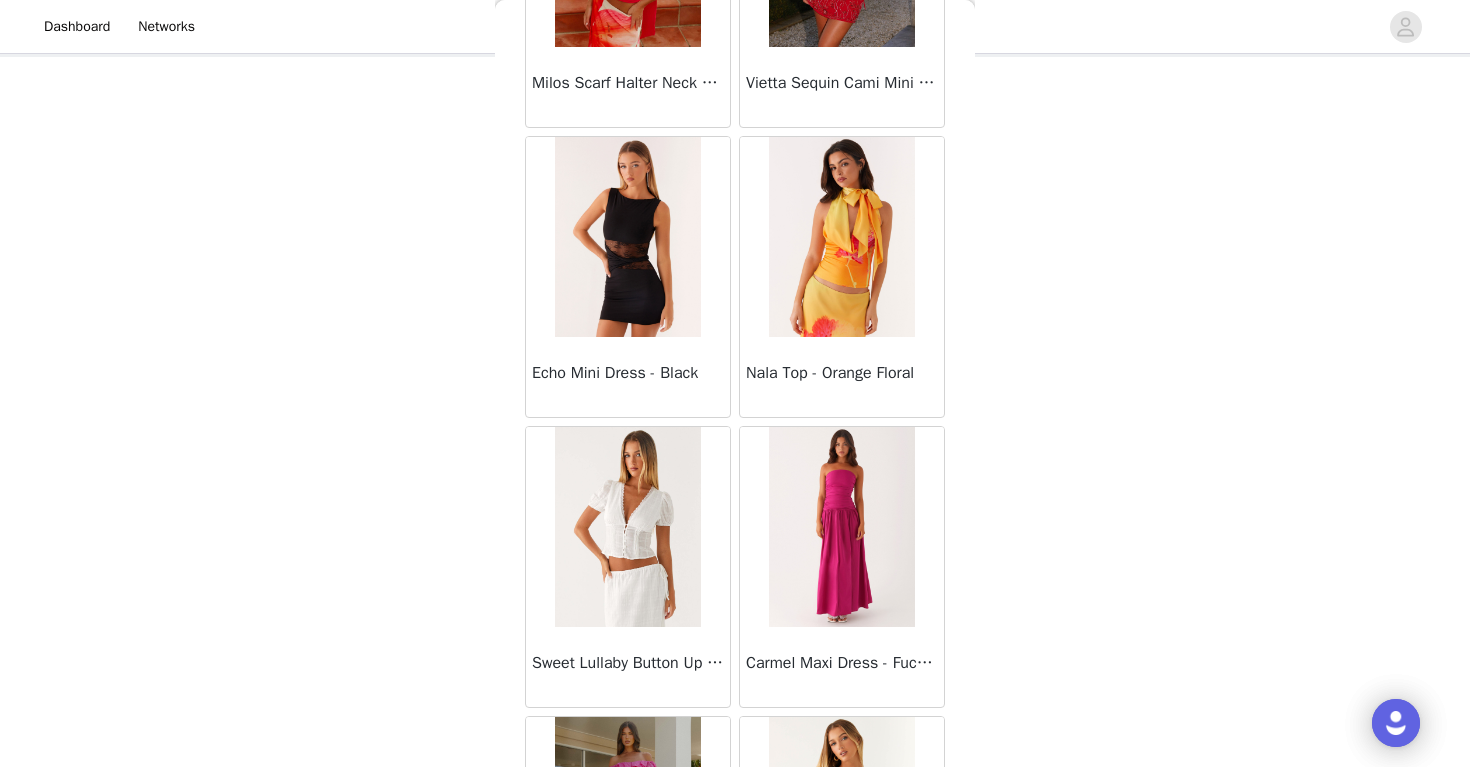click on "Back       Sweetpea Mini Dress - Yellow       Manifest Mini Dress - Amber       Raquel Off Shoulder Long Sleeve Top - Pink       Julianna Linen Mini Dress - Black       Radiate Halterneck Top - Pink       Arden Mesh Mini Dress - White       Cheryl Bustier Halter Top - Cherry Red       Under The Pagoda Maxi Dress - Deep Red Floral       Sweetest Pie T-Shirt - Black Gingham       That Girl Maxi Dress - Pink       Peppermayo Exclusive Heavy Hearted Mini - Black       Songbird Maxi Dress - Blue Black Floral       Viviana Mini Dress - Lavender       Eden Strapless Maxi Dress - Navy       Claudie Mesh Top - White Pink Lilly       Nia Micro Short - Black       Luciana Crochet Halterneck Mini Dress - Pink       Happy Hour Mini Dress - Yellow       Aullie Maxi Dress - Ivory       Bella Lou Tube Top - Blue       Odette Satin Mini Dress - Blue       Talk About Us Maxi Dress - Blue       Odette Satin Mini Dress - Lilac       Bellamy Top - Red Gingham       Field Of Dreams Maxi Dress - Blue Black Floral" at bounding box center [735, 383] 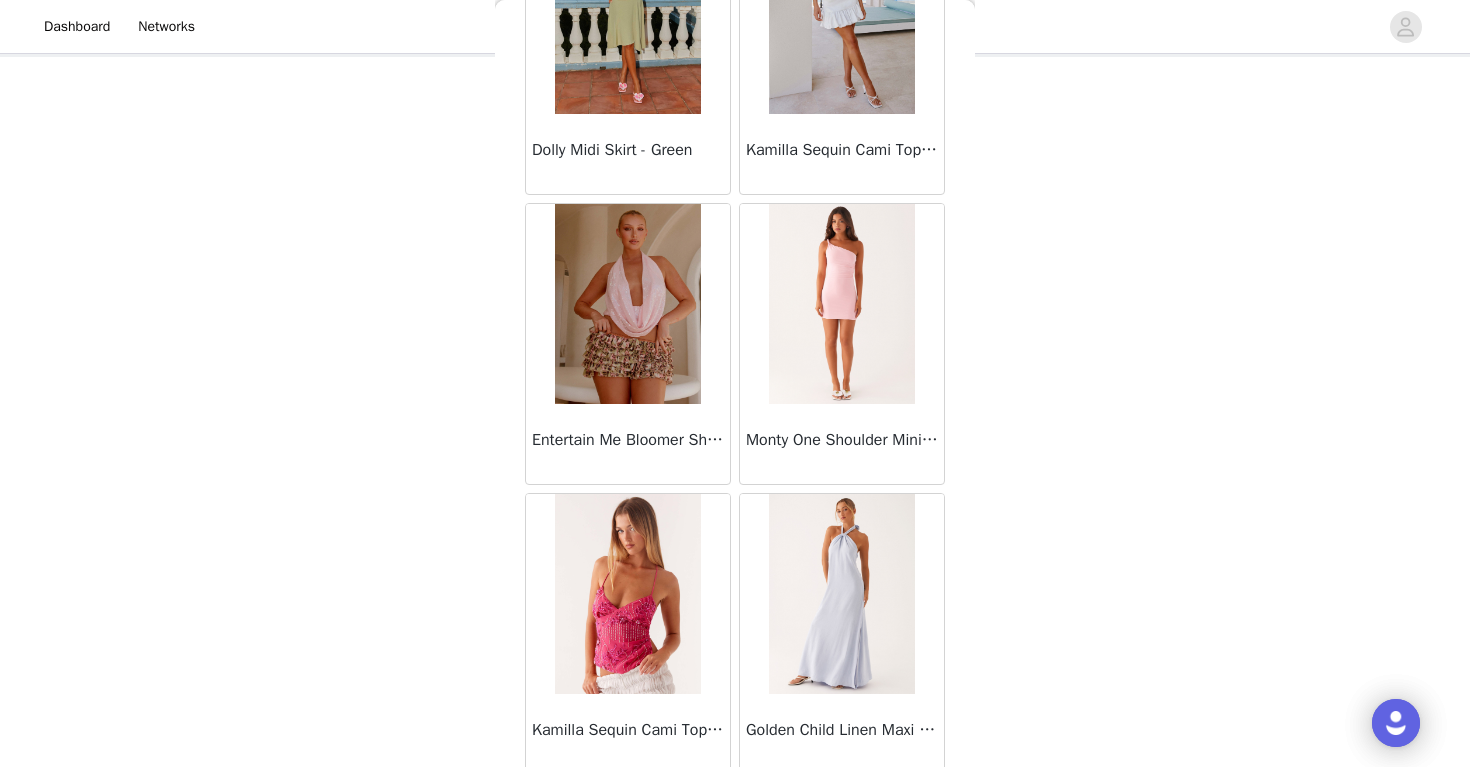 scroll, scrollTop: 22593, scrollLeft: 0, axis: vertical 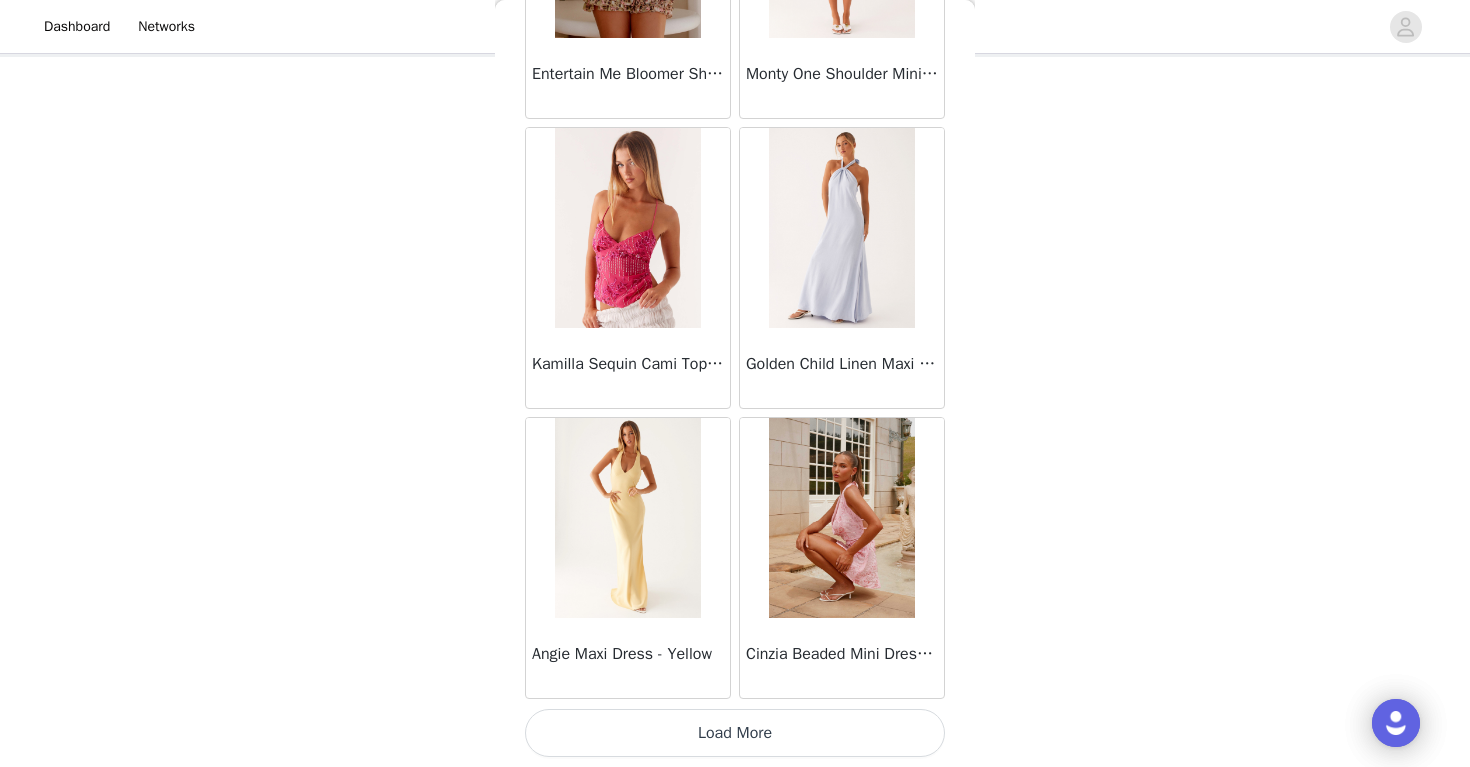 click on "Load More" at bounding box center [735, 733] 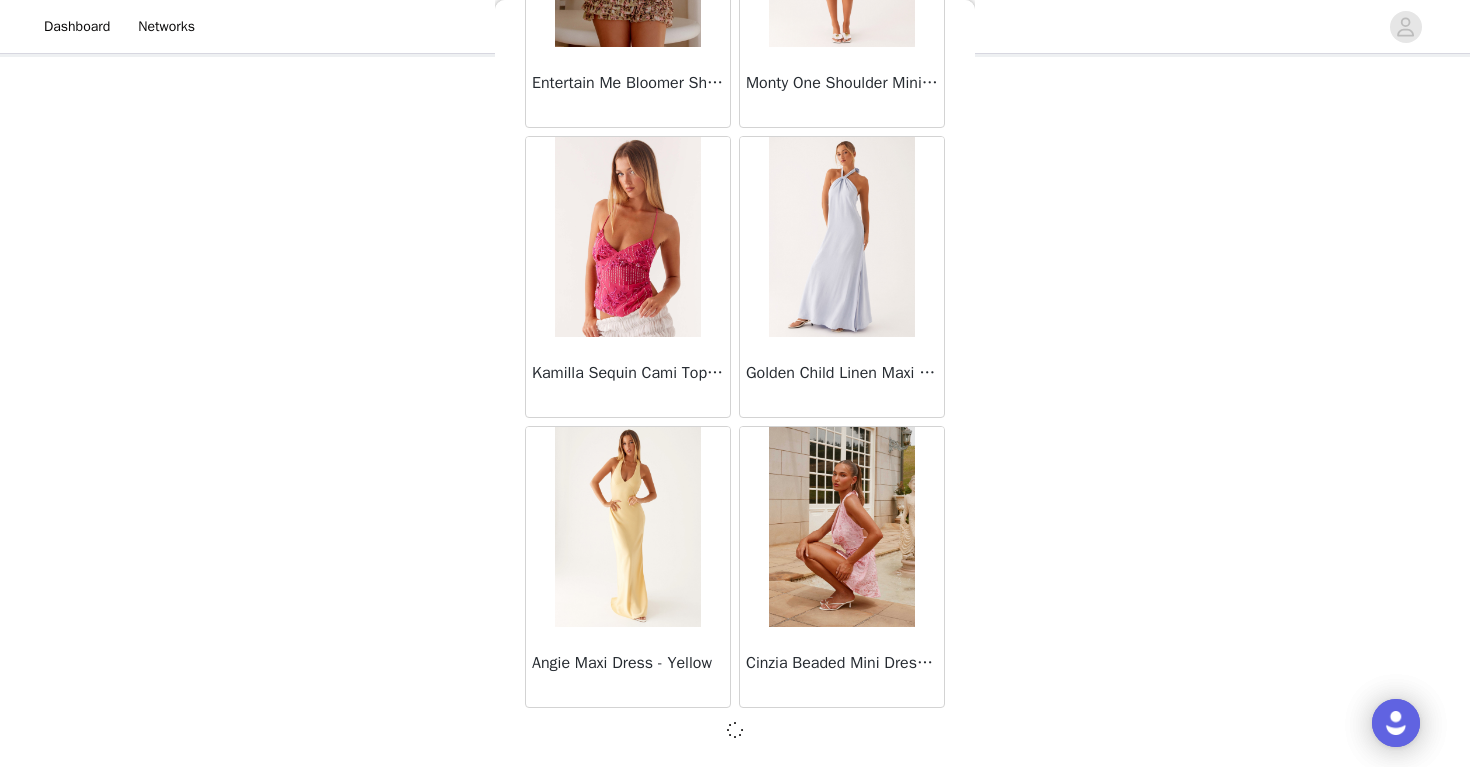 scroll, scrollTop: 22584, scrollLeft: 0, axis: vertical 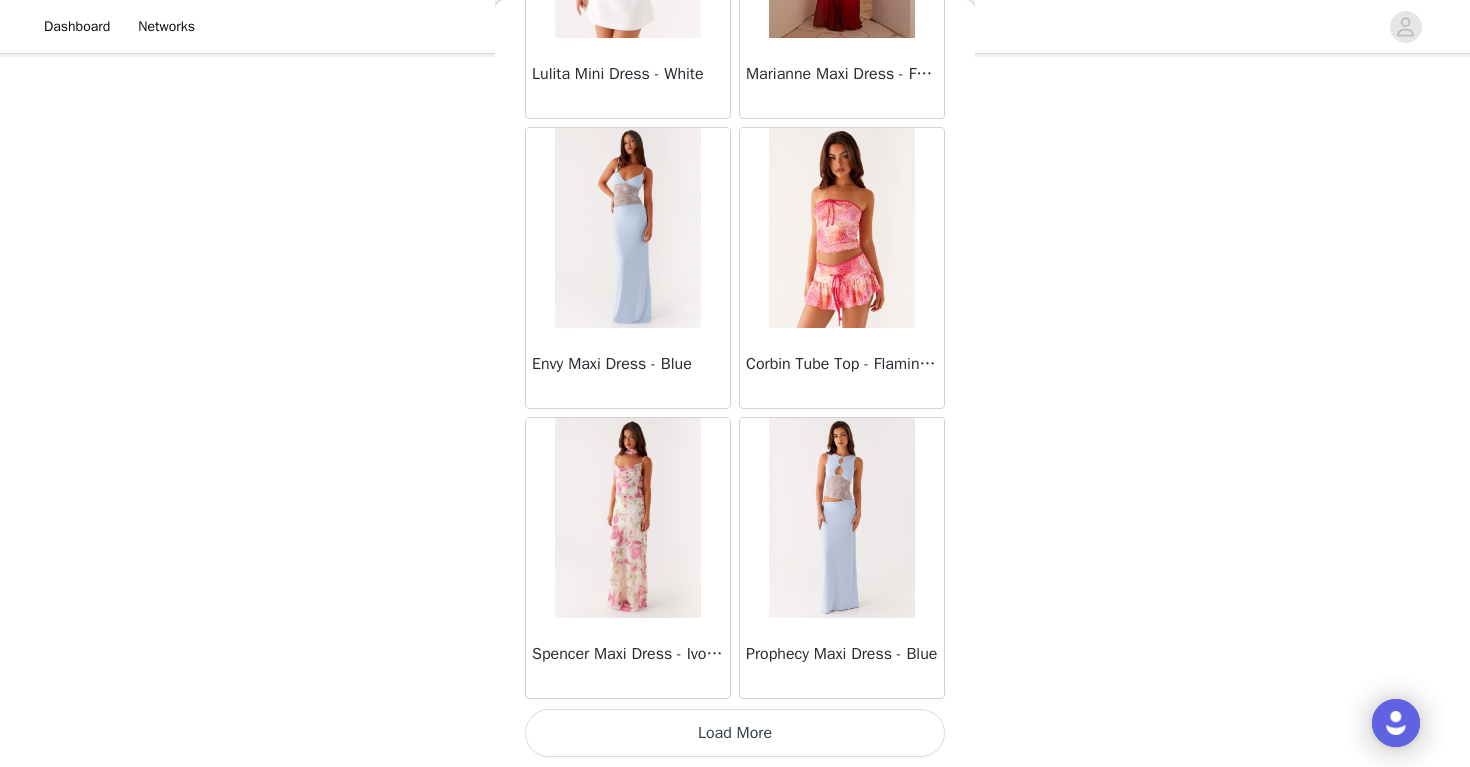 click on "Load More" at bounding box center (735, 733) 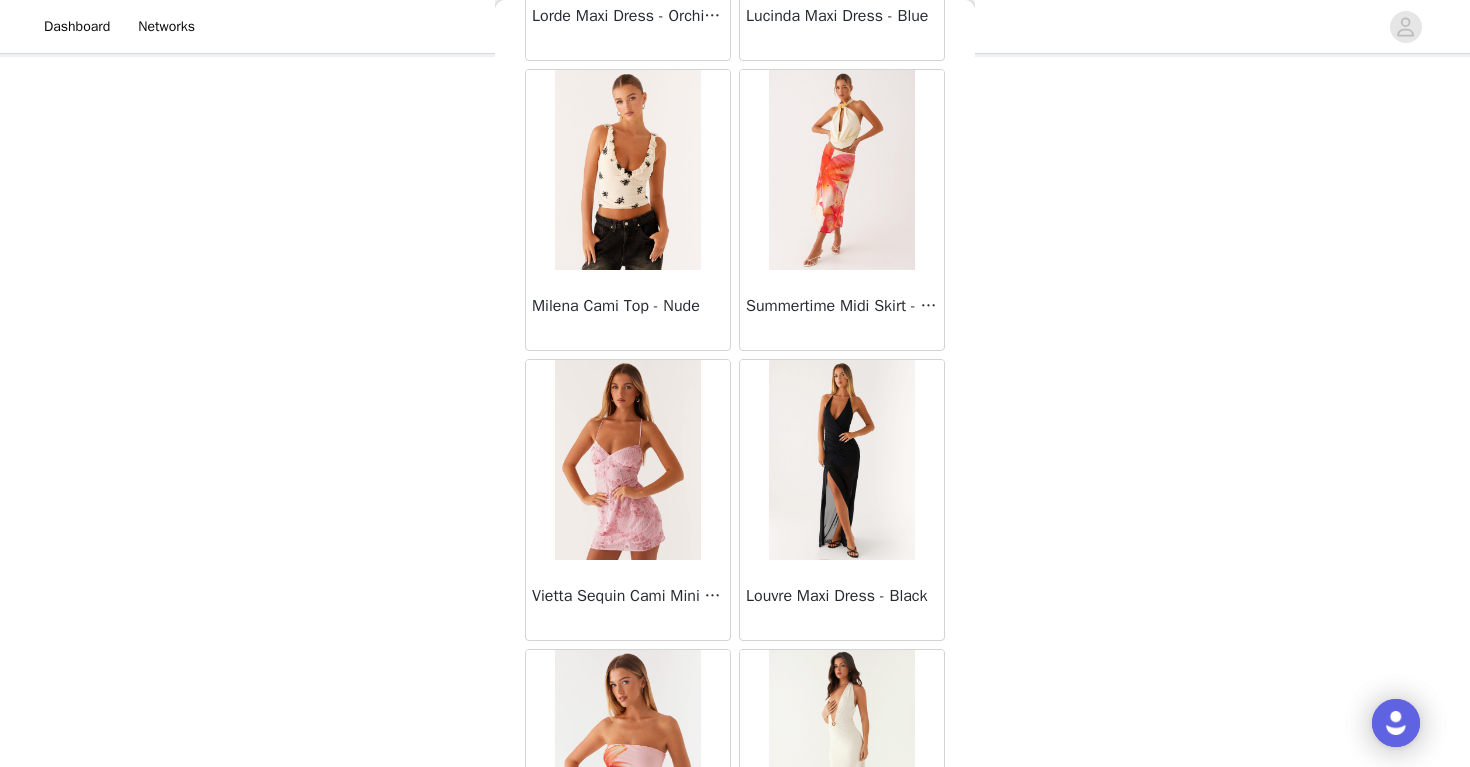 scroll, scrollTop: 28393, scrollLeft: 0, axis: vertical 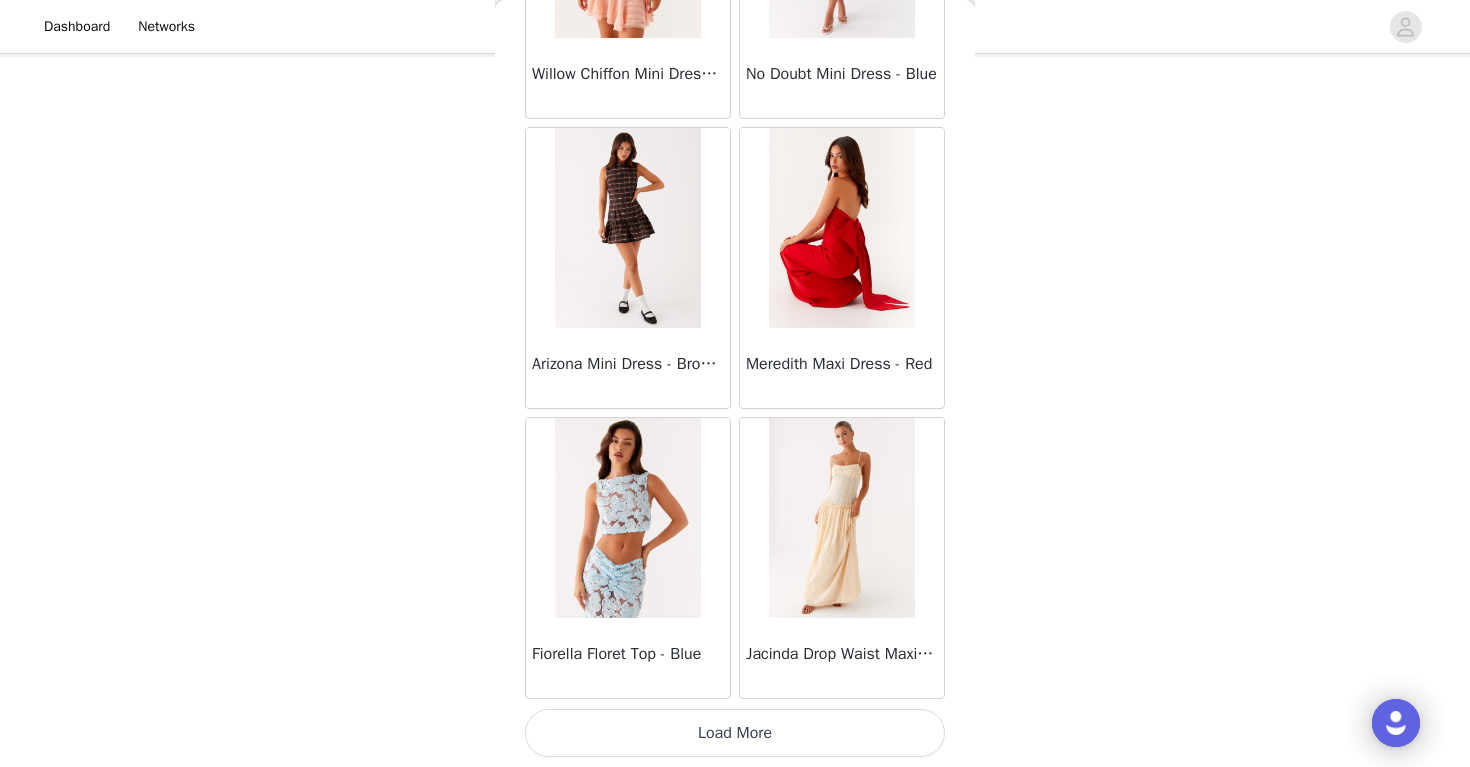 click on "Load More" at bounding box center [735, 733] 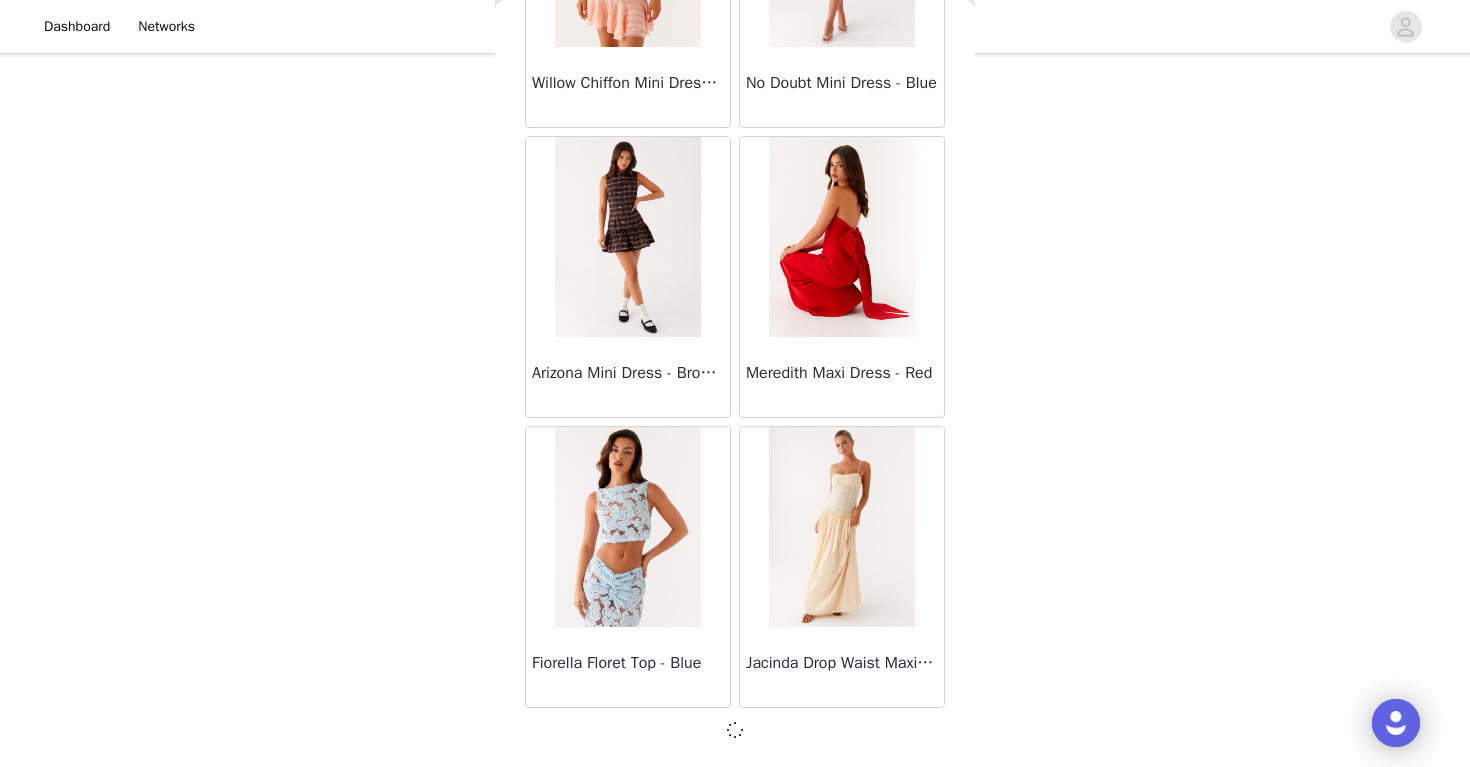 scroll, scrollTop: 28384, scrollLeft: 0, axis: vertical 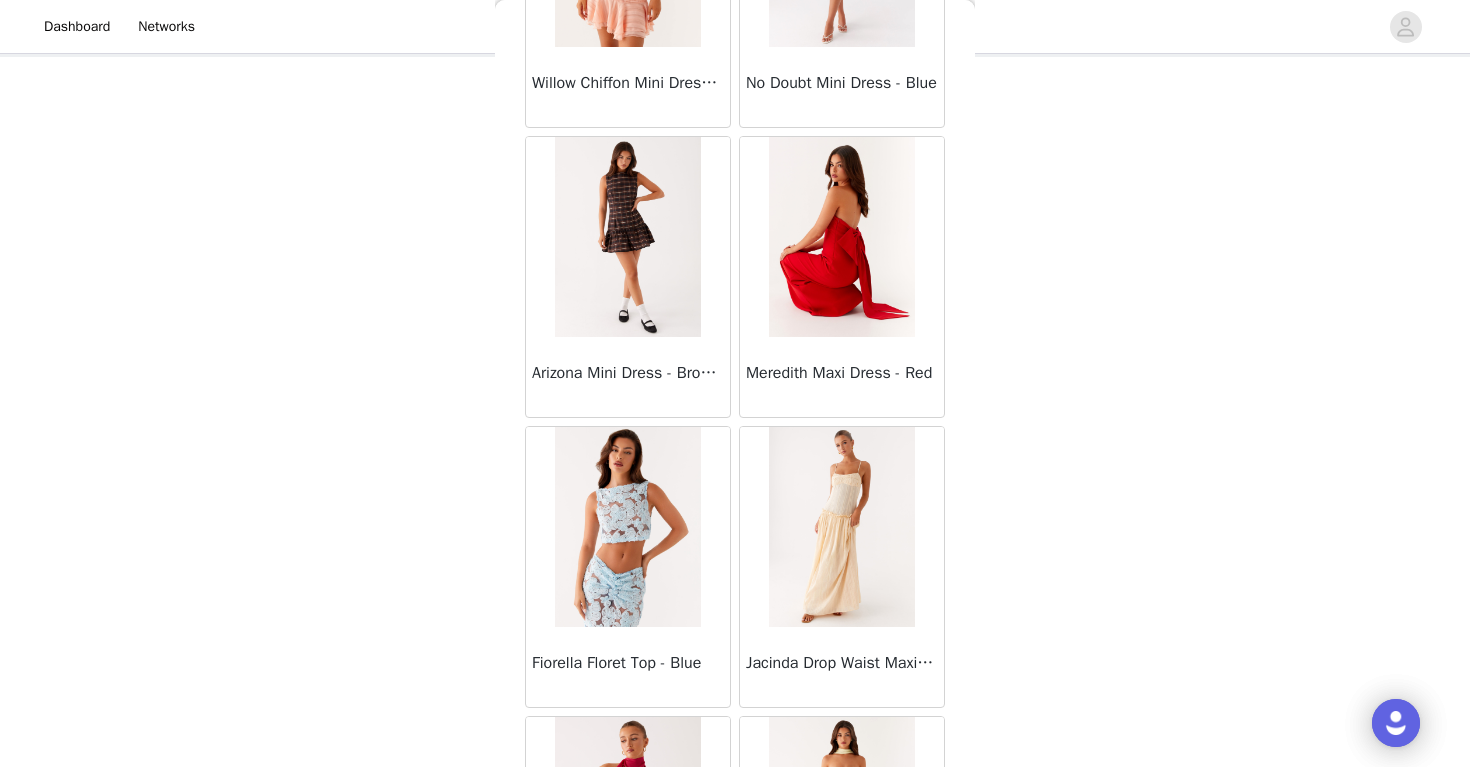 click on "Back       Sweetpea Mini Dress - Yellow       Manifest Mini Dress - Amber       Raquel Off Shoulder Long Sleeve Top - Pink       Julianna Linen Mini Dress - Black       Radiate Halterneck Top - Pink       Arden Mesh Mini Dress - White       Cheryl Bustier Halter Top - Cherry Red       Under The Pagoda Maxi Dress - Deep Red Floral       Sweetest Pie T-Shirt - Black Gingham       That Girl Maxi Dress - Pink       Peppermayo Exclusive Heavy Hearted Mini - Black       Songbird Maxi Dress - Blue Black Floral       Viviana Mini Dress - Lavender       Eden Strapless Maxi Dress - Navy       Claudie Mesh Top - White Pink Lilly       Nia Micro Short - Black       Luciana Crochet Halterneck Mini Dress - Pink       Happy Hour Mini Dress - Yellow       Aullie Maxi Dress - Ivory       Bella Lou Tube Top - Blue       Odette Satin Mini Dress - Blue       Talk About Us Maxi Dress - Blue       Odette Satin Mini Dress - Lilac       Bellamy Top - Red Gingham       Field Of Dreams Maxi Dress - Blue Black Floral" at bounding box center [735, 383] 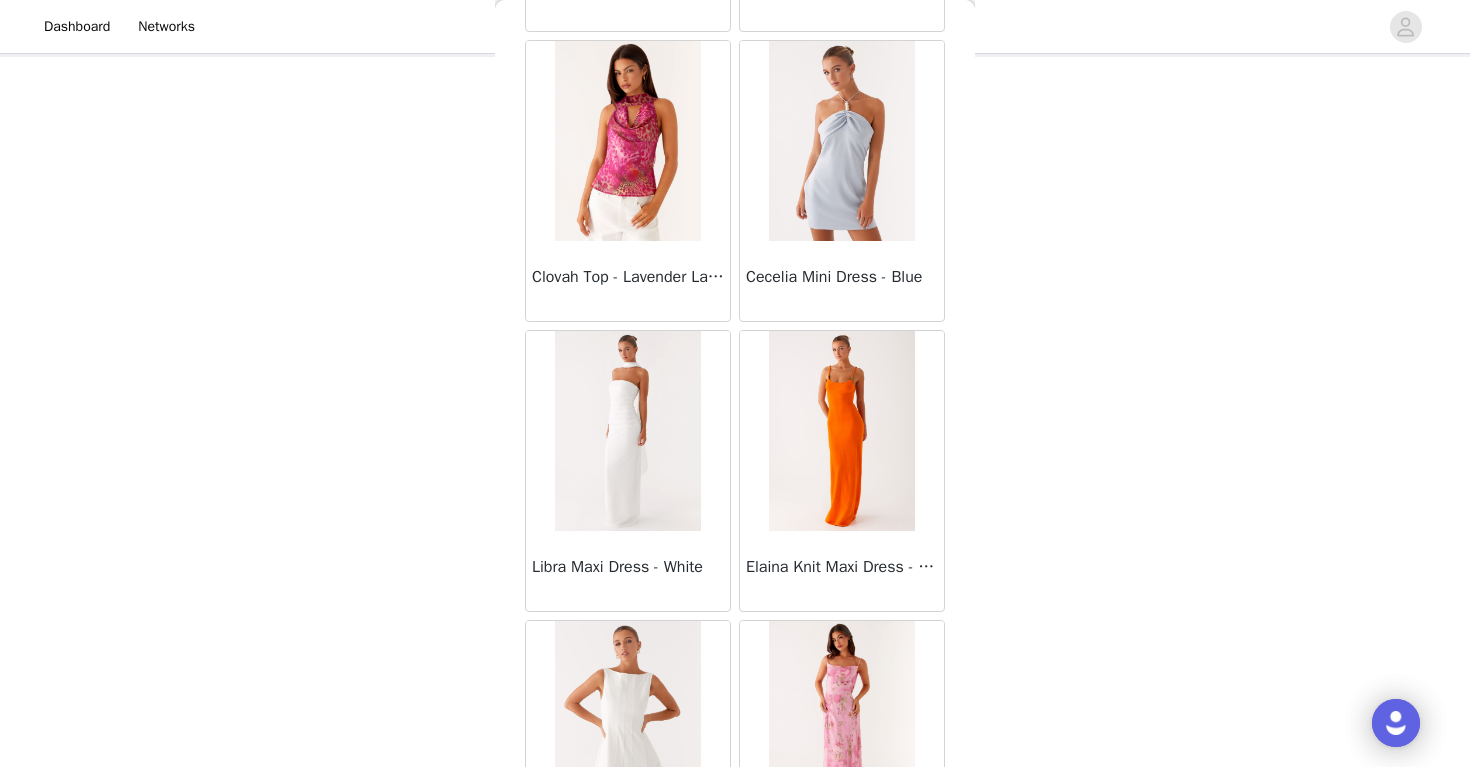 scroll, scrollTop: 29393, scrollLeft: 0, axis: vertical 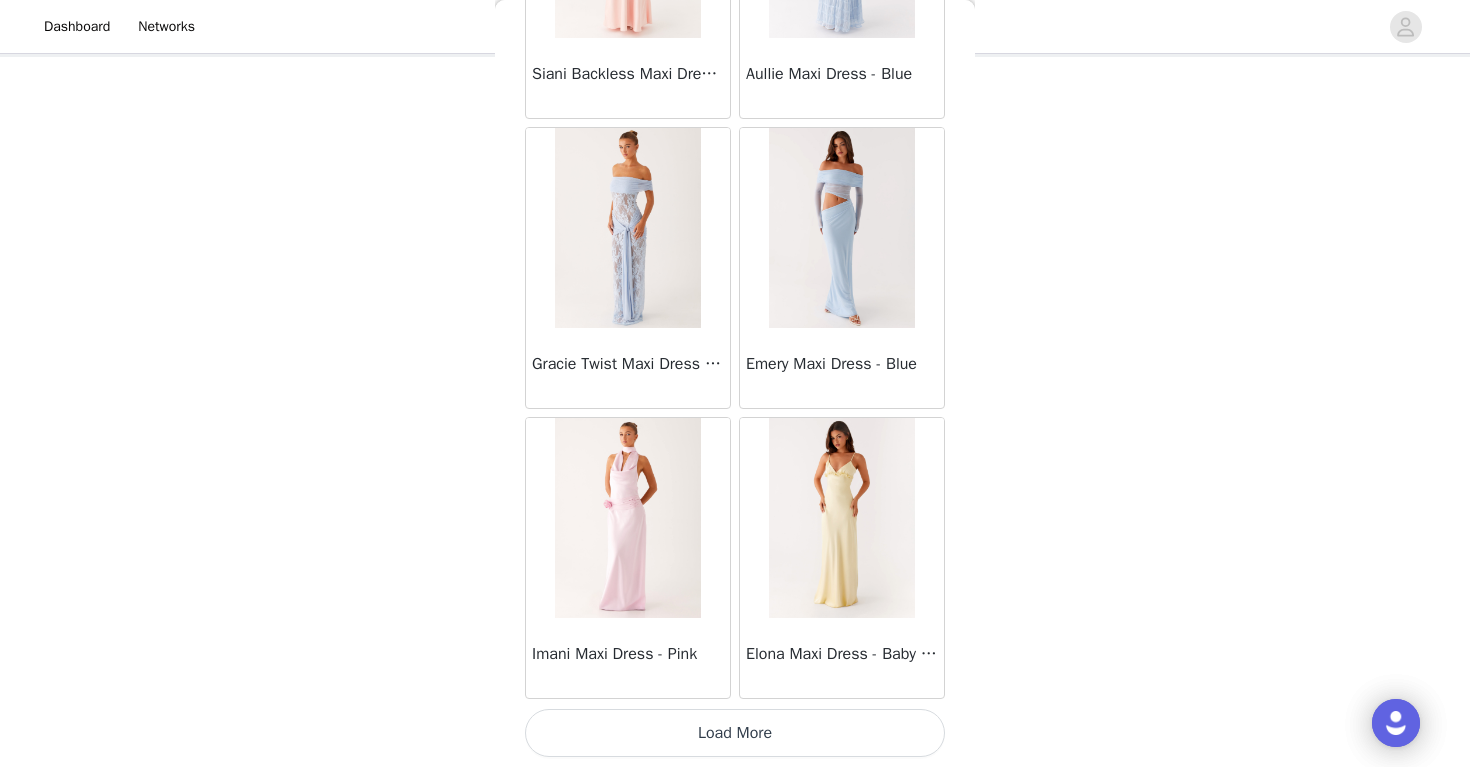 click on "Load More" at bounding box center (735, 733) 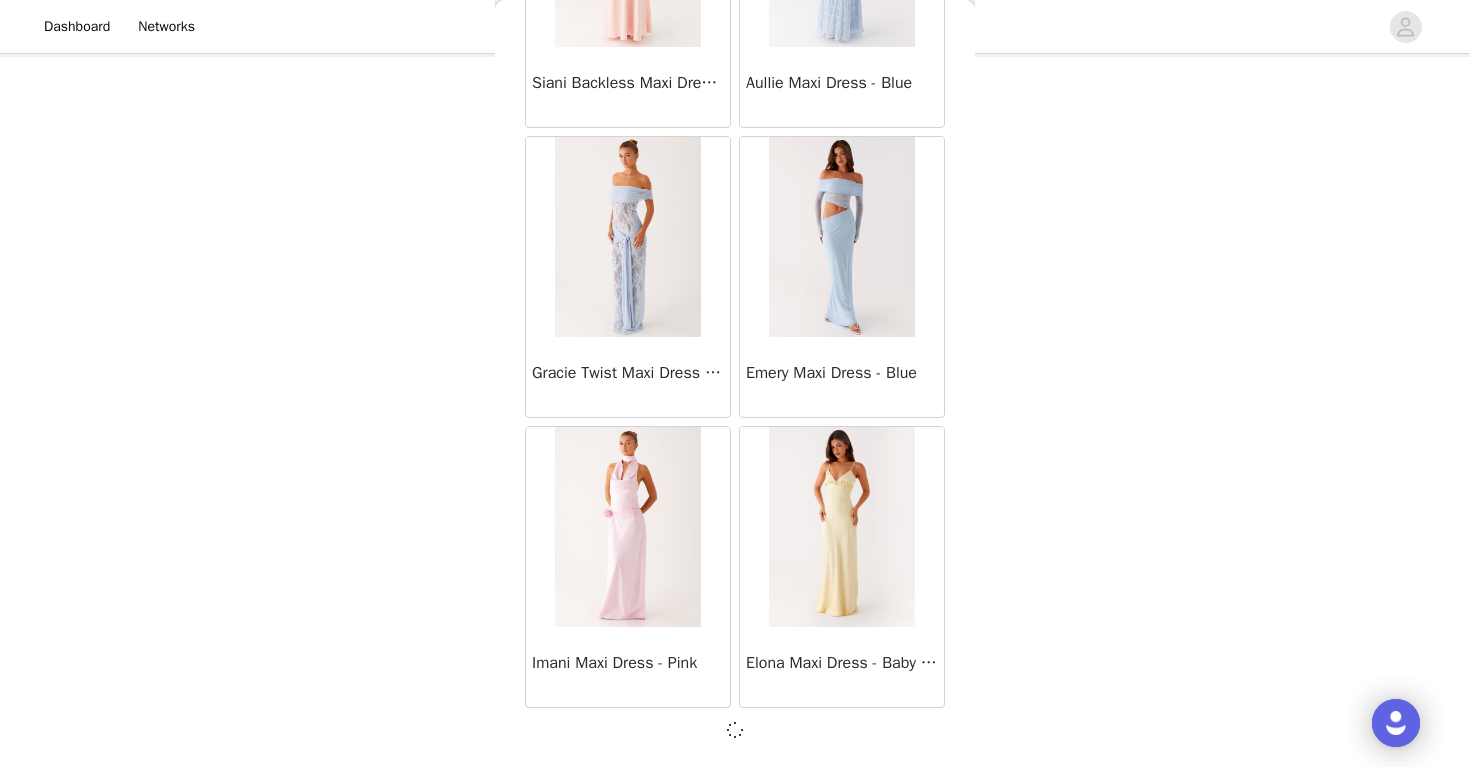 scroll, scrollTop: 31284, scrollLeft: 0, axis: vertical 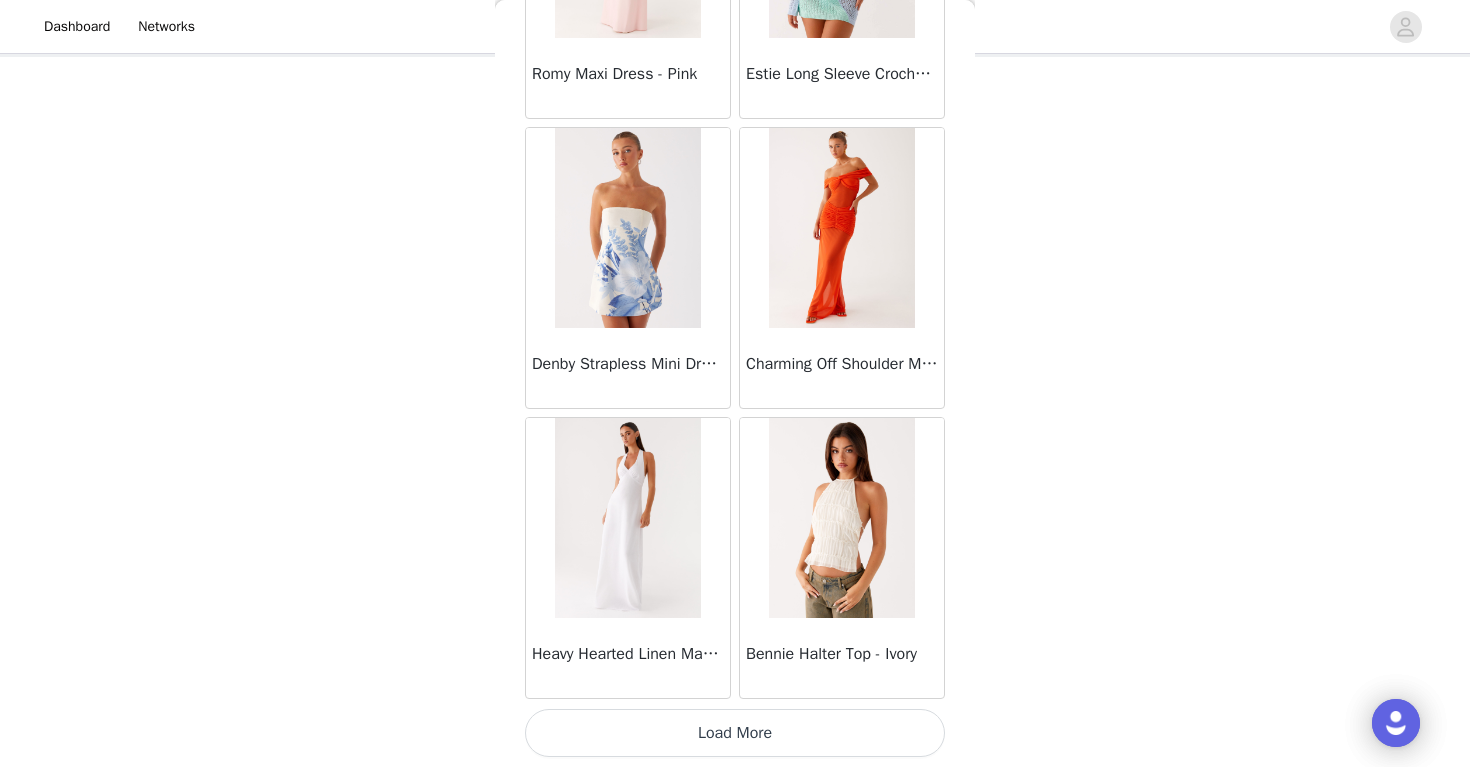 click on "Load More" at bounding box center (735, 733) 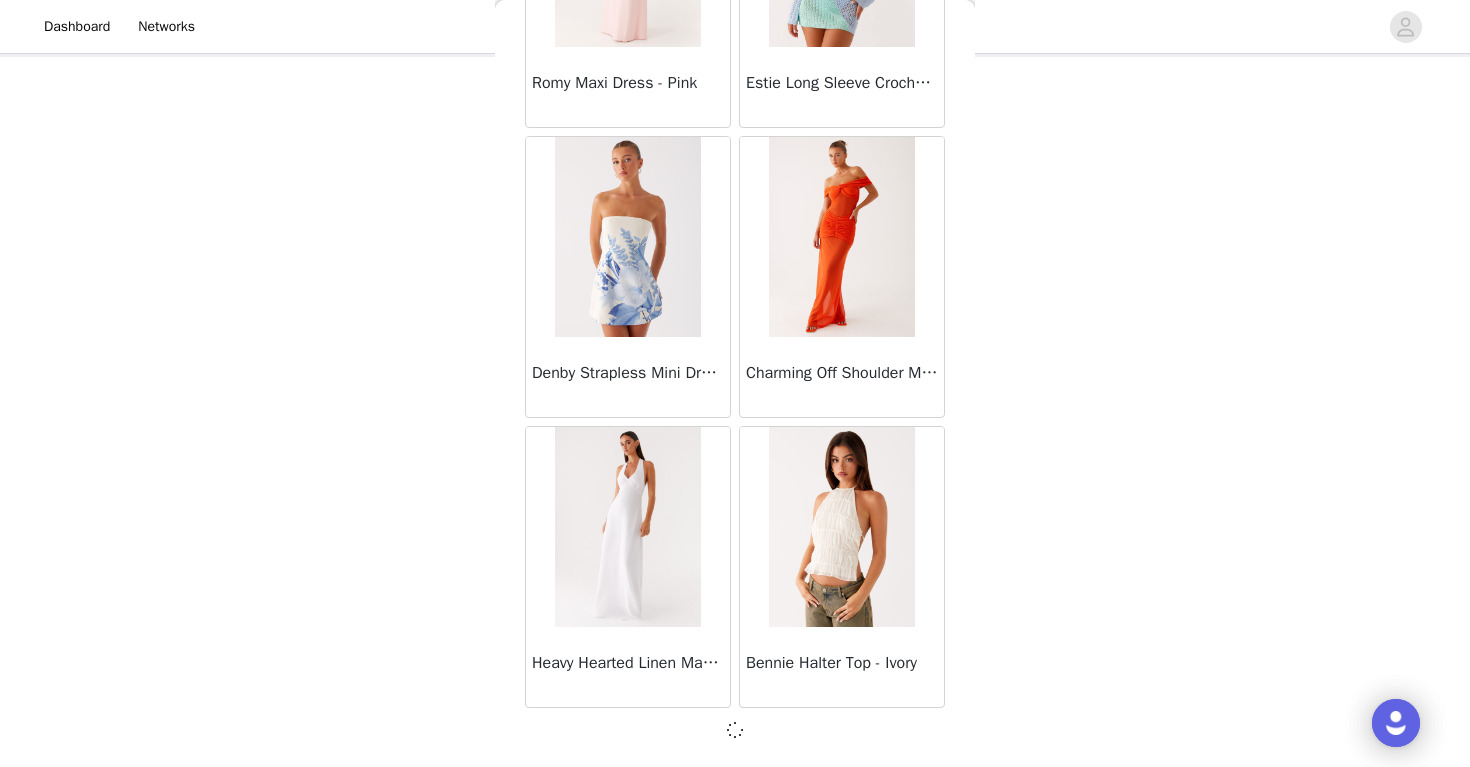 scroll, scrollTop: 34184, scrollLeft: 0, axis: vertical 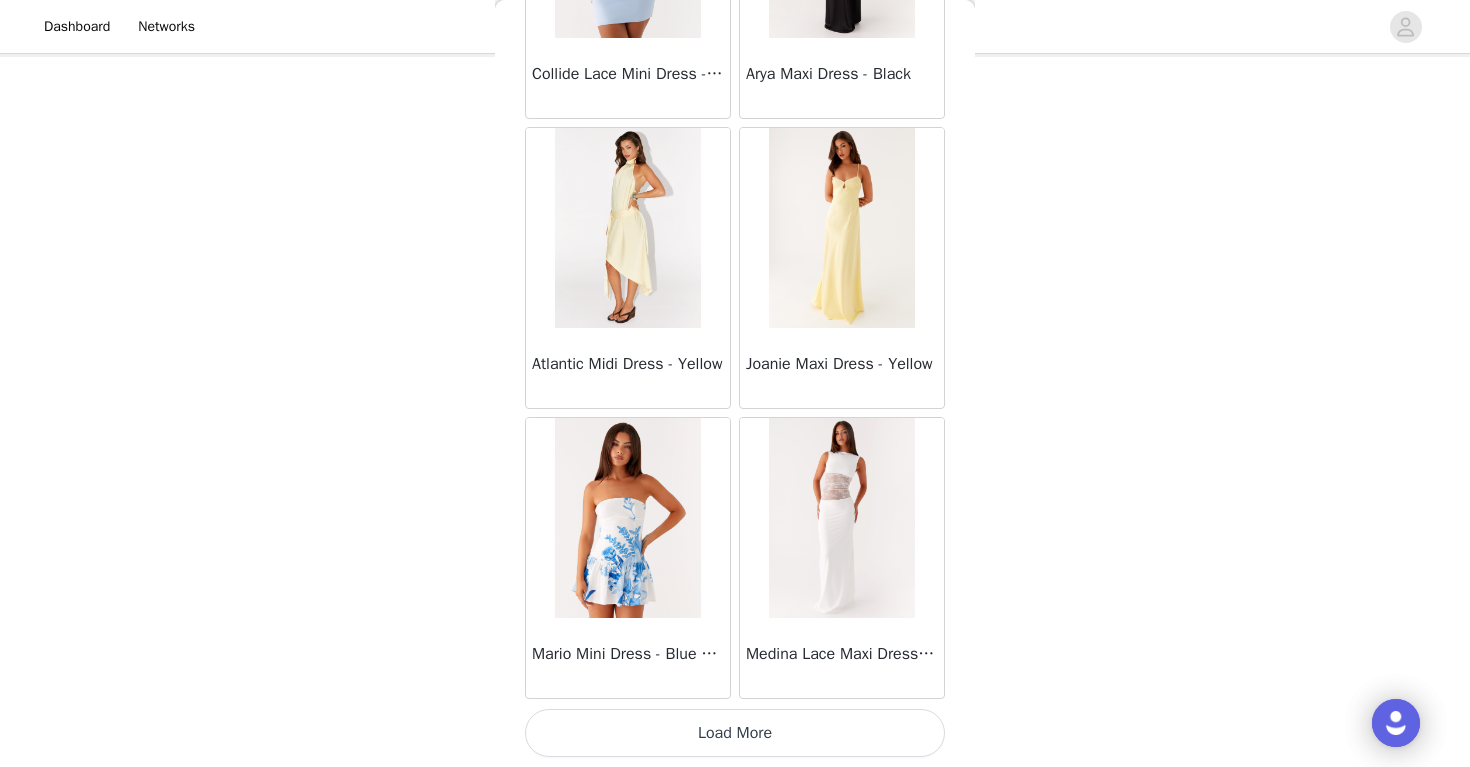 click on "Load More" at bounding box center [735, 733] 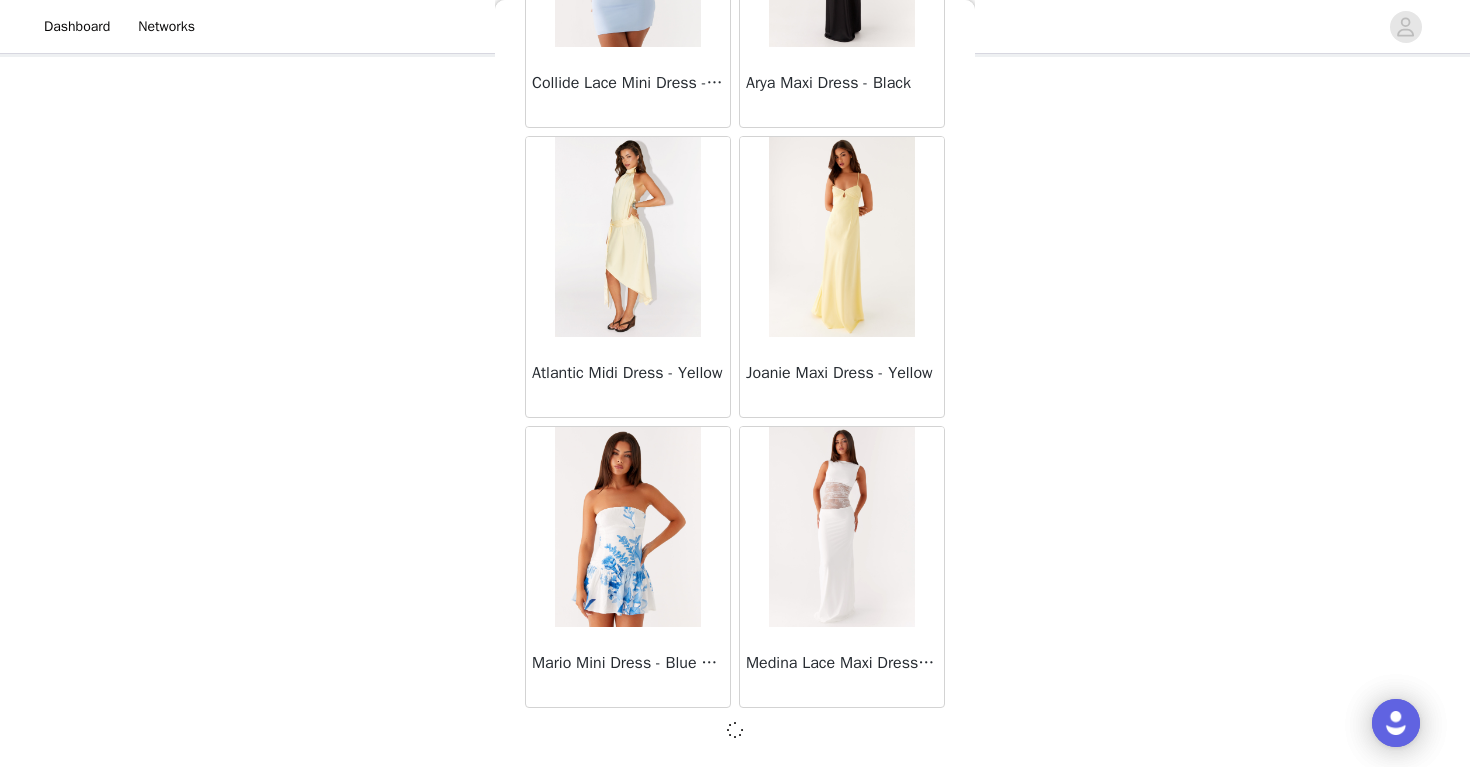 scroll, scrollTop: 37084, scrollLeft: 0, axis: vertical 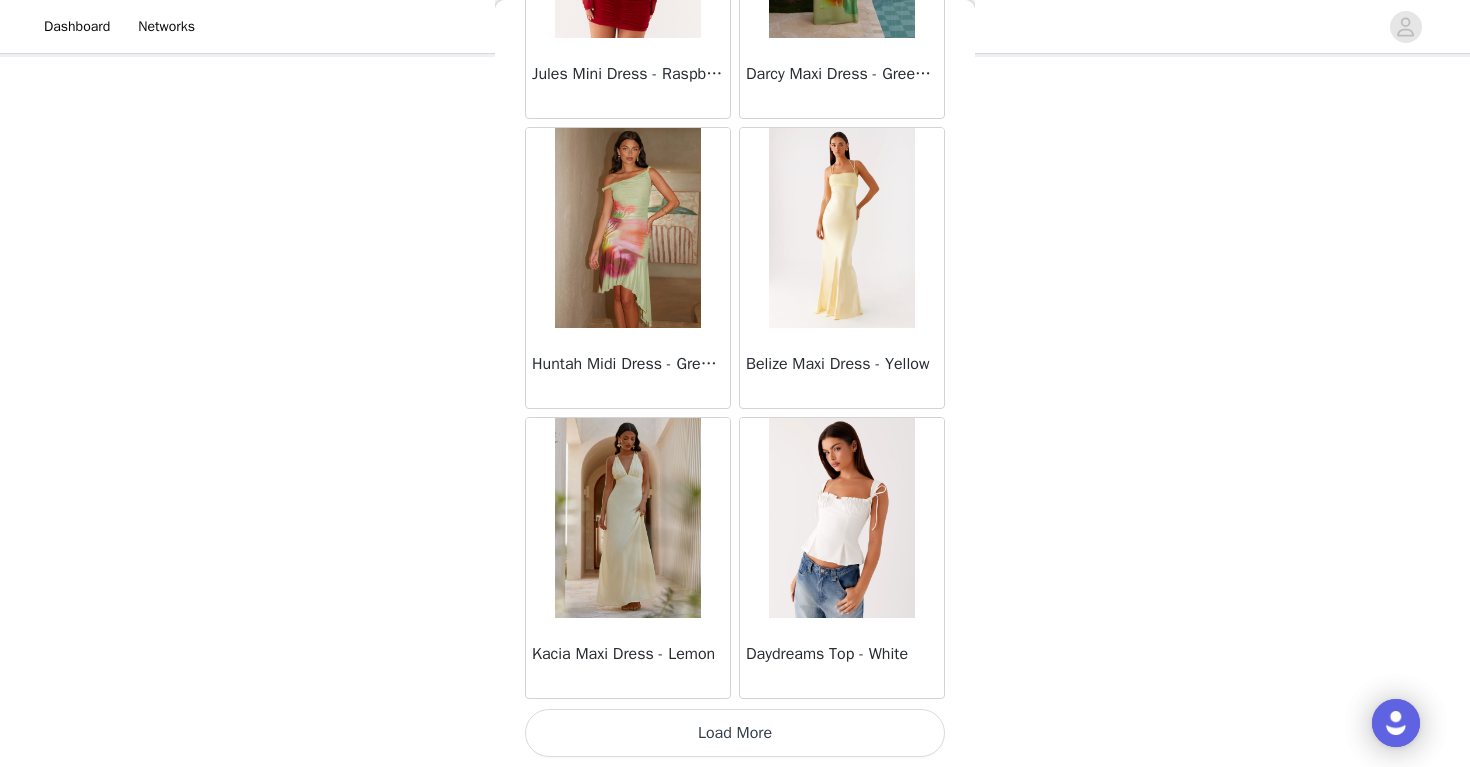 click on "Load More" at bounding box center (735, 733) 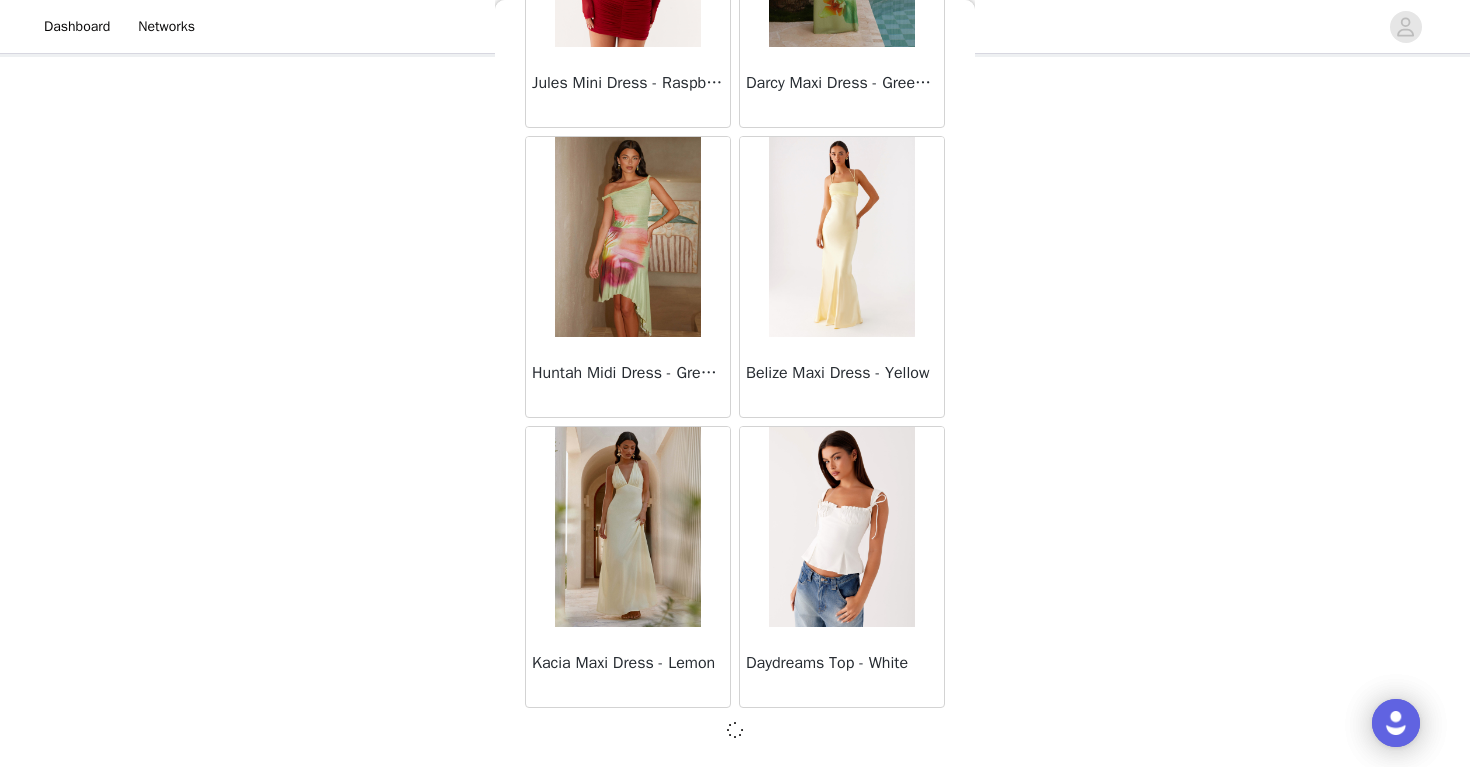 scroll, scrollTop: 39984, scrollLeft: 0, axis: vertical 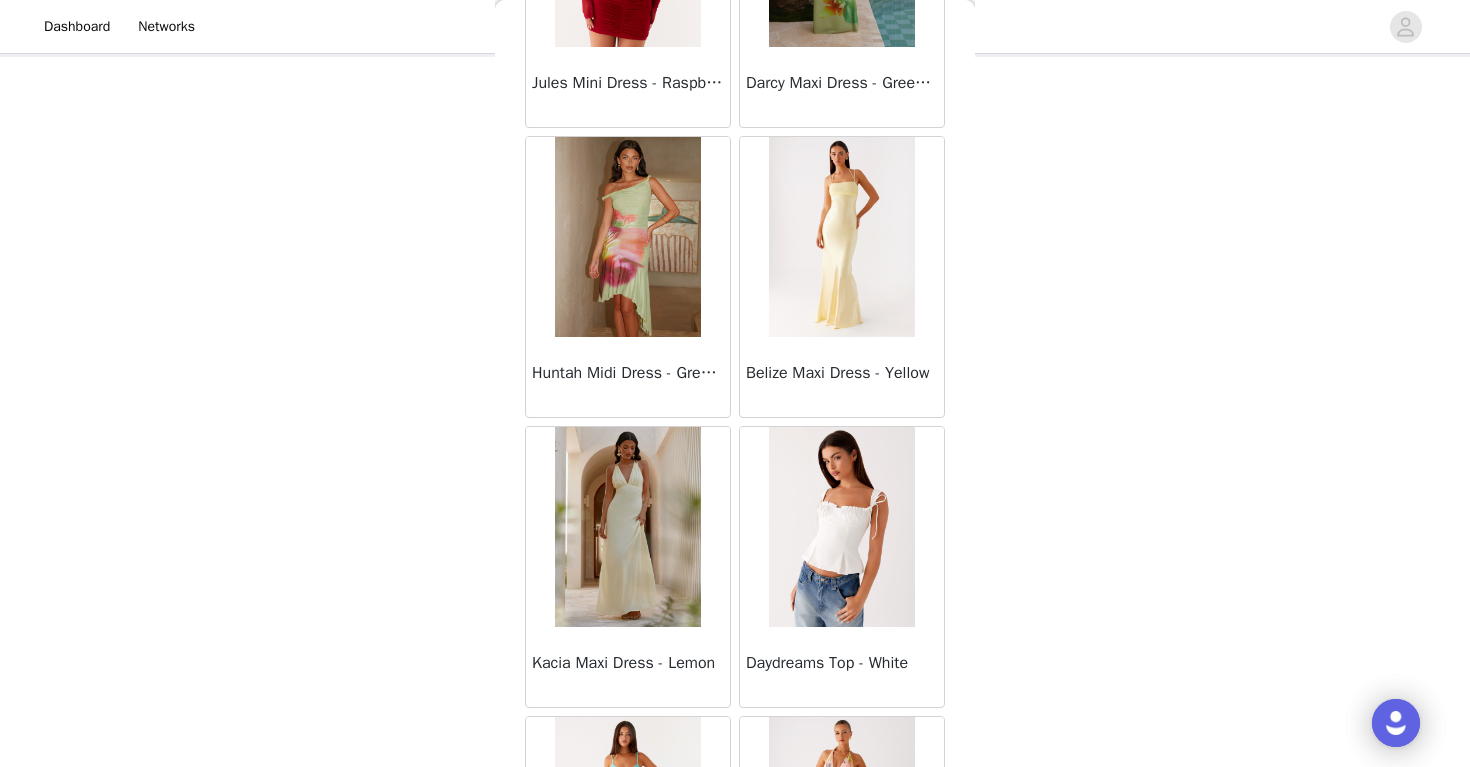 click on "Back       Sweetpea Mini Dress - Yellow       Manifest Mini Dress - Amber       Raquel Off Shoulder Long Sleeve Top - Pink       Julianna Linen Mini Dress - Black       Radiate Halterneck Top - Pink       Arden Mesh Mini Dress - White       Cheryl Bustier Halter Top - Cherry Red       Under The Pagoda Maxi Dress - Deep Red Floral       Sweetest Pie T-Shirt - Black Gingham       That Girl Maxi Dress - Pink       Peppermayo Exclusive Heavy Hearted Mini - Black       Songbird Maxi Dress - Blue Black Floral       Viviana Mini Dress - Lavender       Eden Strapless Maxi Dress - Navy       Claudie Mesh Top - White Pink Lilly       Nia Micro Short - Black       Luciana Crochet Halterneck Mini Dress - Pink       Happy Hour Mini Dress - Yellow       Aullie Maxi Dress - Ivory       Bella Lou Tube Top - Blue       Odette Satin Mini Dress - Blue       Talk About Us Maxi Dress - Blue       Odette Satin Mini Dress - Lilac       Bellamy Top - Red Gingham       Field Of Dreams Maxi Dress - Blue Black Floral" at bounding box center [735, 383] 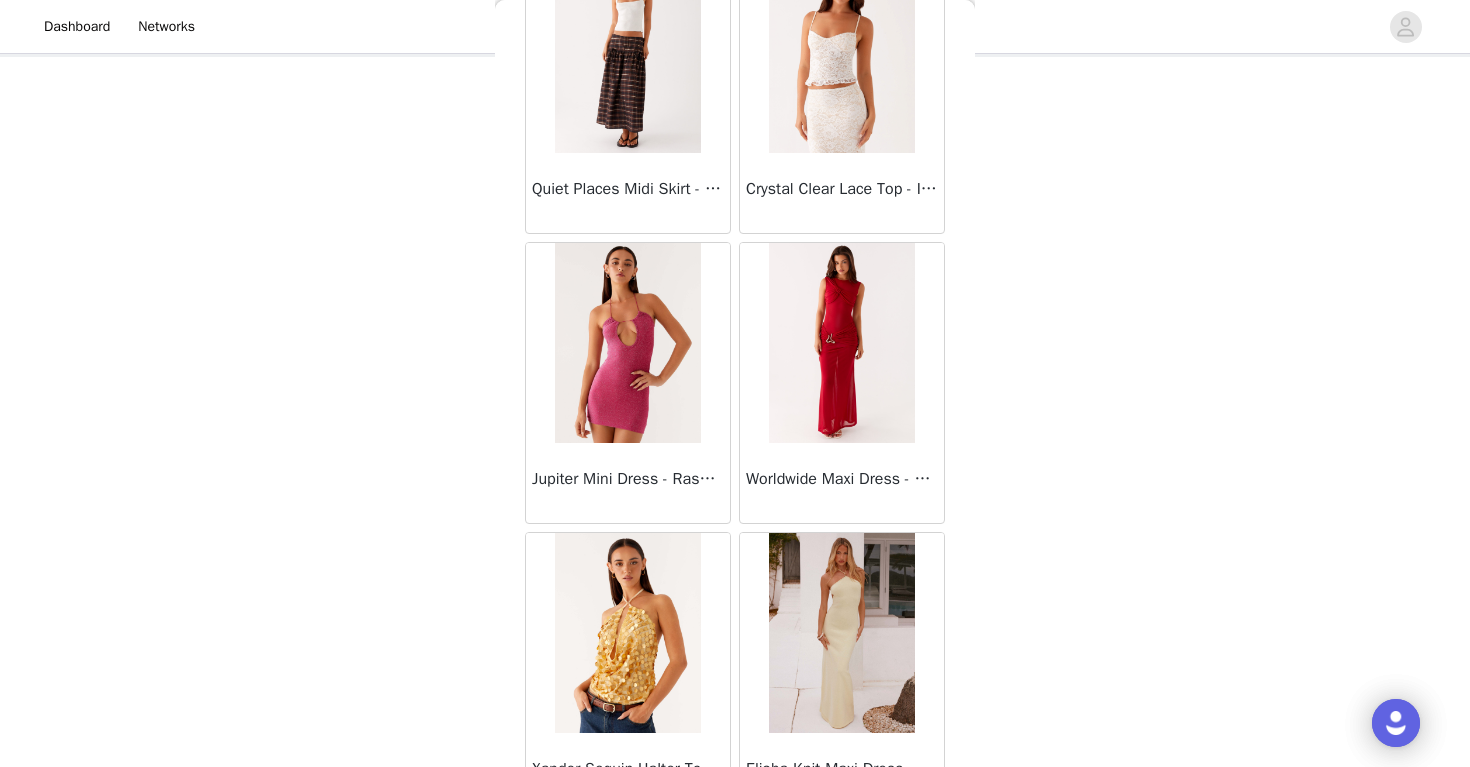 scroll, scrollTop: 42893, scrollLeft: 0, axis: vertical 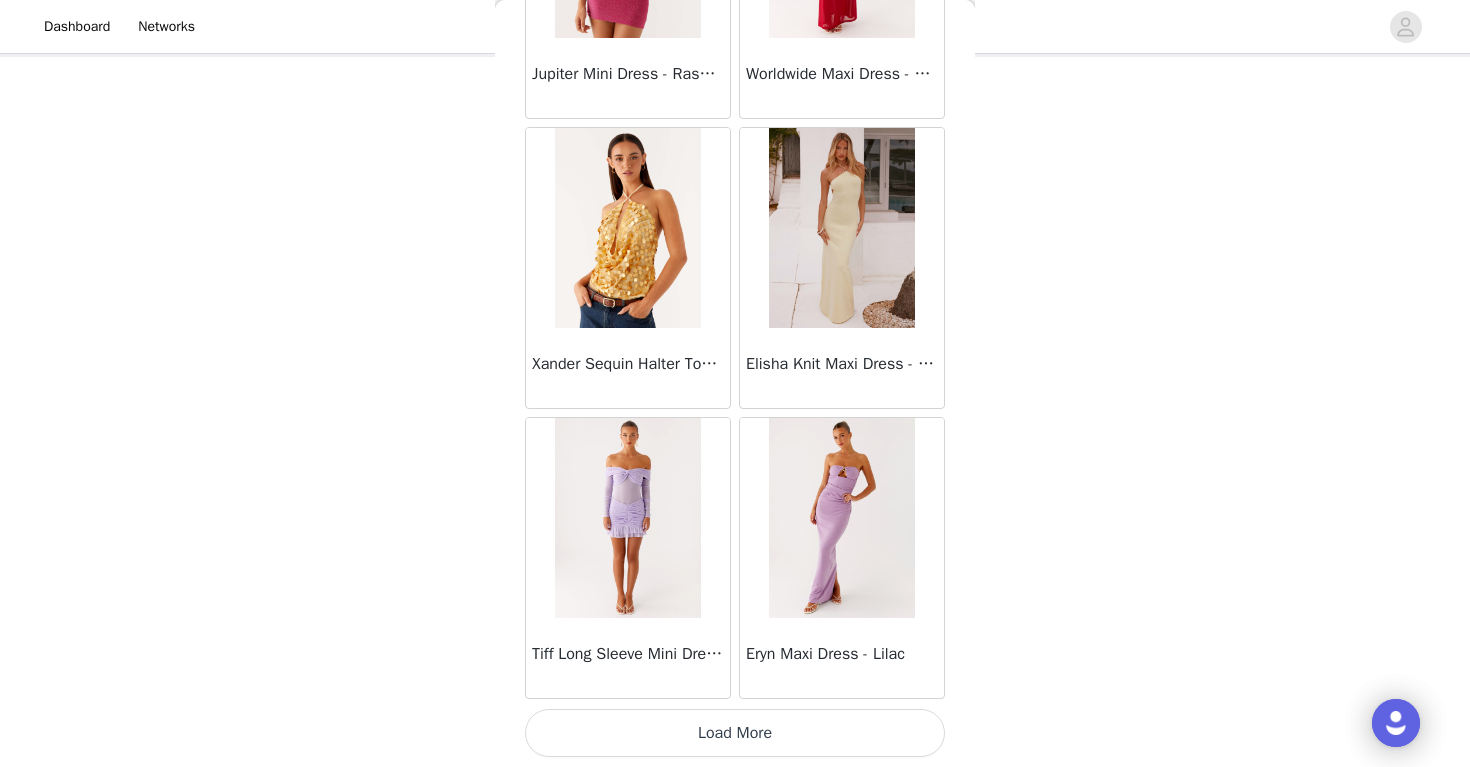 click on "Load More" at bounding box center (735, 733) 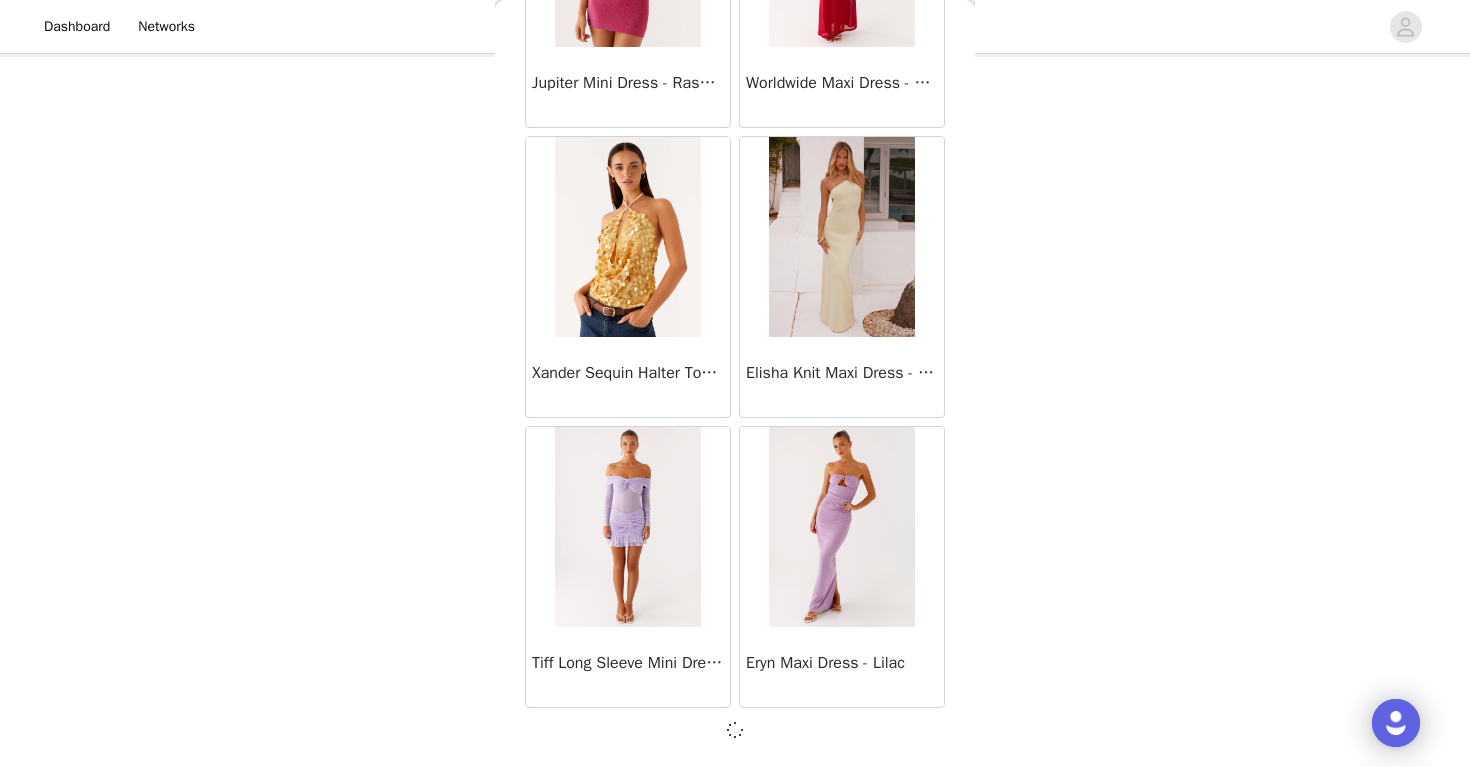 scroll, scrollTop: 42884, scrollLeft: 0, axis: vertical 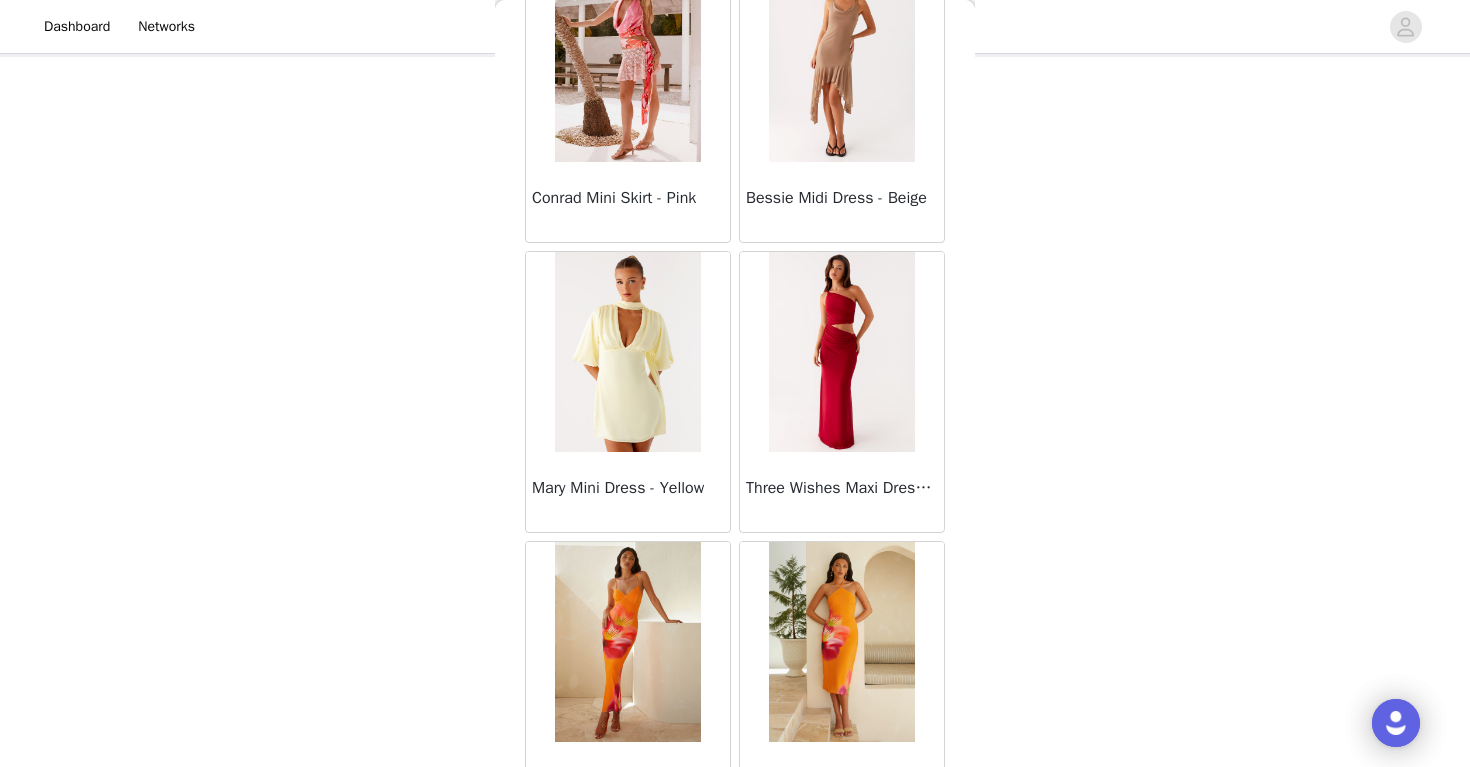 click on "Three Wishes Maxi Dress - Raspberry" at bounding box center [842, 492] 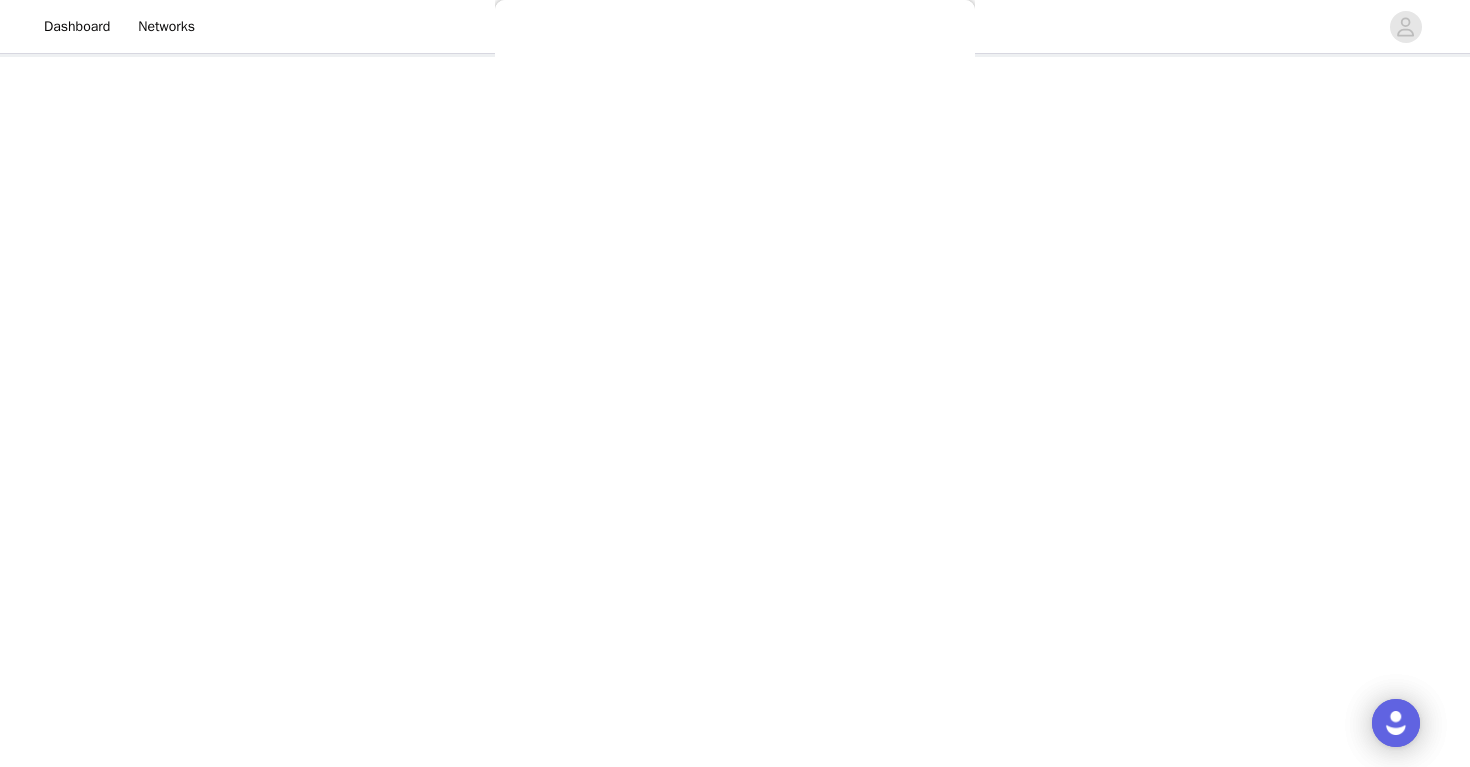 scroll, scrollTop: 0, scrollLeft: 0, axis: both 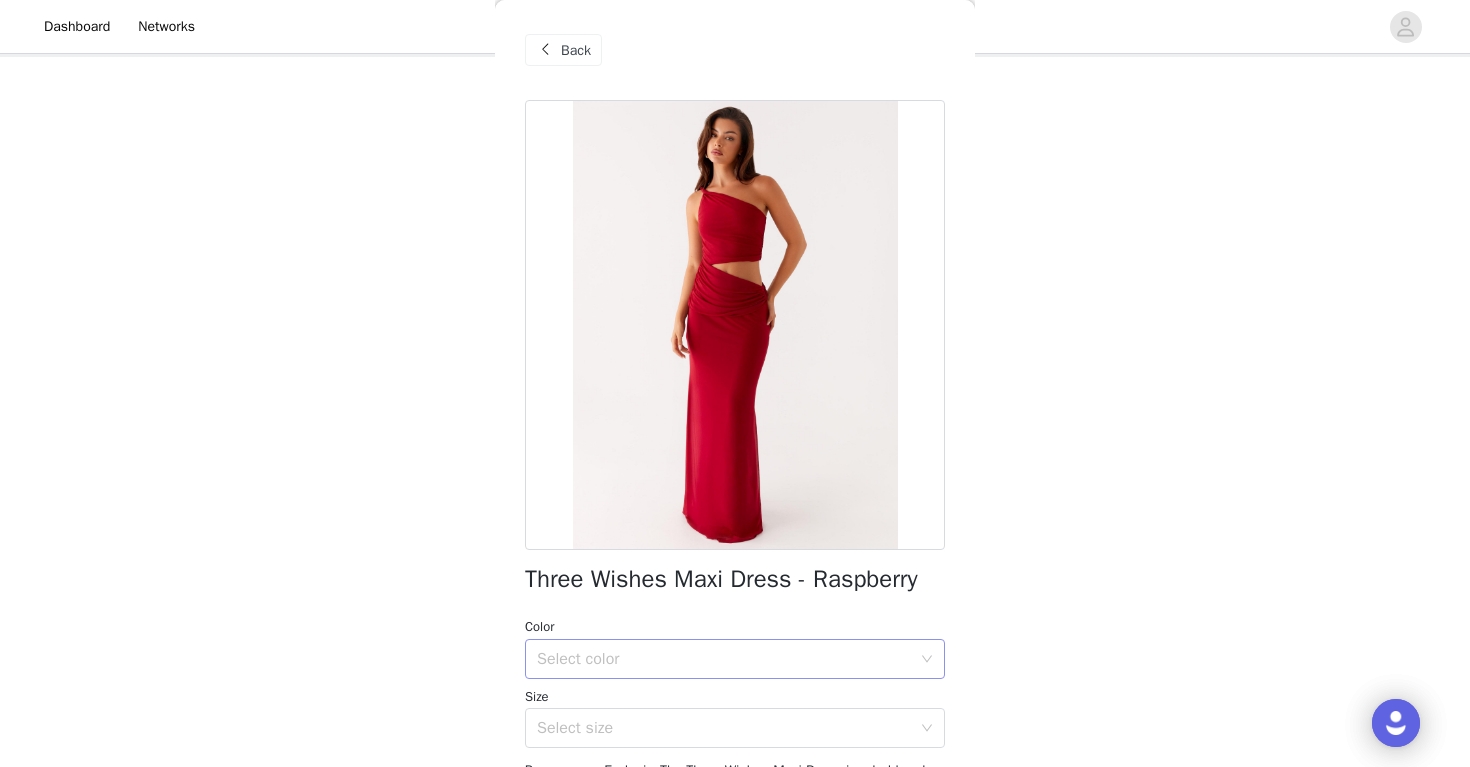click on "Select color" at bounding box center [724, 659] 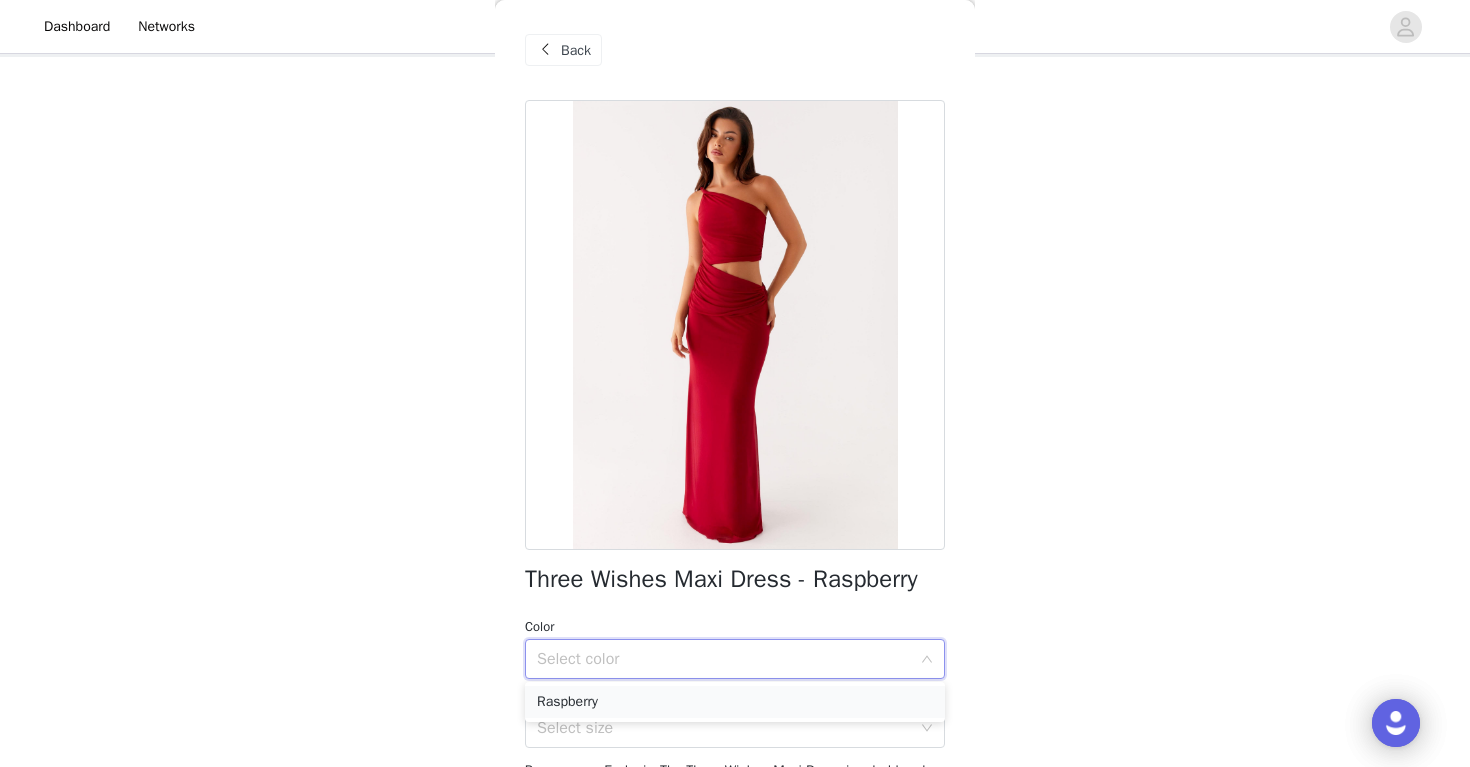 click on "Raspberry" at bounding box center (735, 702) 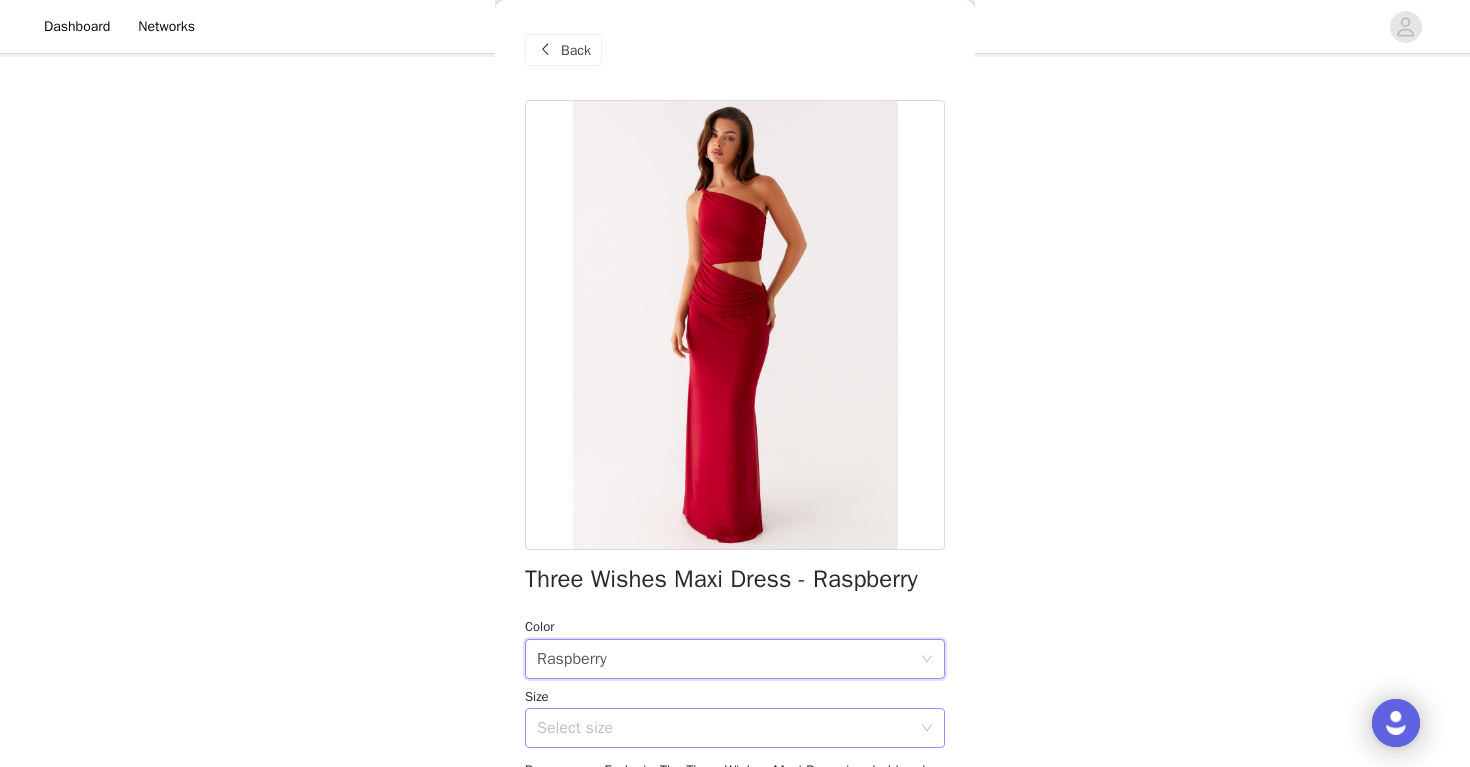 click on "Select size" at bounding box center [724, 728] 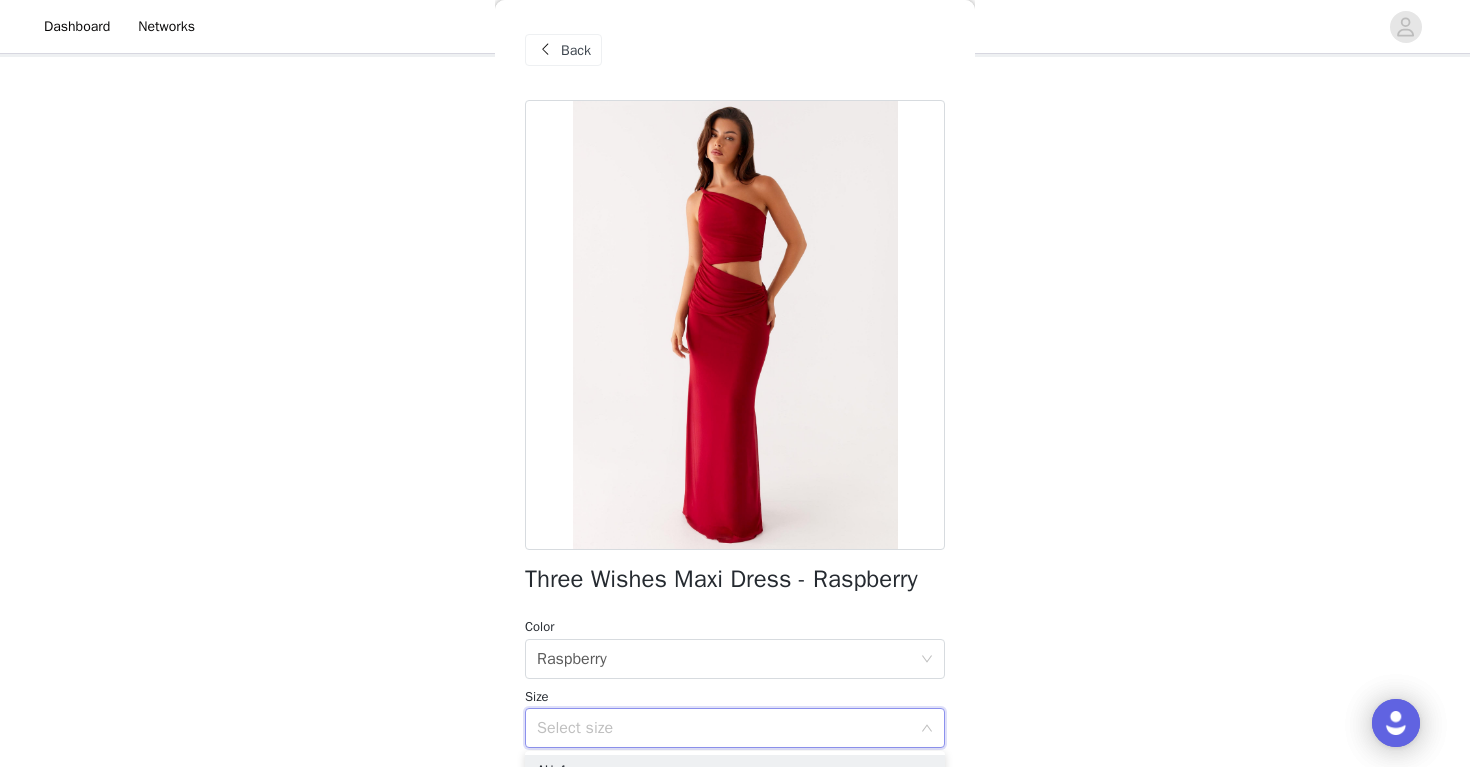 click on "Back     Three Wishes Maxi Dress - Raspberry               Color   Select color Raspberry Size   Select size   Peppermayo ExclusiveThe Three Wishes Maxi Dress is a bold and sophisticated piece designed to turn heads. Featuring a flattering straight neckline and edgy side cutouts, it offers a perfect mix of elegance and modern style. Whether you're attending a special event or a night out, this dress is your key to an unforgettable look.- Straight neckline - Single shoulder strap - Low waist - Side cut out - Gathered mesh overlay - Maxi length - 95% polyester, 5% spandex Size AU 8 / US 4 garment measurements:Bust: 70 cm / 27.56 inWaist: 61 cm / 24.02 inHem: 146 cm / 57.48 inHip: 80 cm / 31.50 inLength: 147 cm / 57.87 in[NAME] is 170cm and wearing a size AU 8 / and US 4   Add Product" at bounding box center [735, 383] 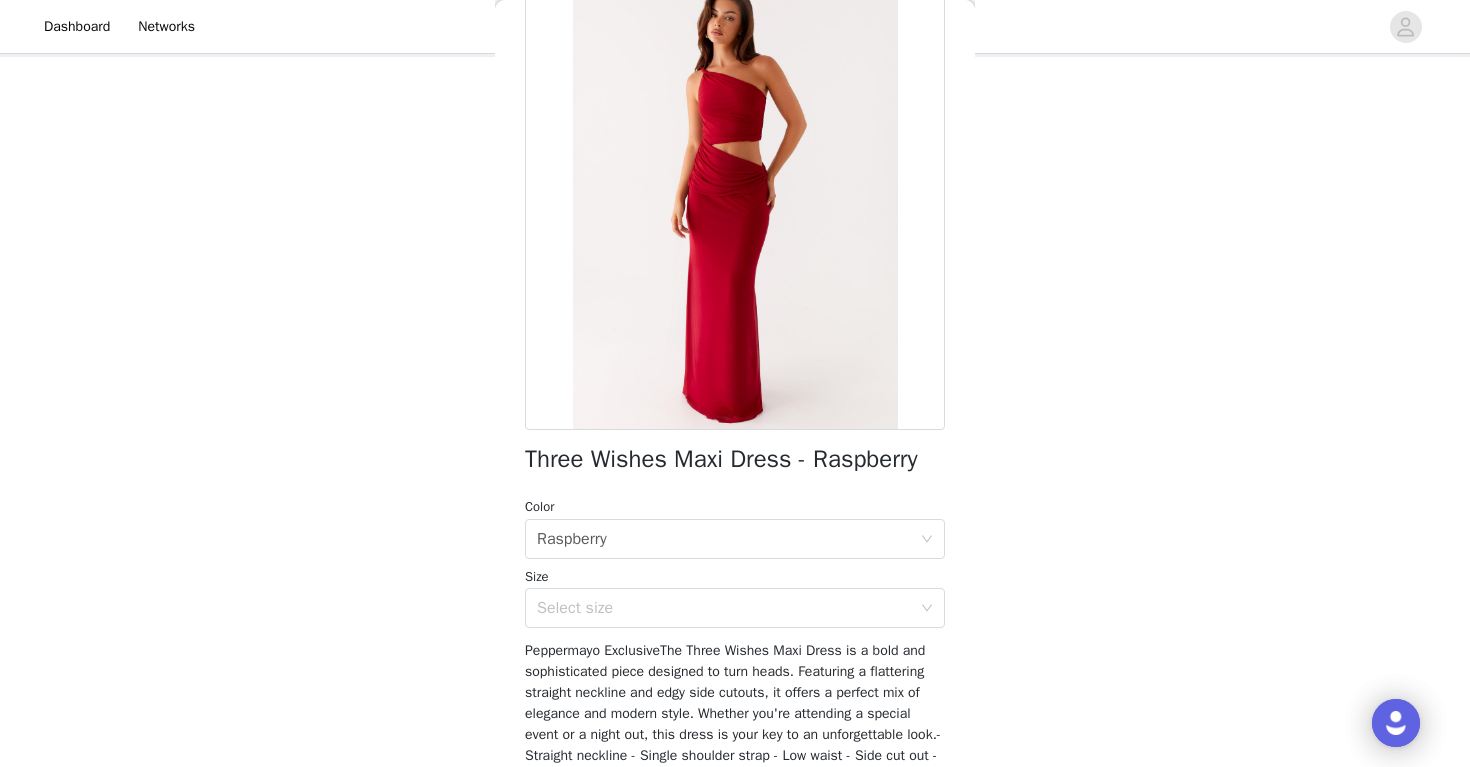 scroll, scrollTop: 160, scrollLeft: 0, axis: vertical 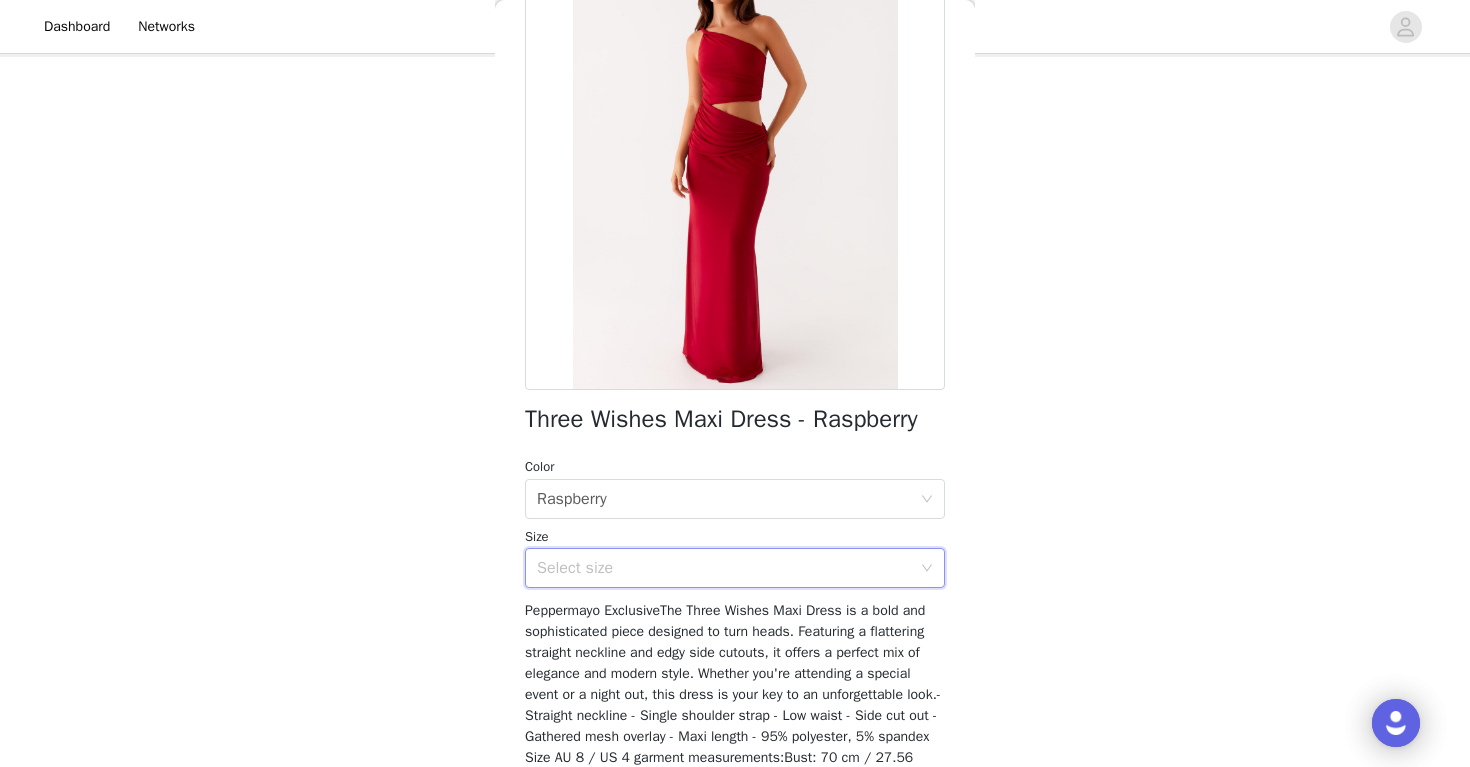 click on "Select size" at bounding box center (728, 568) 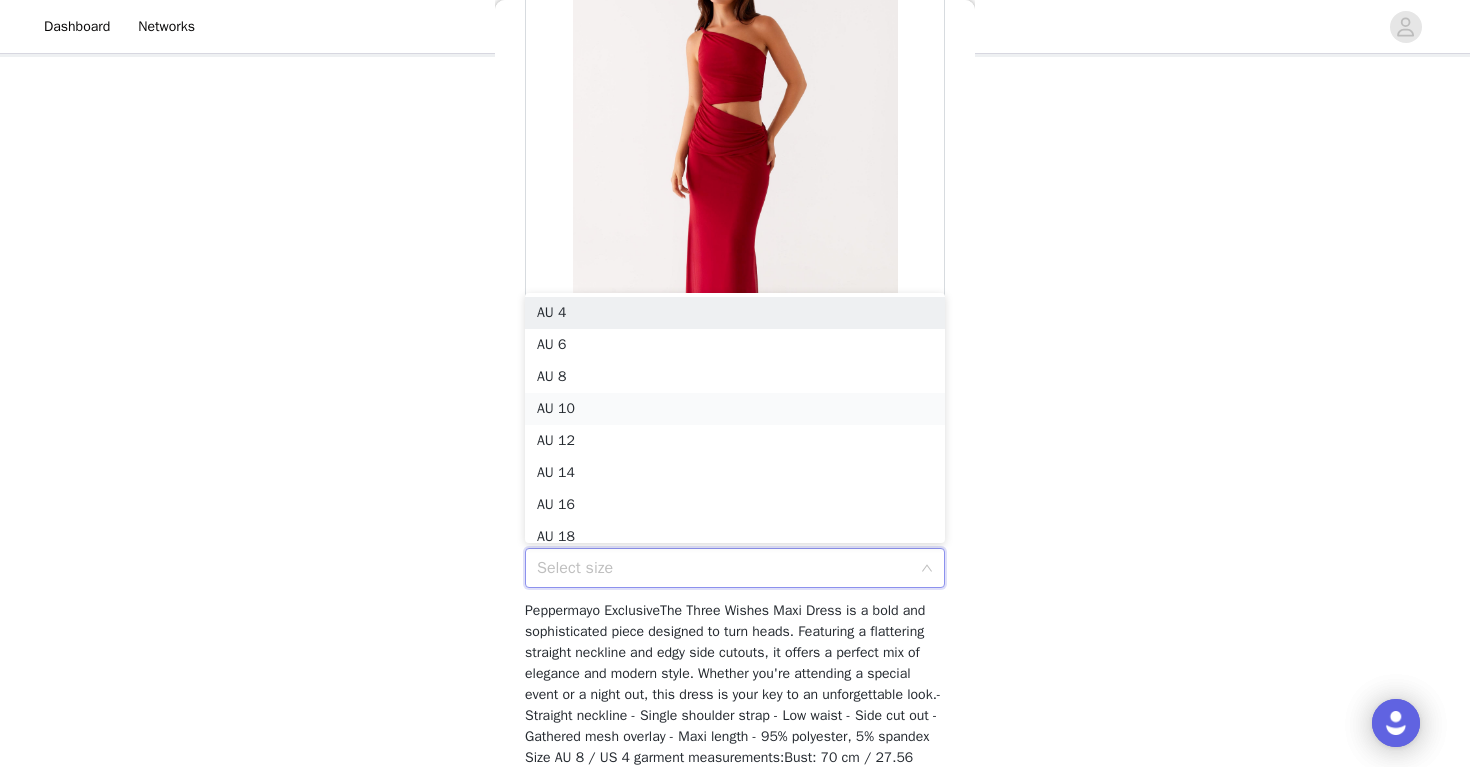 scroll, scrollTop: 10, scrollLeft: 0, axis: vertical 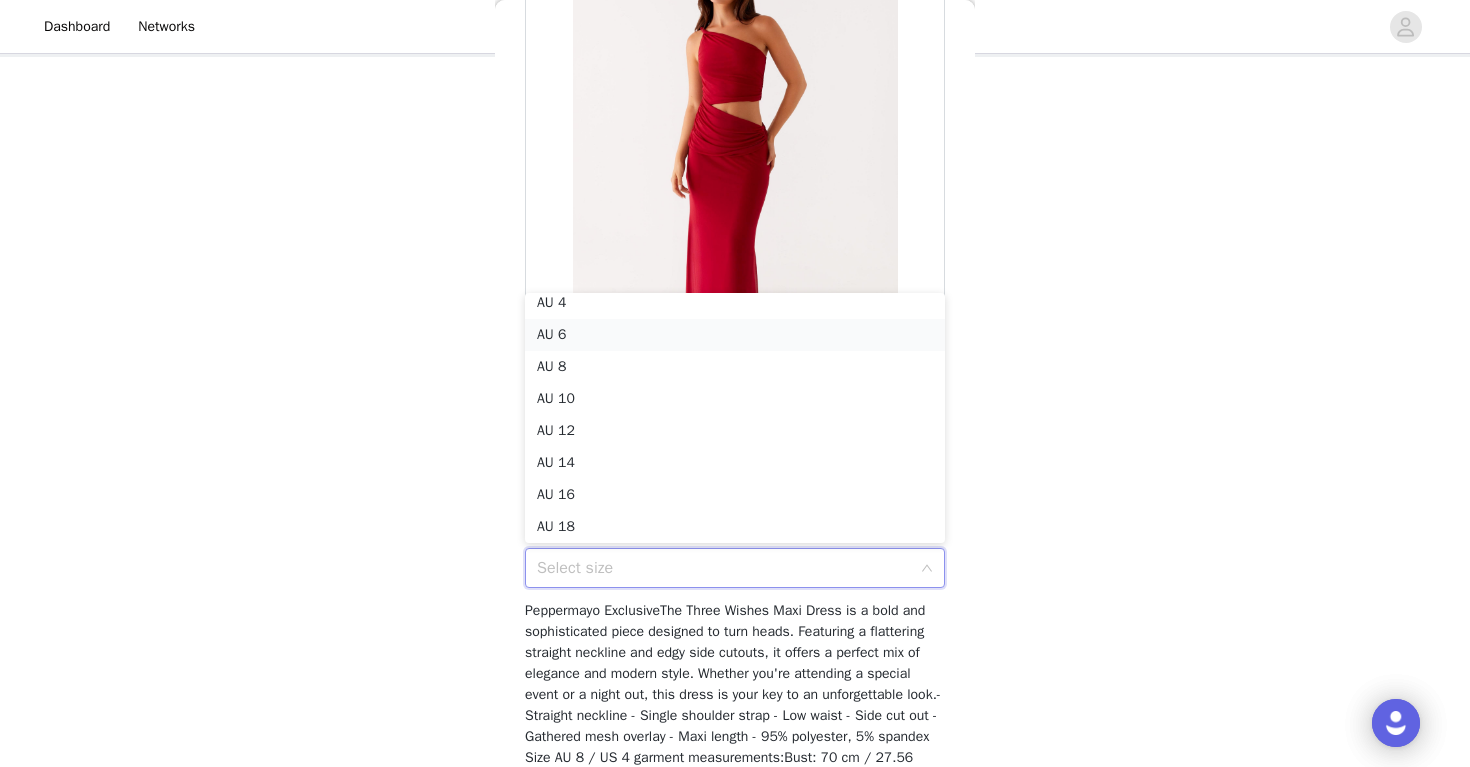 click on "AU 6" at bounding box center [735, 335] 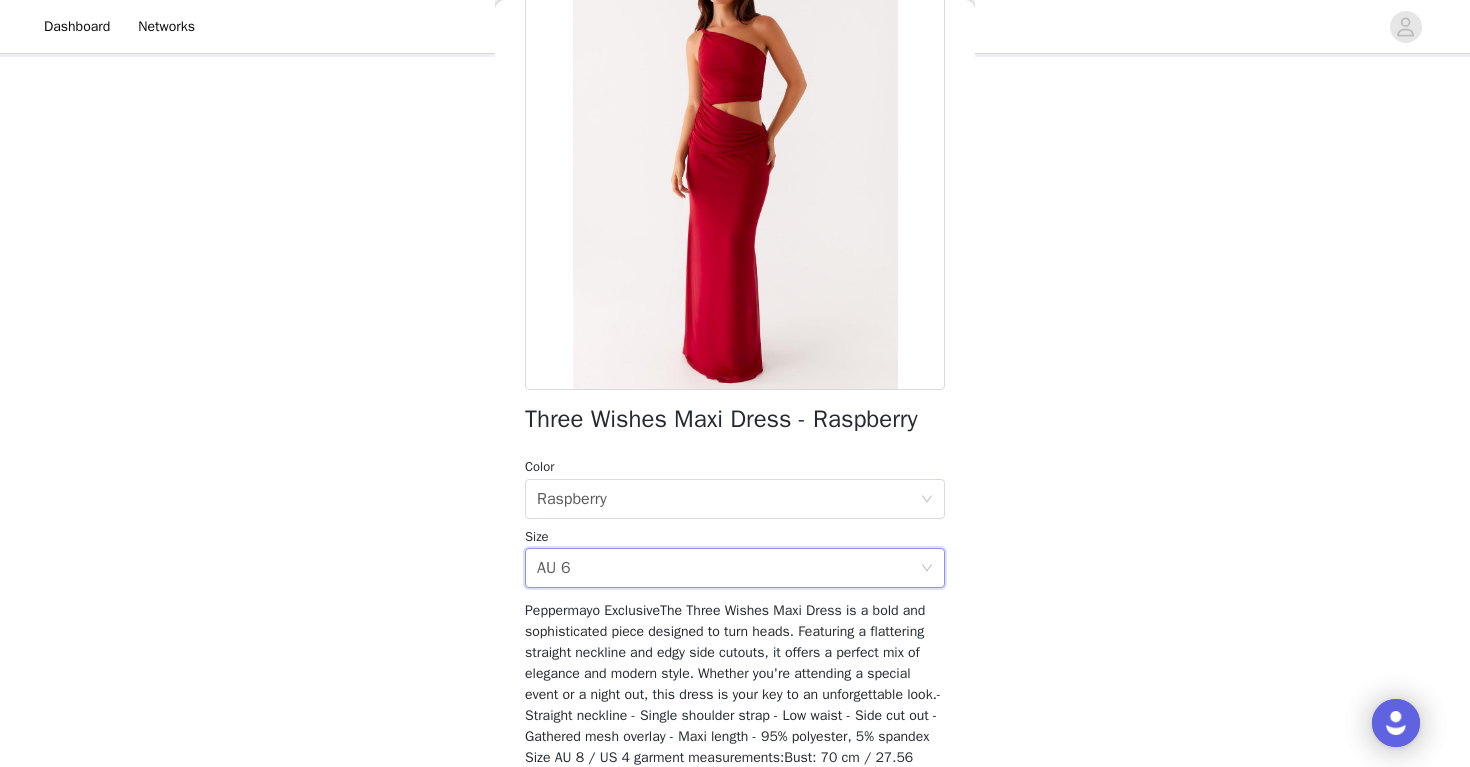 click on "Peppermayo ExclusiveThe Three Wishes Maxi Dress is a bold and sophisticated piece designed to turn heads. Featuring a flattering straight neckline and edgy side cutouts, it offers a perfect mix of elegance and modern style. Whether you're attending a special event or a night out, this dress is your key to an unforgettable look.- Straight neckline - Single shoulder strap - Low waist - Side cut out - Gathered mesh overlay - Maxi length - 95% polyester, 5% spandex Size AU 8 / US 4 garment measurements:Bust: 70 cm / 27.56 inWaist: 61 cm / 24.02 inHem: 146 cm / 57.48 inHip: 80 cm / 31.50 inLength: 147 cm / 57.87 in[NAME] is 170cm and wearing a size AU 8 / and US 4" at bounding box center (733, 715) 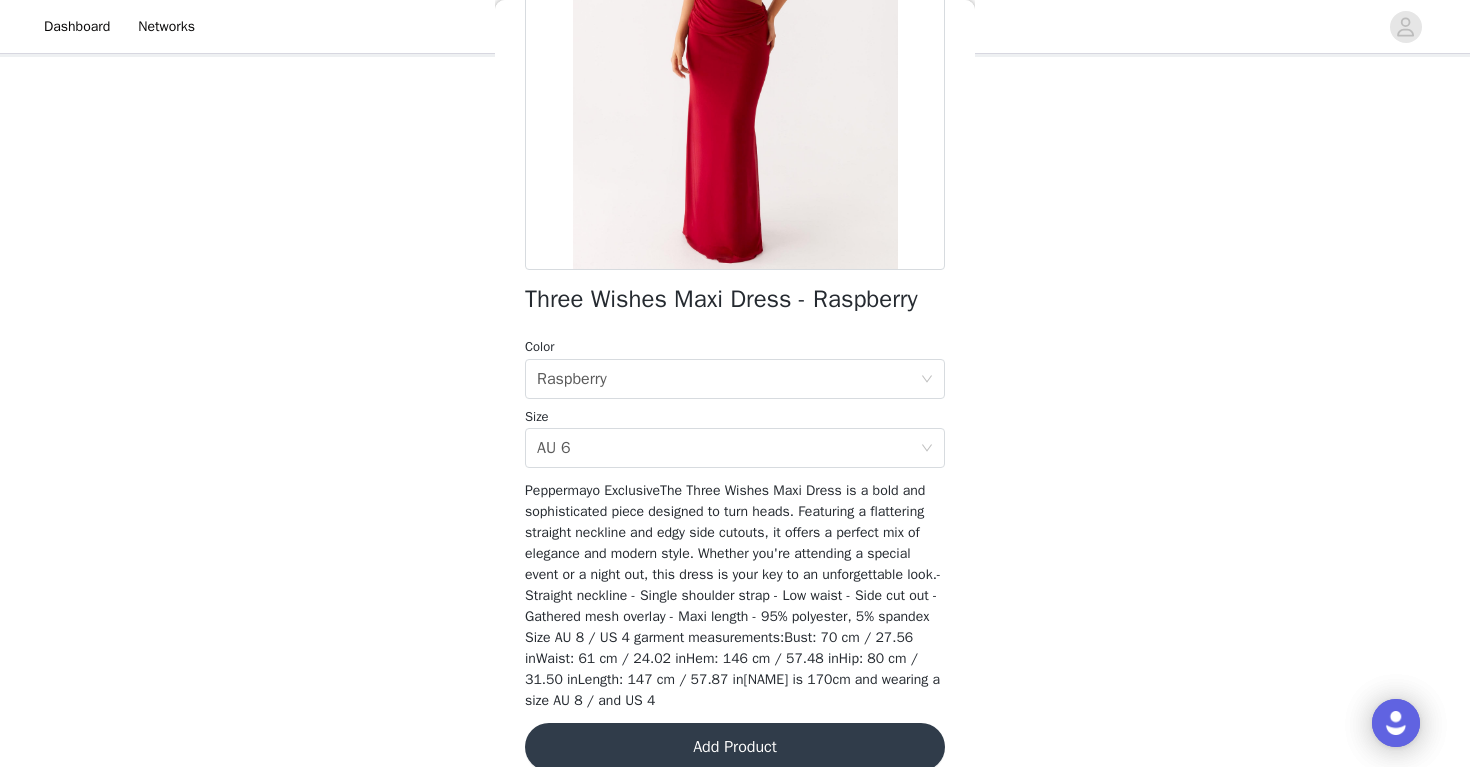 scroll, scrollTop: 307, scrollLeft: 0, axis: vertical 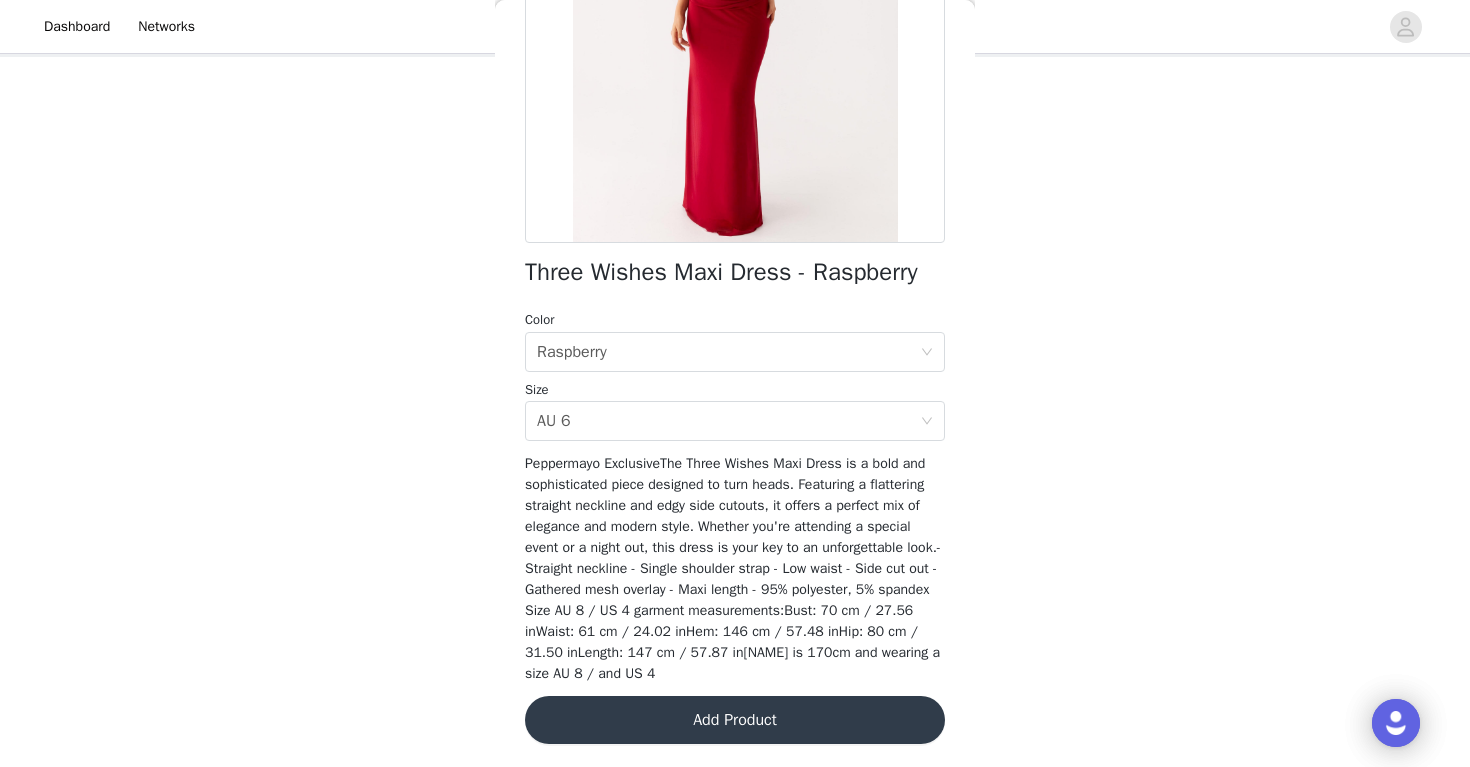 click on "Add Product" at bounding box center (735, 720) 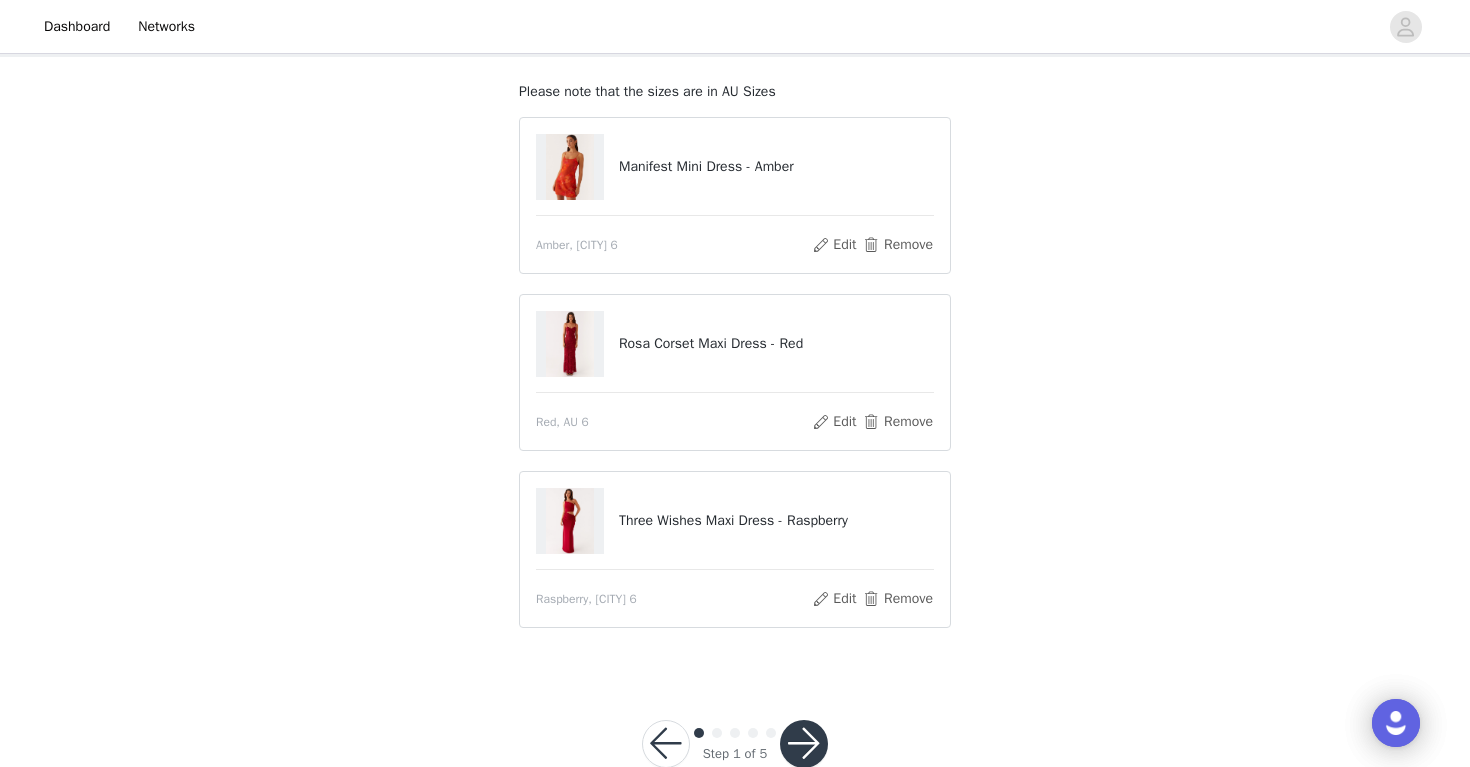 click on "STEP 1 OF 5
Select your styles!
Please note that the sizes are in AU Sizes                 Manifest Mini Dress - Amber           Amber, AU 6       Edit   Remove     Rosa Corset Maxi Dress - Red           Red, AU 6       Edit   Remove     Three Wishes Maxi Dress - Raspberry           Raspberry, AU 6       Edit   Remove" at bounding box center [735, 312] 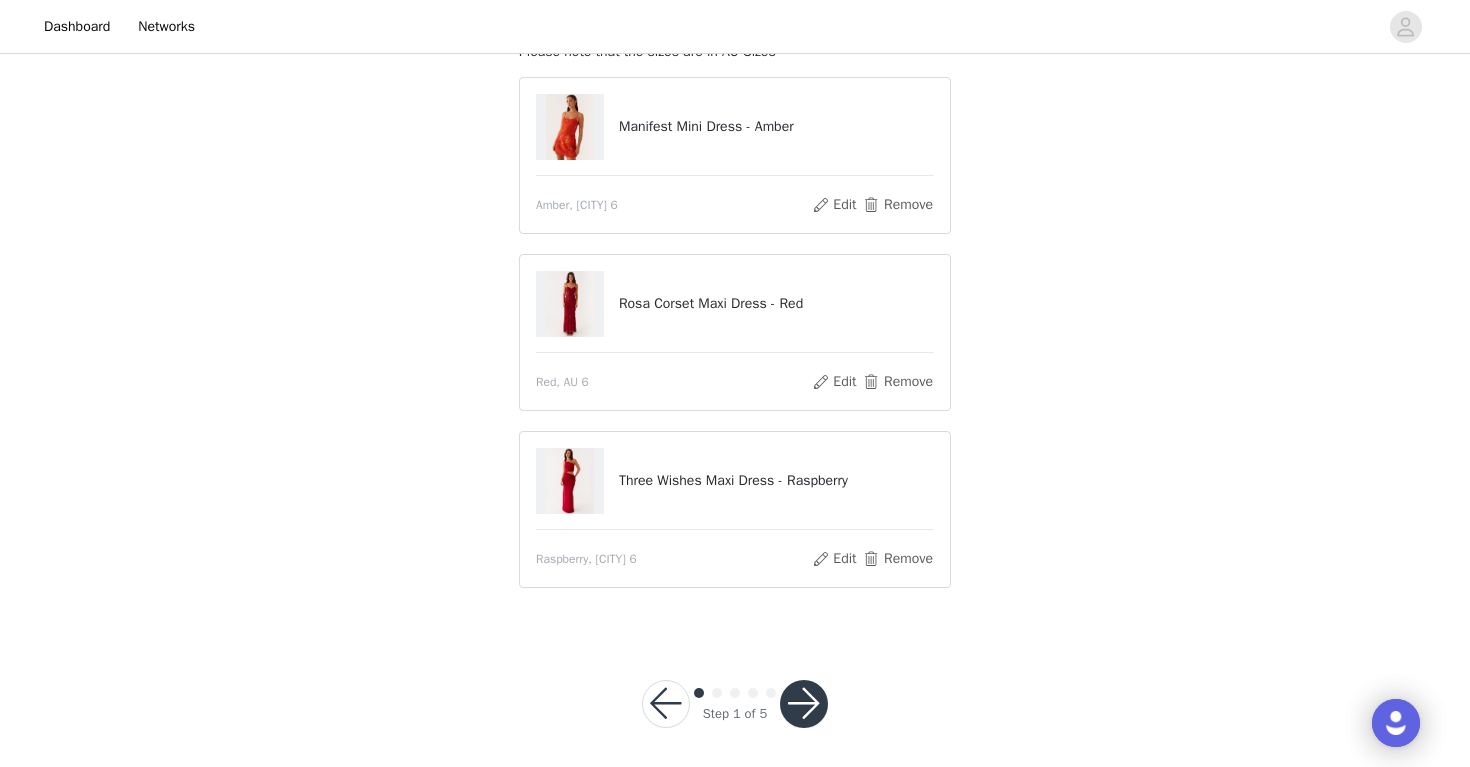 scroll, scrollTop: 153, scrollLeft: 0, axis: vertical 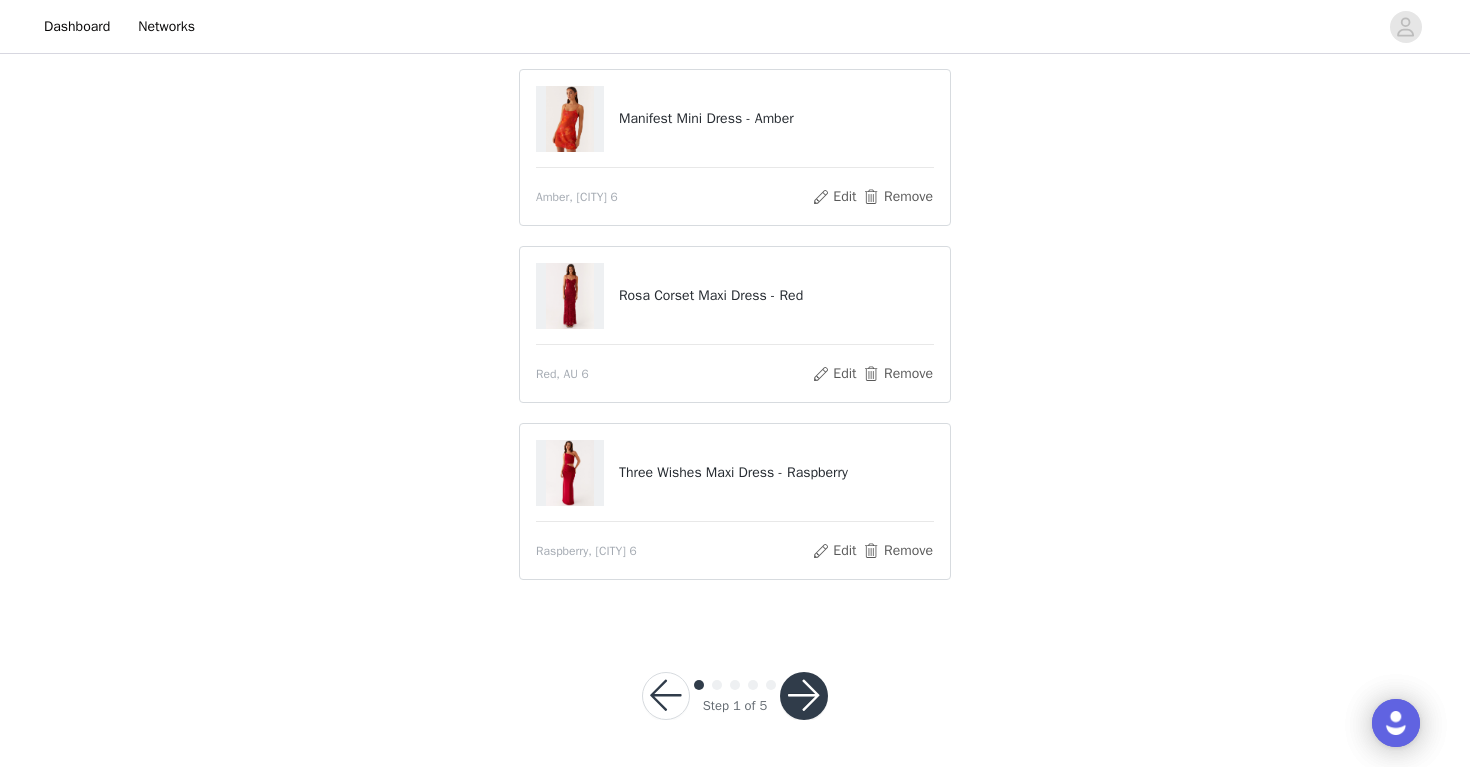 click at bounding box center [804, 696] 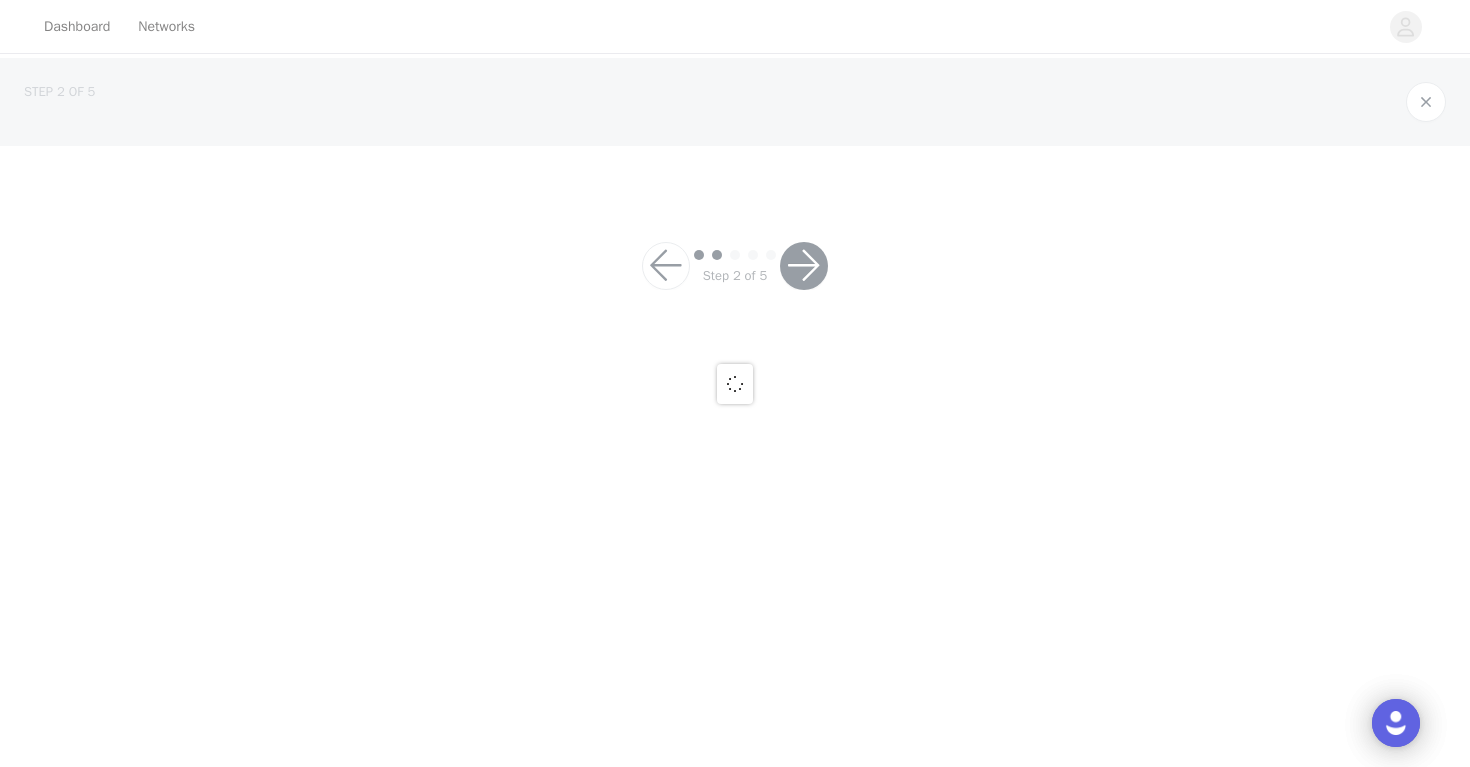 scroll, scrollTop: 0, scrollLeft: 0, axis: both 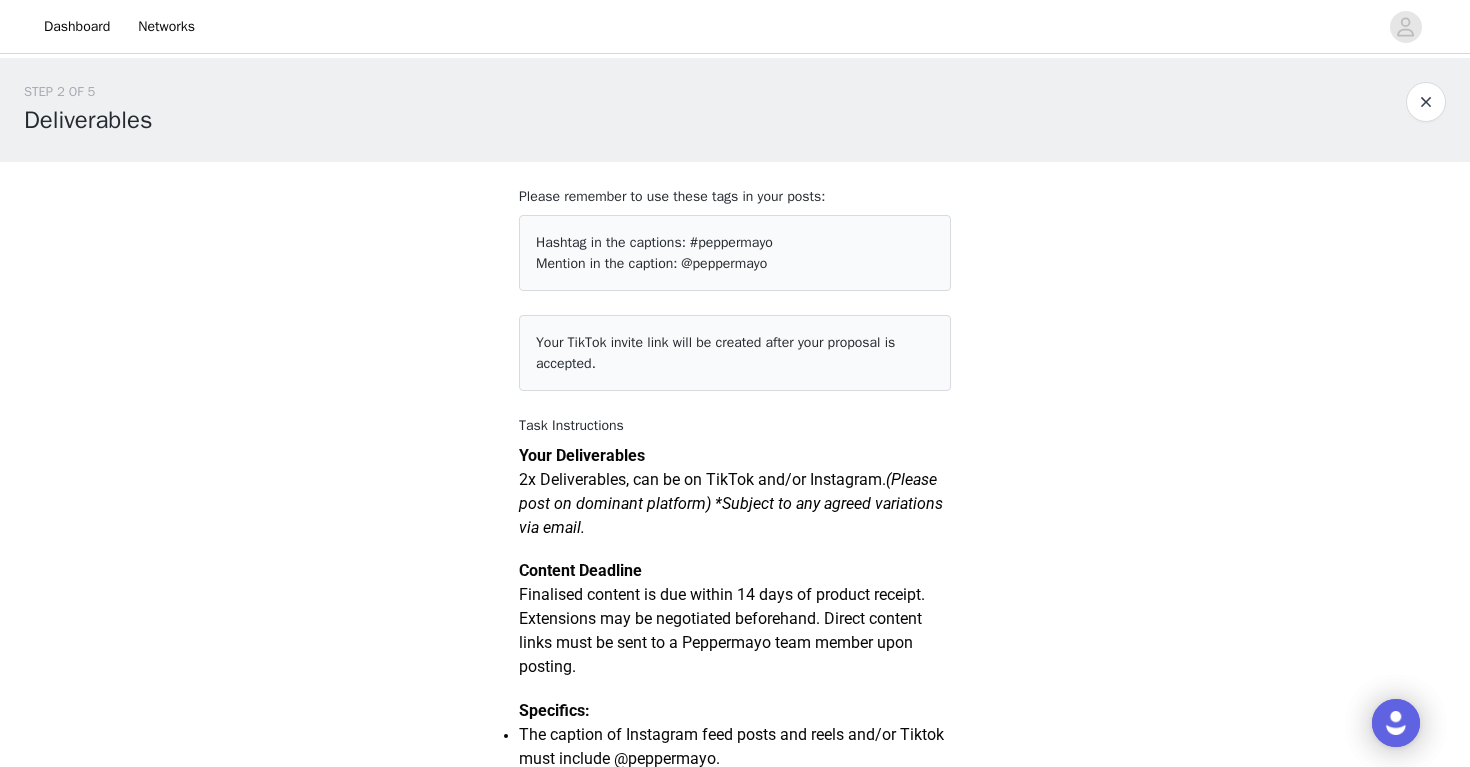 click on "Please remember to use these tags in your posts:    Hashtag in the captions:    #peppermayo    Mention in the caption:    @peppermayo
Your TikTok invite link will be created after your proposal is accepted.
Task Instructions   Your Deliverables
2x Deliverables, can be on TikTok and/or Instagram.  (Please post on dominant platform) *Subject to any agreed variations via email.
Content Deadline
Finalised content is due within 14 days of product receipt. Extensions may be negotiated beforehand. Direct content links must be sent to a Peppermayo team member upon posting.
Specifics:
The caption of Instagram feed posts and reels and/or Tiktok must include @peppermayo.
The feed posts must be tagged with the Peppermayo Tiktok or Instagram account.
The Instagram and/or Tiktok posts must remain permanent on talent’s Instagram profile and not be archived.
Approval Process
Your content does not currently need approval.
Exchanges" at bounding box center (735, 1487) 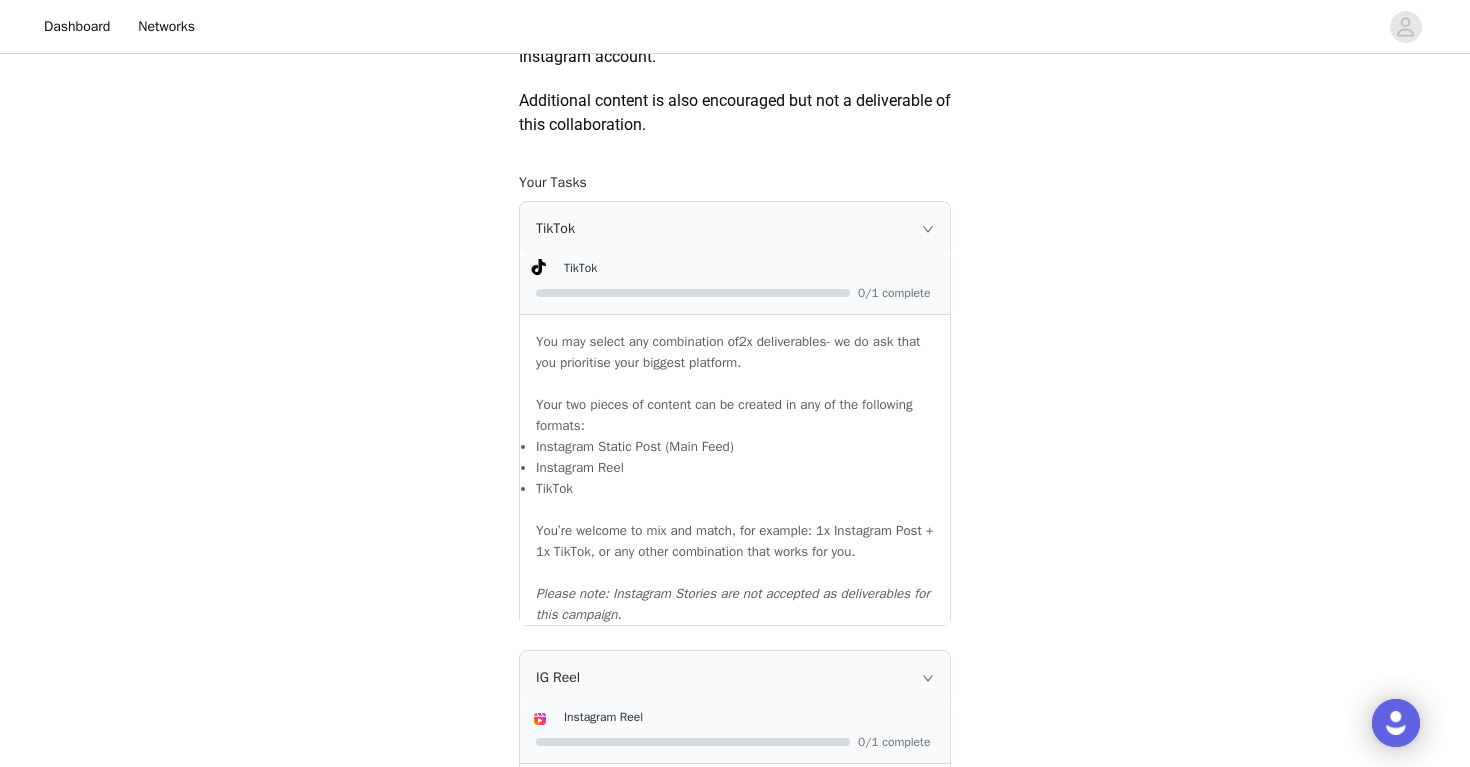 scroll, scrollTop: 1280, scrollLeft: 0, axis: vertical 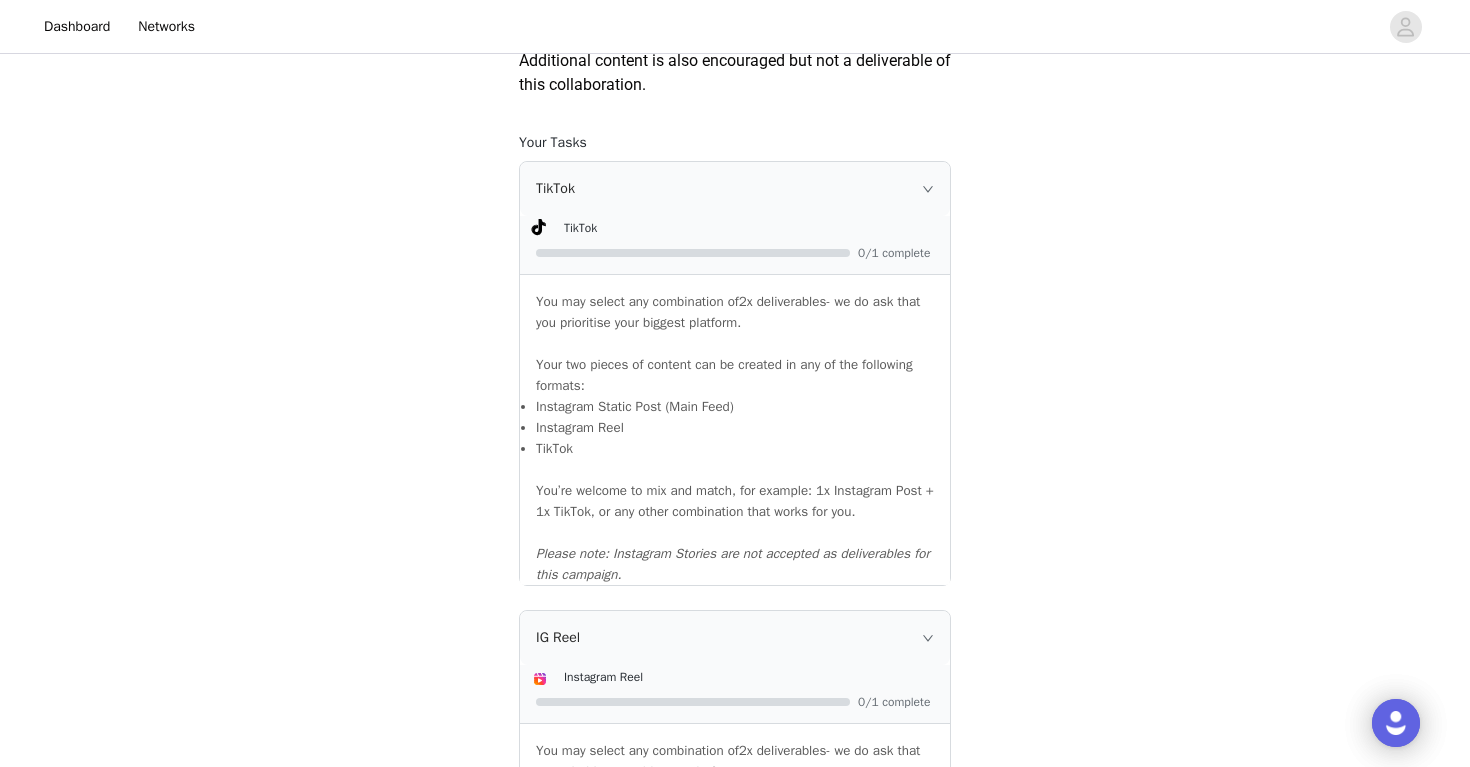 click on "STEP 2 OF 5
Deliverables
Please remember to use these tags in your posts:    Hashtag in the captions:    #peppermayo    Mention in the caption:    @peppermayo
Your TikTok invite link will be created after your proposal is accepted.
Task Instructions   Your Deliverables
2x Deliverables, can be on TikTok and/or Instagram.  (Please post on dominant platform) *Subject to any agreed variations via email.
Content Deadline
Finalised content is due within 14 days of product receipt. Extensions may be negotiated beforehand. Direct content links must be sent to a Peppermayo team member upon posting.
Specifics:
The caption of Instagram feed posts and reels and/or Tiktok must include @peppermayo.
The feed posts must be tagged with the Peppermayo Tiktok or Instagram account.
Approval Process
Your content does not currently need approval.
Exchanges" at bounding box center [735, 155] 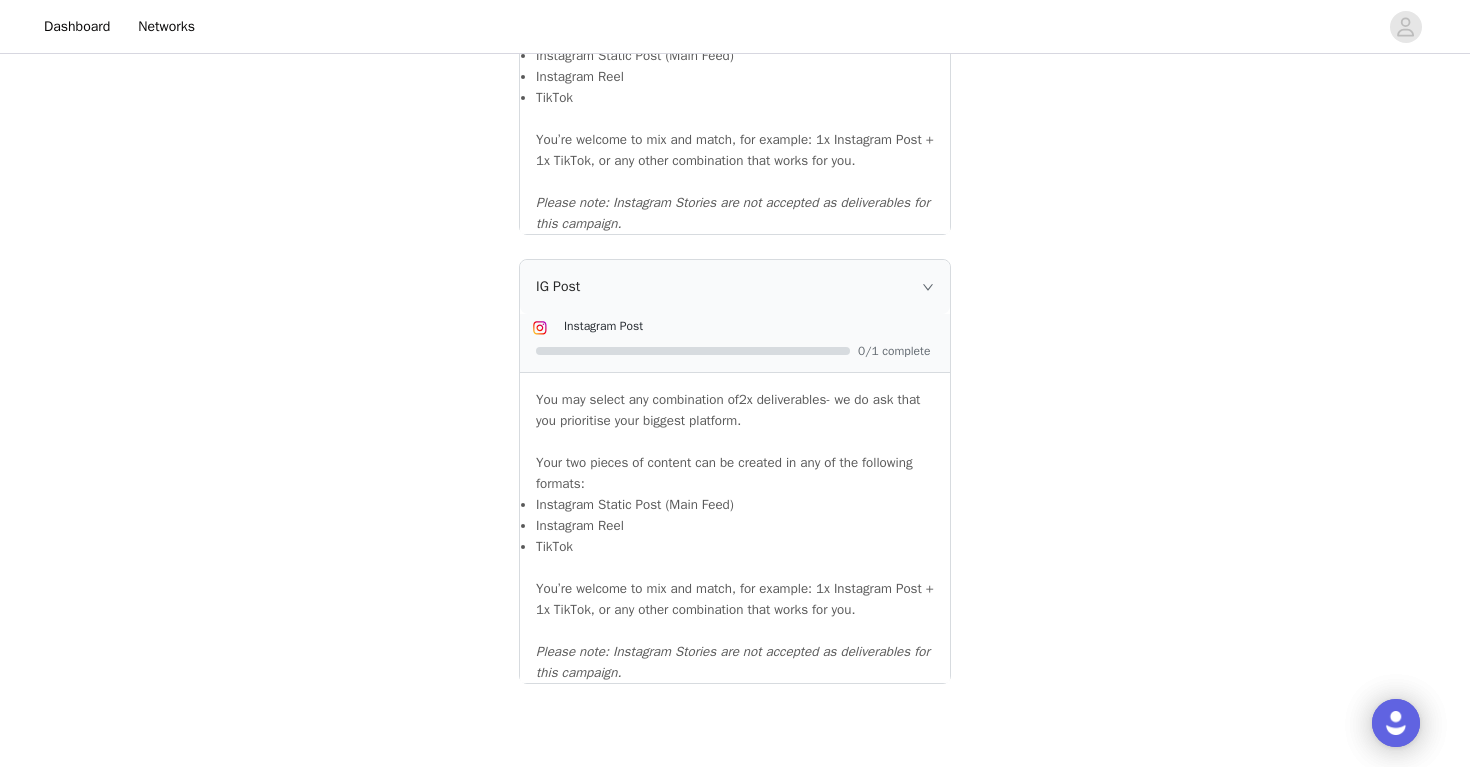 scroll, scrollTop: 2185, scrollLeft: 0, axis: vertical 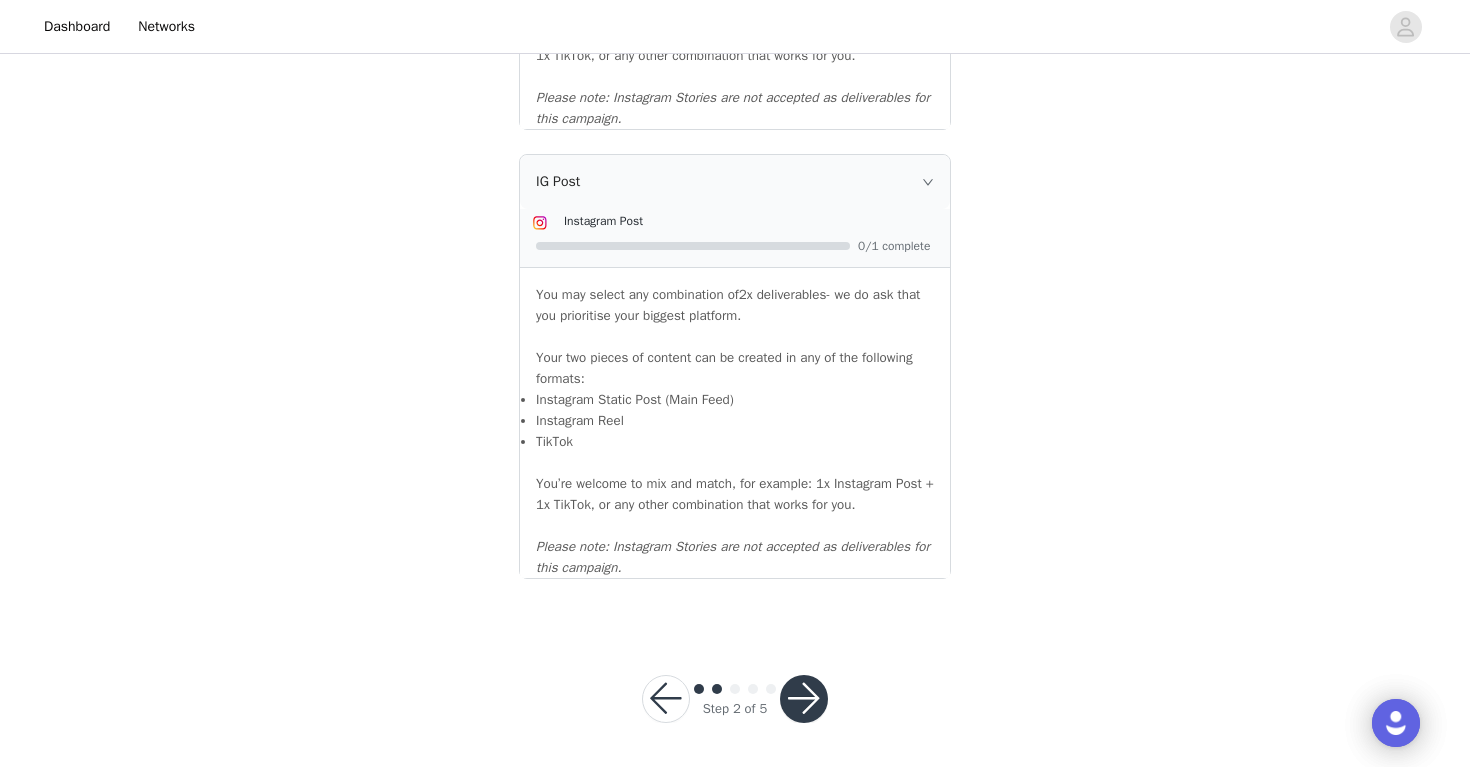 click at bounding box center (804, 699) 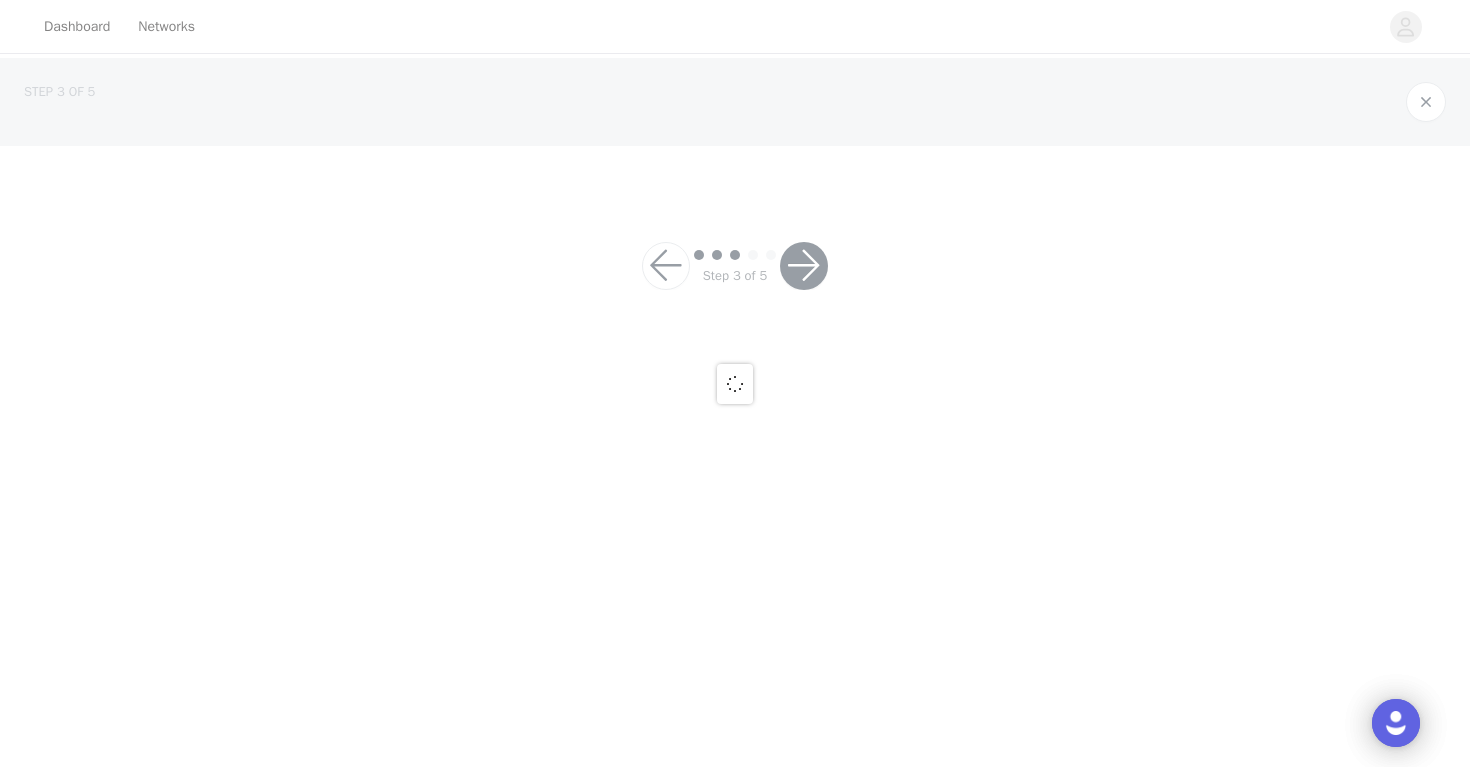 scroll, scrollTop: 0, scrollLeft: 0, axis: both 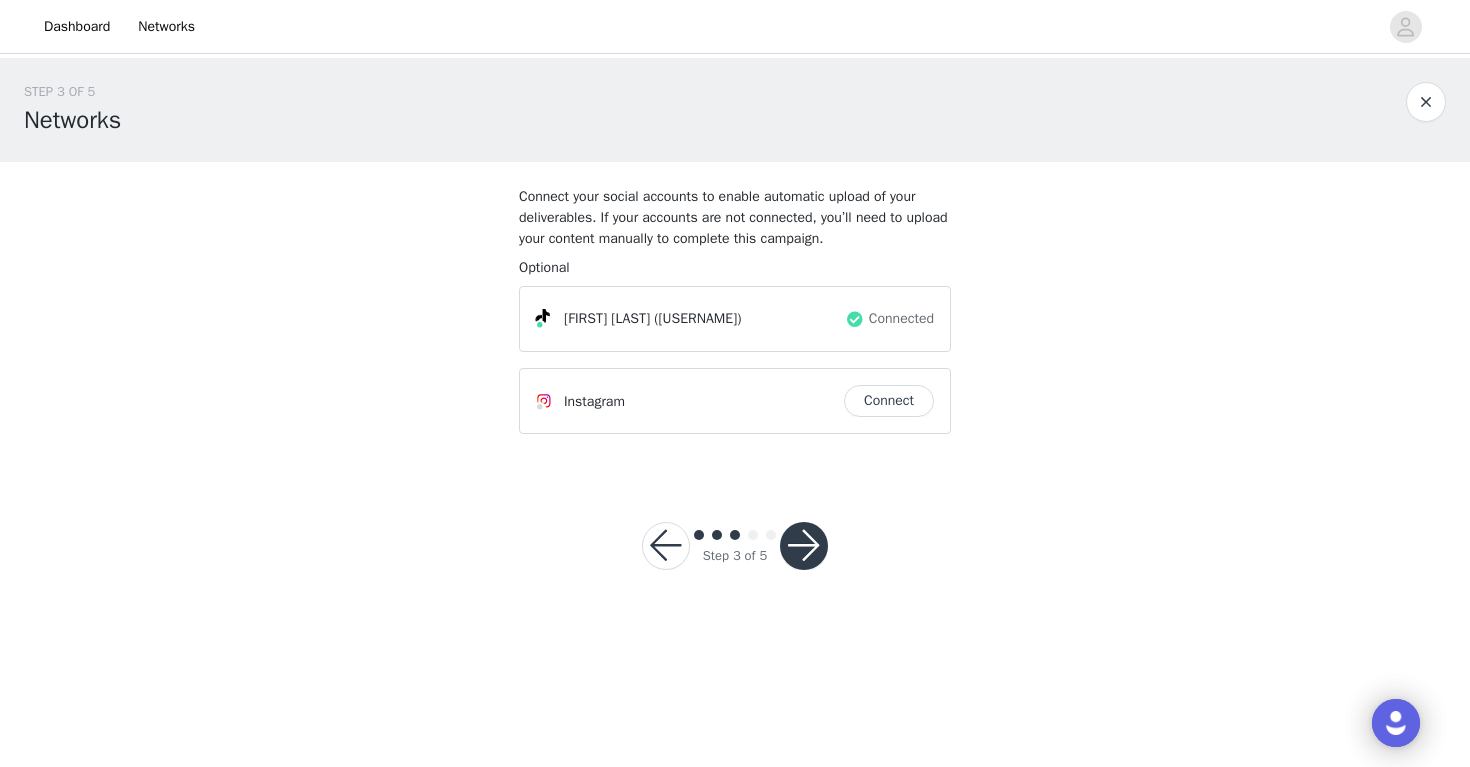 click at bounding box center (804, 546) 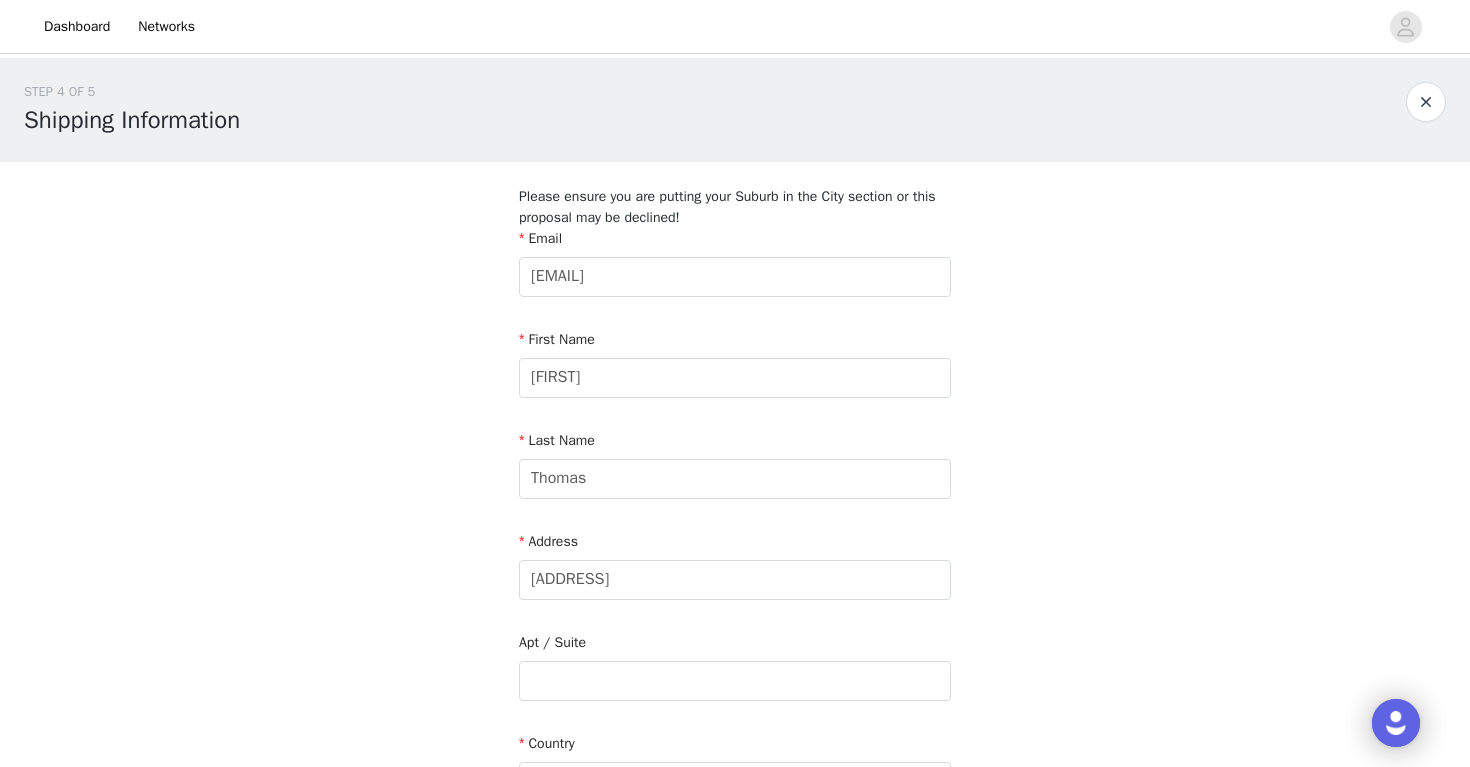 click on "STEP 4 OF 5
Shipping Information
Please ensure you are putting your Suburb in the City section or this proposal may be declined!       Email [EMAIL]   First Name [FIRST]   Last Name [LAST]   Address 1 [ADDRESS]   Apt / Suite   Country
Australia
City [CITY]   State/territory
New South Wales
Postcode [POSTCODE]   Phone Number [PHONE]" at bounding box center (735, 660) 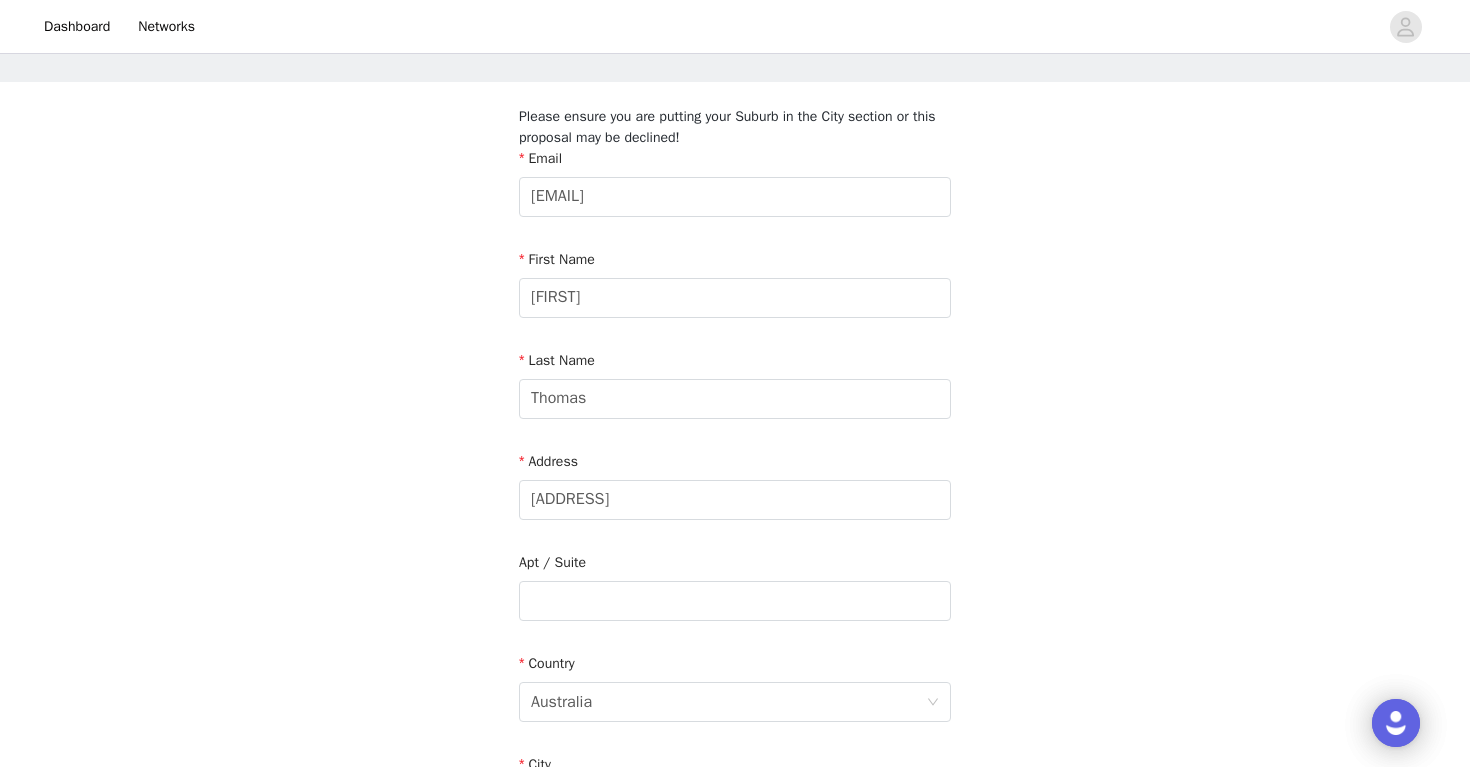scroll, scrollTop: 120, scrollLeft: 0, axis: vertical 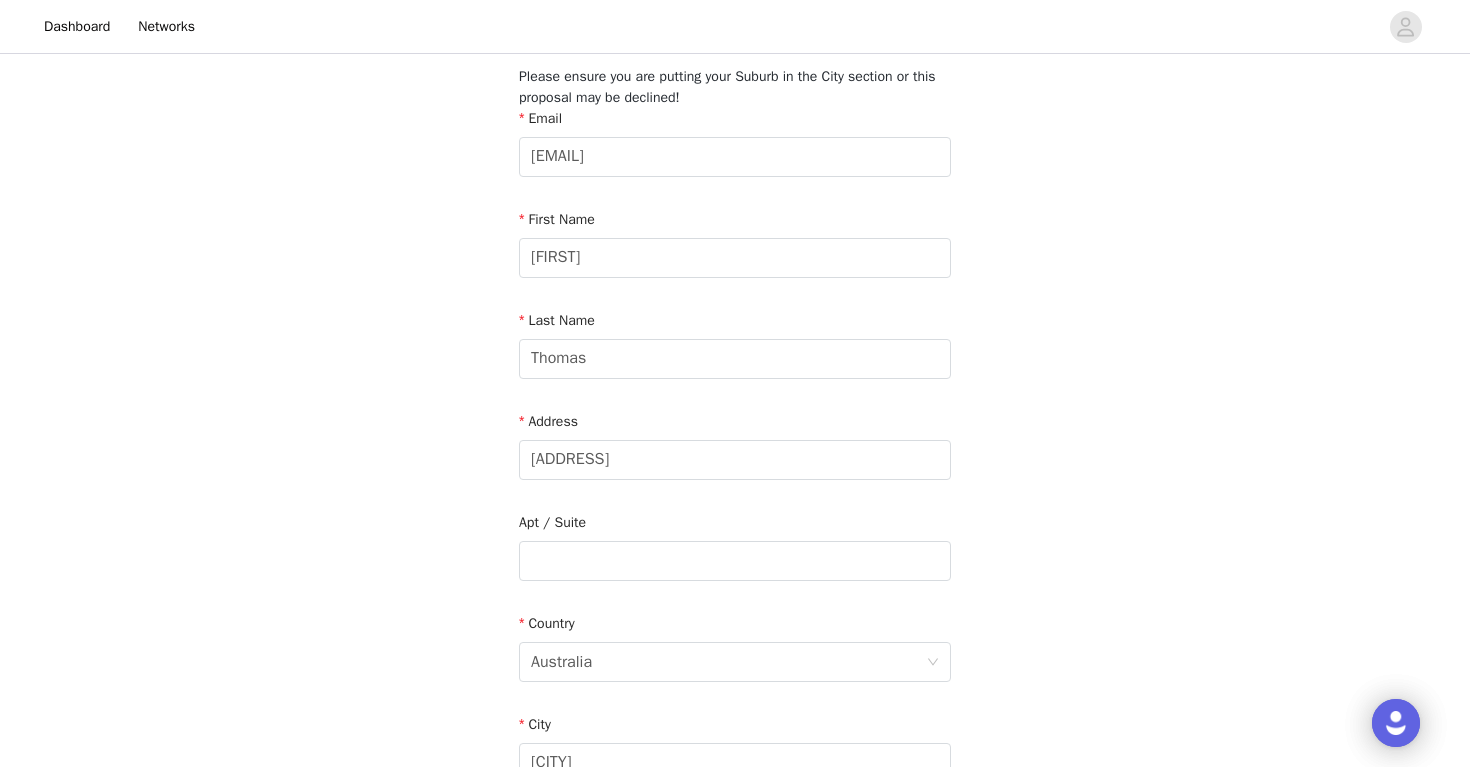 click on "STEP 4 OF 5
Shipping Information
Please ensure you are putting your Suburb in the City section or this proposal may be declined!       Email [EMAIL]   First Name [FIRST]   Last Name [LAST]   Address 1 [ADDRESS]   Apt / Suite   Country
Australia
City [CITY]   State/territory
New South Wales
Postcode [POSTCODE]   Phone Number [PHONE]" at bounding box center [735, 540] 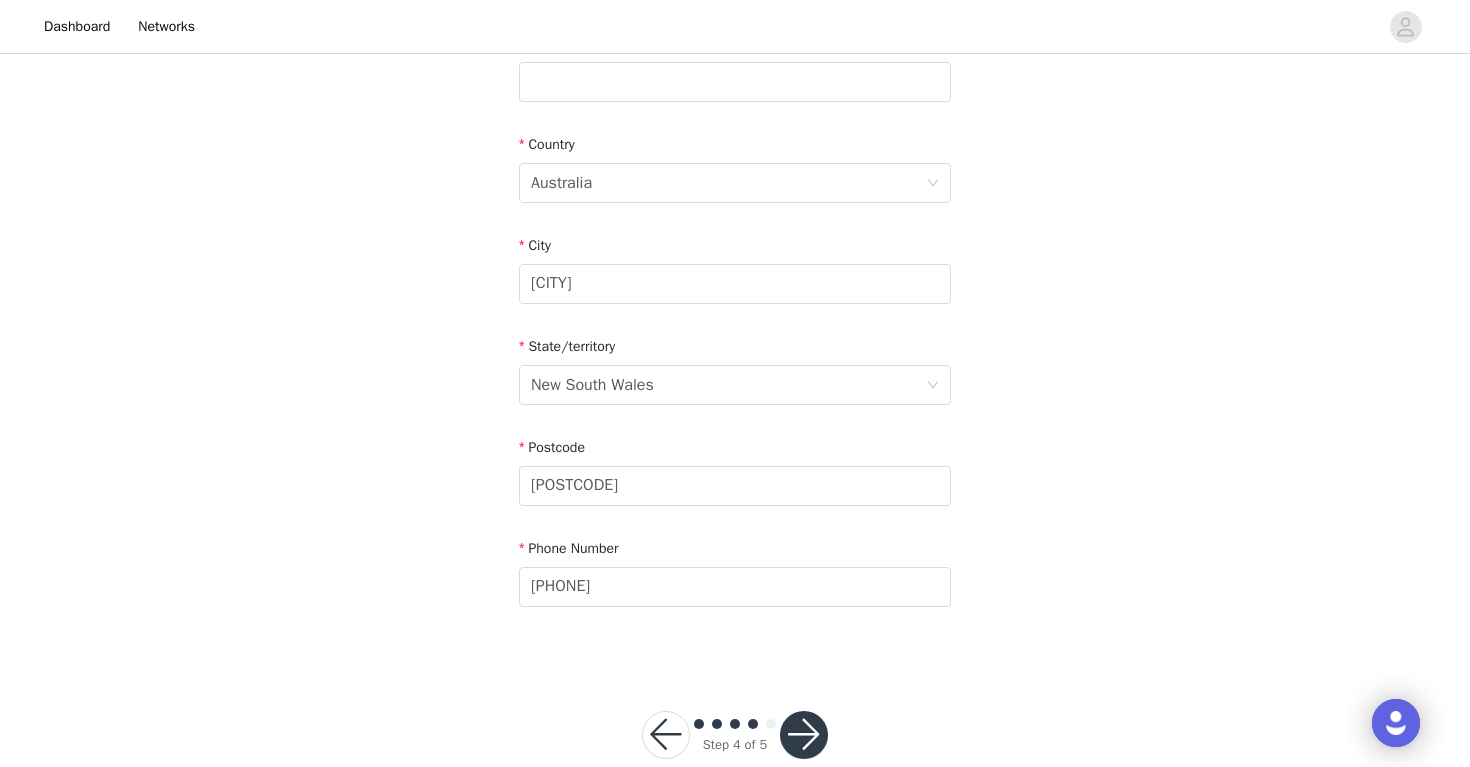 scroll, scrollTop: 638, scrollLeft: 0, axis: vertical 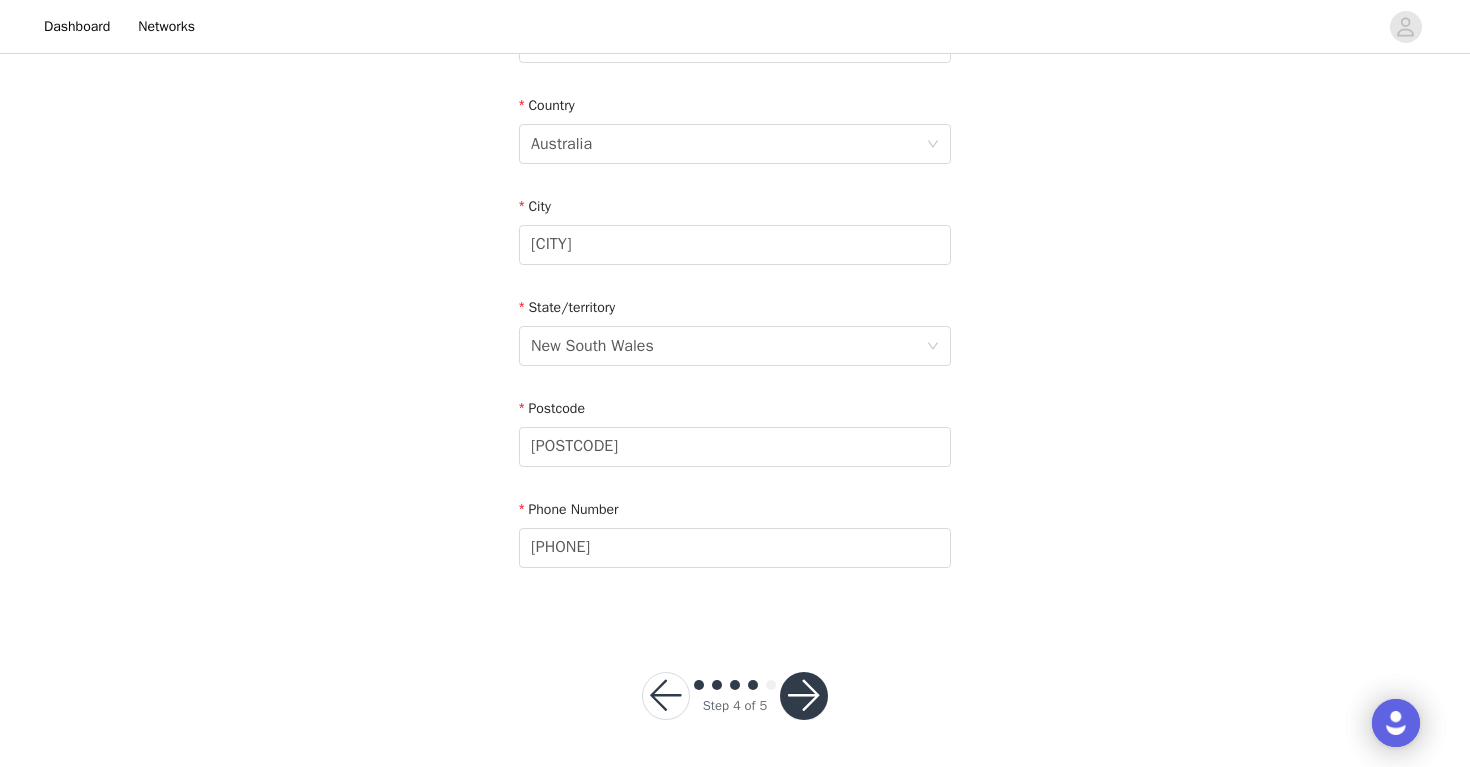 click at bounding box center [804, 696] 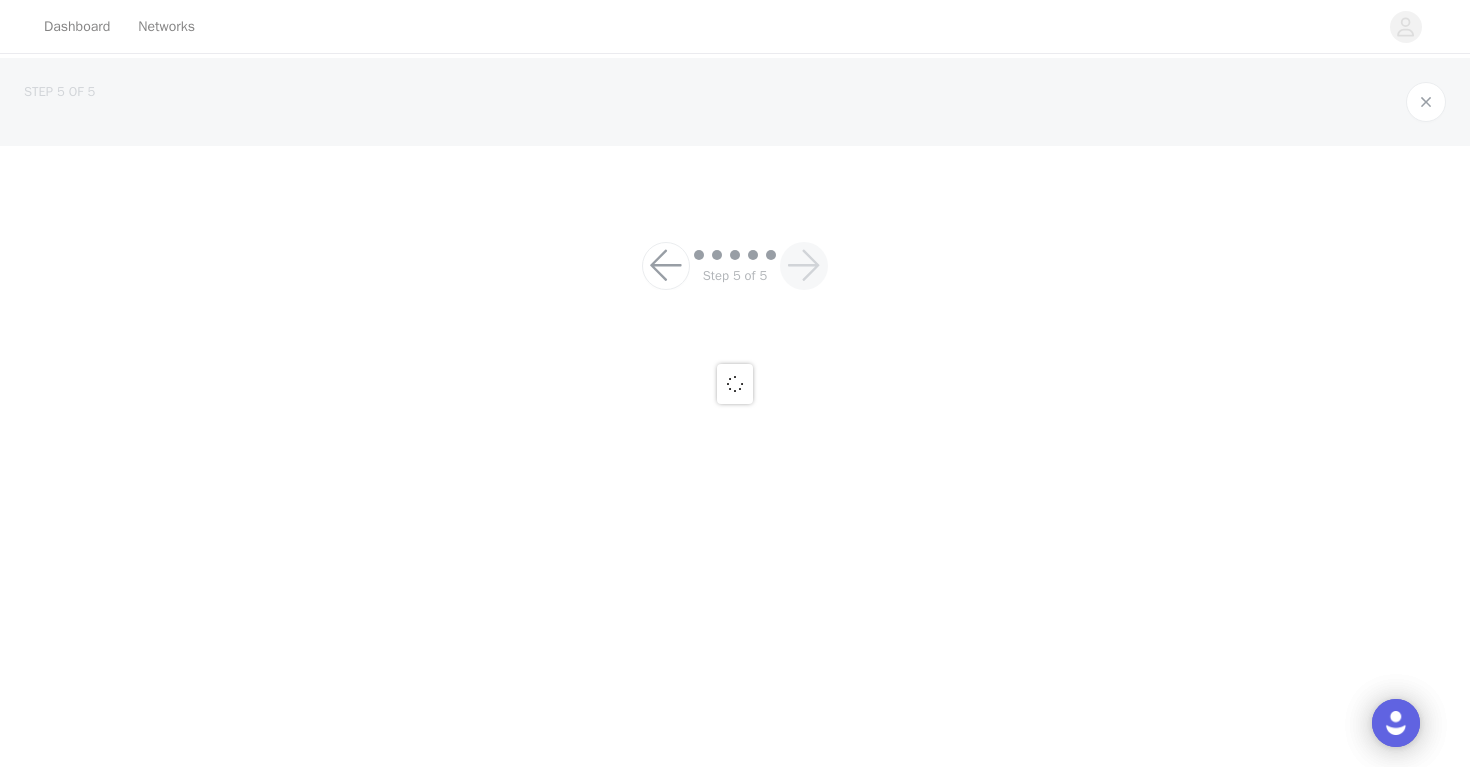 scroll, scrollTop: 0, scrollLeft: 0, axis: both 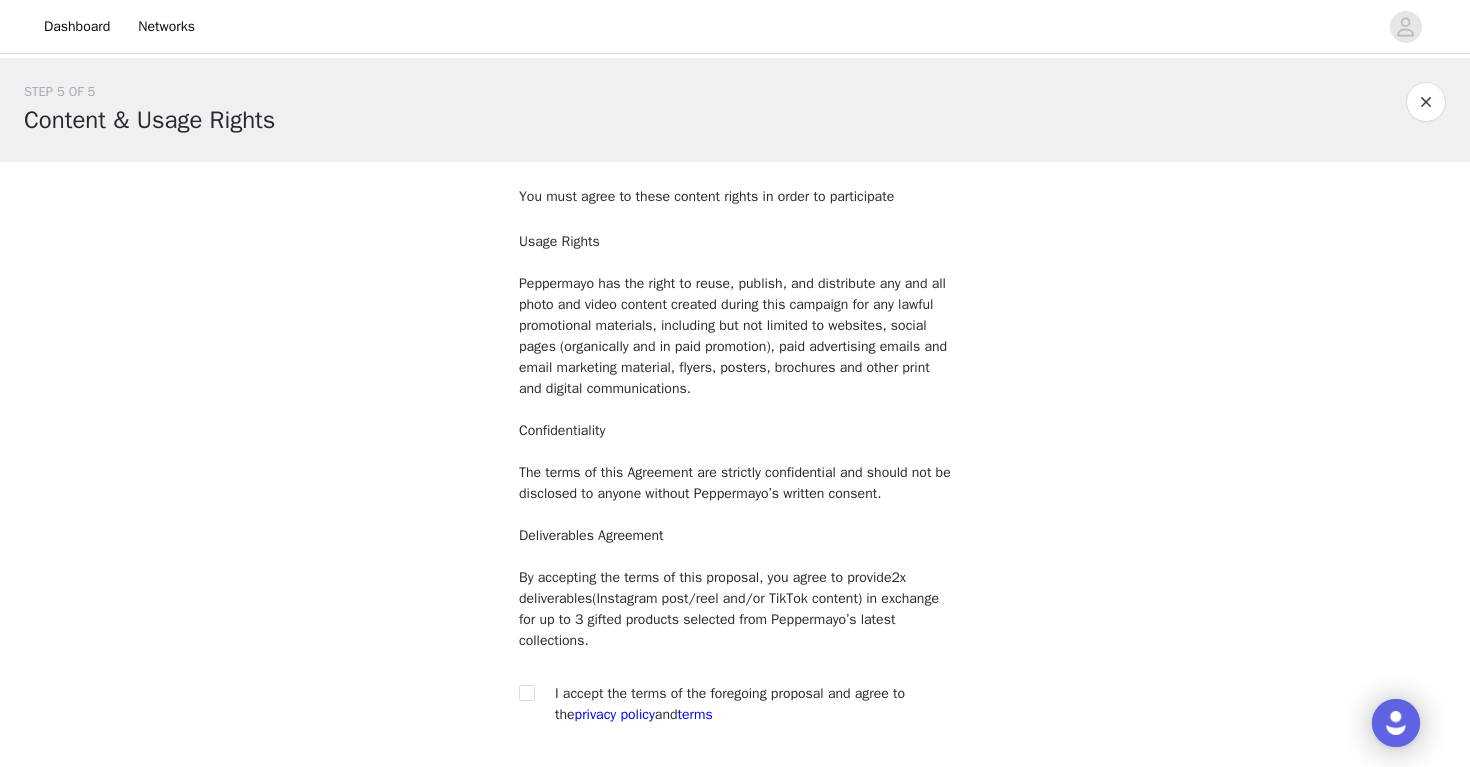 click on "You must agree to these content rights in order to participate       Usage Rights   Peppermayo has the right to reuse, publish, and distribute any and all photo and video content created during this campaign for any lawful promotional materials, including but not limited to websites, social pages (organically and in paid promotion), paid advertising emails and email marketing material, flyers, posters, brochures and other print and digital communications.   Confidentiality   The terms of this Agreement are strictly confidential and should not be disclosed to anyone without Peppermayo’s written consent.
Deliverables Agreement
By accepting the terms of this proposal, you agree to provide  2x deliverables  (Instagram post/reel and/or TikTok content) in exchange for up to 3 gifted products selected from Peppermayo’s latest collections.
I accept the terms of the foregoing proposal and agree to the
terms" at bounding box center (735, 471) 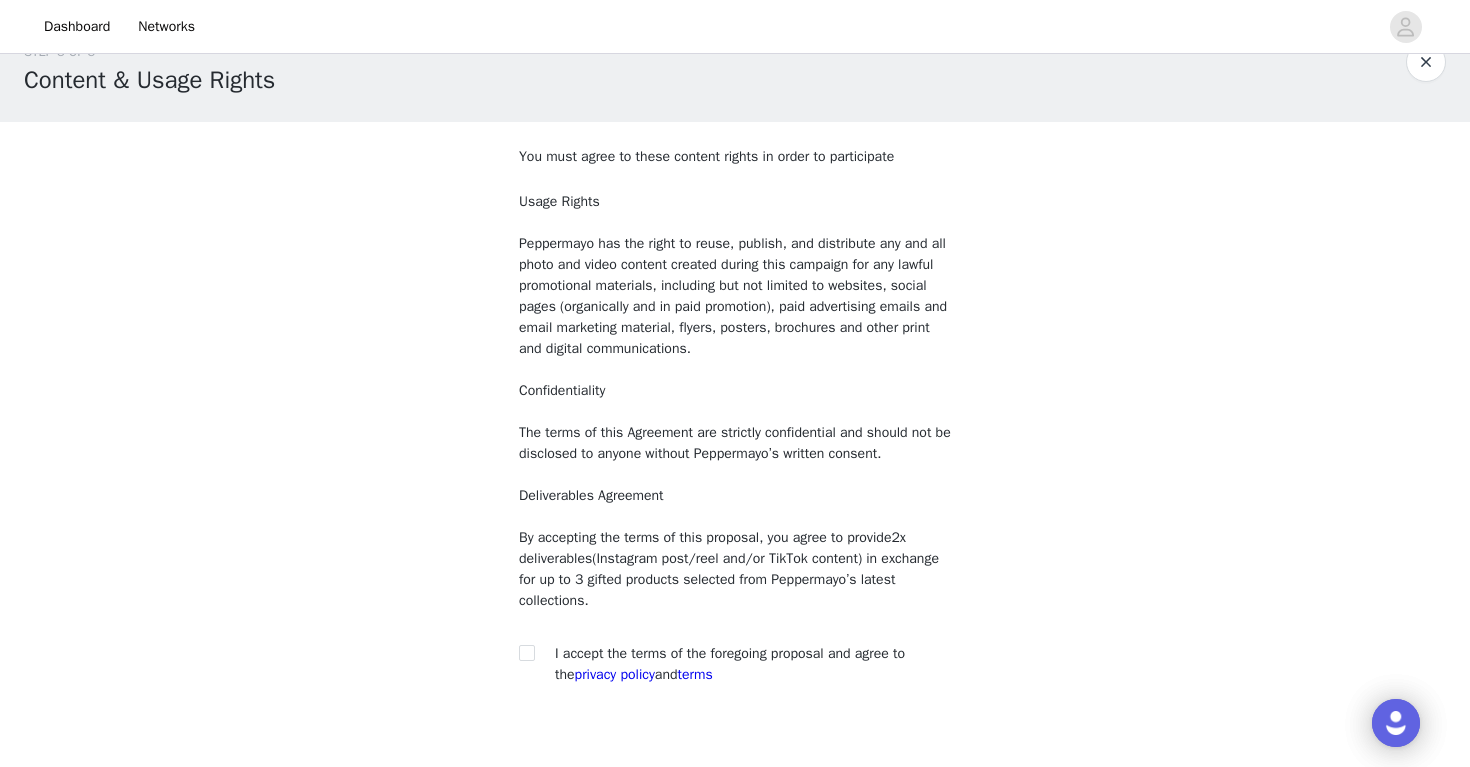 scroll, scrollTop: 80, scrollLeft: 0, axis: vertical 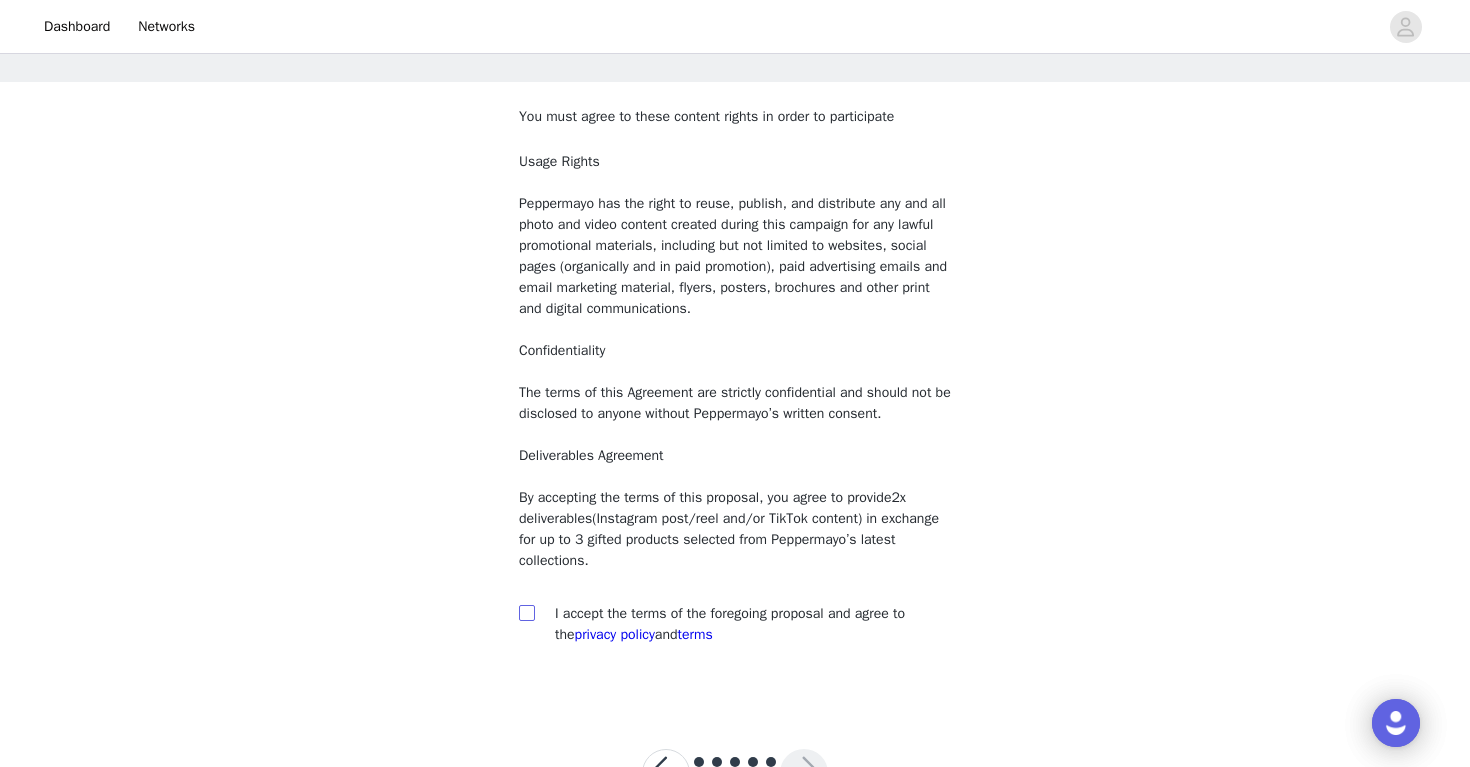 click at bounding box center [526, 612] 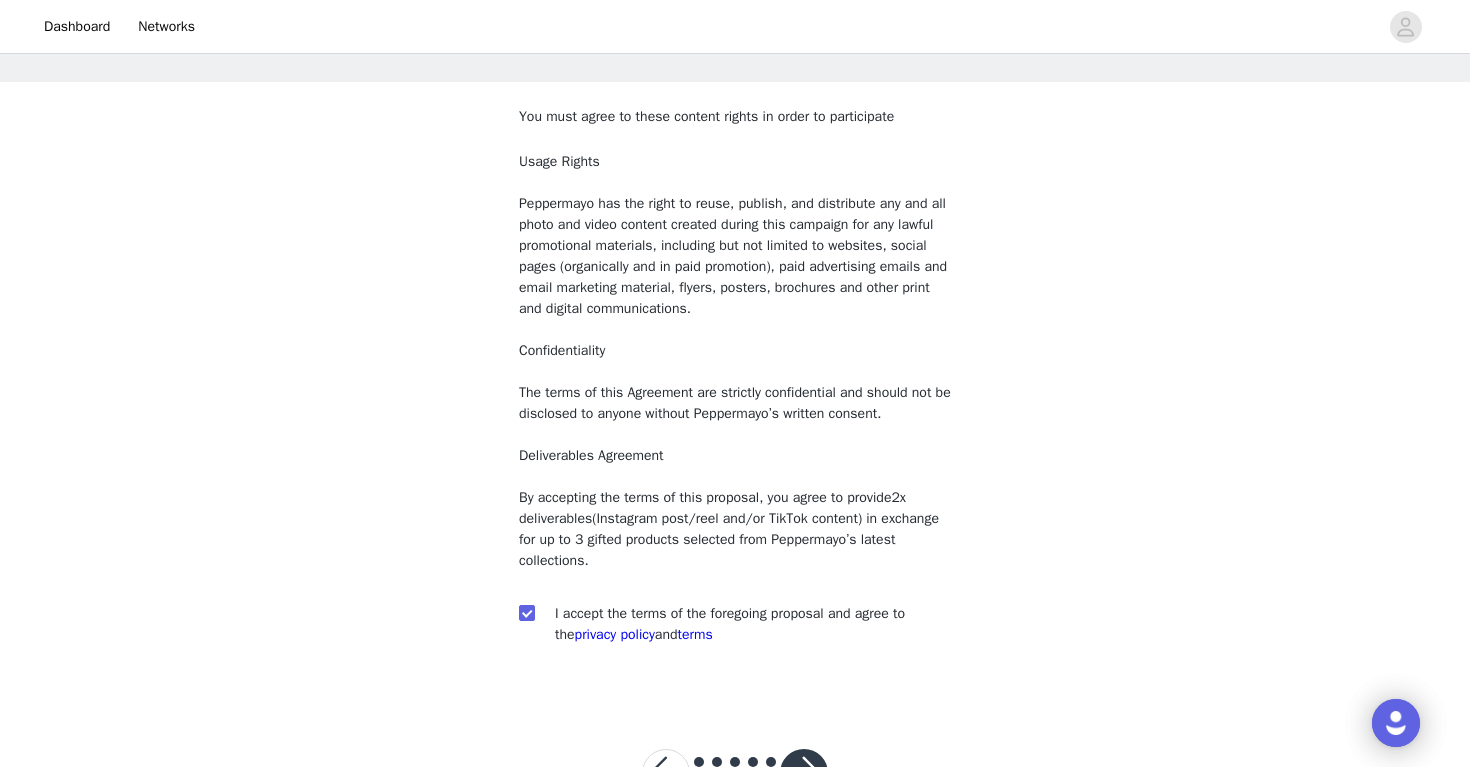 click on "You must agree to these content rights in order to participate       Usage Rights   Peppermayo has the right to reuse, publish, and distribute any and all photo and video content created during this campaign for any lawful promotional materials, including but not limited to websites, social pages (organically and in paid promotion), paid advertising emails and email marketing material, flyers, posters, brochures and other print and digital communications.   Confidentiality   The terms of this Agreement are strictly confidential and should not be disclosed to anyone without Peppermayo’s written consent.
Deliverables Agreement
By accepting the terms of this proposal, you agree to provide  2x deliverables  (Instagram post/reel and/or TikTok content) in exchange for up to 3 gifted products selected from Peppermayo’s latest collections.
I accept the terms of the foregoing proposal and agree to the
terms" at bounding box center (735, 391) 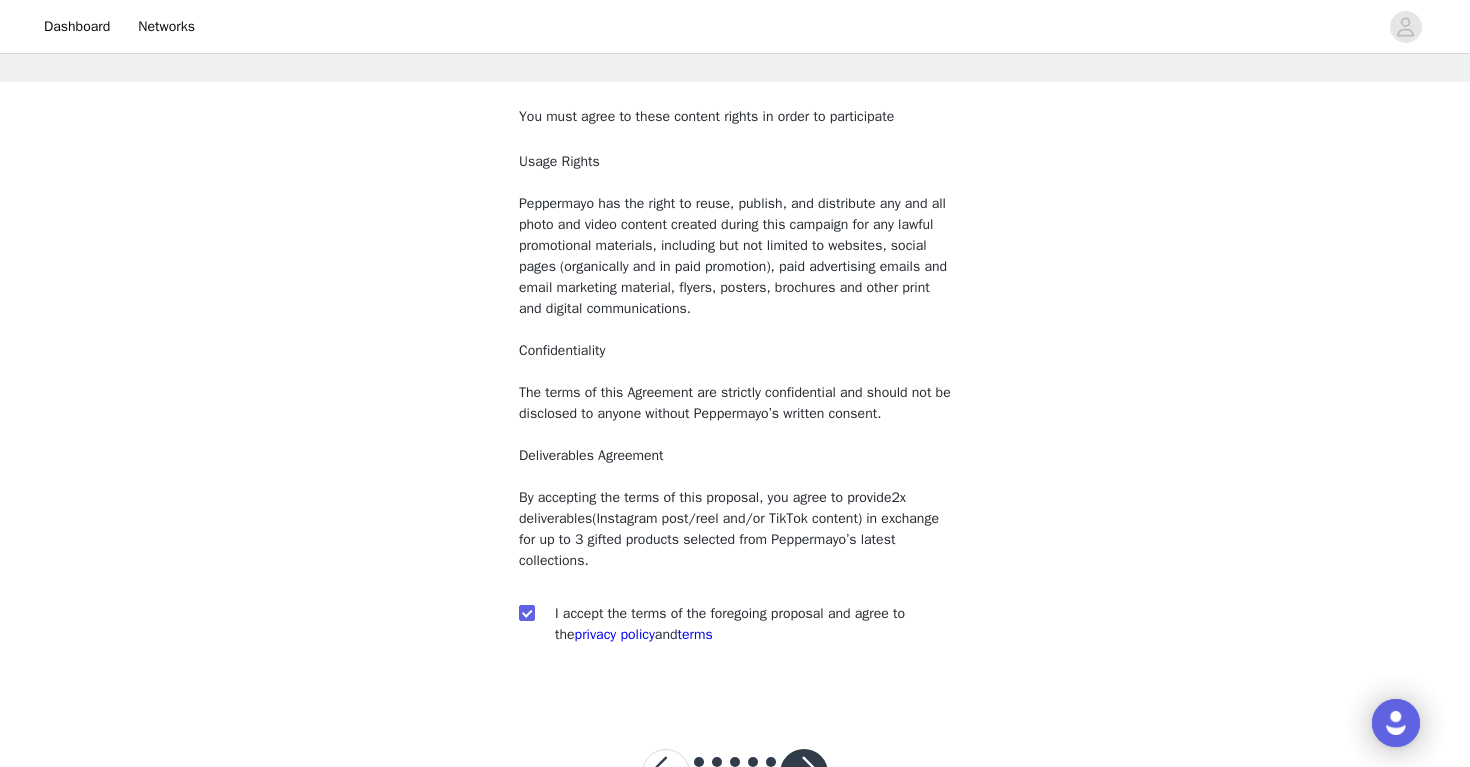 scroll, scrollTop: 120, scrollLeft: 0, axis: vertical 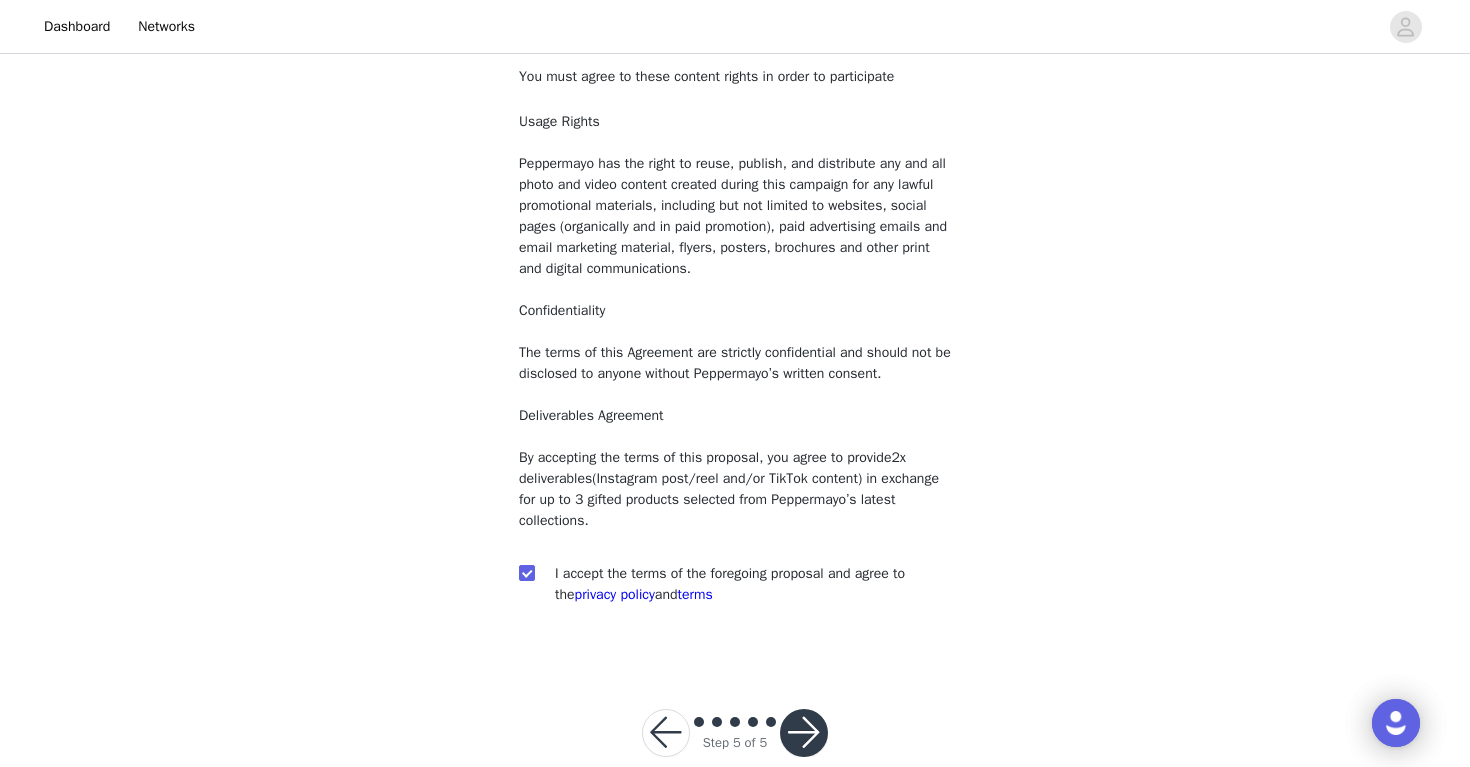 click at bounding box center (804, 733) 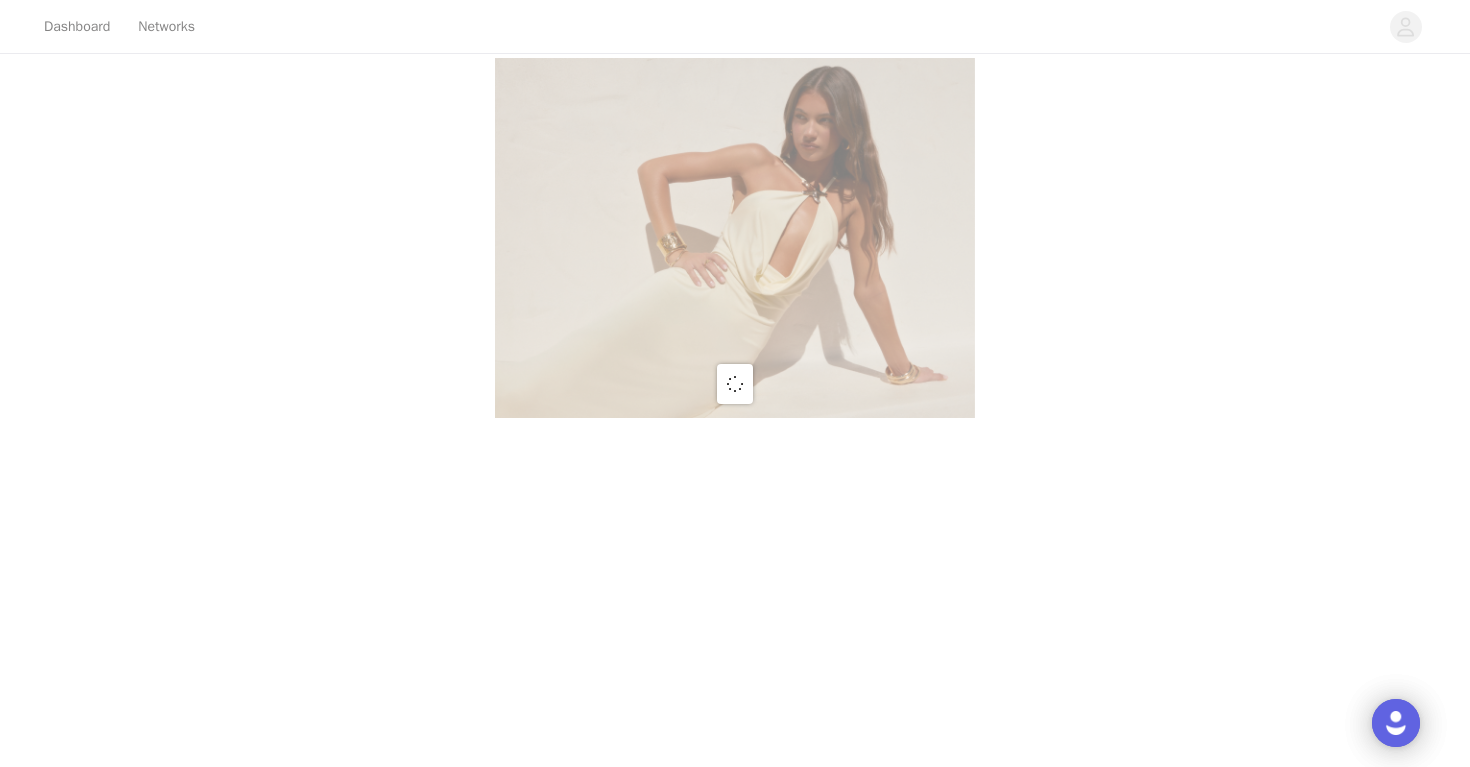 scroll, scrollTop: 0, scrollLeft: 0, axis: both 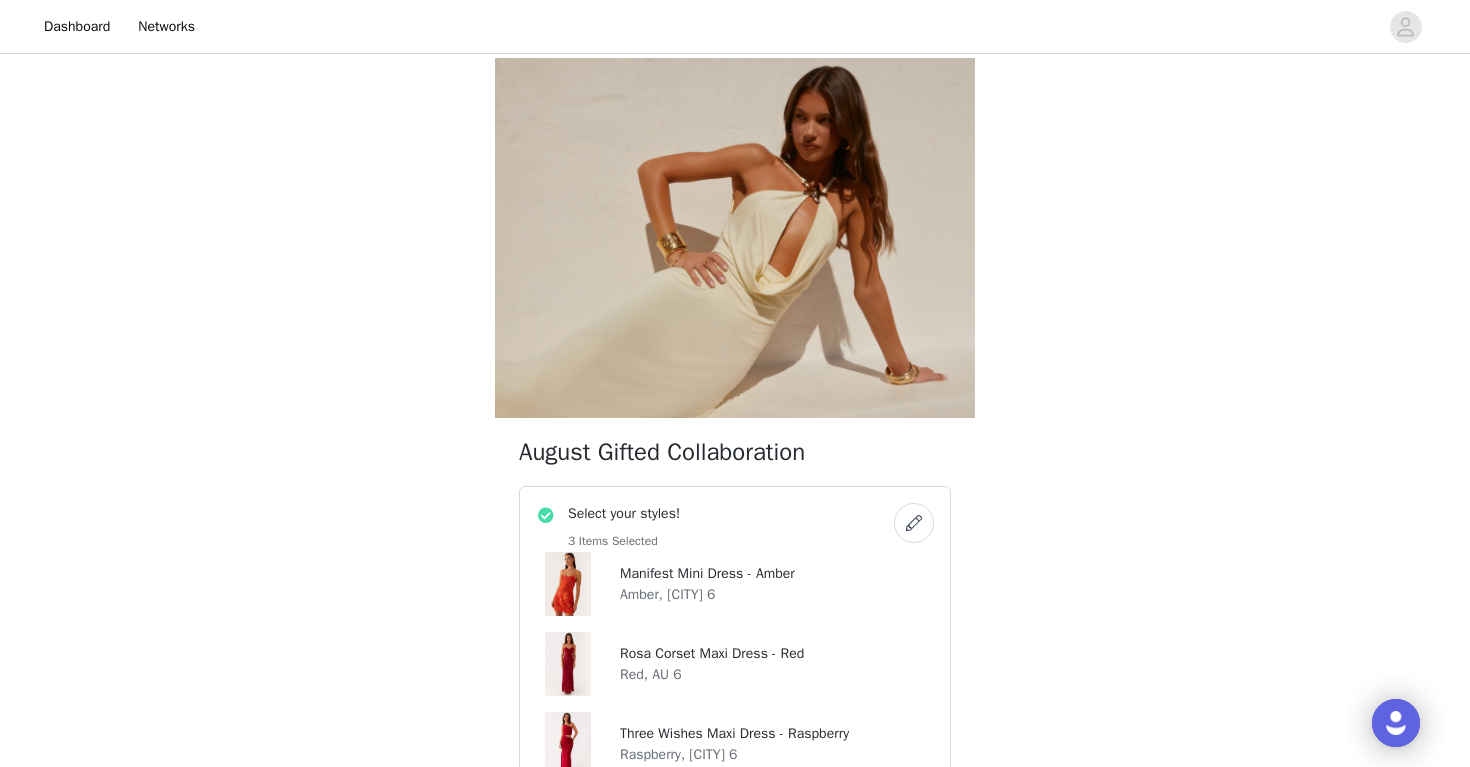 click on "Dashboard Networks
STEP 1 OF 5
Select your styles!   3 Items Selected               Manifest Mini Dress - Amber   Amber, AU 6       Rosa Corset Maxi Dress - Red   Red, AU 6       Three Wishes Maxi Dress - Raspberry   Raspberry, AU 6         Deliverables   3 Tasks               TikTok (0/1)     IG Reel (0/1)     IG Post (0/1)   Networks   1 Connected
TikTok
[USERNAME]
Shipping Information             [FIRST] [LAST]   [ADDRESS]    [CITY],   [STATE]   [POSTCODE]   Australia         Content & Usage Rights               Usage Rights     Confidentiality   The terms of this Agreement are strictly confidential and should not be disclosed to anyone without Peppermayo’s written consent.
Deliverables Agreement
By accepting the terms of this proposal, you agree to provide  2x deliverables              Privacy Policy Terms" at bounding box center (735, 978) 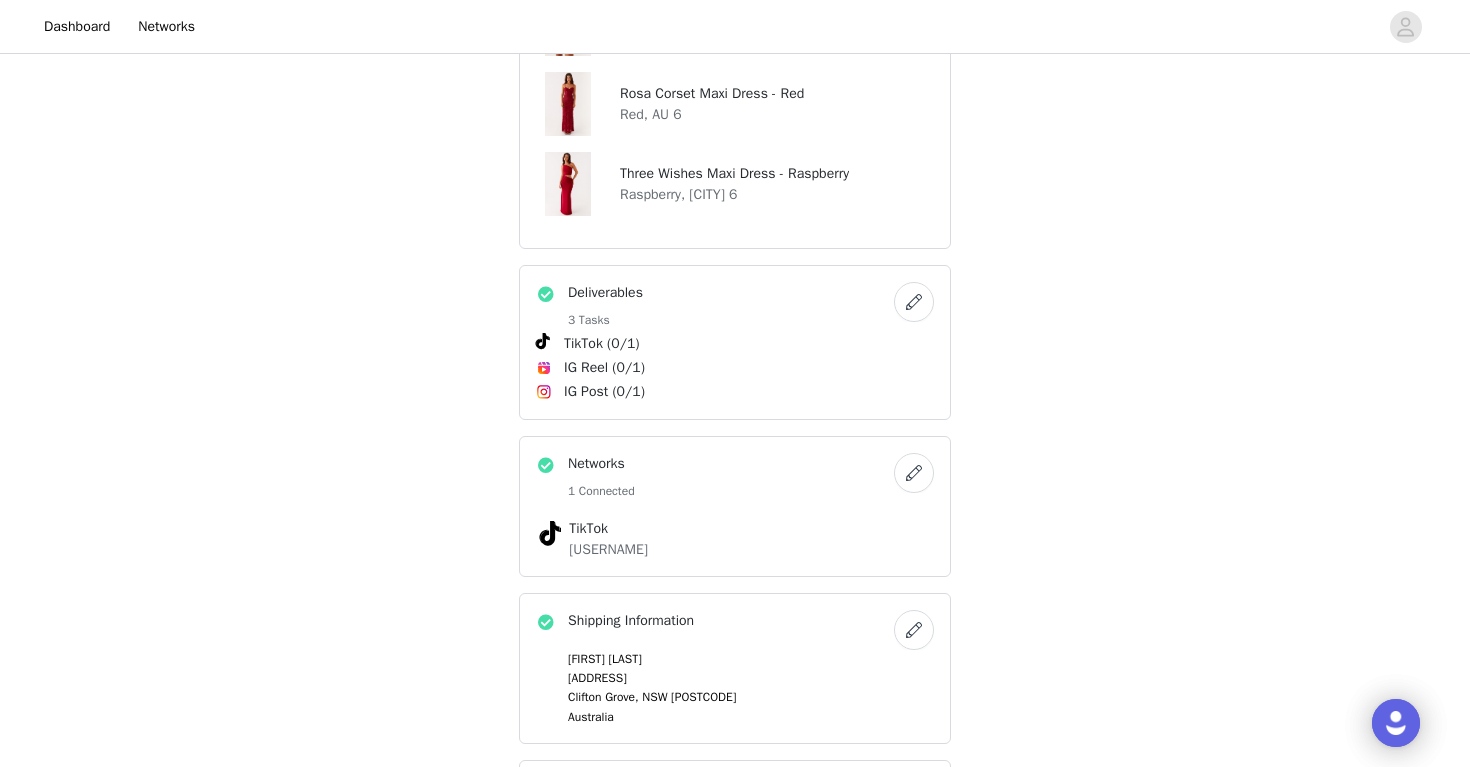 scroll, scrollTop: 600, scrollLeft: 0, axis: vertical 